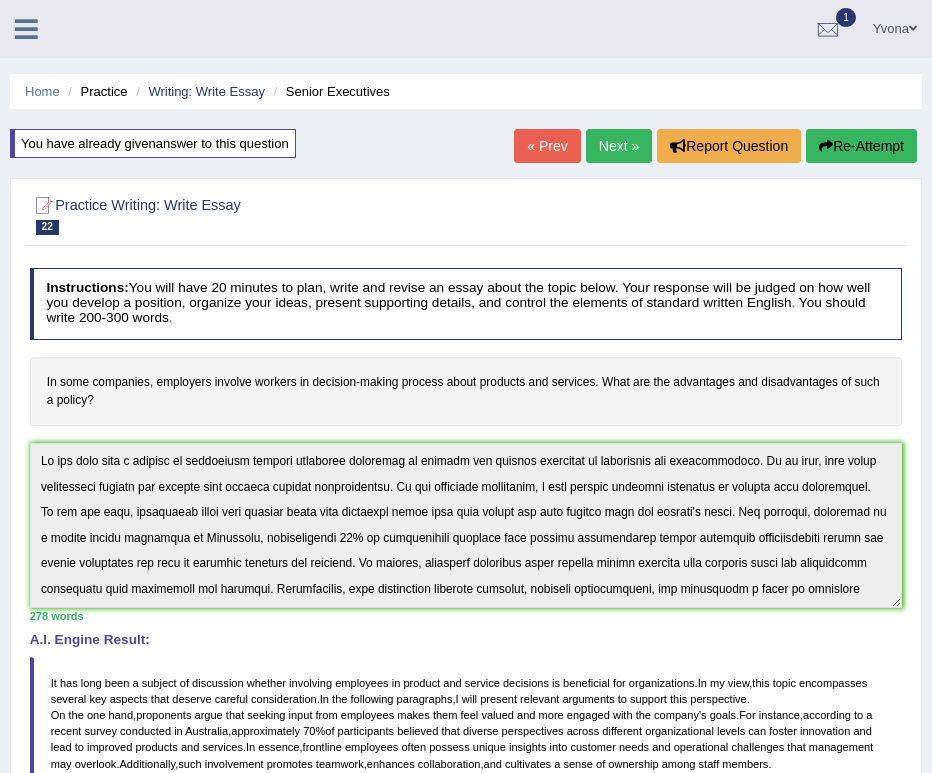 scroll, scrollTop: 0, scrollLeft: 0, axis: both 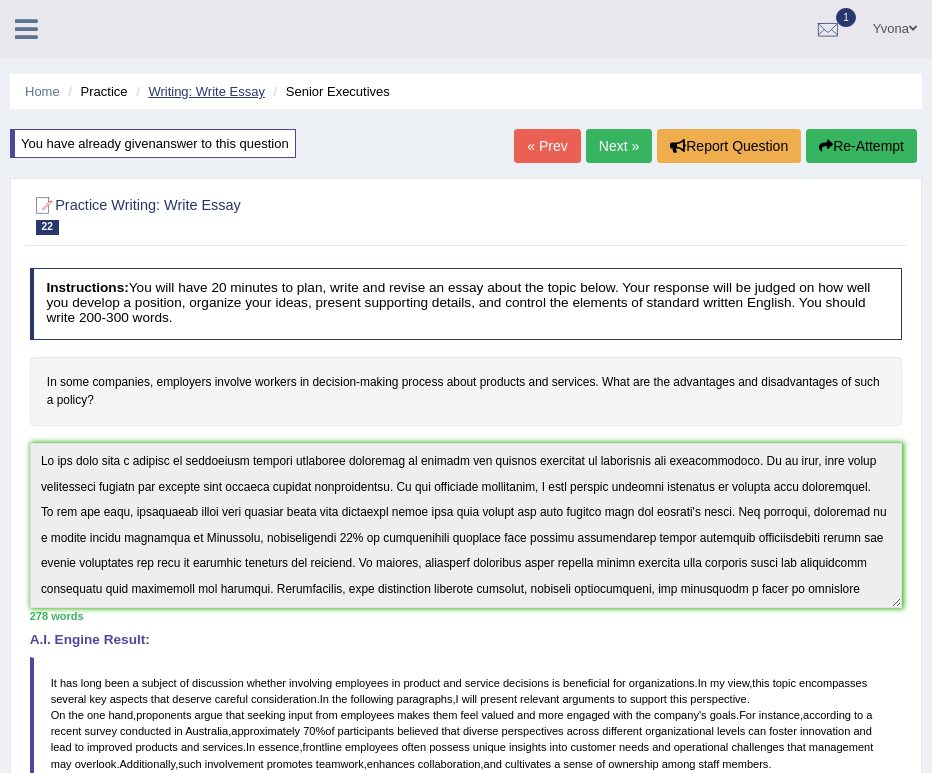 click on "Writing: Write Essay" at bounding box center (206, 91) 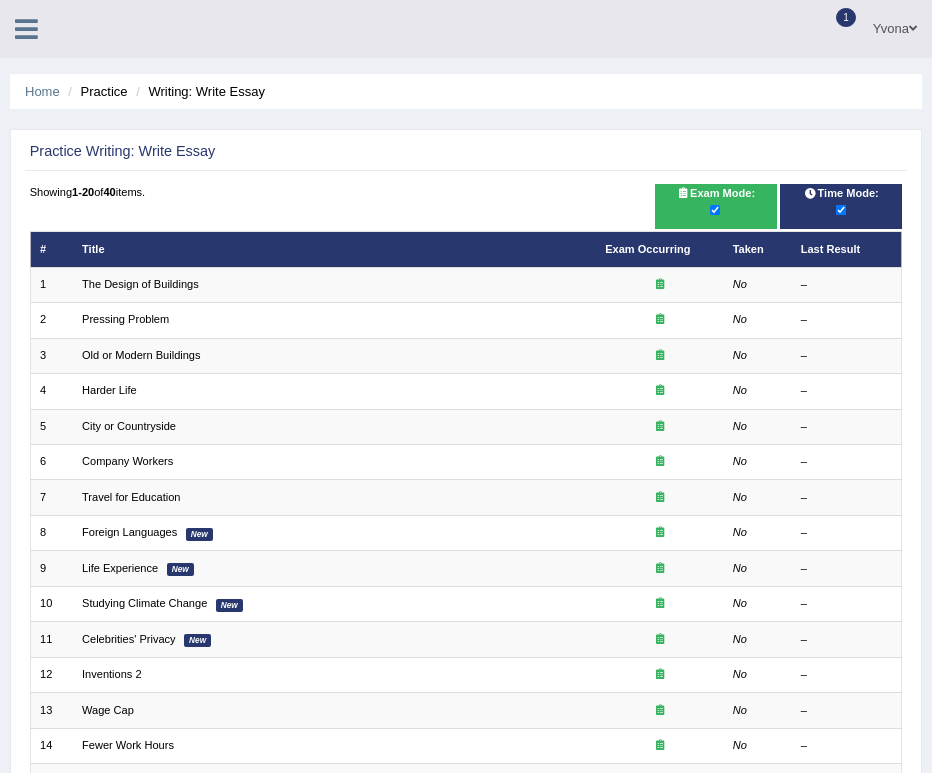 scroll, scrollTop: 0, scrollLeft: 0, axis: both 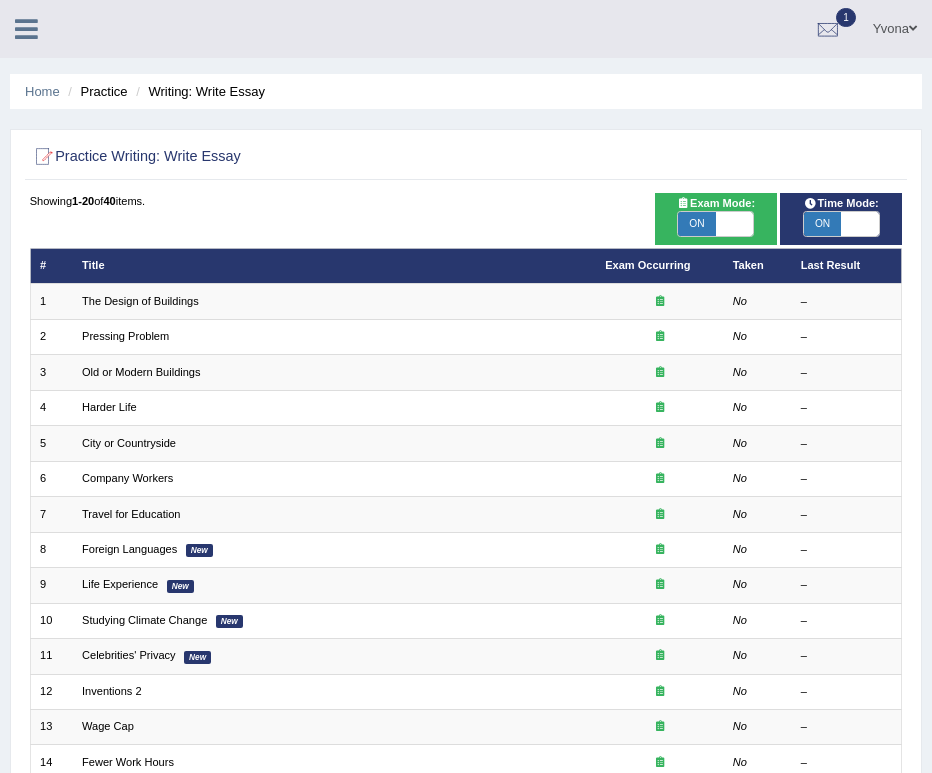 click on "ON" at bounding box center [696, 224] 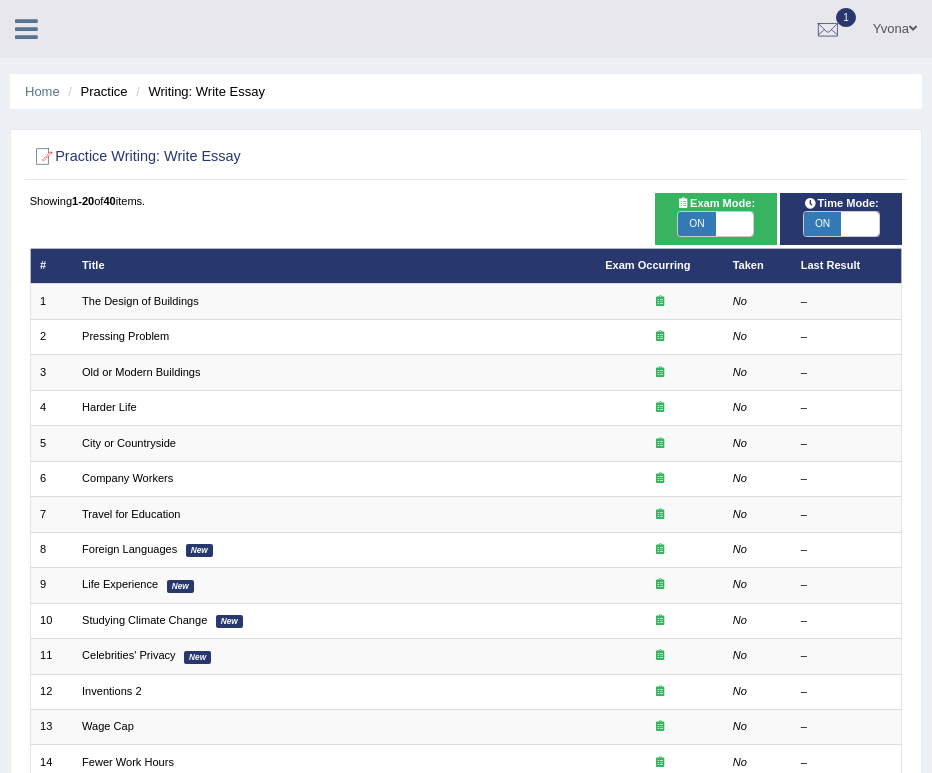 checkbox on "false" 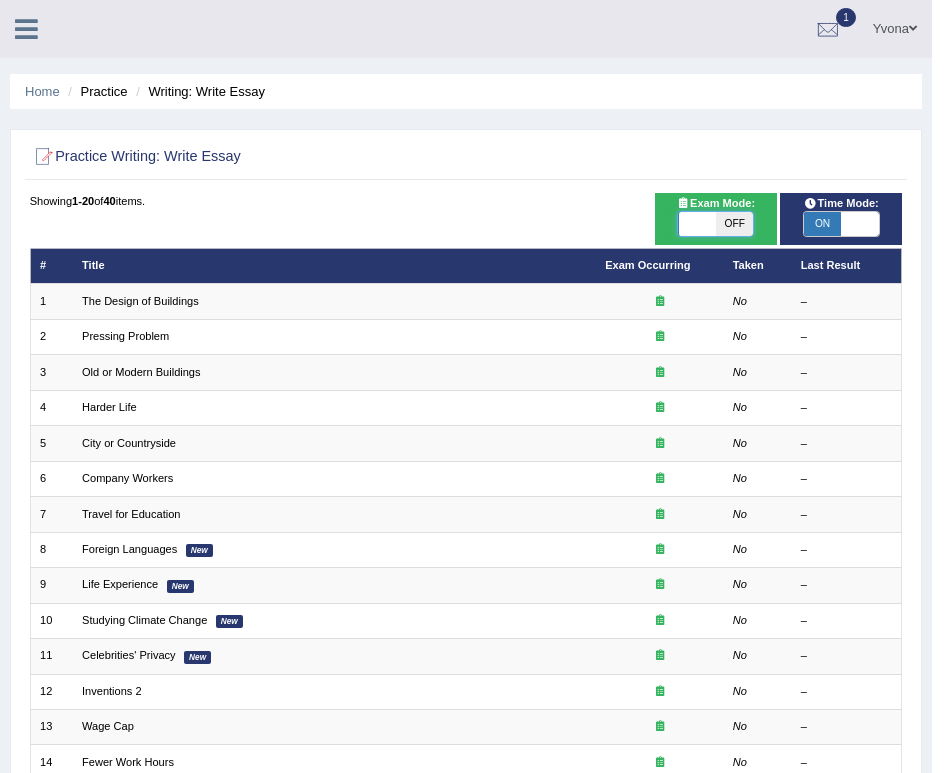 click on "Success Exam mode changed OK" at bounding box center (0, 0) 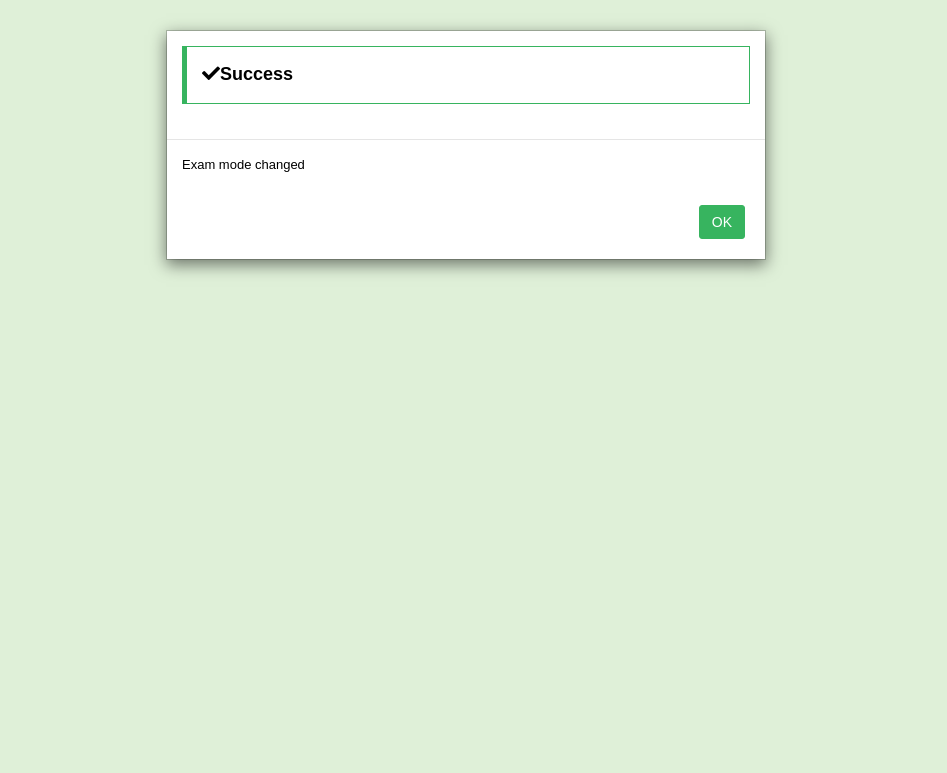 click on "OK" at bounding box center (722, 222) 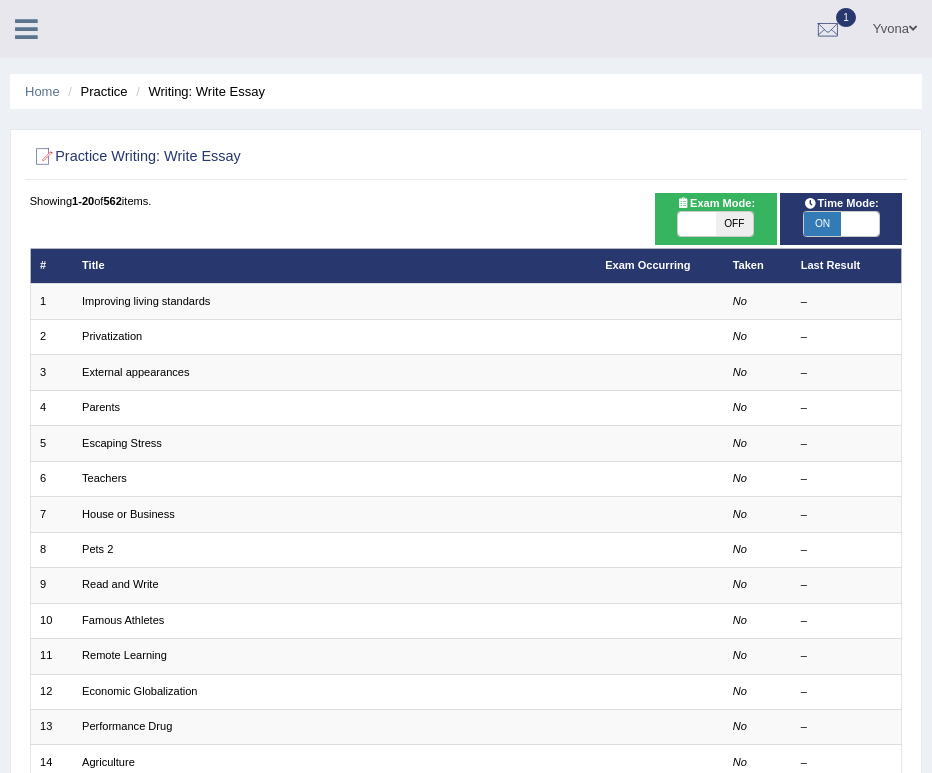 scroll, scrollTop: 0, scrollLeft: 0, axis: both 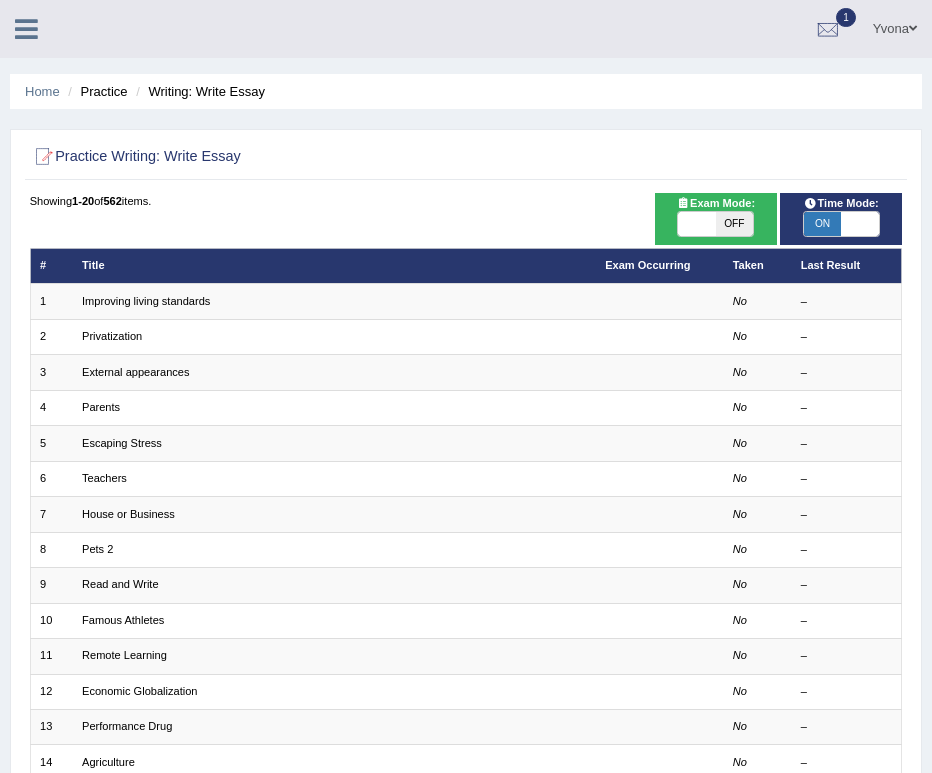 click on "OFF" at bounding box center [734, 224] 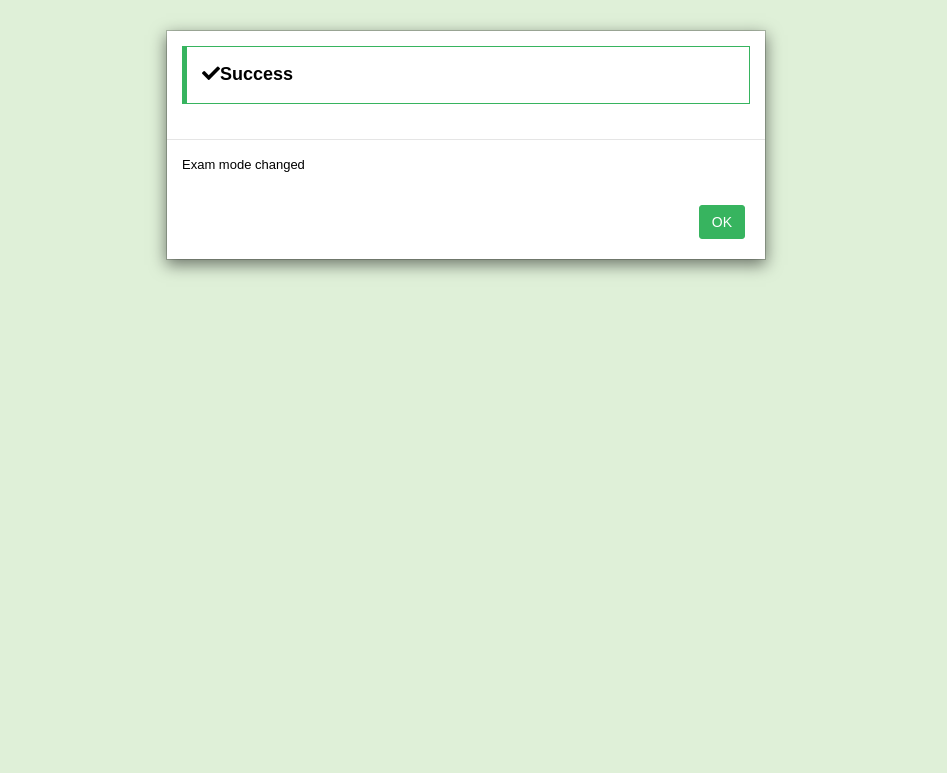 click on "Success Exam mode changed OK" at bounding box center (473, 386) 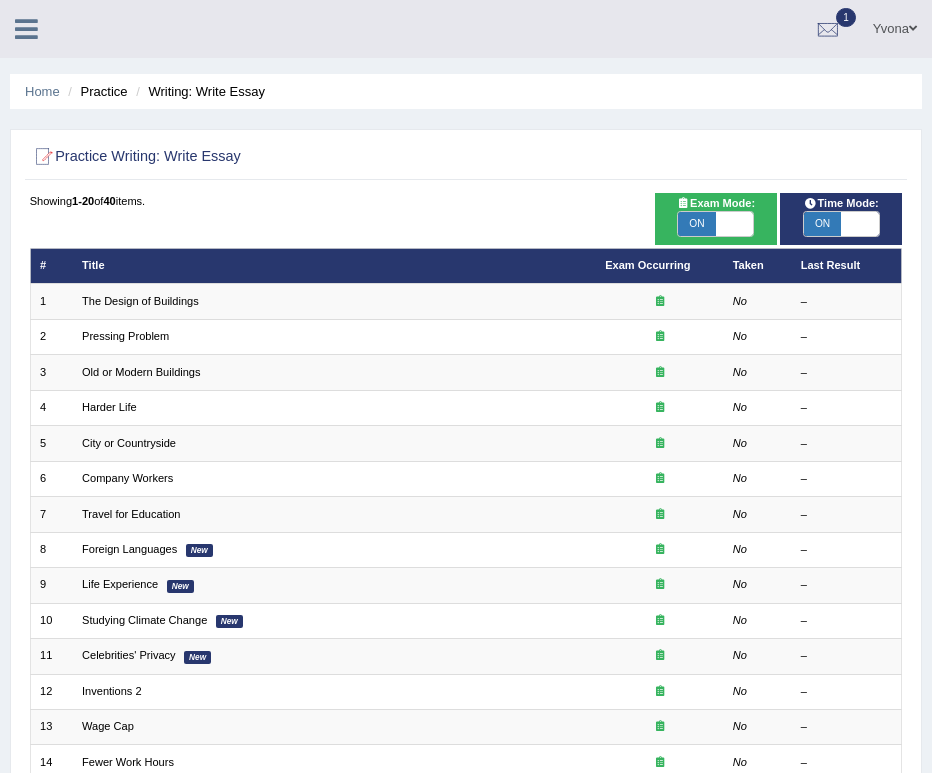 scroll, scrollTop: 0, scrollLeft: 0, axis: both 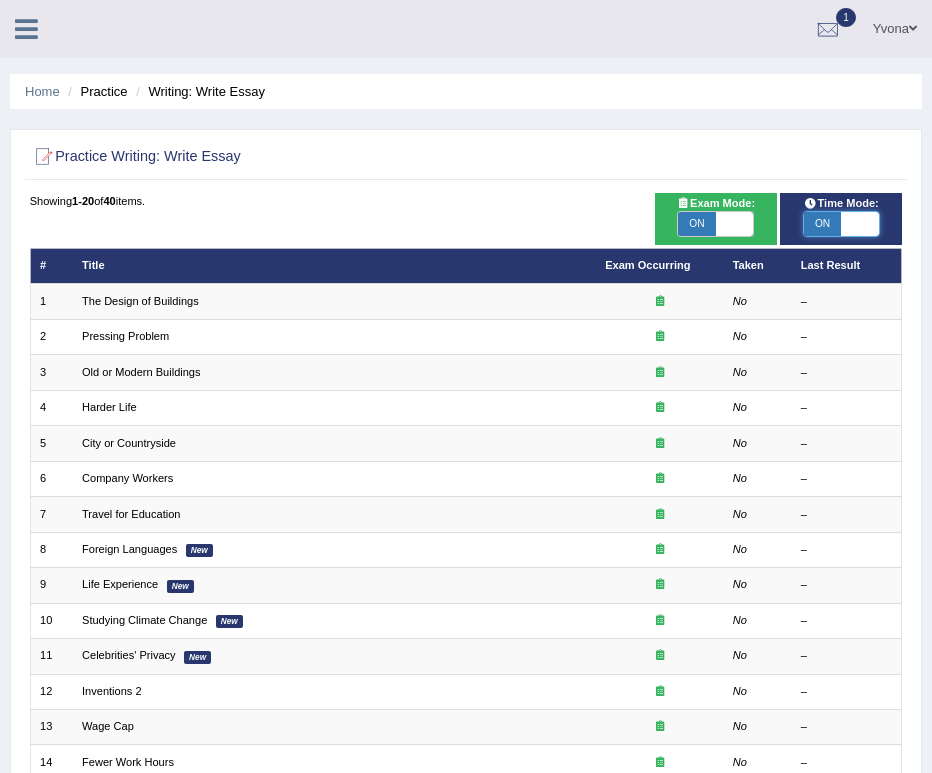 click at bounding box center [859, 224] 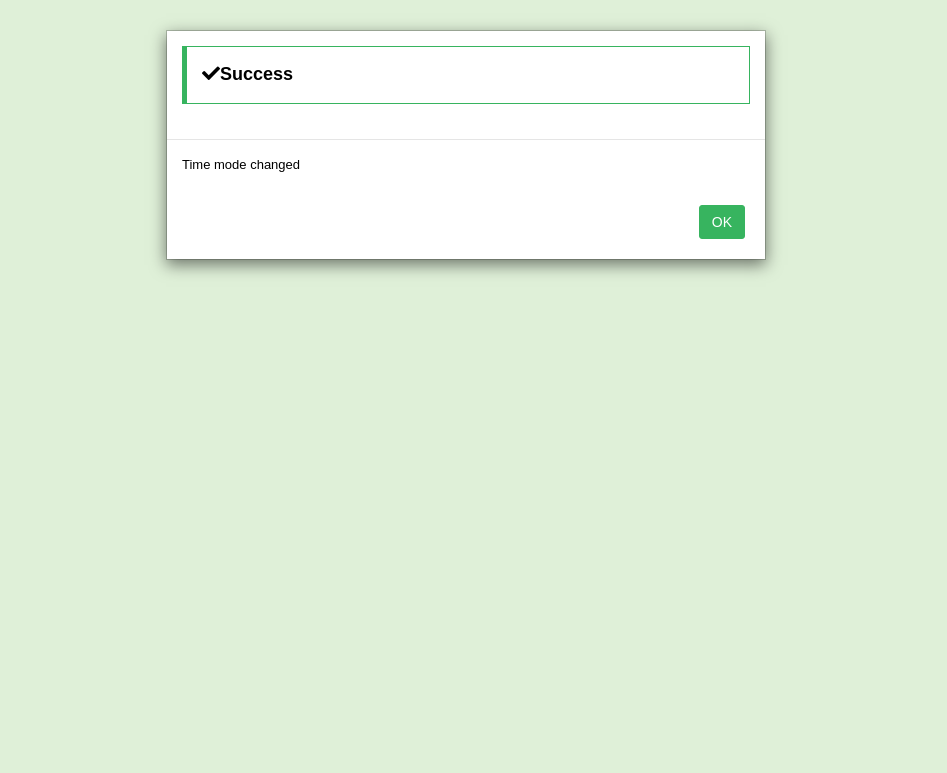 click on "OK" at bounding box center [722, 222] 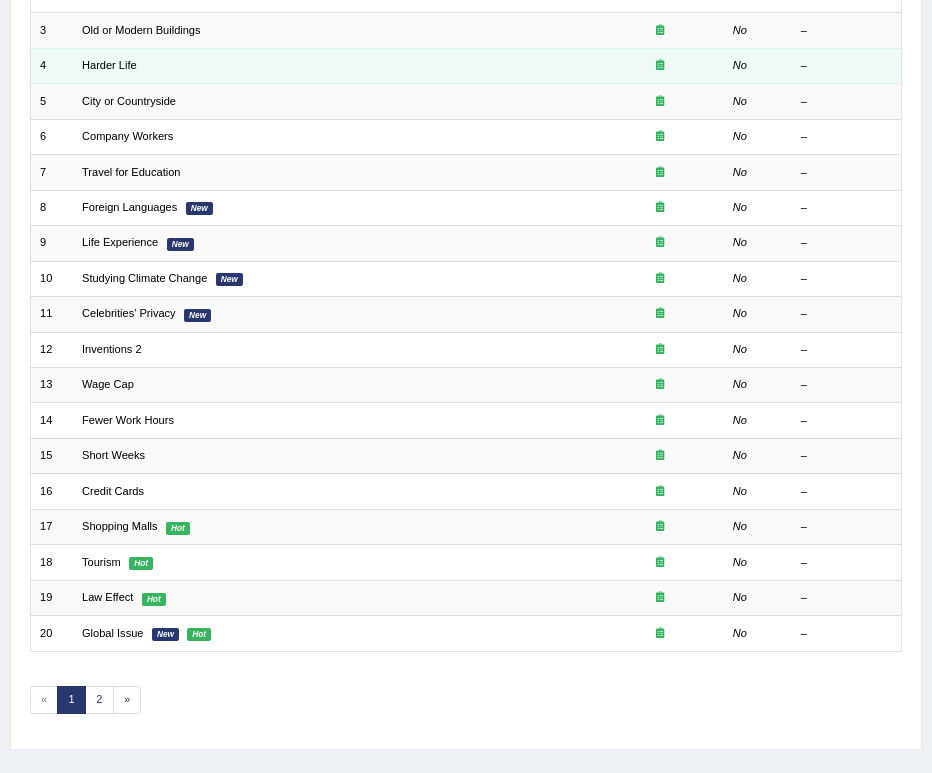 scroll, scrollTop: 392, scrollLeft: 0, axis: vertical 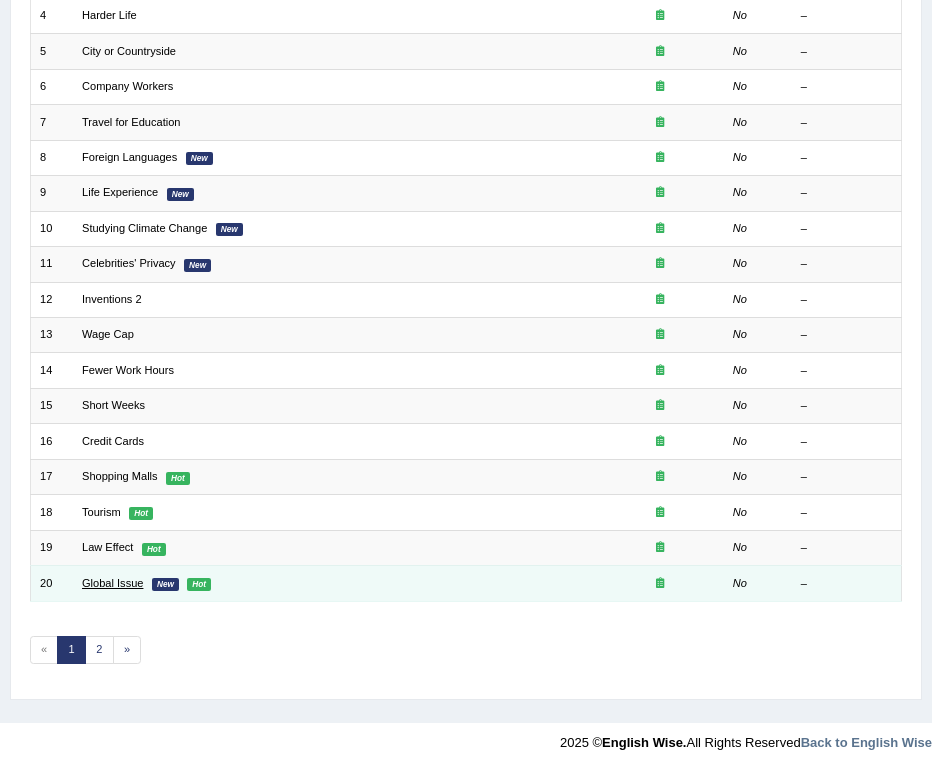 click on "Global Issue" at bounding box center (112, 583) 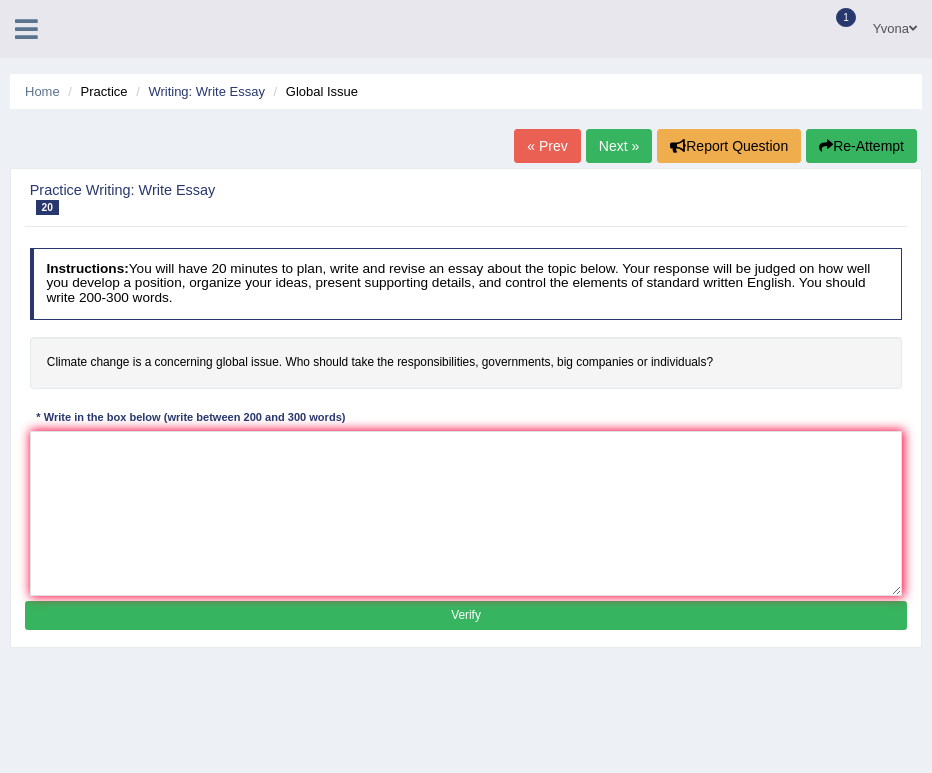 scroll, scrollTop: 0, scrollLeft: 0, axis: both 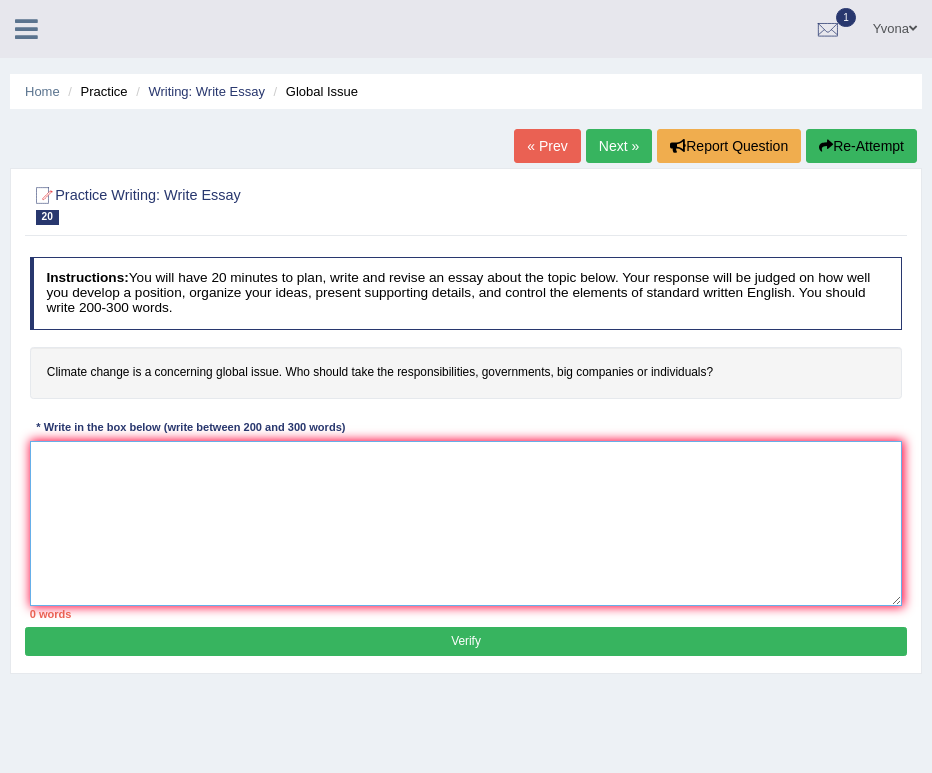 click at bounding box center [466, 523] 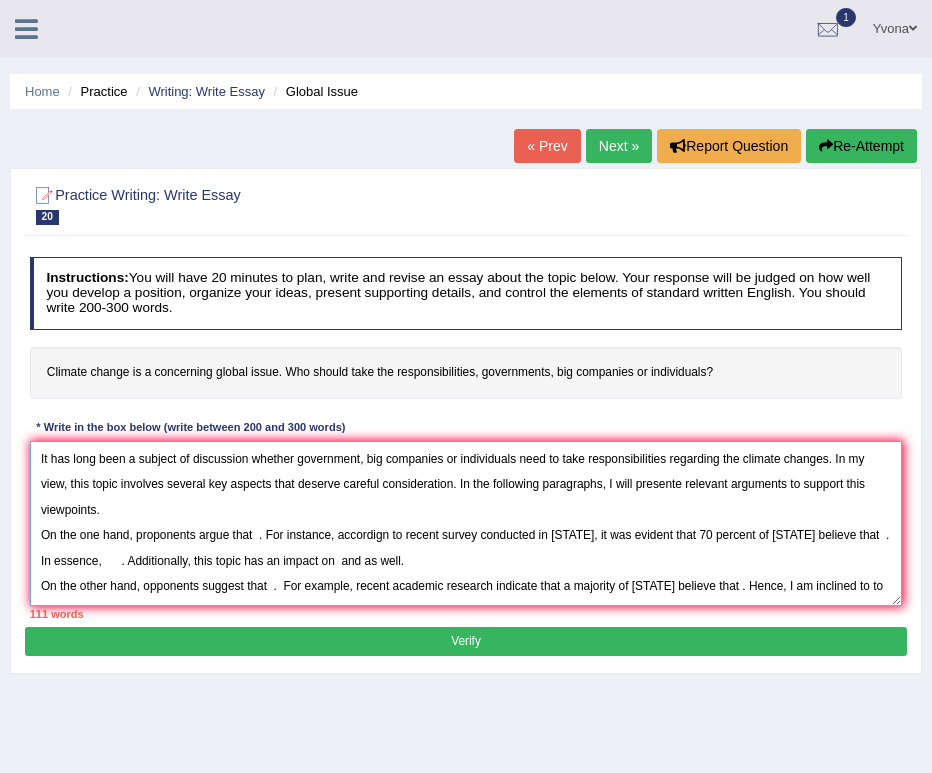 scroll, scrollTop: 16, scrollLeft: 0, axis: vertical 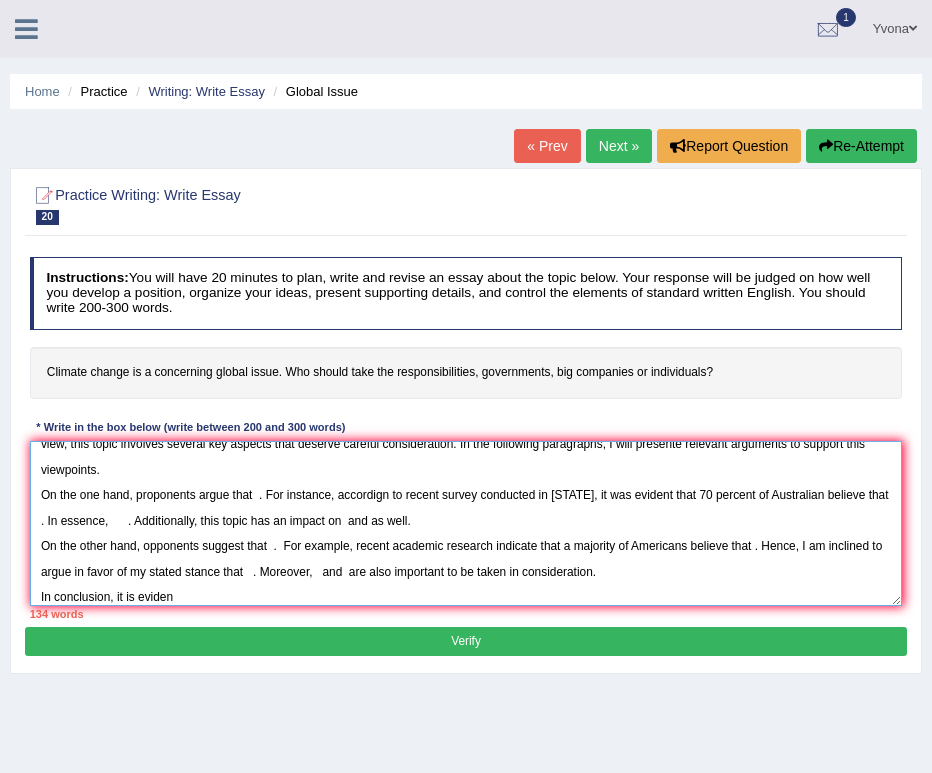 click on "It has long been a subject of discussion whether government, big companies or individuals need to take responsibilities regarding the climate changes. In my view, this topic involves several key aspects that deserve careful consideration. In the following paragraphs, I will presente relevant arguments to support this viewpoints.
On the one hand, proponents argue that  . For instance, accordign to recent survey conducted in [STATE], it was evident that 70 percent of Australian believe that  . In essence,      . Additionally, this topic has an impact on  and as well.
On the other hand, opponents suggest that  .  For example, recent academic research indicate that a majority of Americans believe that . Hence, I am inclined to argue in favor of my stated stance that   . Moreover,   and  are also important to be taken in consideration.
In conclusion, it is eviden" at bounding box center (466, 523) 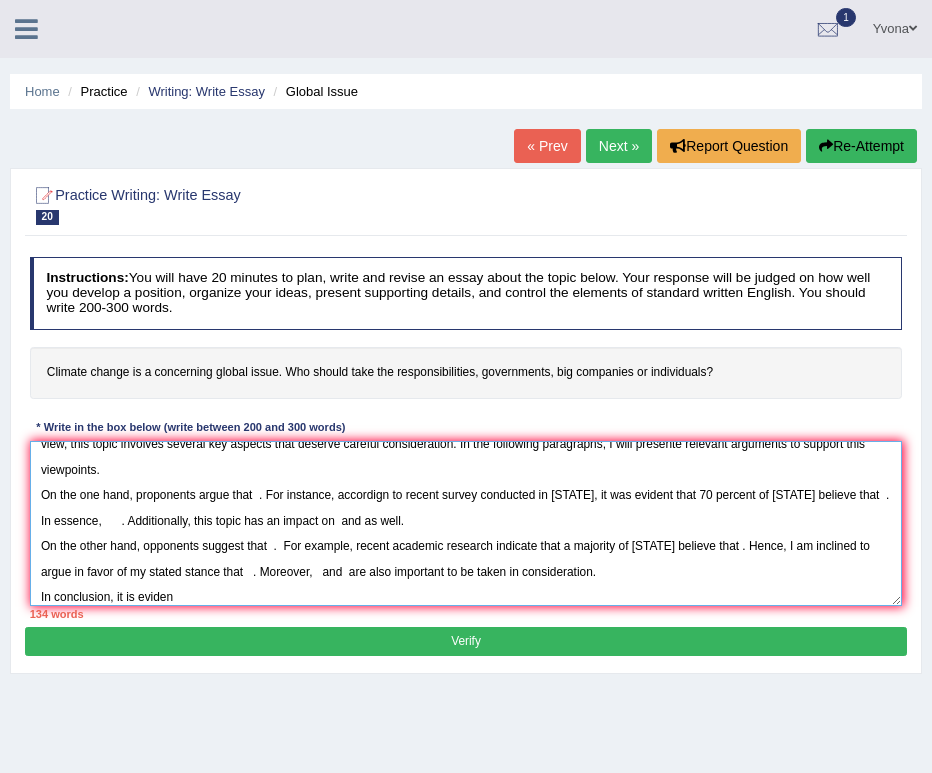 drag, startPoint x: 490, startPoint y: 570, endPoint x: 431, endPoint y: 588, distance: 61.68468 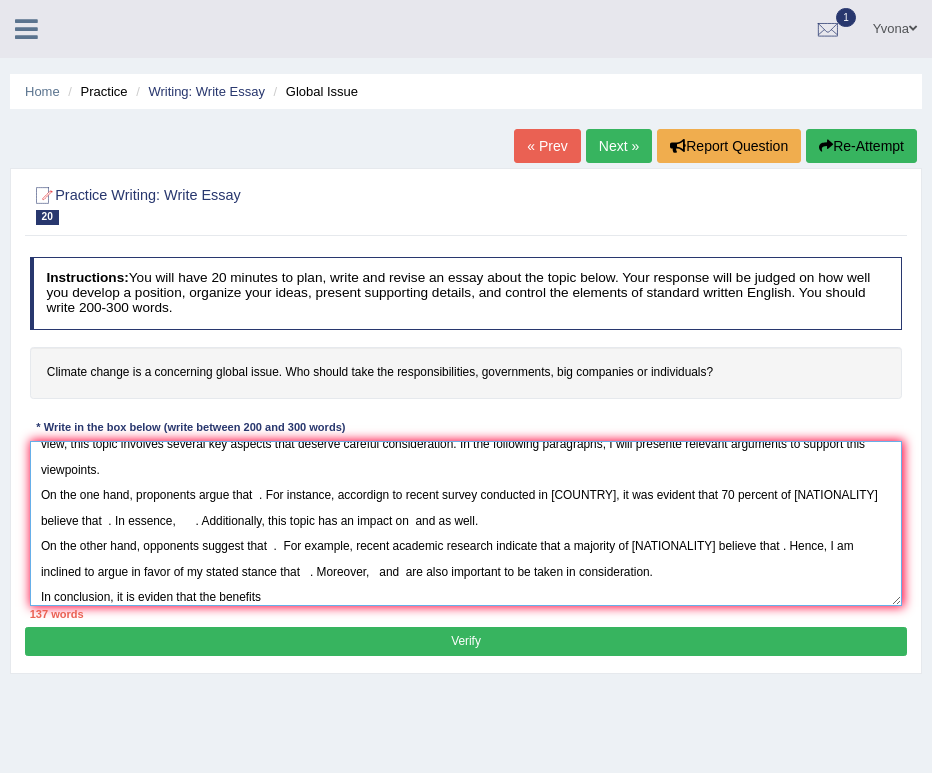 click on "It has long been a subject of discussion whether government, big companies or individuals need to take responsibilities regarding the climate changes. In my view, this topic involves several key aspects that deserve careful consideration. In the following paragraphs, I will presente relevant arguments to support this viewpoints.
On the one hand, proponents argue that  . For instance, accordign to recent survey conducted in [COUNTRY], it was evident that 70 percent of [NATIONALITY] believe that  . In essence,      . Additionally, this topic has an impact on  and as well.
On the other hand, opponents suggest that  .  For example, recent academic research indicate that a majority of [NATIONALITY] believe that . Hence, I am inclined to argue in favor of my stated stance that   . Moreover,   and  are also important to be taken in consideration.
In conclusion, it is eviden that the benefits" at bounding box center (466, 523) 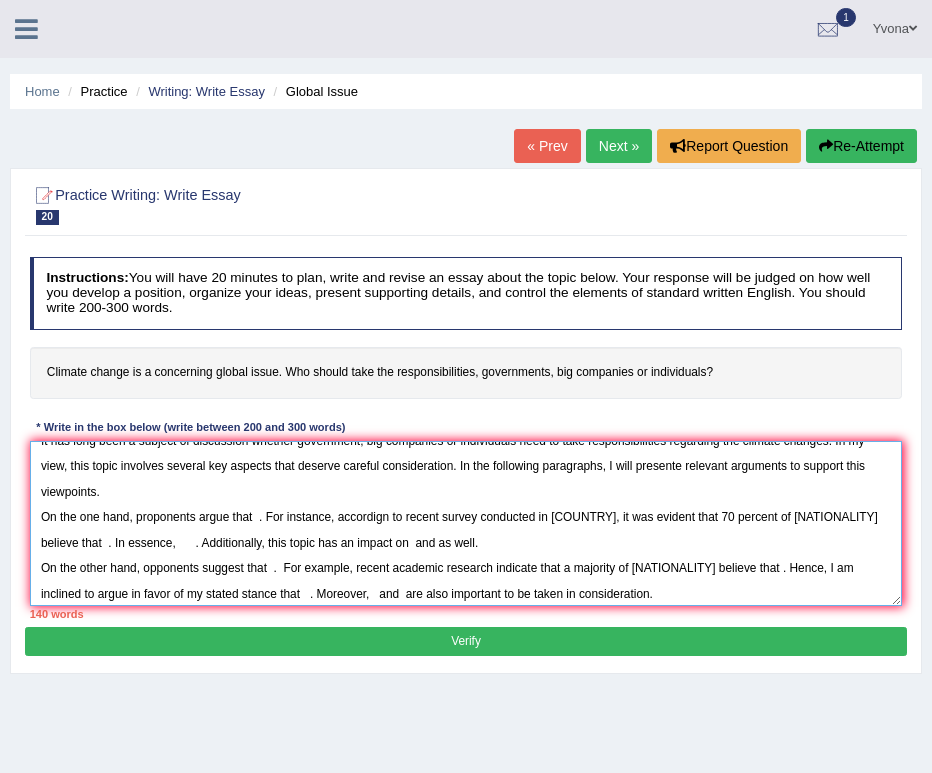 scroll, scrollTop: 0, scrollLeft: 0, axis: both 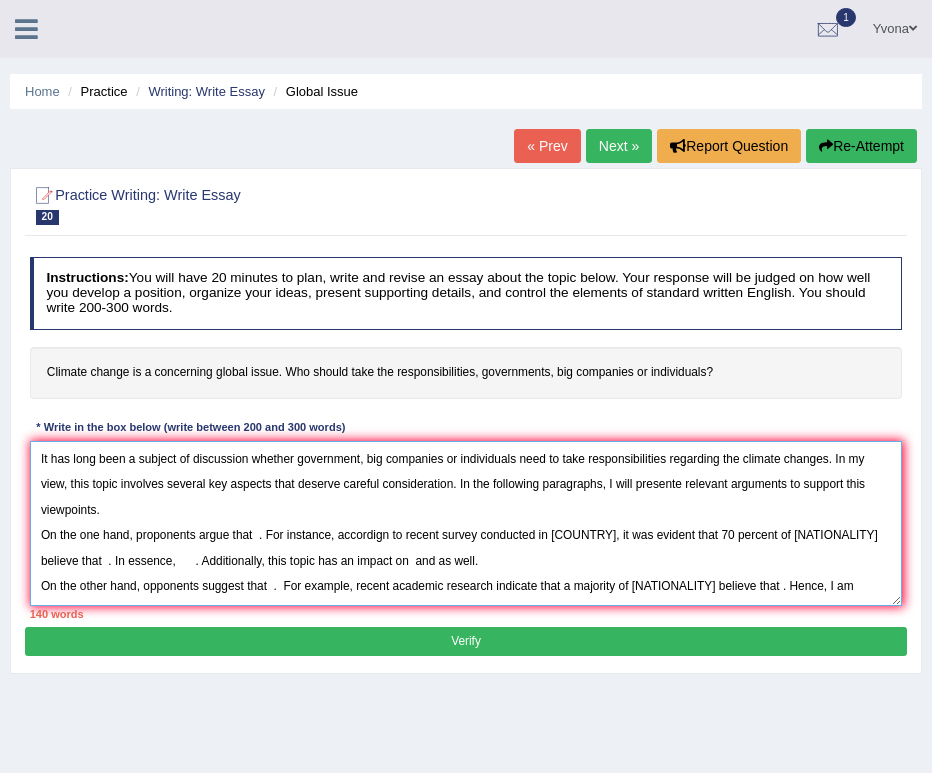 click on "It has long been a subject of discussion whether government, big companies or individuals need to take responsibilities regarding the climate changes. In my view, this topic involves several key aspects that deserve careful consideration. In the following paragraphs, I will presente relevant arguments to support this viewpoints.
On the one hand, proponents argue that  . For instance, accordign to recent survey conducted in [COUNTRY], it was evident that 70 percent of [NATIONALITY] believe that  . In essence,      . Additionally, this topic has an impact on  and as well.
On the other hand, opponents suggest that  .  For example, recent academic research indicate that a majority of [NATIONALITY] believe that . Hence, I am inclined to argue in favor of my stated stance that   . Moreover,   and  are also important to be taken in consideration.
In conclusion, it is eviden that the benefits of governments and" at bounding box center [466, 523] 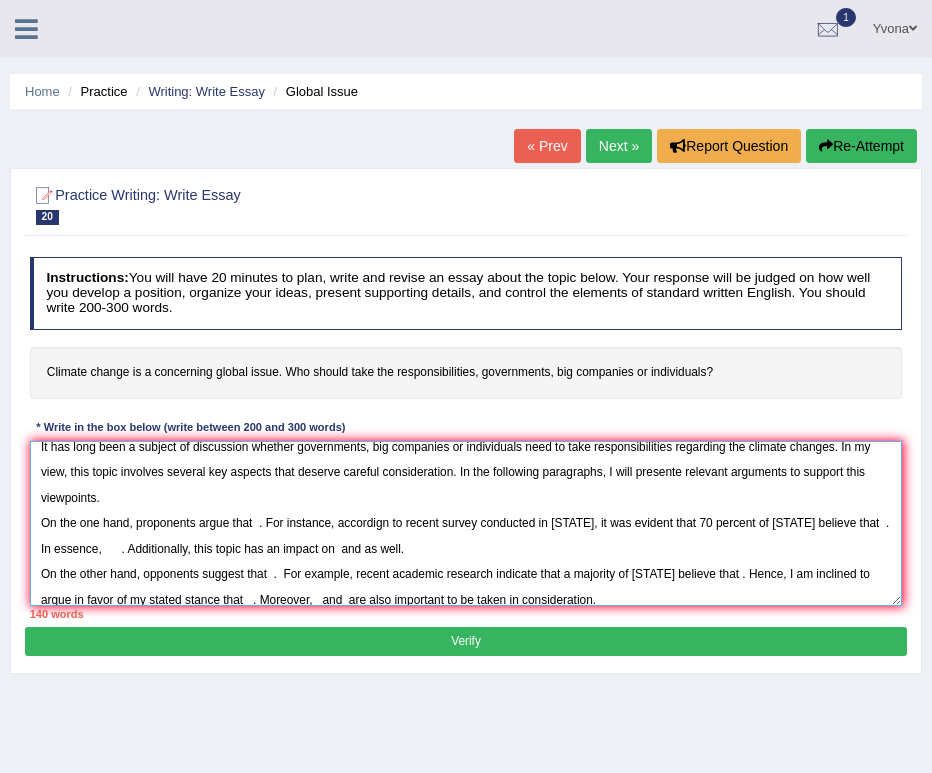 scroll, scrollTop: 60, scrollLeft: 0, axis: vertical 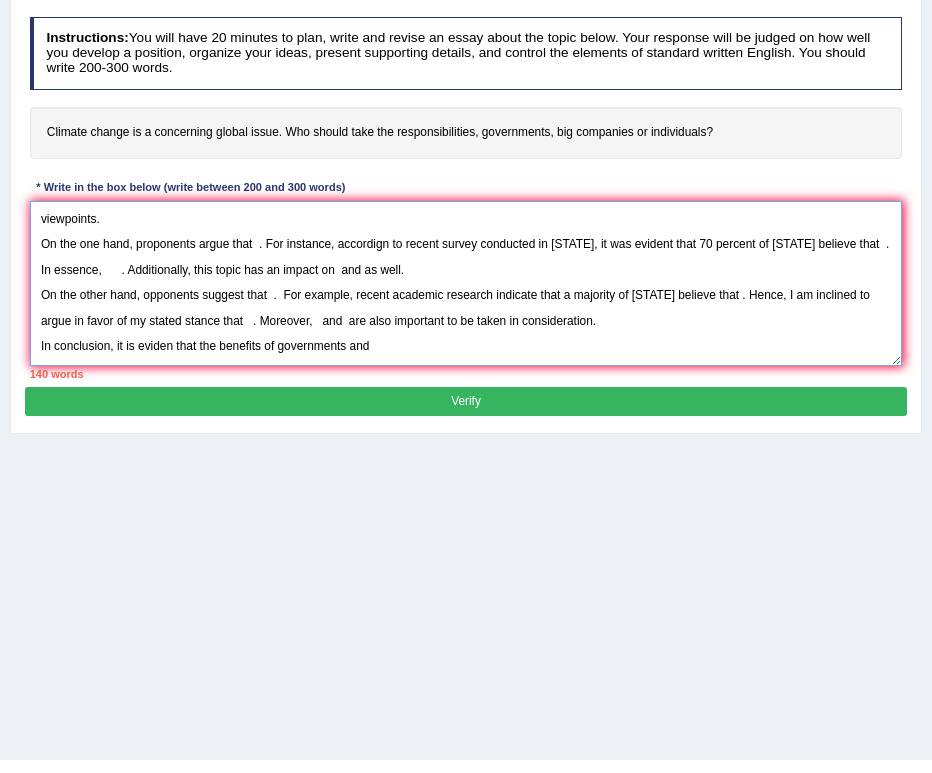 click on "It has long been a subject of discussion whether governments, big companies or individuals need to take responsibilities regarding the climate changes. In my view, this topic involves several key aspects that deserve careful consideration. In the following paragraphs, I will presente relevant arguments to support this viewpoints.
On the one hand, proponents argue that  . For instance, accordign to recent survey conducted in [STATE], it was evident that 70 percent of [STATE] believe that  . In essence,      . Additionally, this topic has an impact on  and as well.
On the other hand, opponents suggest that  .  For example, recent academic research indicate that a majority of [STATE] believe that . Hence, I am inclined to argue in favor of my stated stance that   . Moreover,   and  are also important to be taken in consideration.
In conclusion, it is eviden that the benefits of governments and" at bounding box center (466, 283) 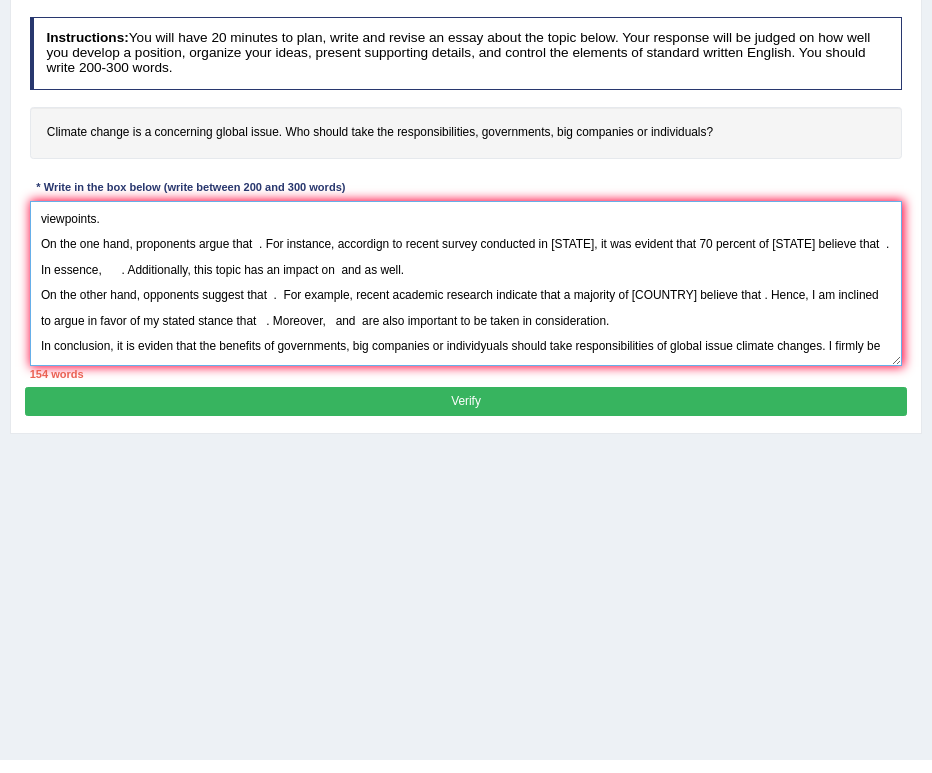 scroll, scrollTop: 76, scrollLeft: 0, axis: vertical 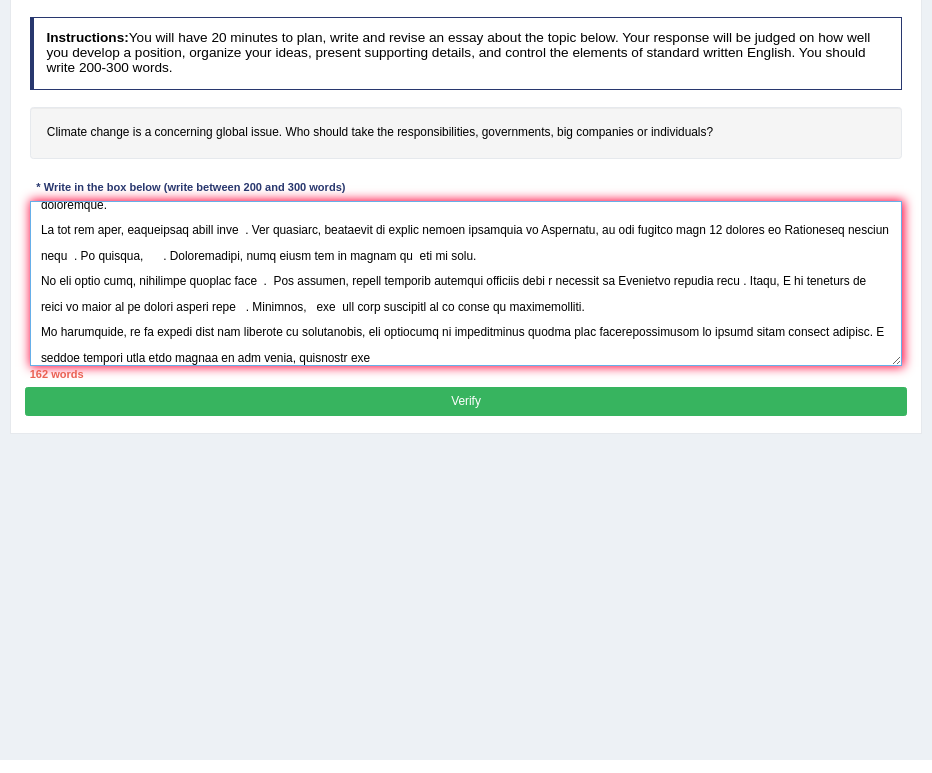 click at bounding box center (466, 283) 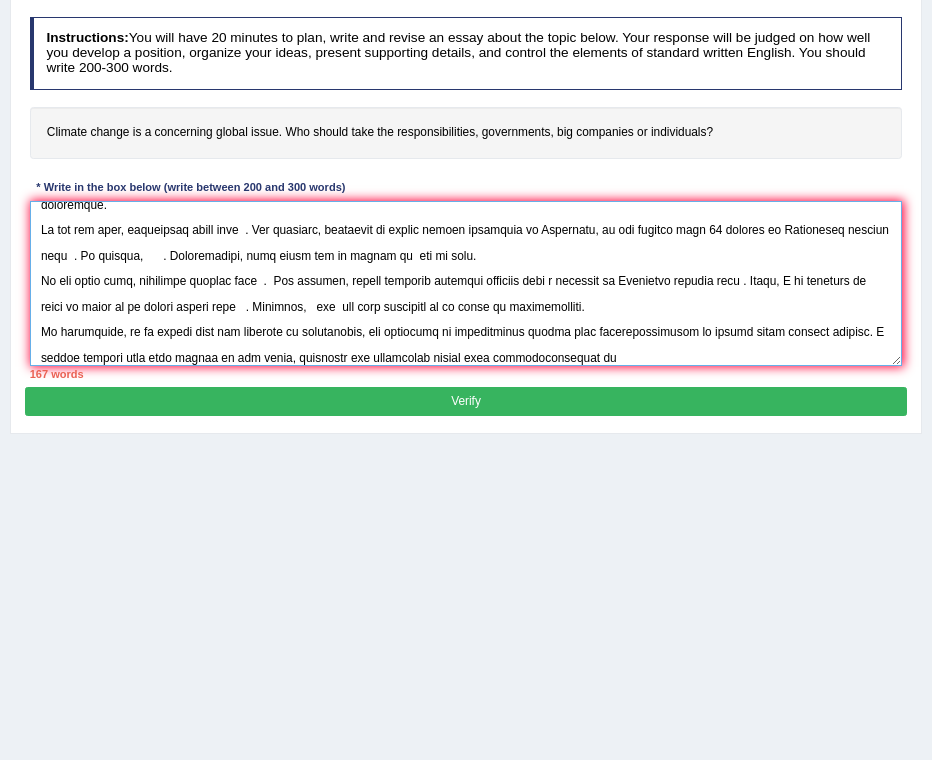 scroll, scrollTop: 90, scrollLeft: 0, axis: vertical 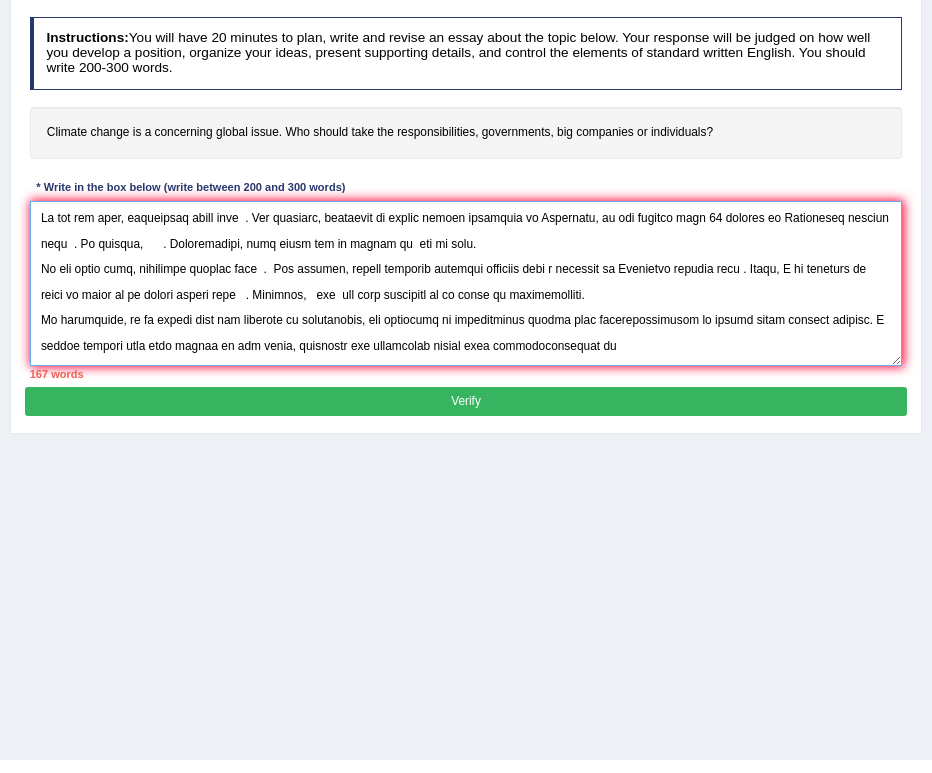 drag, startPoint x: 127, startPoint y: 354, endPoint x: 566, endPoint y: 357, distance: 439.01025 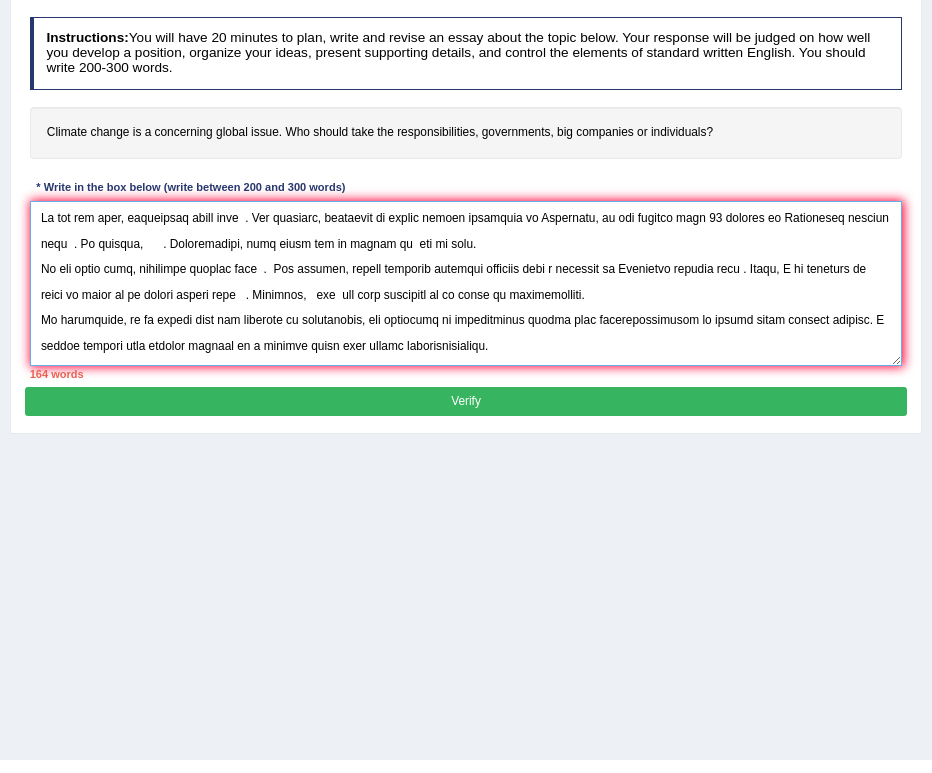 click at bounding box center (466, 283) 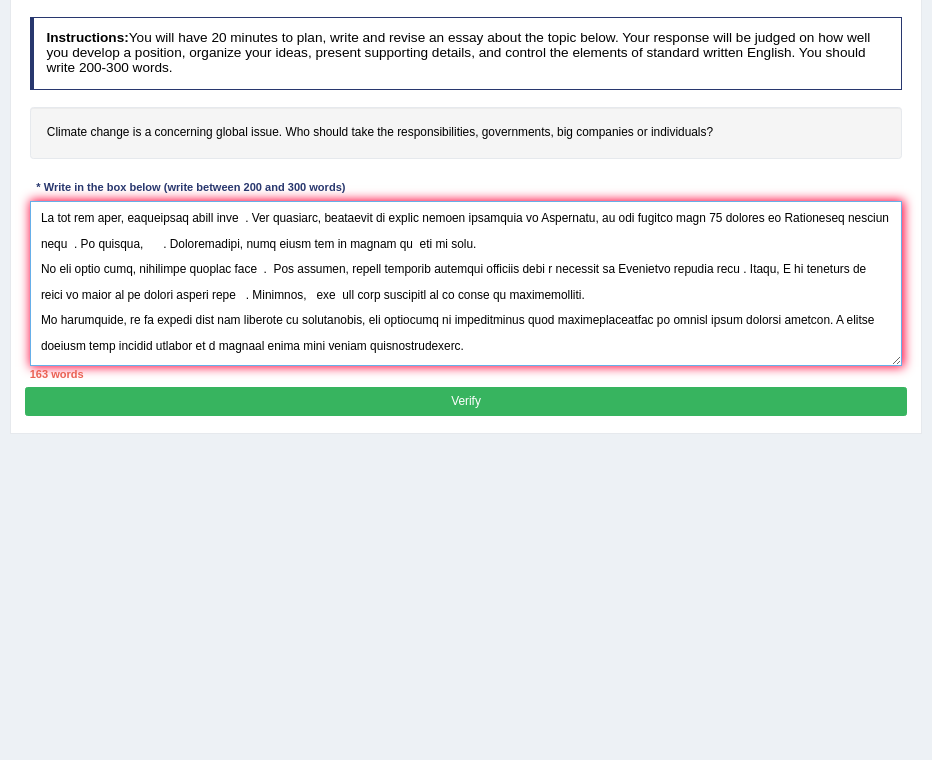 click at bounding box center (466, 283) 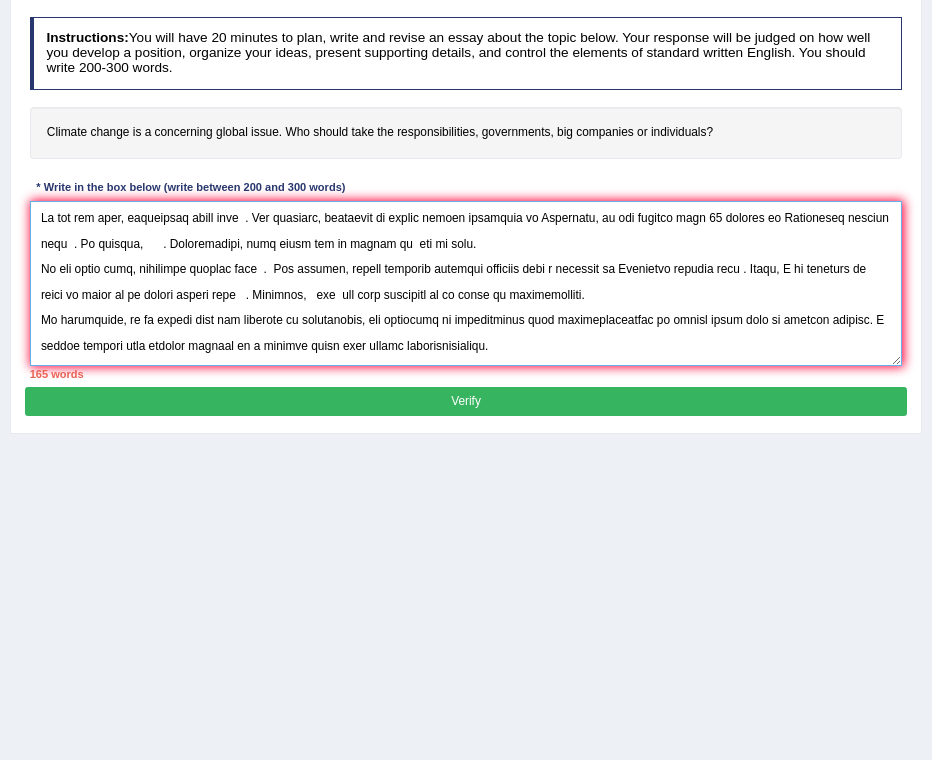 click at bounding box center (466, 283) 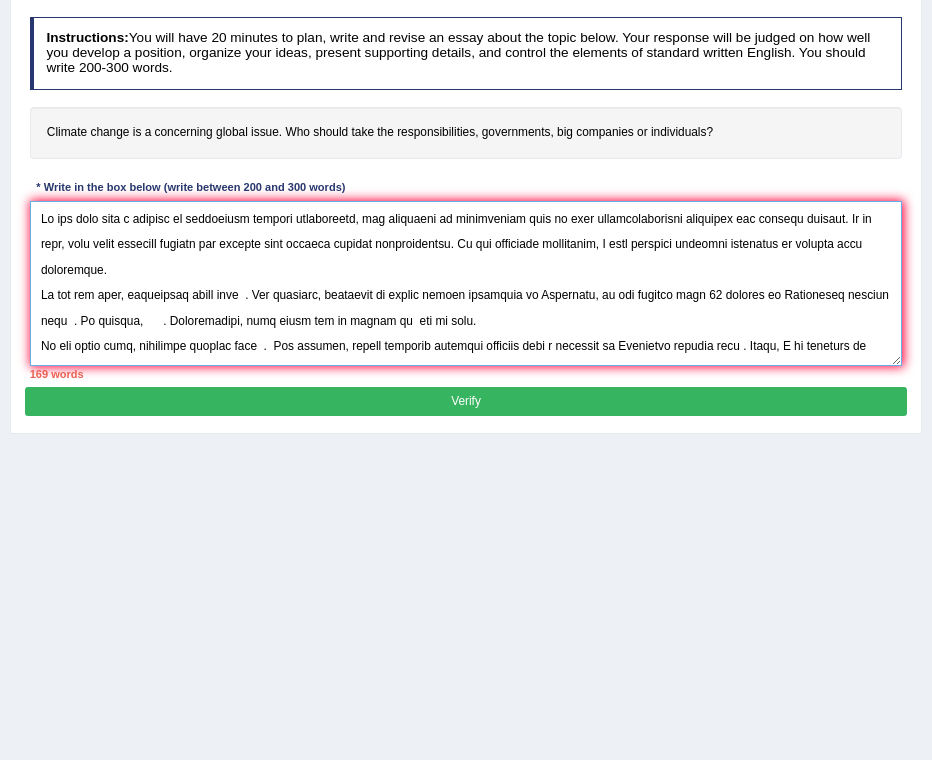 scroll, scrollTop: 89, scrollLeft: 0, axis: vertical 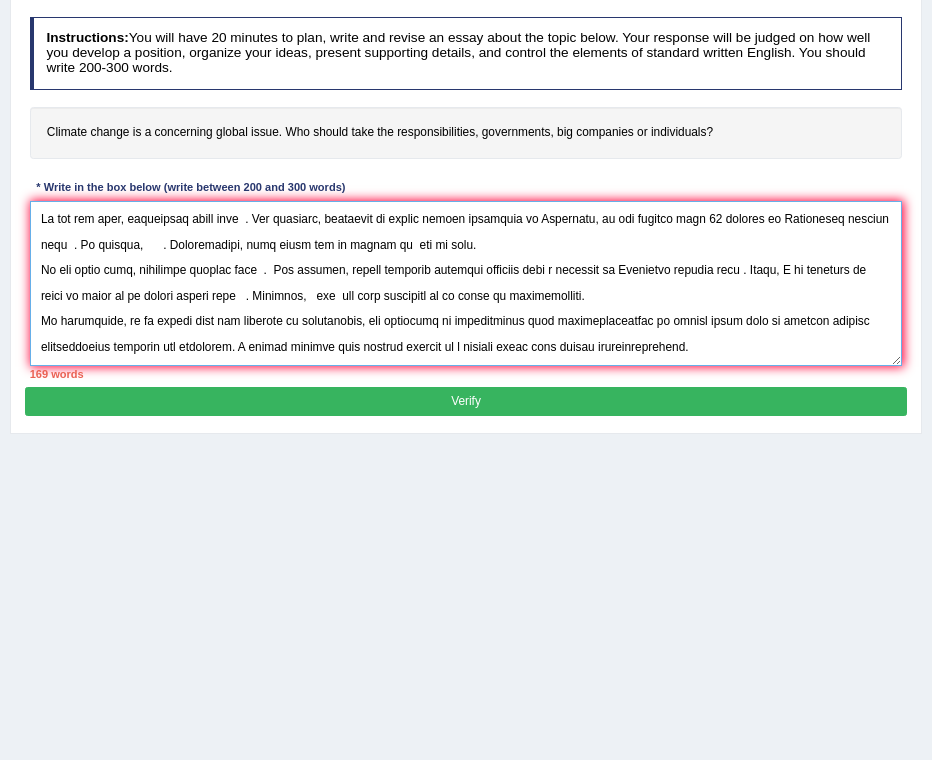 click at bounding box center [466, 283] 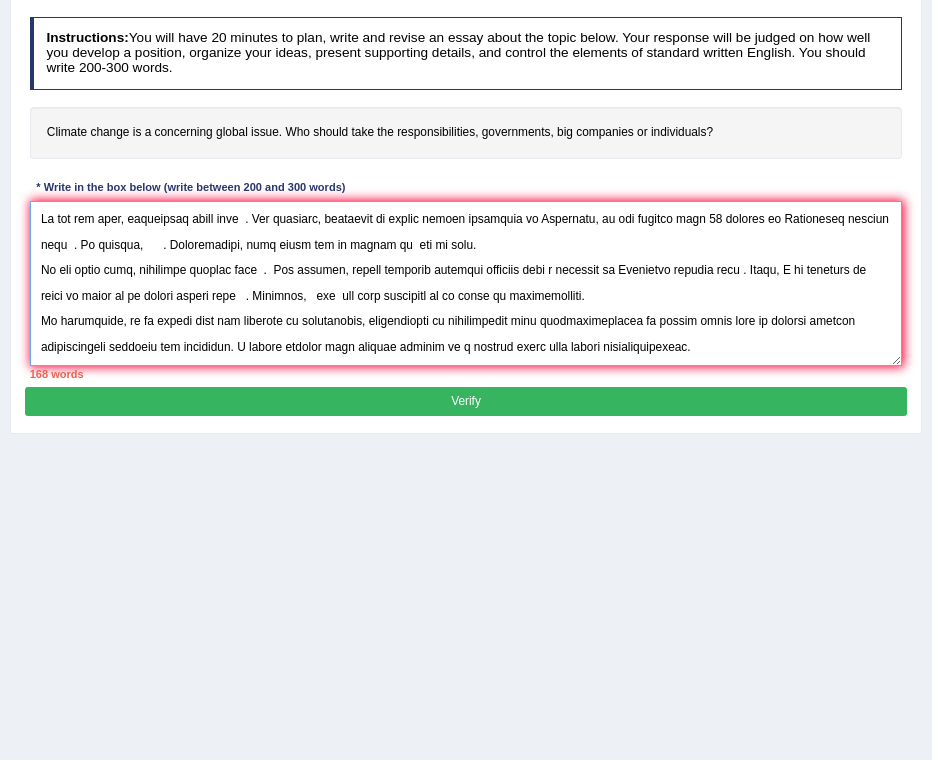 scroll, scrollTop: 0, scrollLeft: 0, axis: both 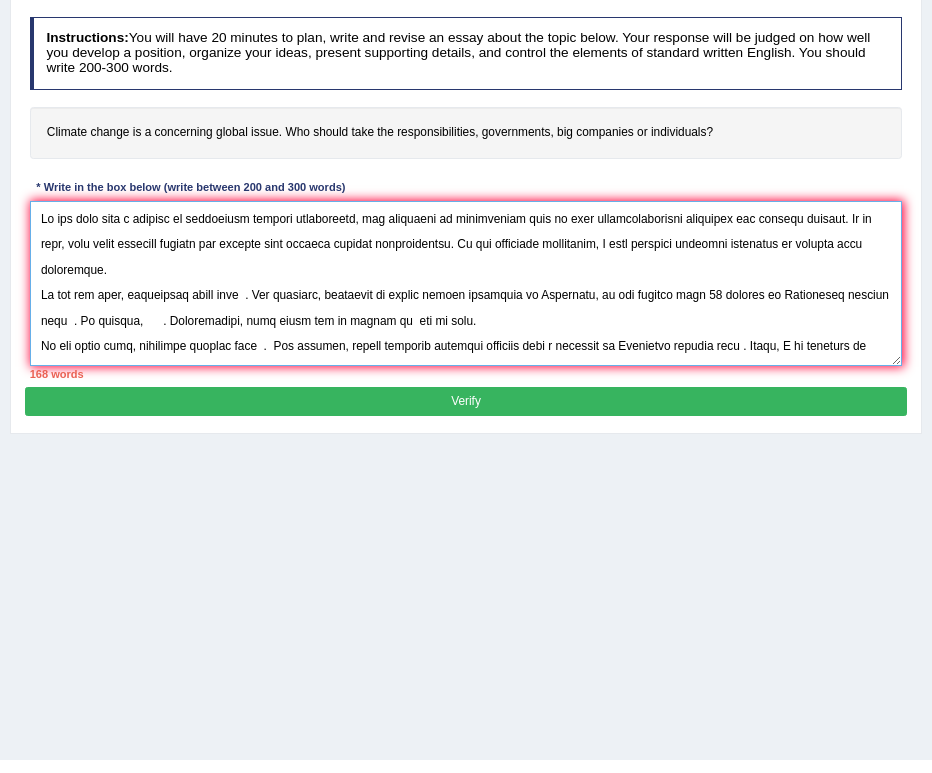 drag, startPoint x: 370, startPoint y: 217, endPoint x: 454, endPoint y: 223, distance: 84.21401 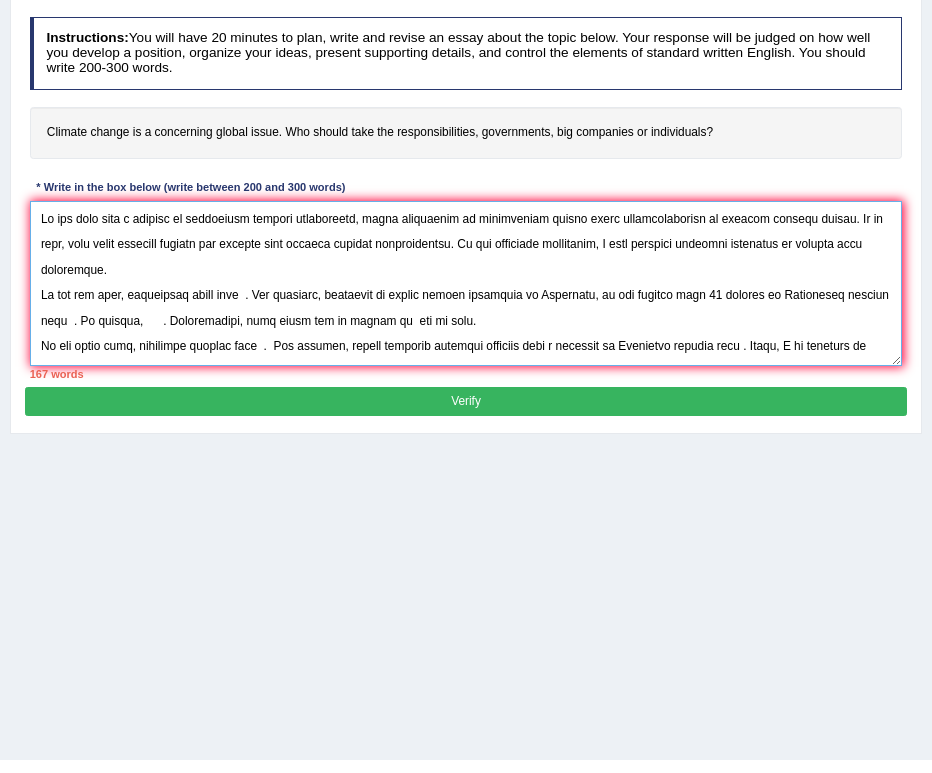 click at bounding box center (466, 283) 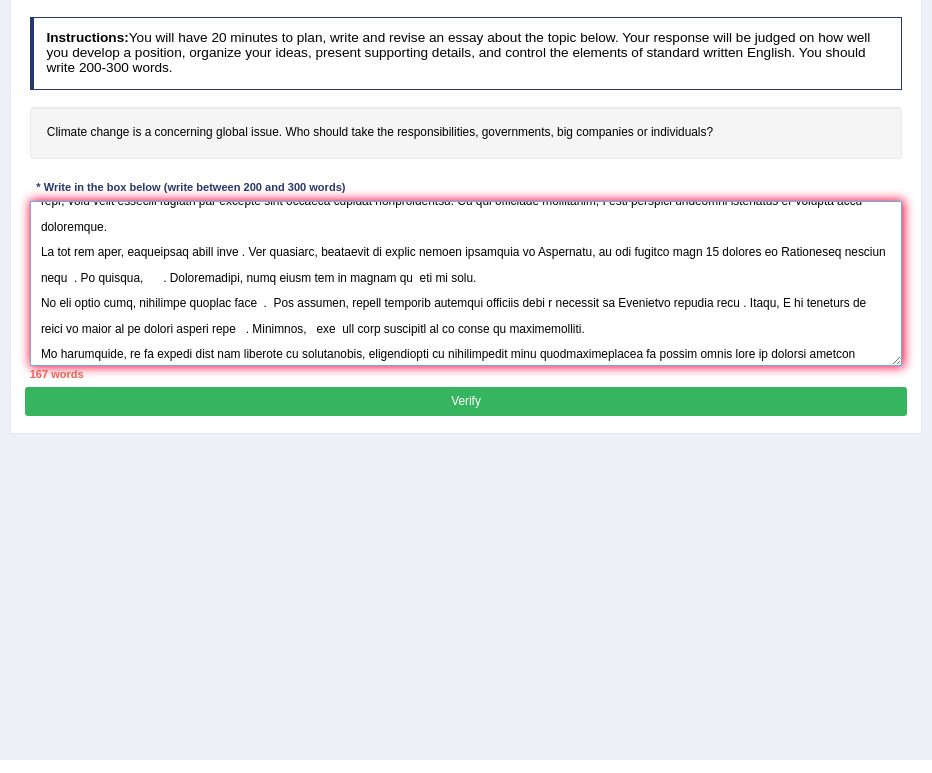 scroll, scrollTop: 89, scrollLeft: 0, axis: vertical 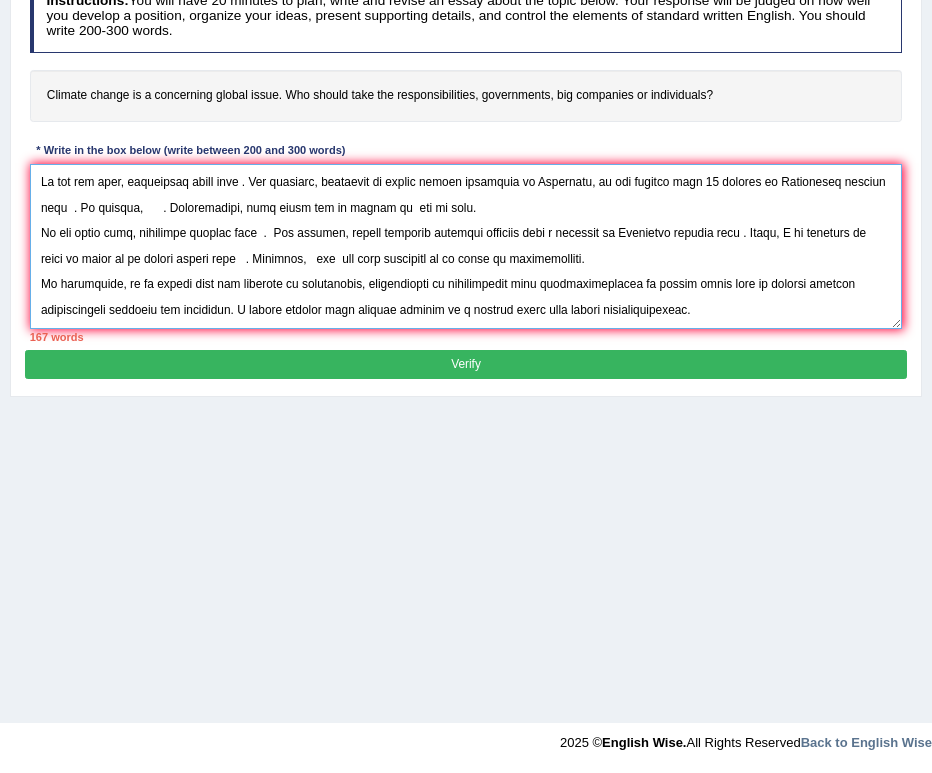 click at bounding box center (466, 246) 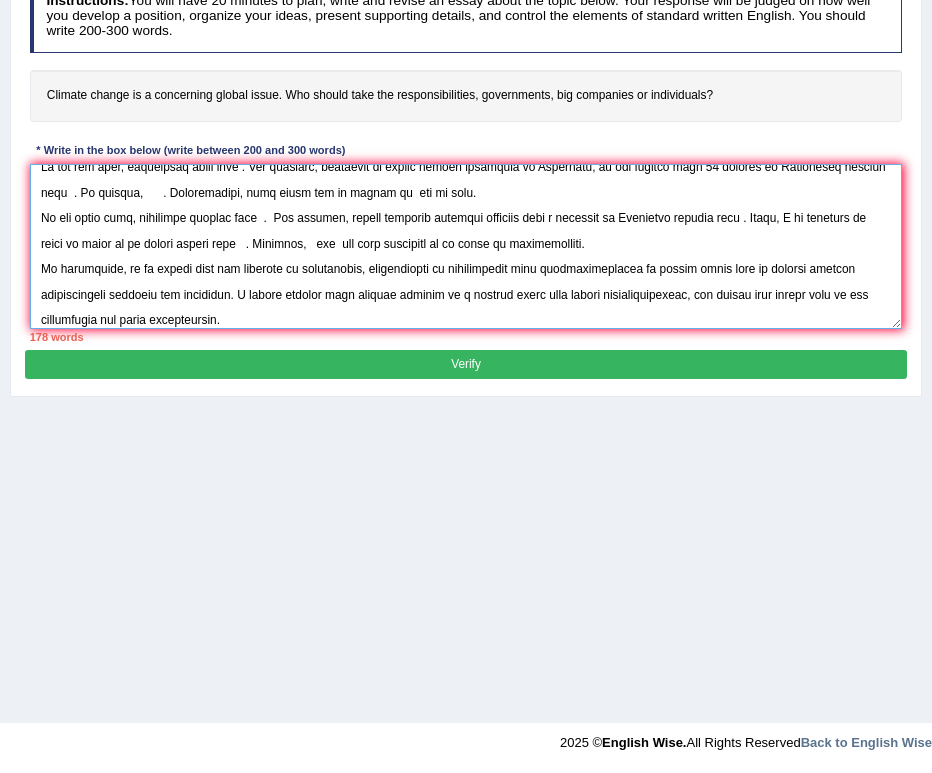scroll, scrollTop: 0, scrollLeft: 0, axis: both 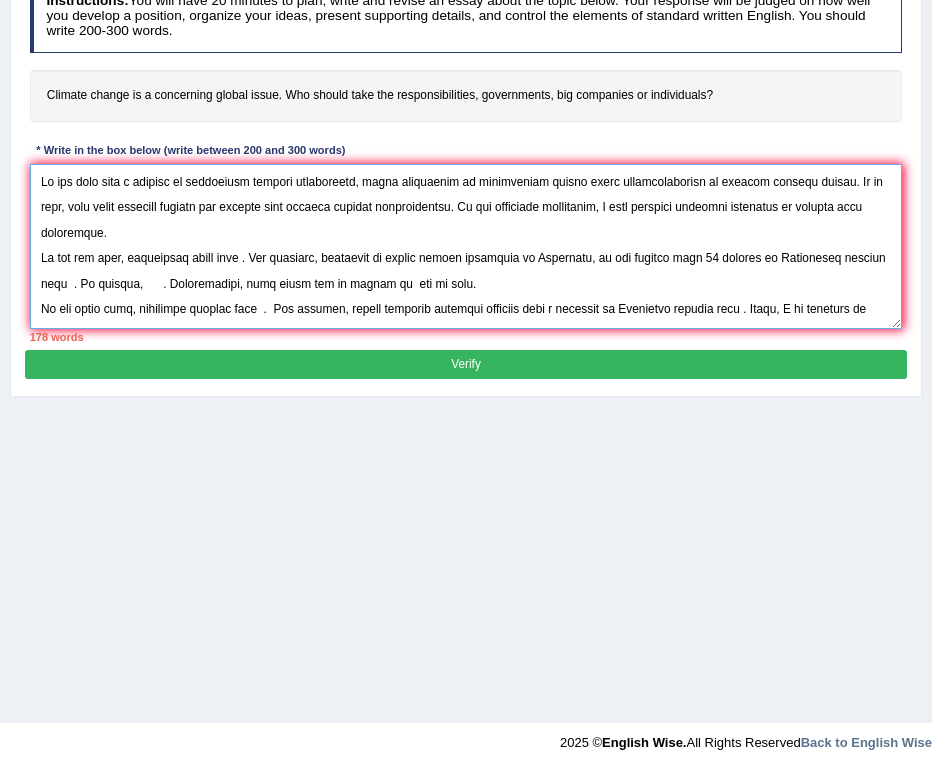 click at bounding box center [466, 246] 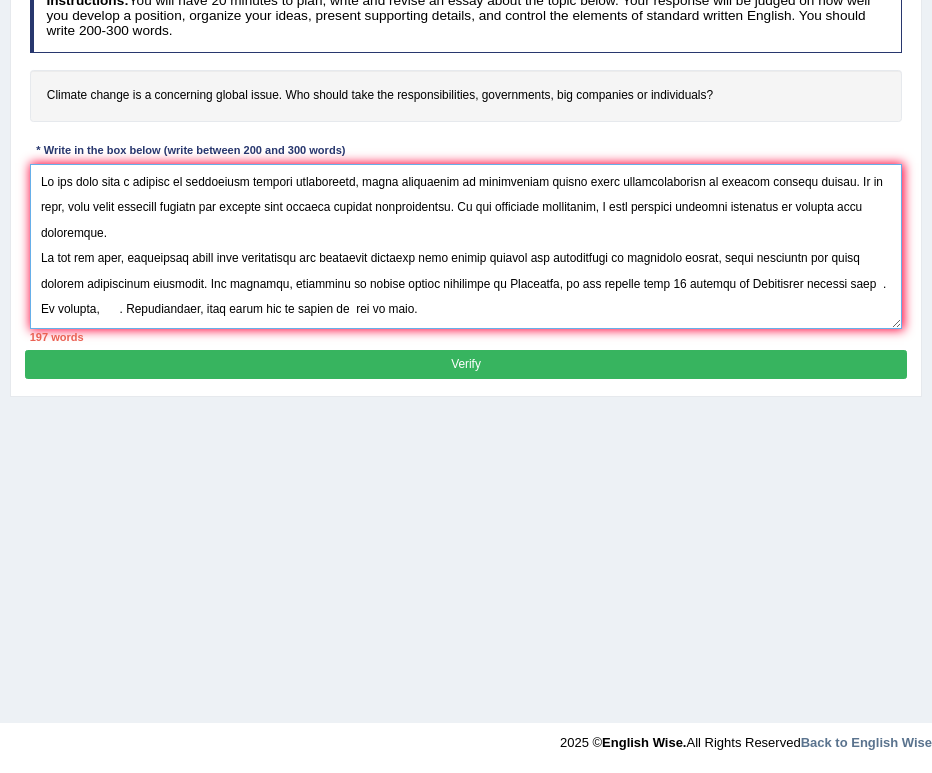 drag, startPoint x: 853, startPoint y: 285, endPoint x: 868, endPoint y: 285, distance: 15 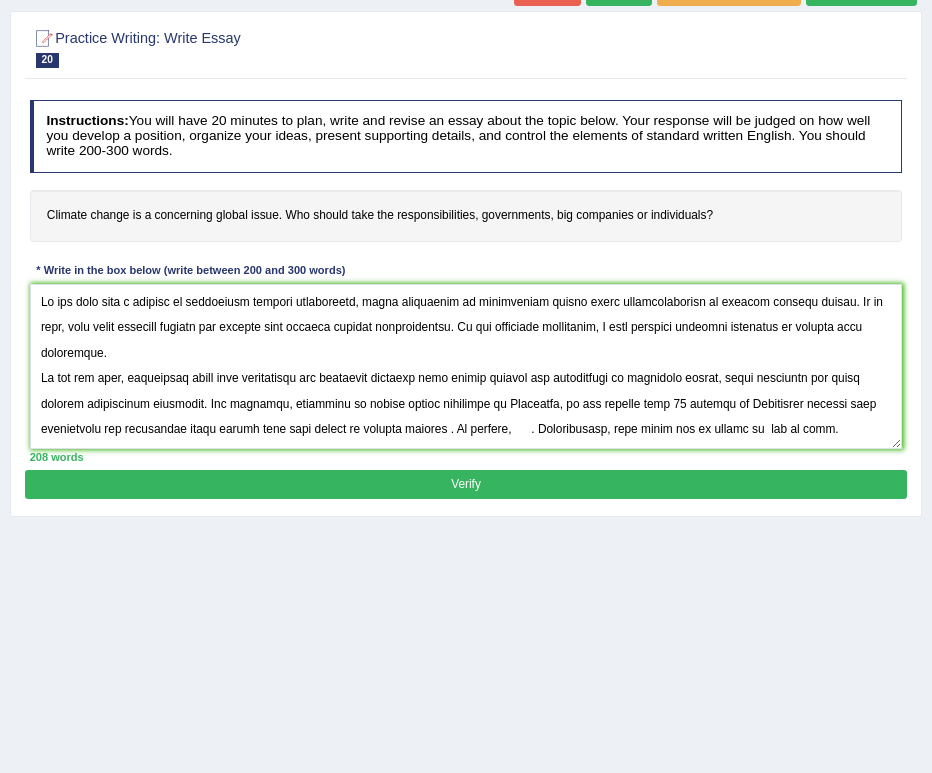 scroll, scrollTop: 277, scrollLeft: 0, axis: vertical 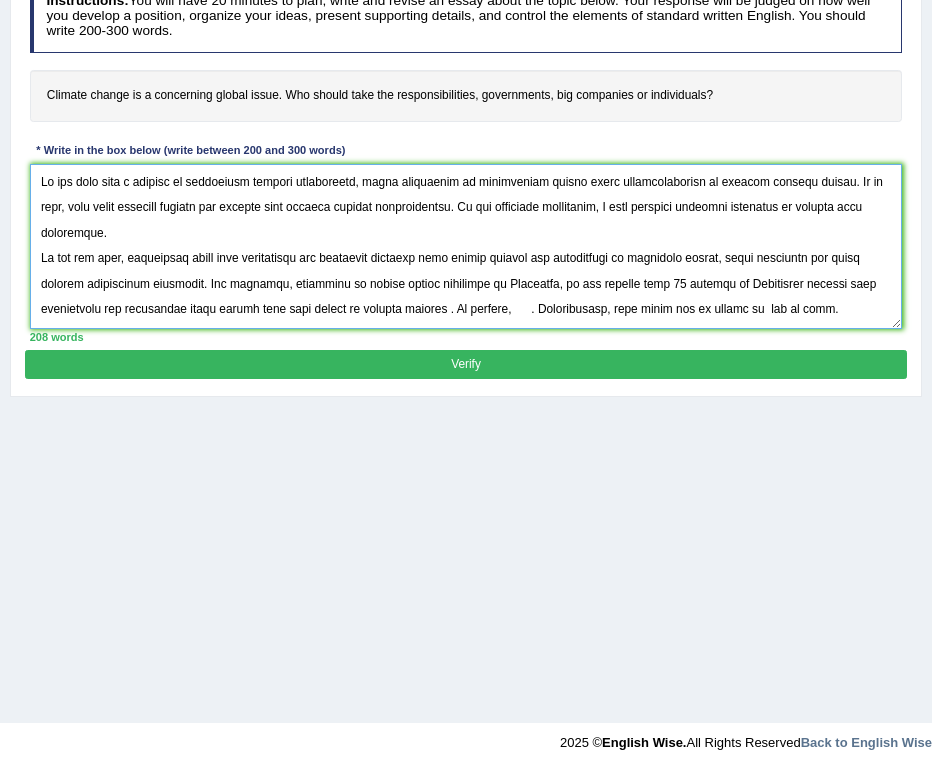 drag, startPoint x: 457, startPoint y: 313, endPoint x: 759, endPoint y: 421, distance: 320.7304 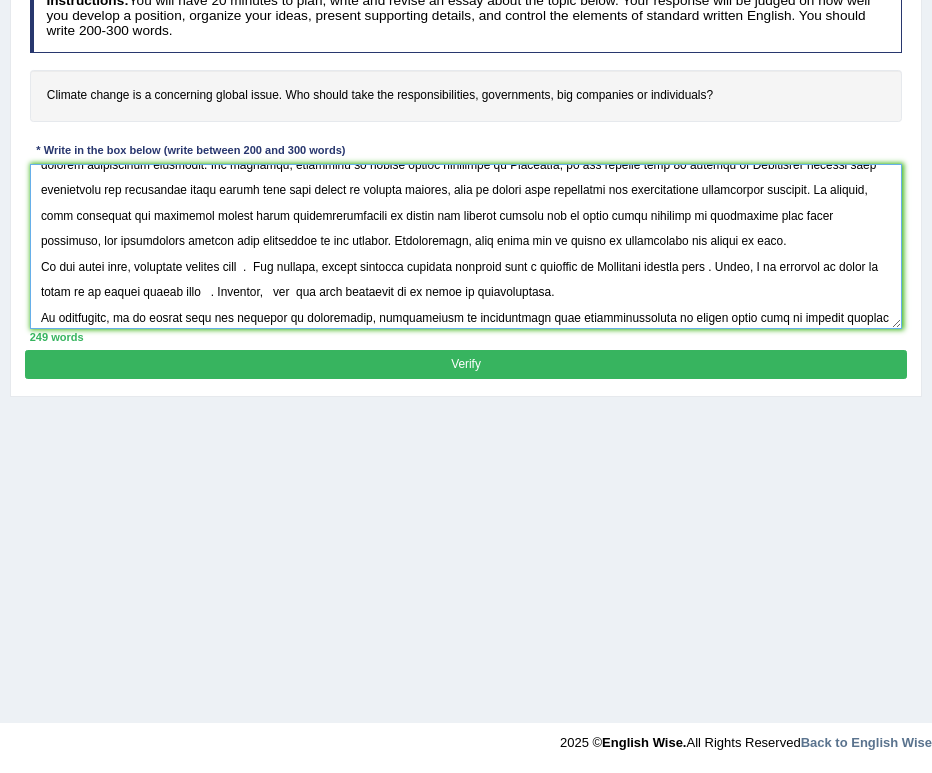 scroll, scrollTop: 188, scrollLeft: 0, axis: vertical 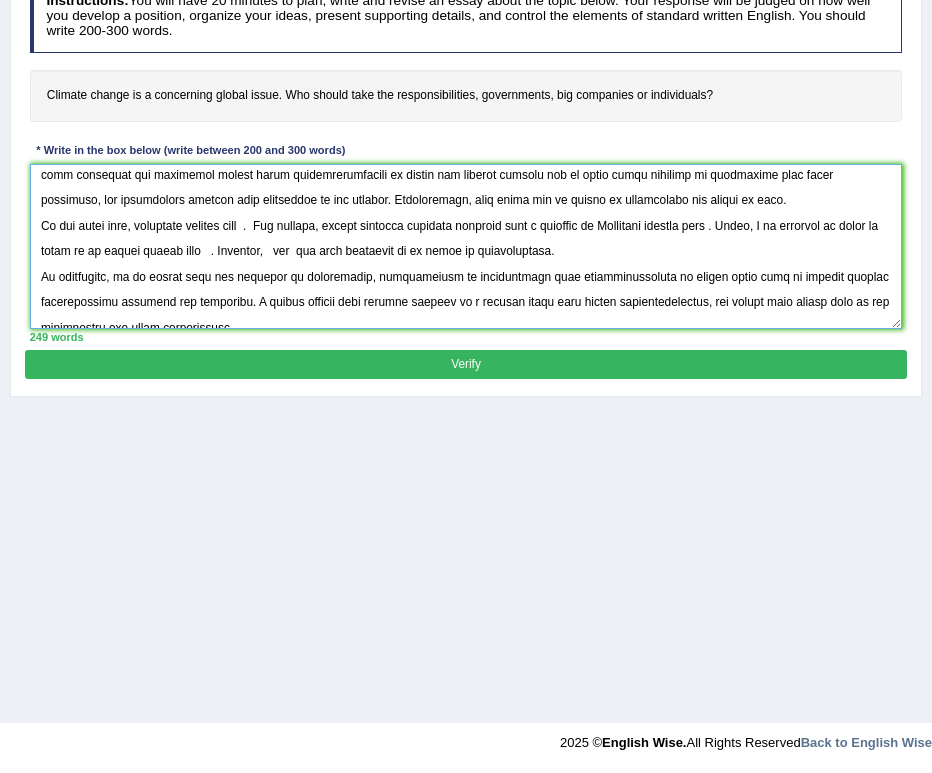 click at bounding box center (466, 246) 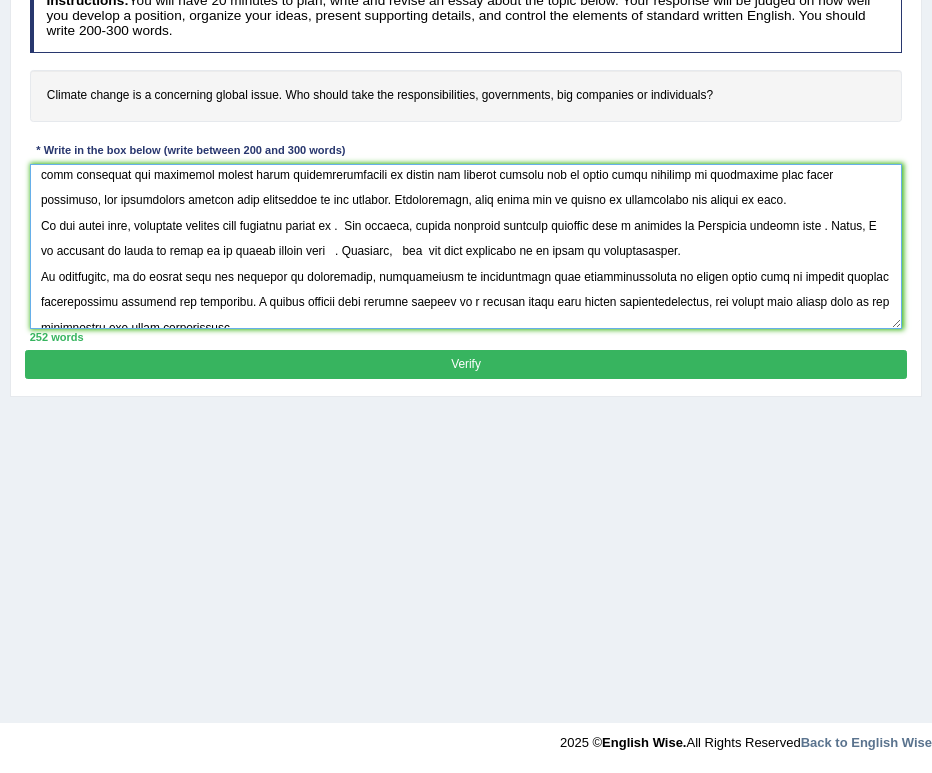 paste on "governments" 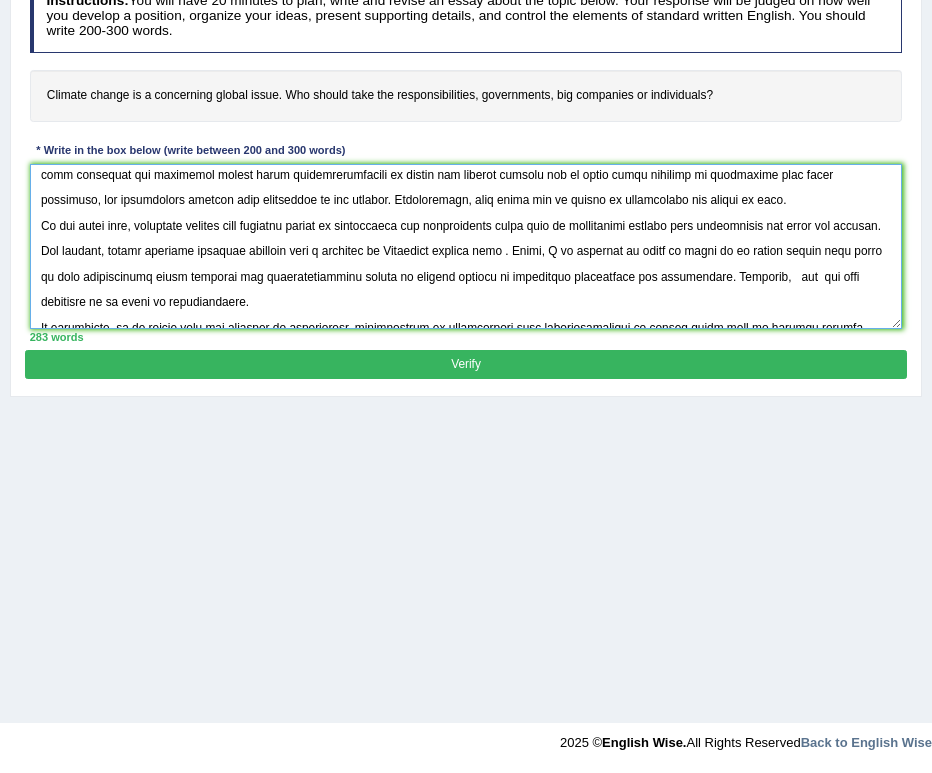 drag, startPoint x: 757, startPoint y: 273, endPoint x: 60, endPoint y: 277, distance: 697.0115 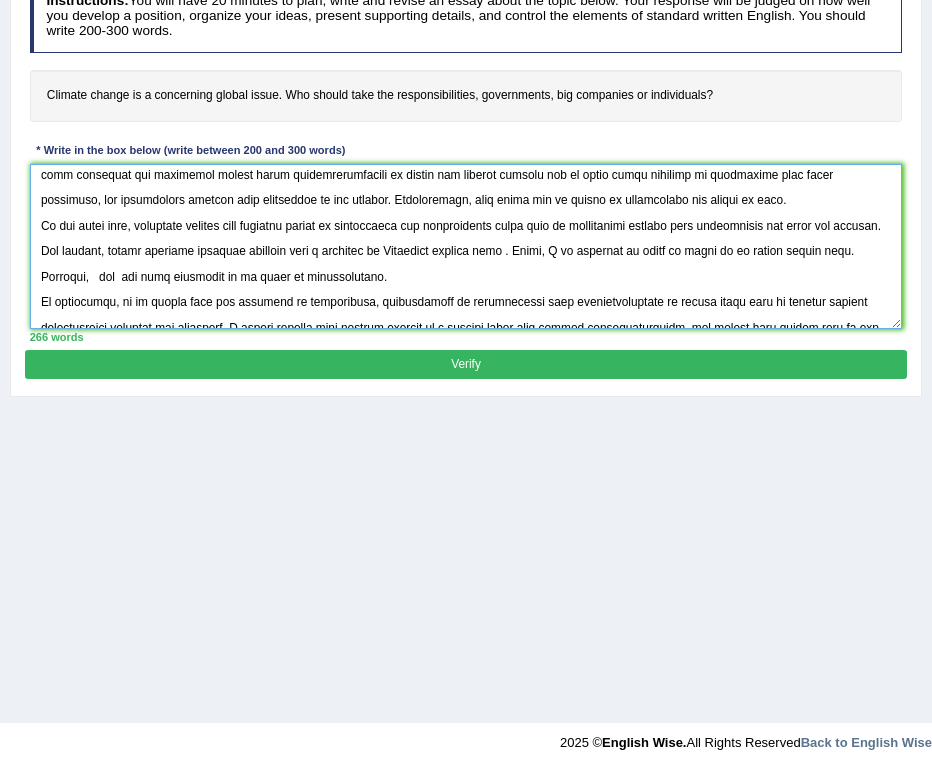 click at bounding box center [466, 246] 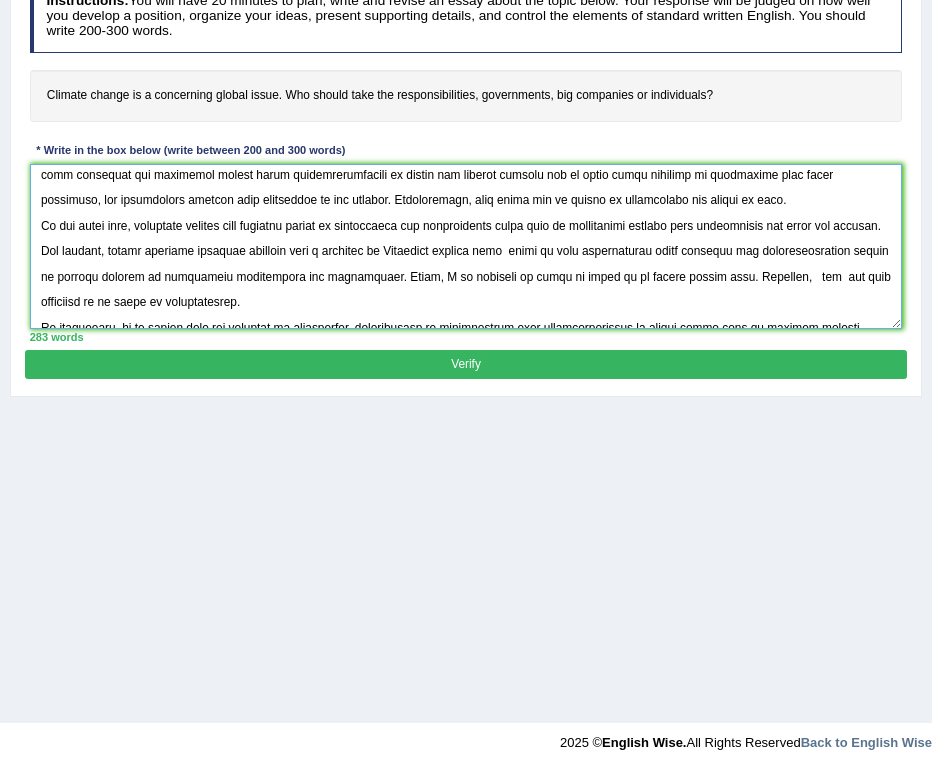 drag, startPoint x: 831, startPoint y: 282, endPoint x: 904, endPoint y: 305, distance: 76.537575 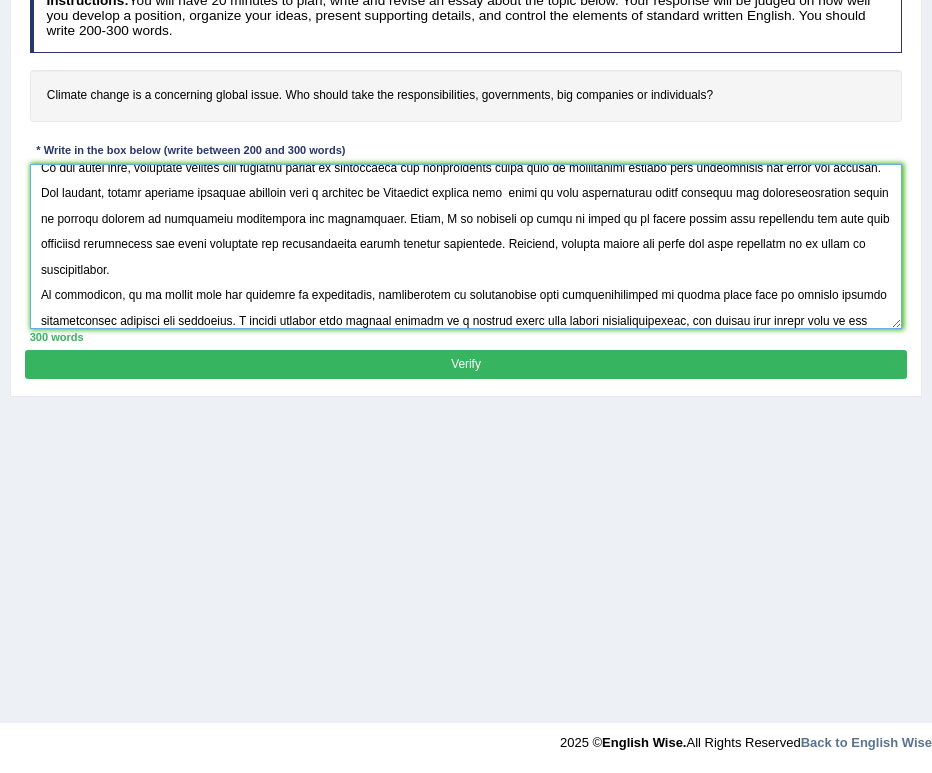 scroll, scrollTop: 287, scrollLeft: 0, axis: vertical 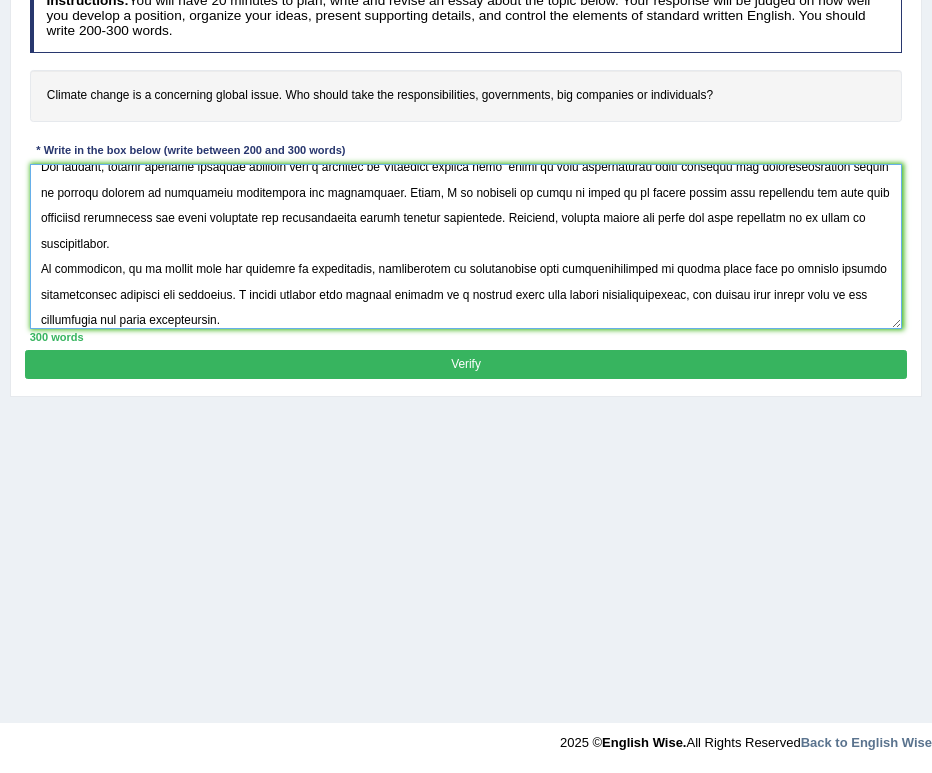 type on "It has long been a subject of discussion whether governments, large businesses or individuals should thake responsobilitis in climate changes issues. In my view, this topic involves several key aspects that deserve careful consideration. In the following paragraphs, I will presente relevant arguments to support this viewpoints.
On the one hand, proponents argue that governments can implement policies like carbon pricing and invenstment in renewable energy, while companies can shift towards sustainable practices. For instance, accordign to recent survey conducted in Australia, it was evident that 70 percent of Australian believe that governments and businesses could adress that root causes of climate changes, such as fossil fule dependance and unsustainable consumption patterns. In essence, larg businesse and busineses should thake responsibiilities in regard the climate changes due to their great capacity to implemente larg scale solutions, but individuals actions also contribute to the problem. Additiona..." 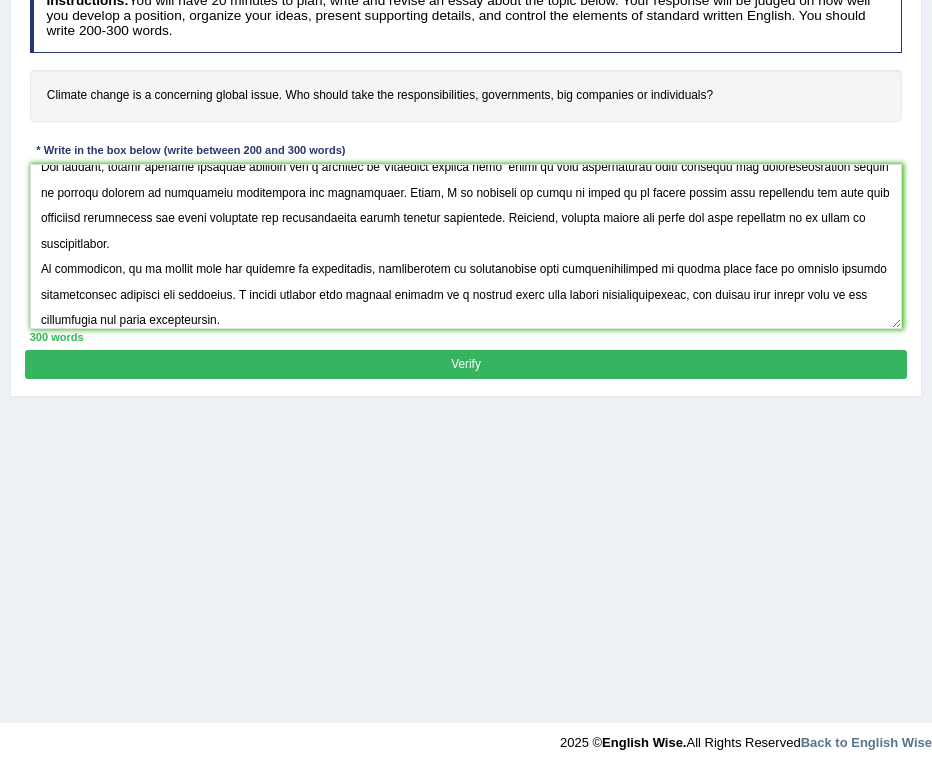 click on "Verify" at bounding box center [465, 364] 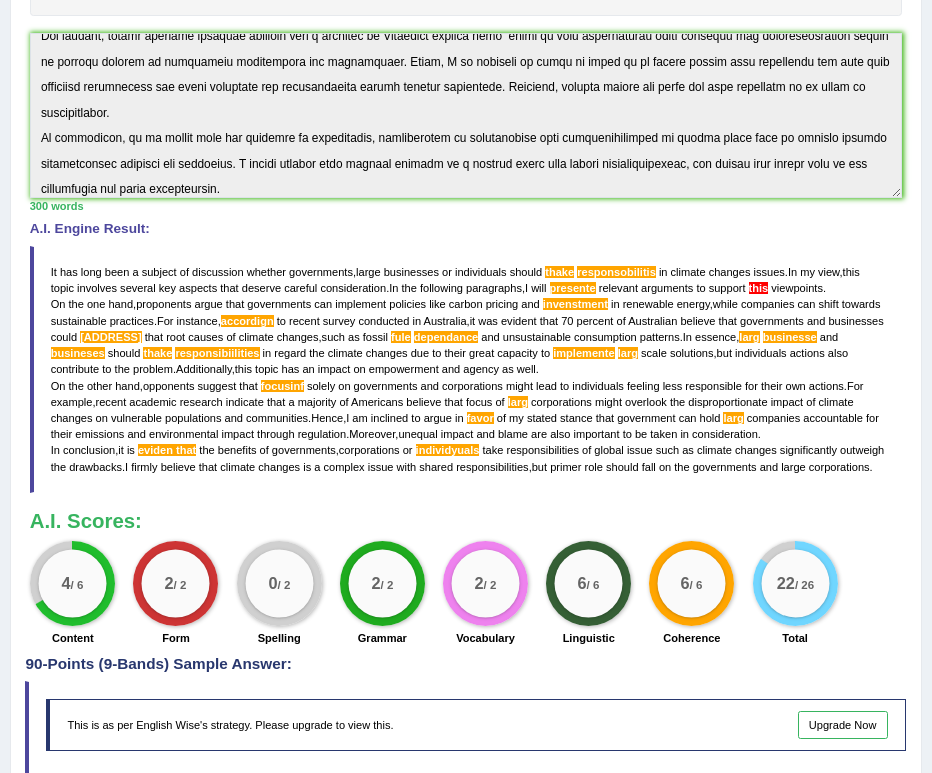 scroll, scrollTop: 517, scrollLeft: 0, axis: vertical 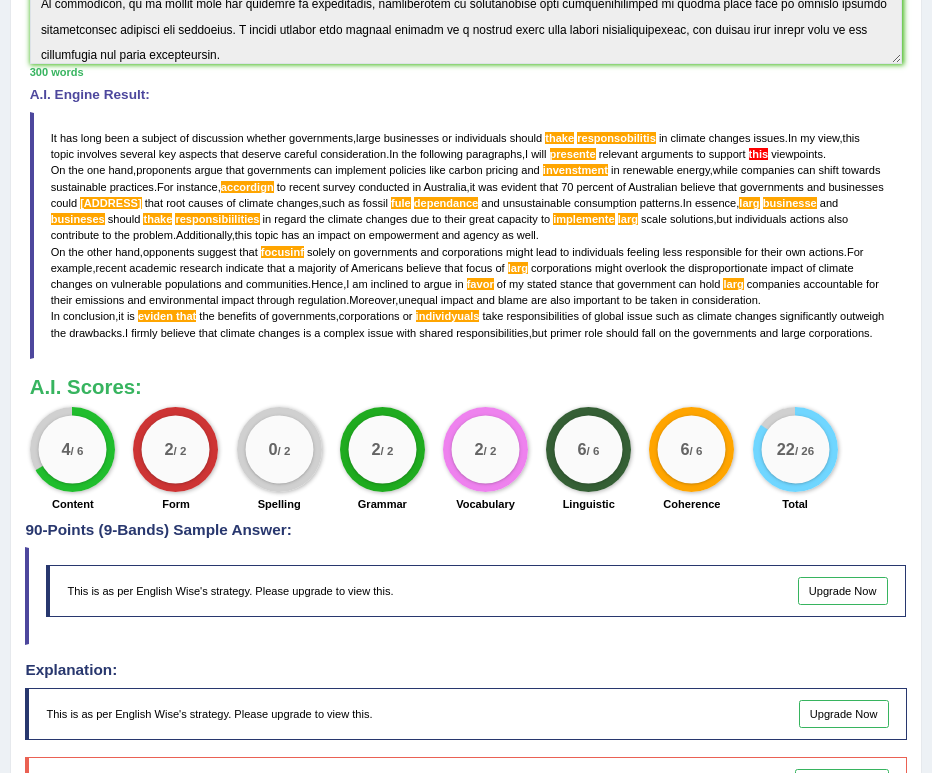 click on "Total" at bounding box center (795, 506) 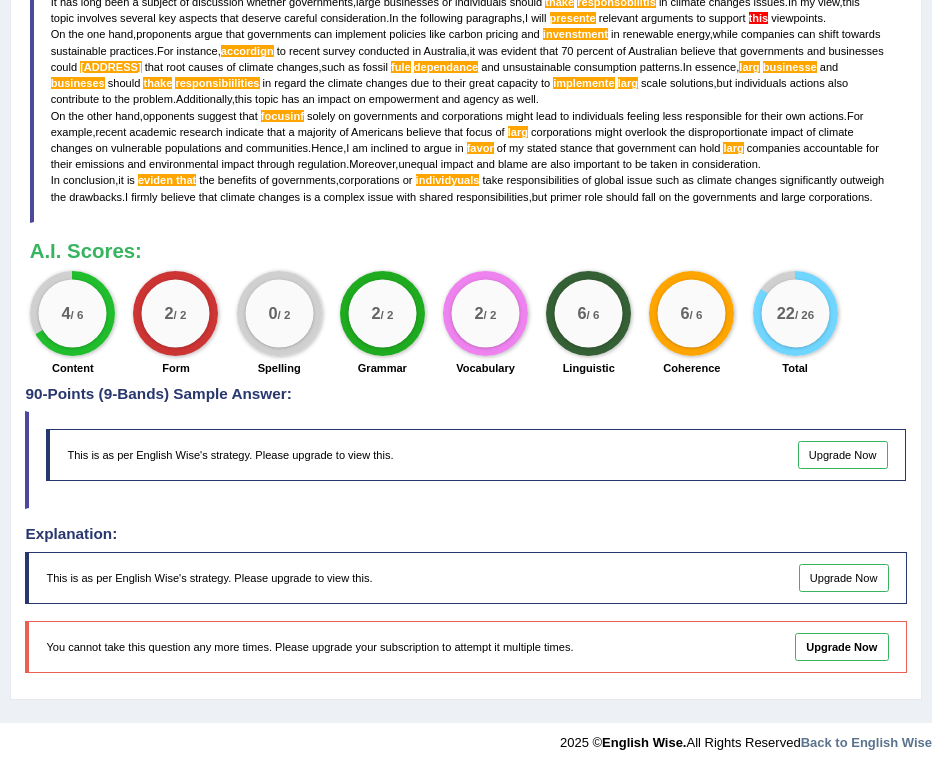 click on "A.I. Scores:
4  / 6              Content
2  / 2              Form
0  / 2              Spelling
2  / 2              Grammar
2  / 2              Vocabulary
6  / 6              Linguistic
6  / 6              Coherence
22  / 26              Total" at bounding box center (466, 310) 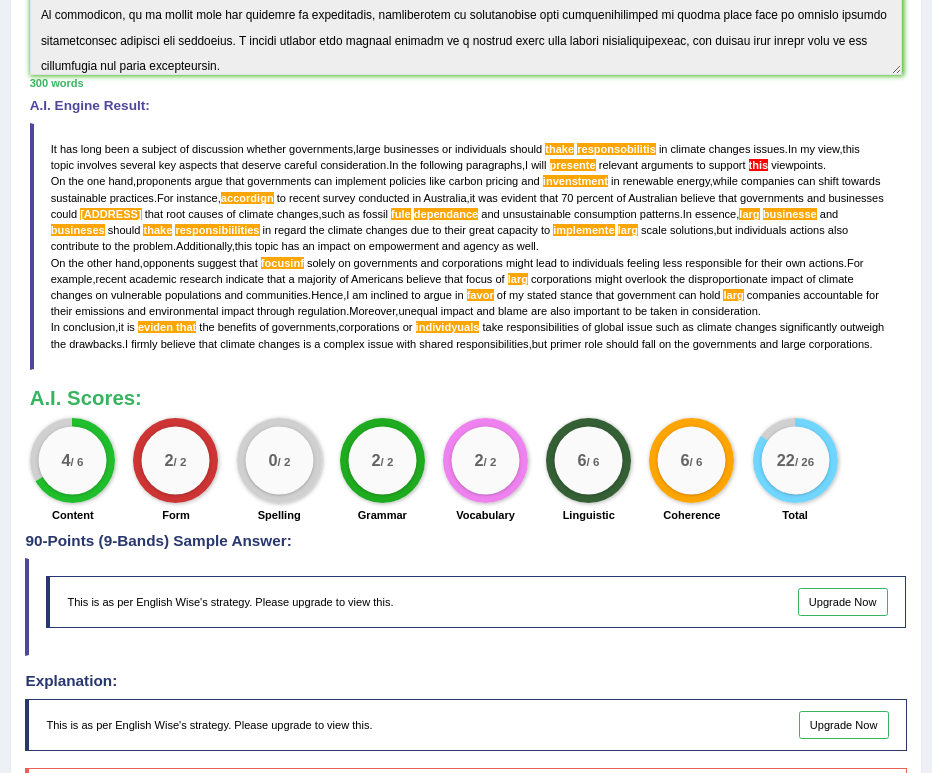 scroll, scrollTop: 310, scrollLeft: 0, axis: vertical 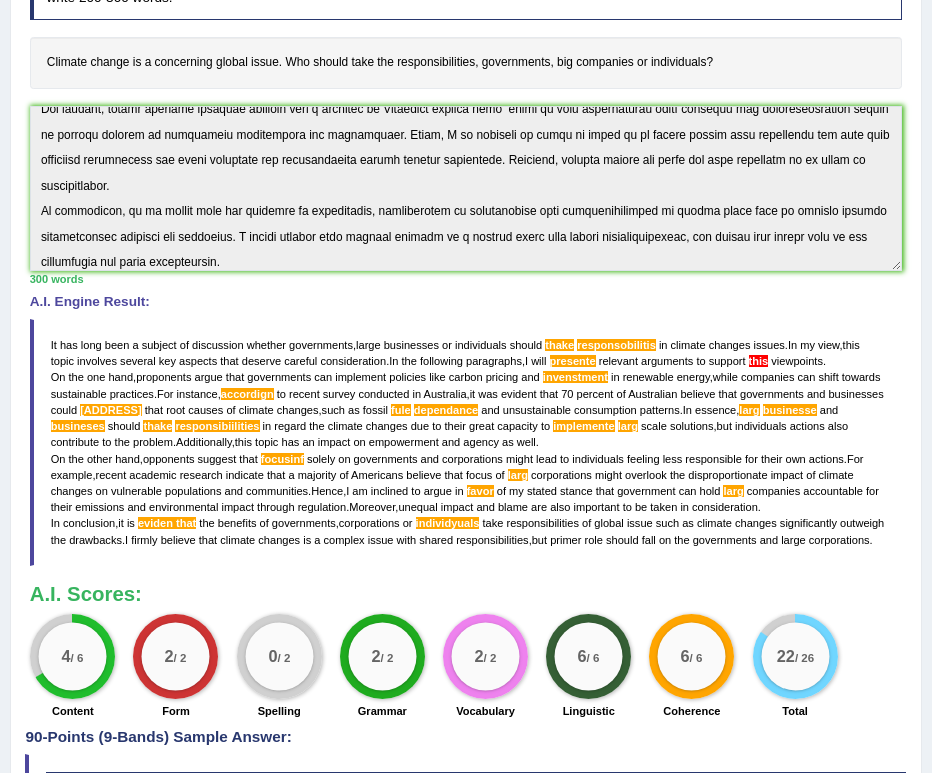 click on "Instructions:  You will have 20 minutes to plan, write and revise an essay about the topic below. Your response will be judged on how well you develop a position, organize your ideas, present supporting details, and control the elements of standard written English. You should write 200-300 words.
Climate change is a concerning global issue. Who should take the responsibilities, governments, big companies or individuals? * Write in the box below (write between 200 and 300 words) 300 words Written Keywords:  climate  global  issue  responsibilities  governments  companies  individuals  regulation  energy  renewable A.I. Engine Result: It   has   long   been   a   subject   of   discussion   whether   governments ,  large   businesses   or   individuals   should   thake   responsobilitis   in   climate   changes   issues .  In   my   view ,  this   topic   involves   several   key   aspects   that   deserve   careful   consideration .  In   the   following   paragraphs ,  I   will   presente" at bounding box center [465, 334] 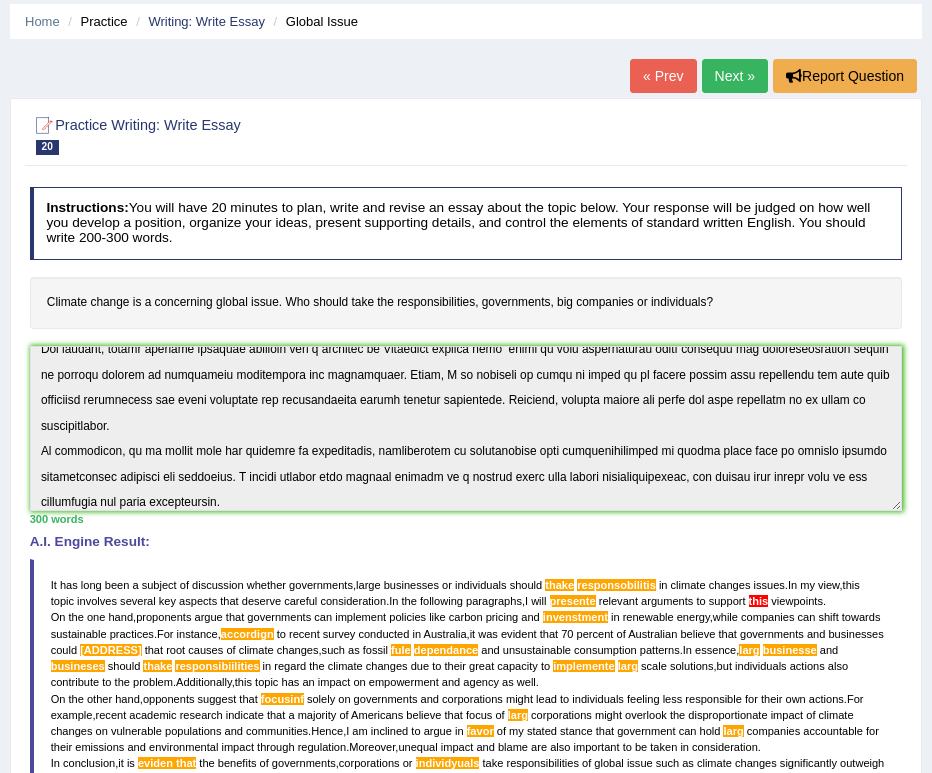 scroll, scrollTop: 0, scrollLeft: 0, axis: both 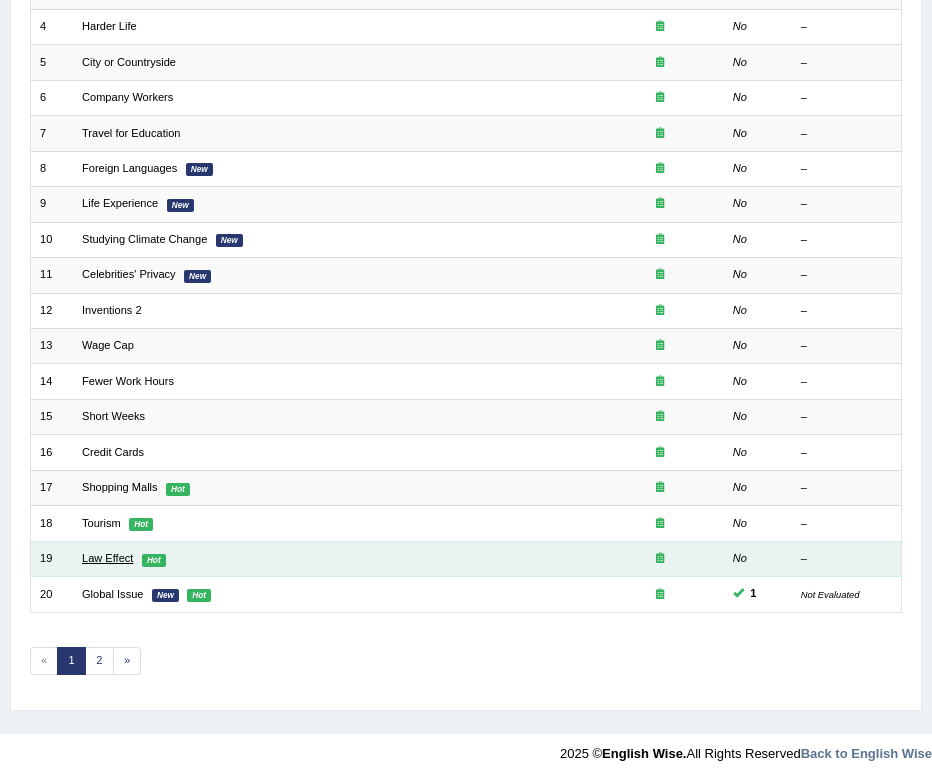 click on "Law Effect" at bounding box center (107, 558) 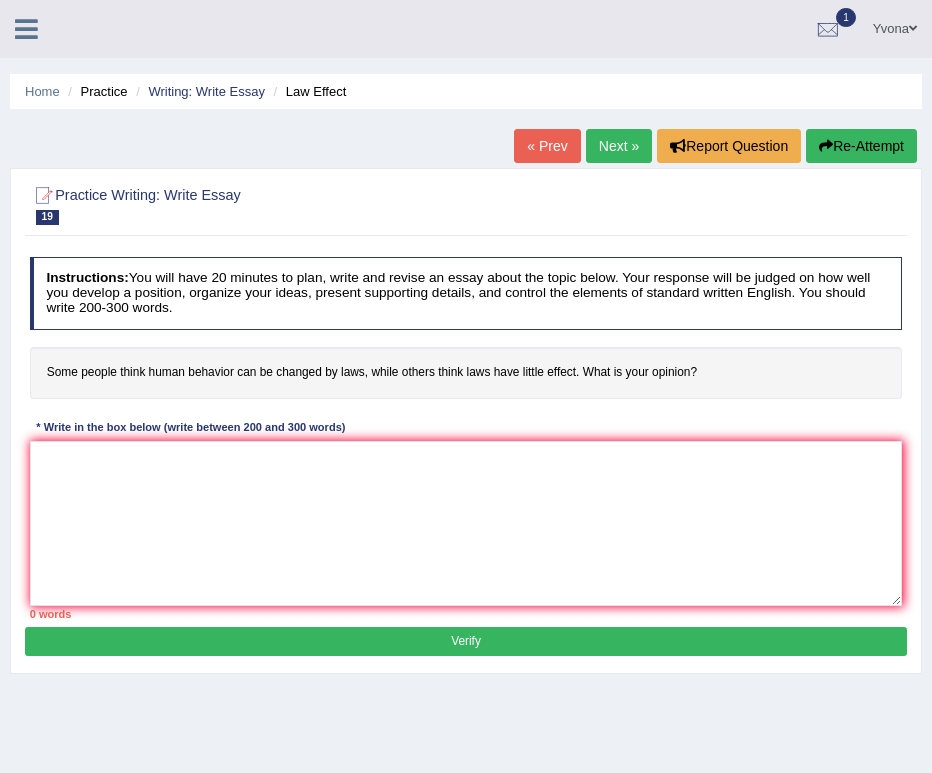 scroll, scrollTop: 0, scrollLeft: 0, axis: both 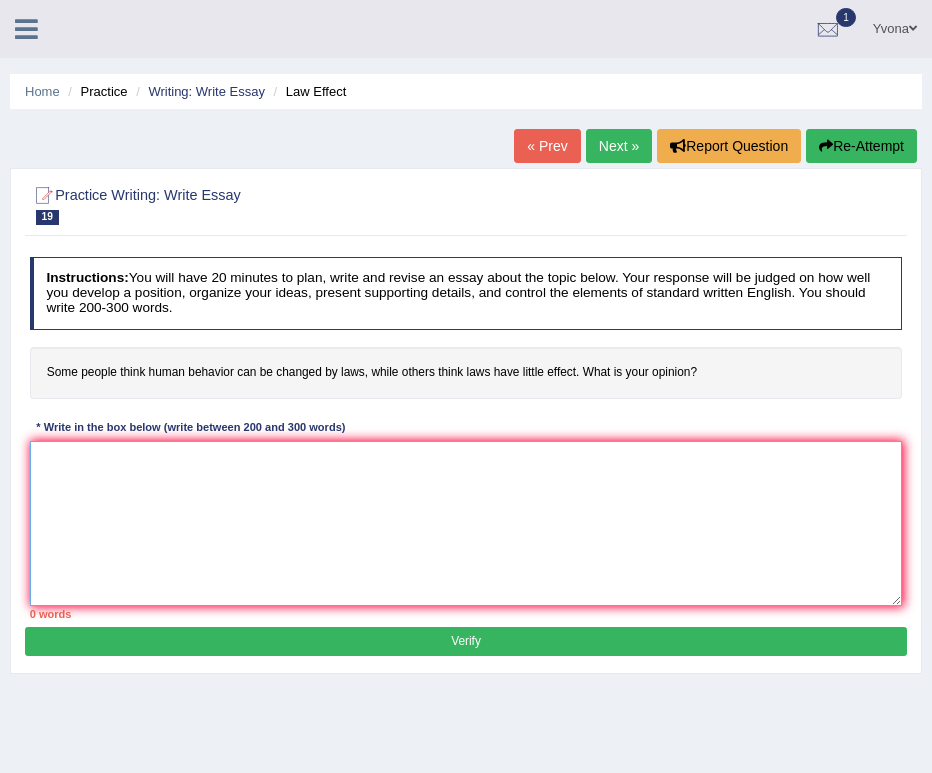click at bounding box center [466, 523] 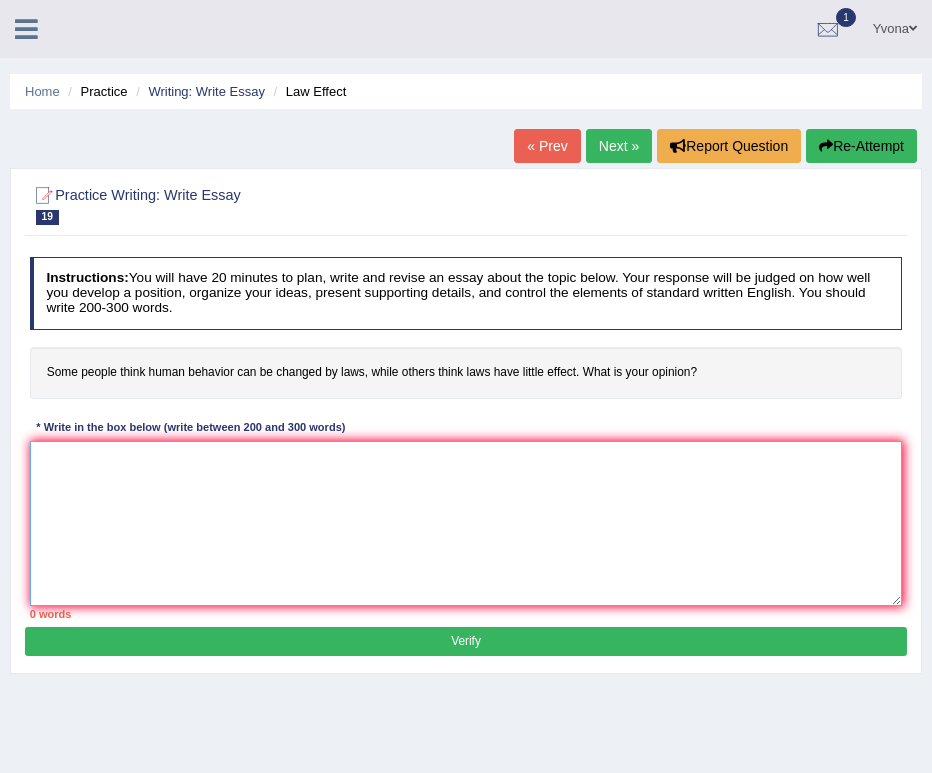 drag, startPoint x: 445, startPoint y: 478, endPoint x: 433, endPoint y: 481, distance: 12.369317 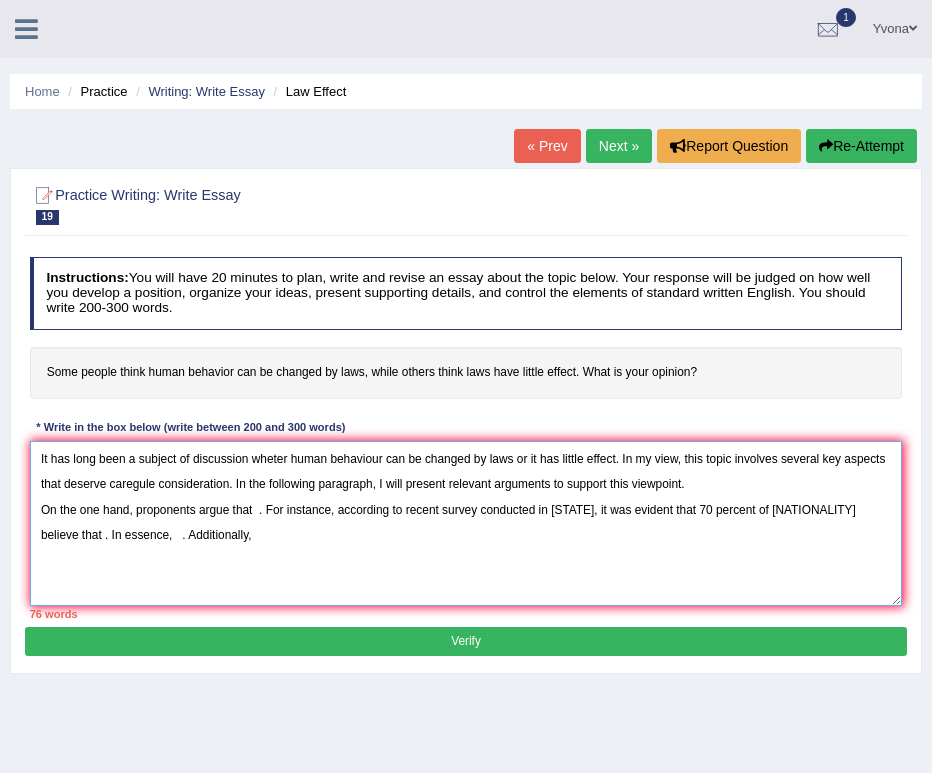 click on "It has long been a subject of discussion wheter human behaviour can be changed by laws or it has little effect. In my view, this topic involves several key aspects that deserve caregule consideration. In the following paragraph, I will present relevant arguments to support this viewpoint.
On the one hand, proponents argue that  . For instance, according to recent survey conducted in [STATE], it was evident that 70 percent of [NATIONALITY] believe that . In essence,   . Additionally," at bounding box center [466, 523] 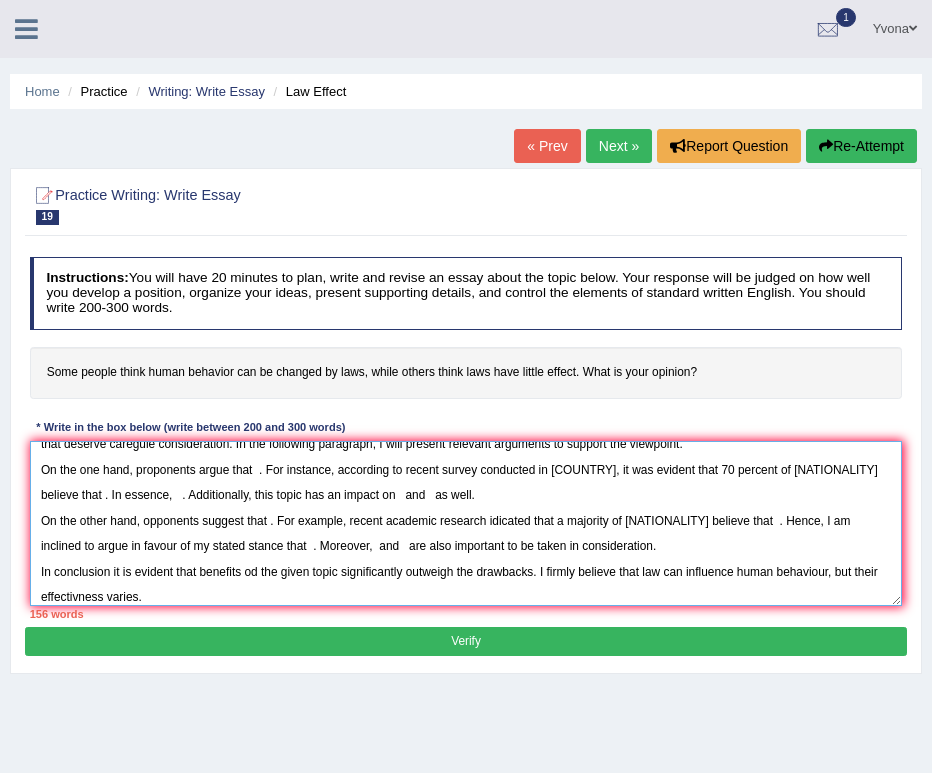 scroll, scrollTop: 10, scrollLeft: 0, axis: vertical 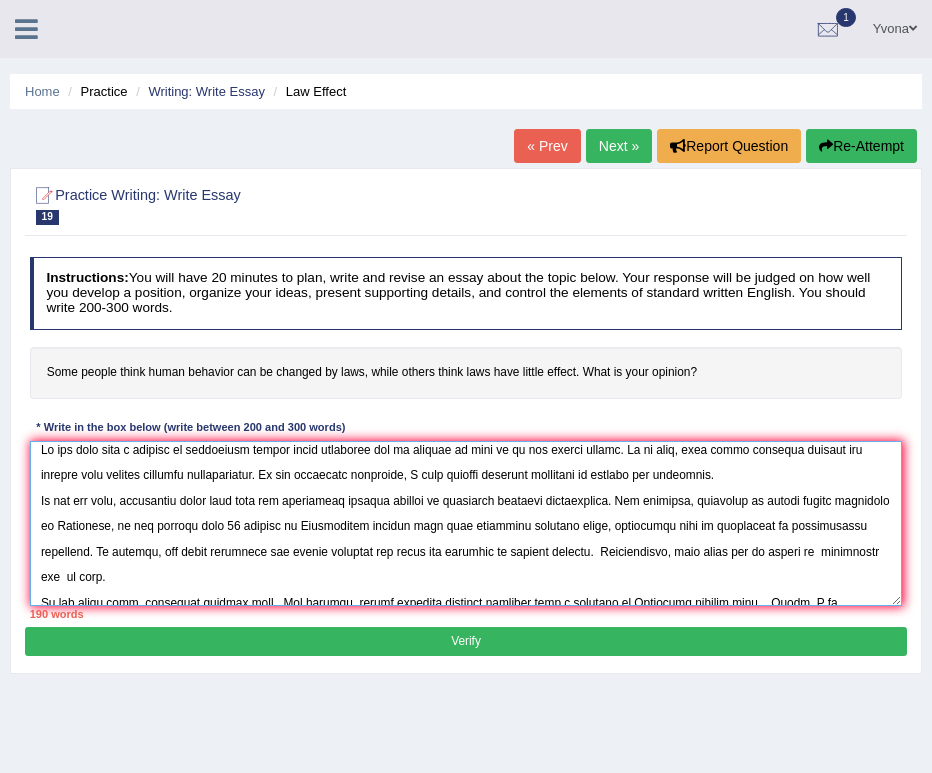click at bounding box center [466, 523] 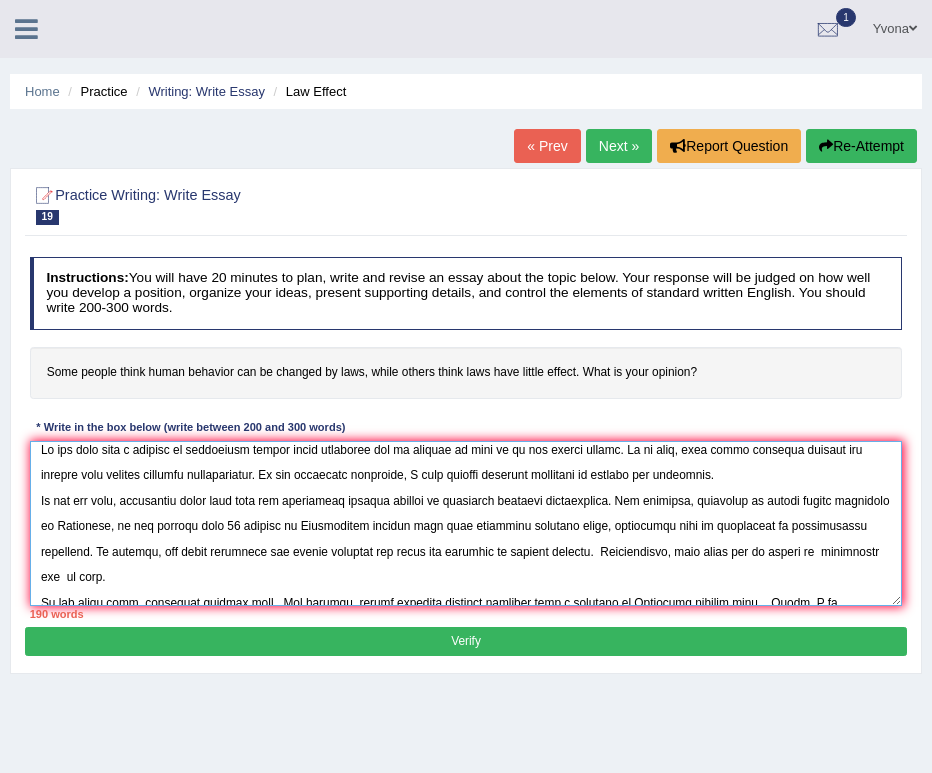 click at bounding box center [466, 523] 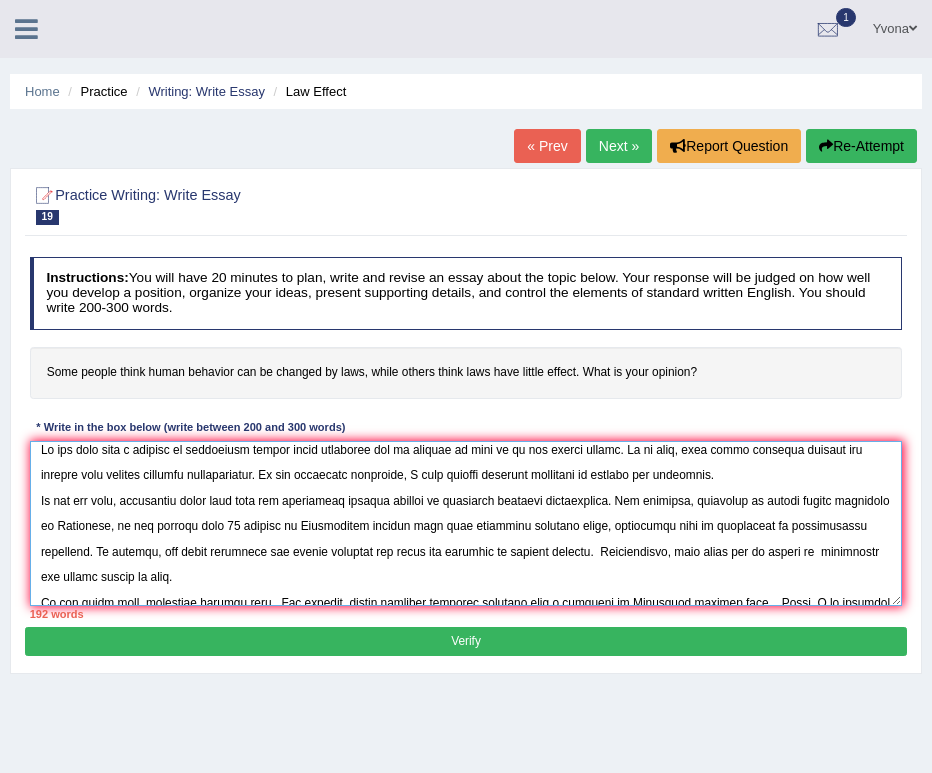 scroll, scrollTop: 120, scrollLeft: 0, axis: vertical 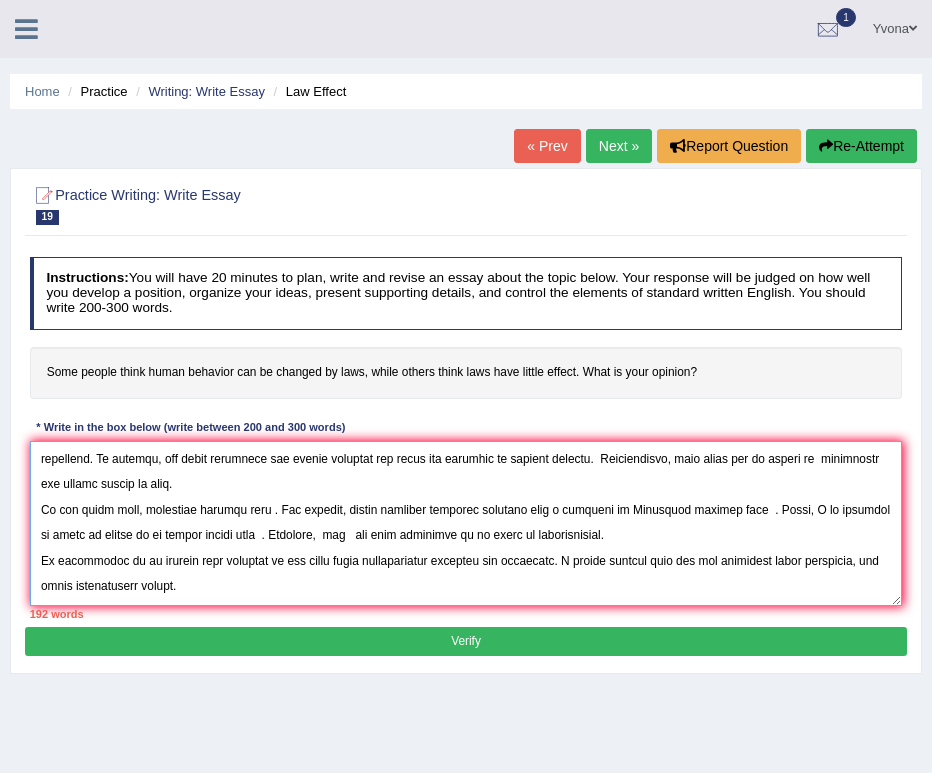 click at bounding box center [466, 523] 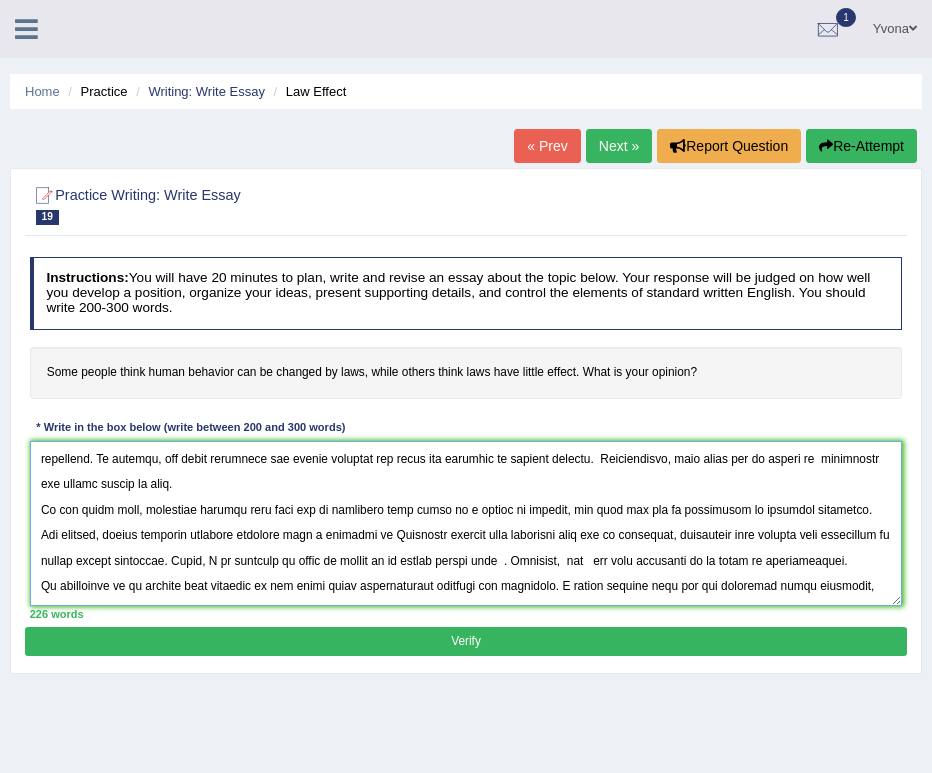 click at bounding box center (466, 523) 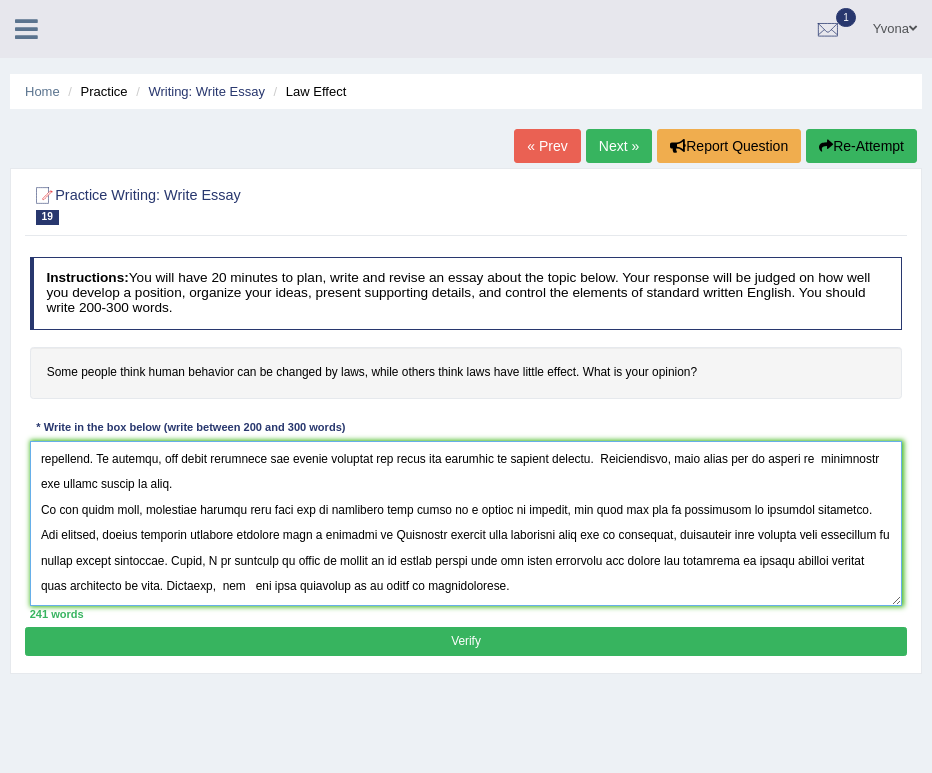 click at bounding box center [466, 523] 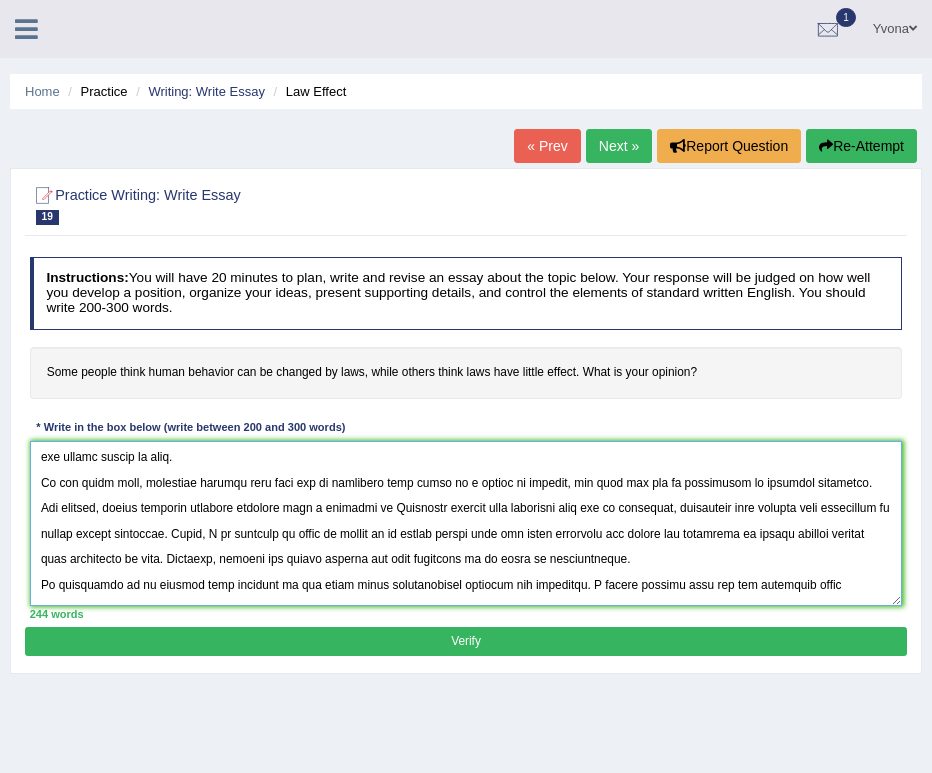 scroll, scrollTop: 180, scrollLeft: 0, axis: vertical 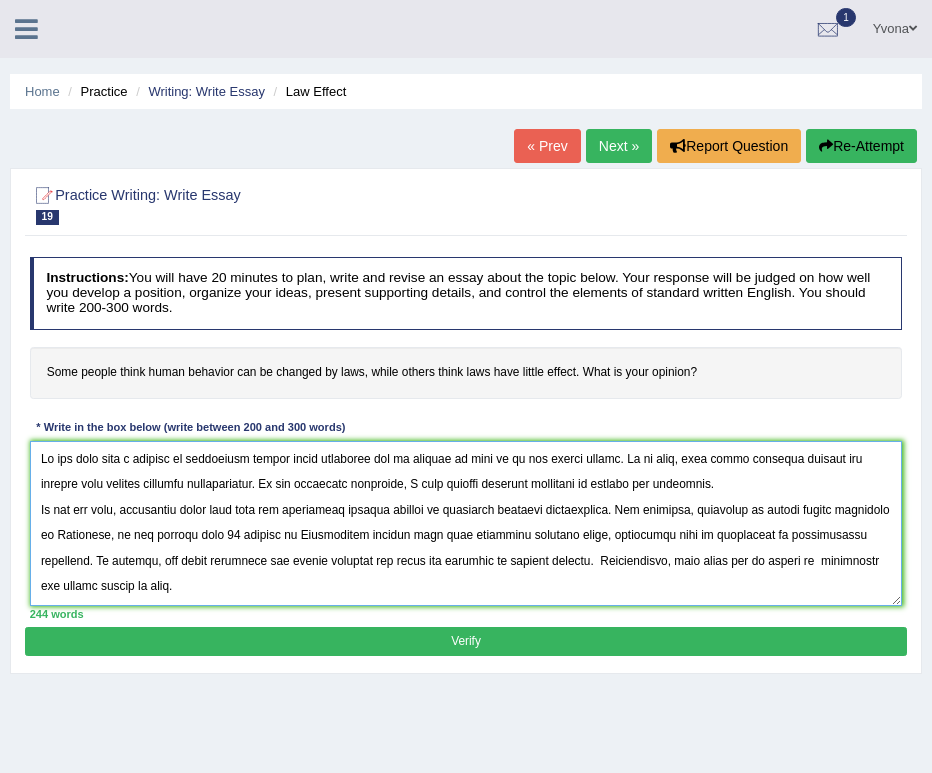 type on "It has long been a subject of discussion wheter human behaviour can be changed by laws or it has little effect. In my view, this topic involves several key aspects that deserve caregule consideration. In the following paragraph, I will present relevant arguments to support the viewpoint.
On the one hand, proponents argue that laws can discourage certain actions by attaching negative consequences. For instance, according to recent survey conducted in Australia, it was evident that 70 percent of Australians believe that laws establish societal norms, indicating what is acceptable or unacceptable behaviour. In essence, law could influence how people perceive the risks and benefits of certain actions.  Additionally, this topic has an impact on  enforcment and public safety as well.
On the other hand, opponents suggest that laws may be effective when there is a desire to complay, but they may not be successful in changing behaviour. For example, recent academic research idicated that a majority of Americans b..." 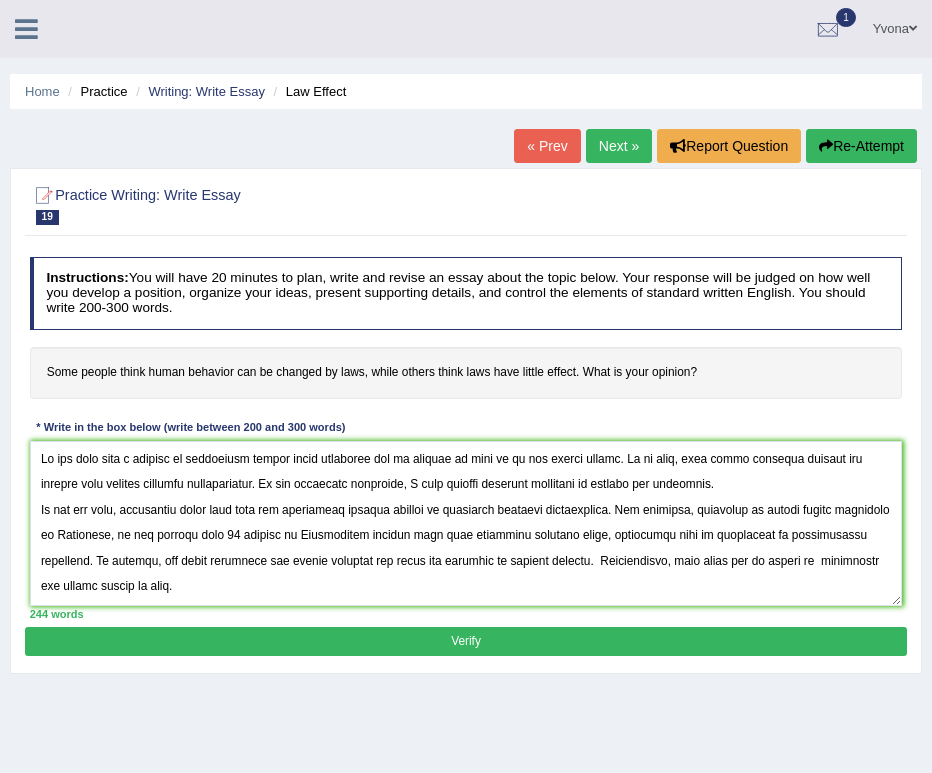 click on "Verify" at bounding box center (465, 641) 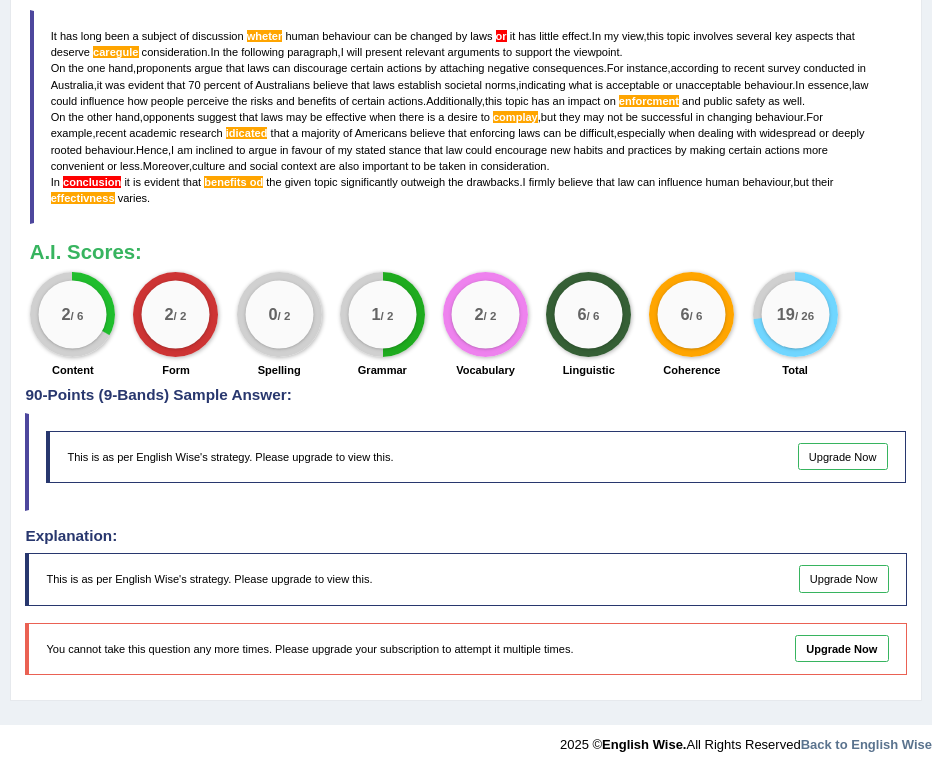 scroll, scrollTop: 621, scrollLeft: 0, axis: vertical 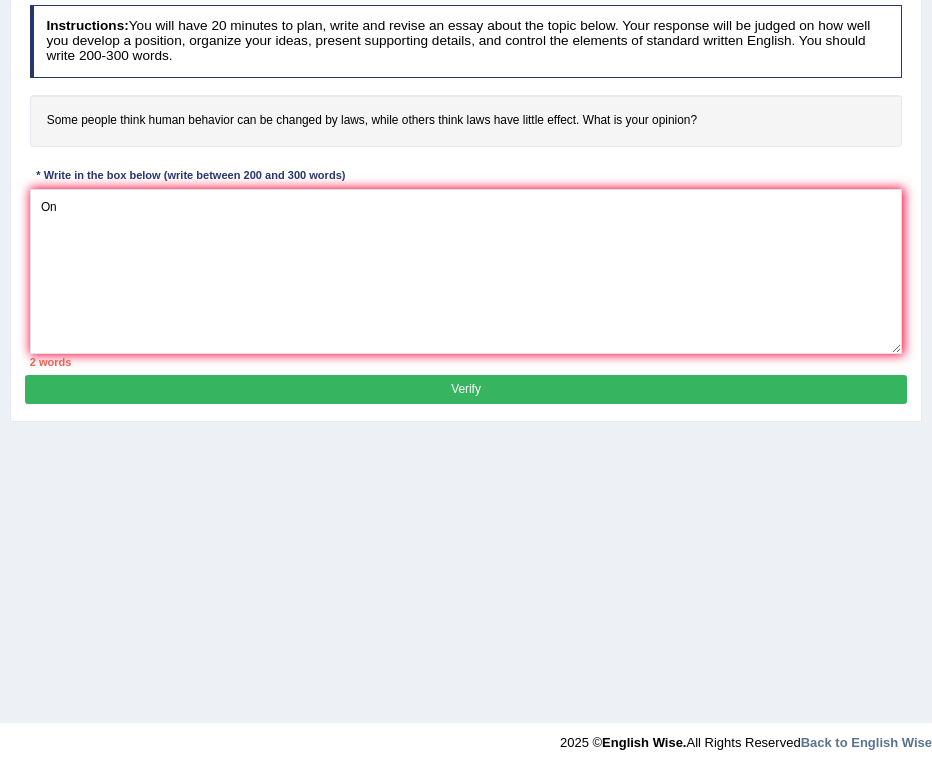 type on "O" 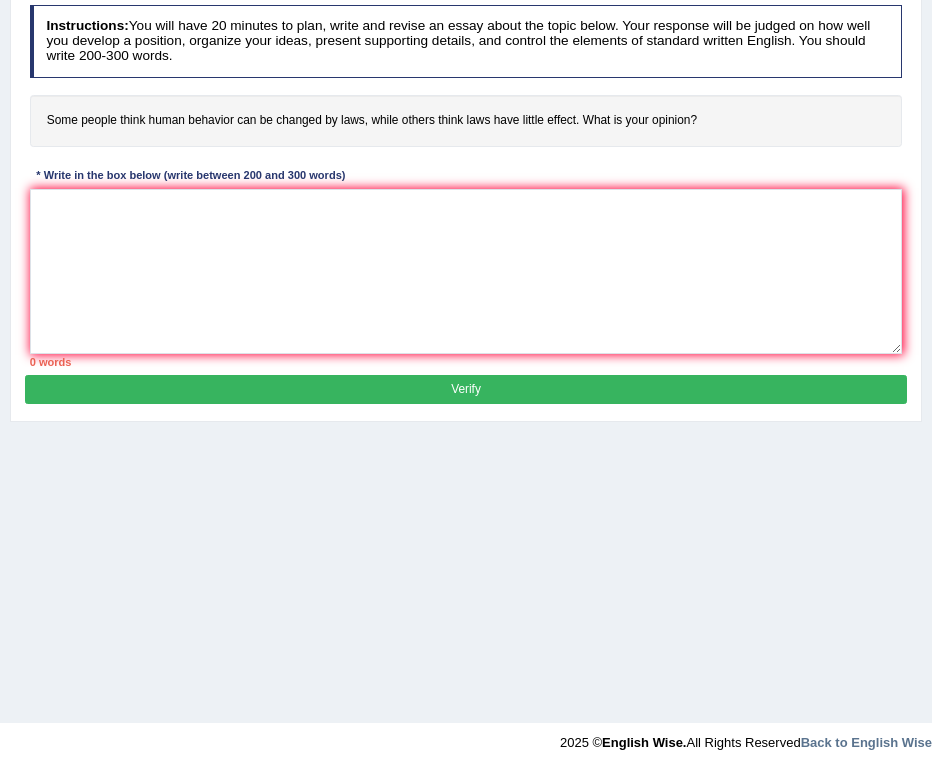 click at bounding box center [466, 271] 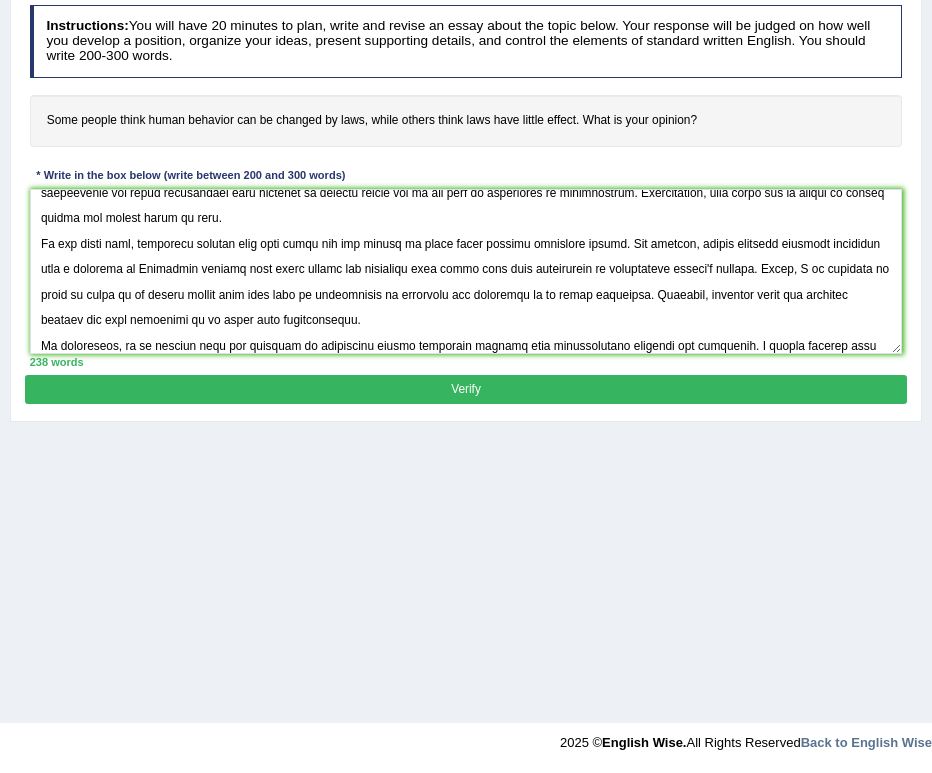 scroll, scrollTop: 167, scrollLeft: 0, axis: vertical 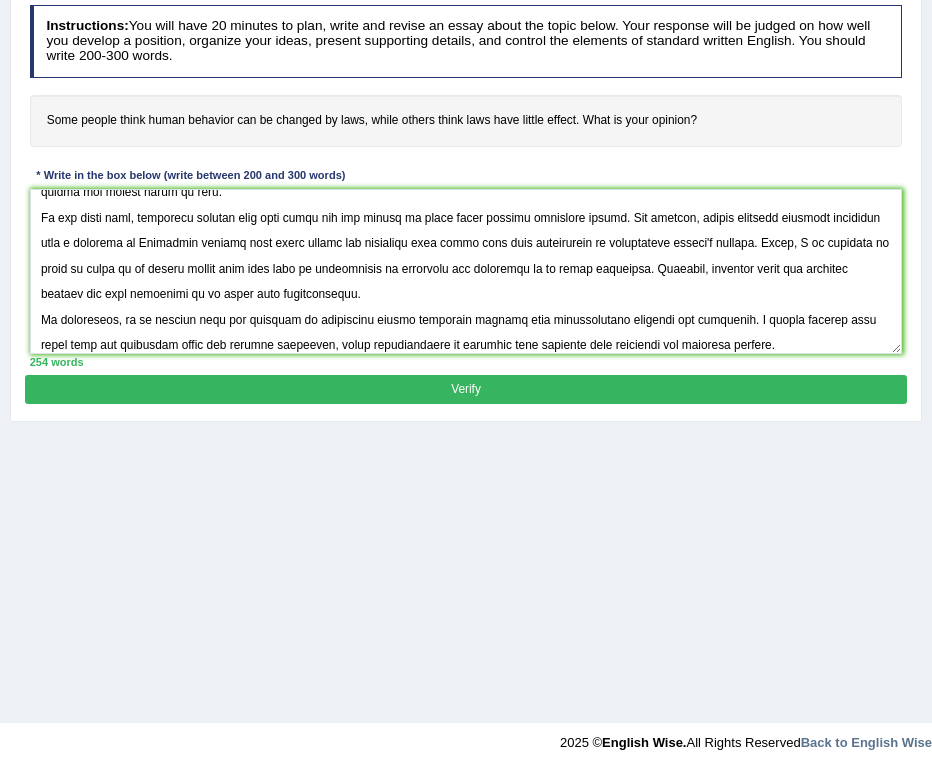 type on "It has long been a subject of discussion whether human behaviour can be changed by laws or whether such regulations has minimal impact. In my view, this topic  involve several key aspects thay deserve careful consideration. In the following paragraph, I will present relevant arguments to support this viewpoint.
On the one hand, proponents argue that law play significant role in shaping human behaviour. For instance, according to recent survey conducted in Australia, it is evident that 70 percent of Australians believe that strict traffic laws lead to safer driving habits. In essence, this supports the point that legal regulations can deter individuals from engaging in harmful action due to the fear of punishment or consequences. Additionally, this topic has an impact on public safety and social order as well.
On the other hand, opponents suggest that laws alone are not enough to bring about lasting behaviour change. For example, recent academic research indicated that a majority of Americans believe that ..." 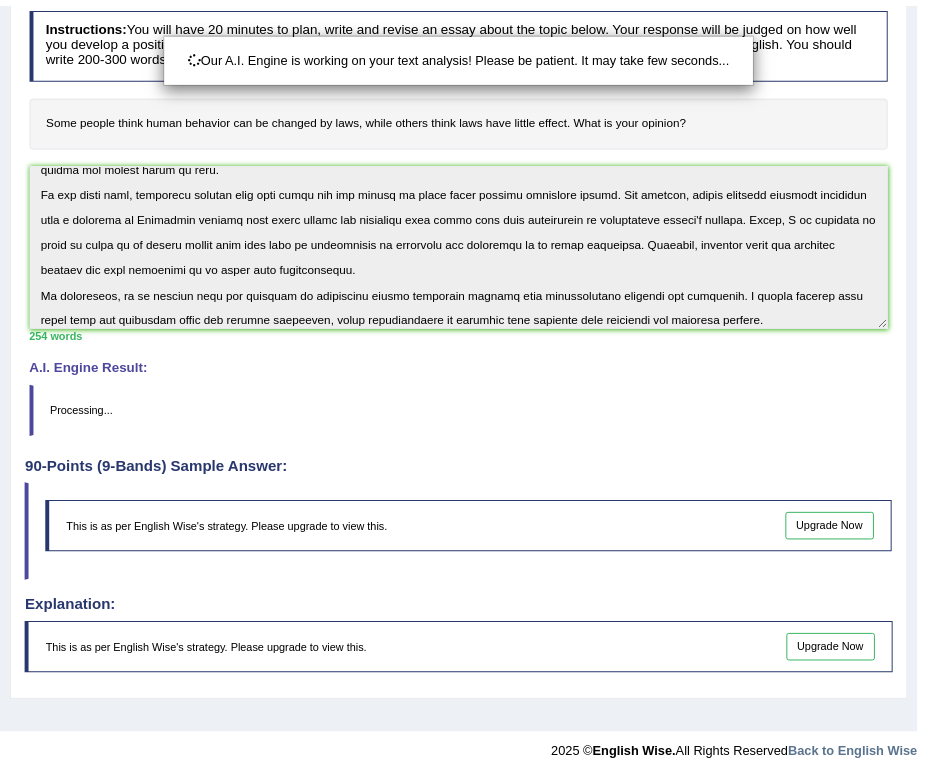 scroll, scrollTop: 197, scrollLeft: 0, axis: vertical 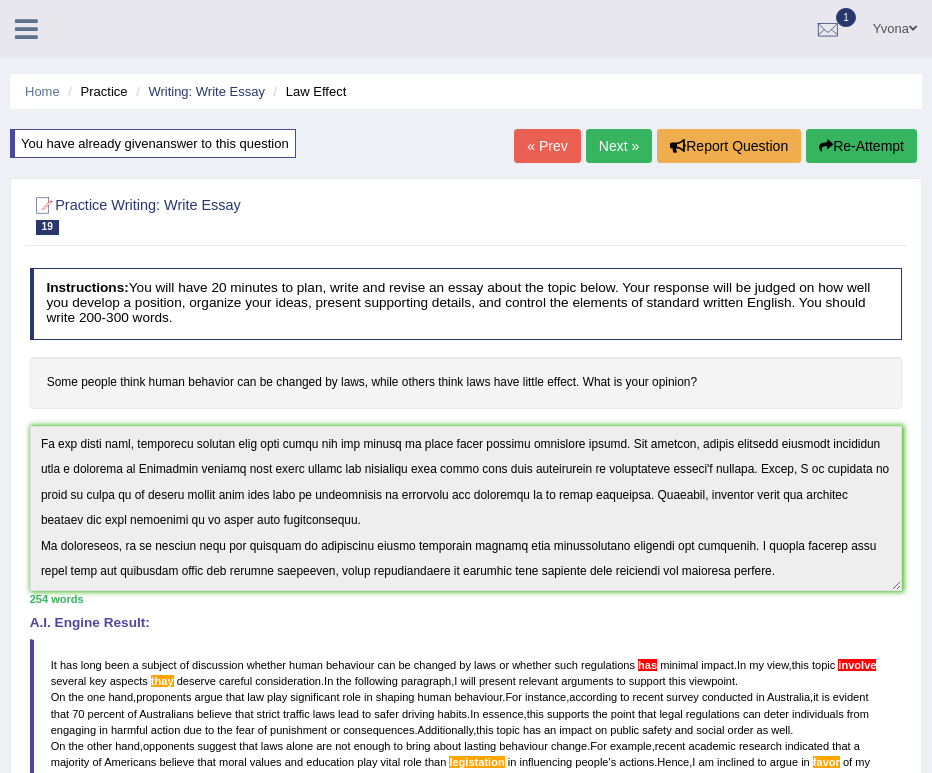 click on "You have already given   answer to this question" at bounding box center [153, 143] 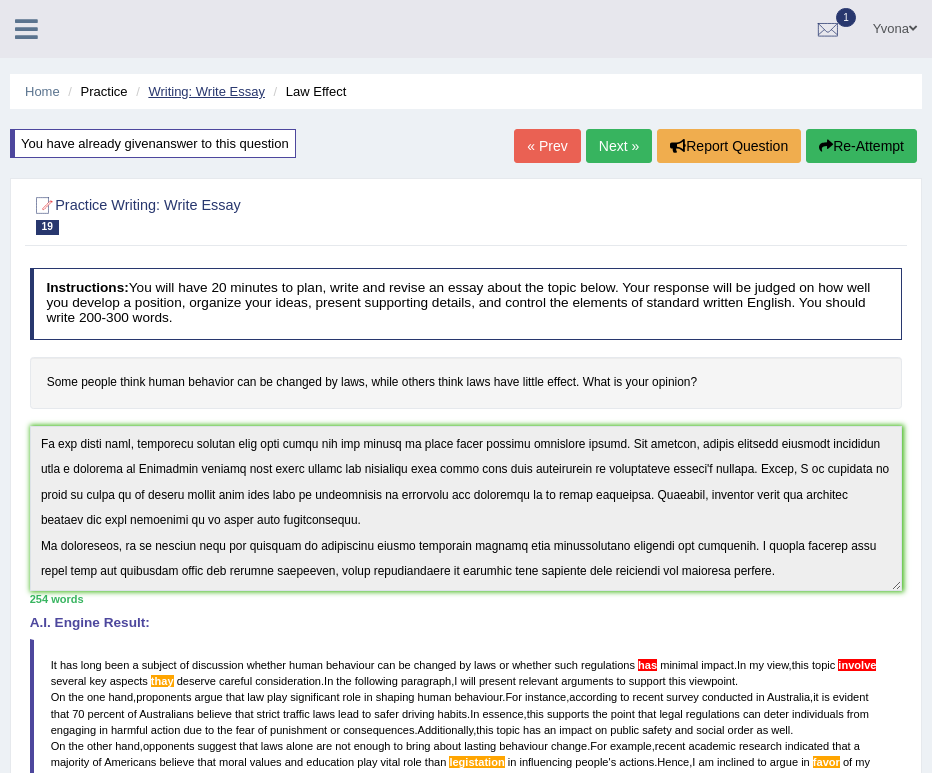 click on "Writing: Write Essay" at bounding box center [206, 91] 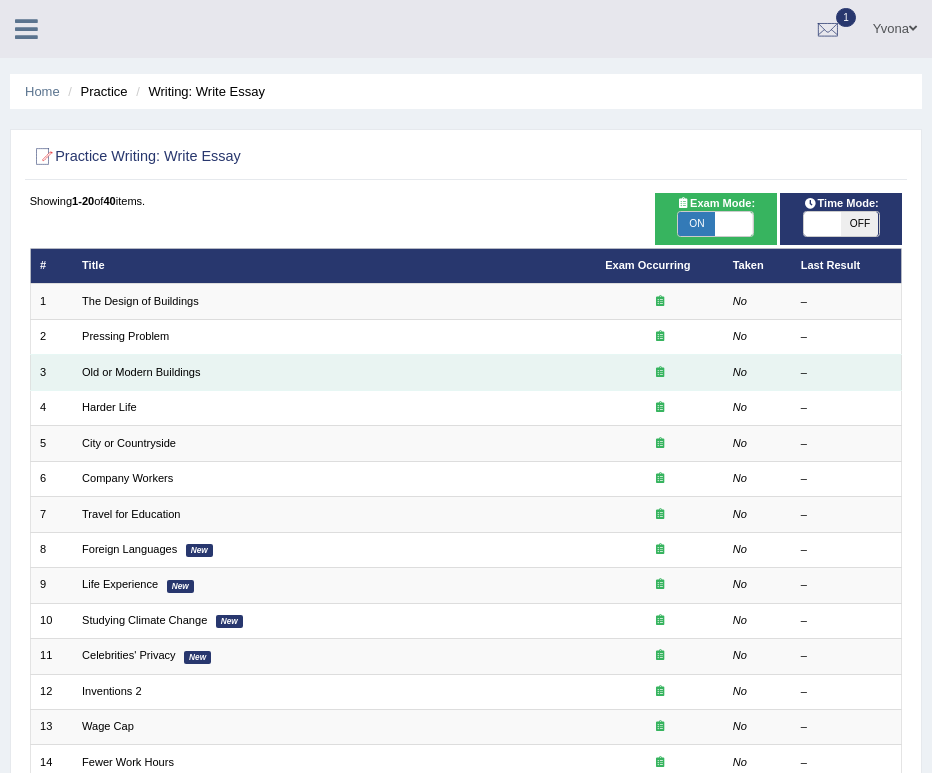 scroll, scrollTop: 0, scrollLeft: 0, axis: both 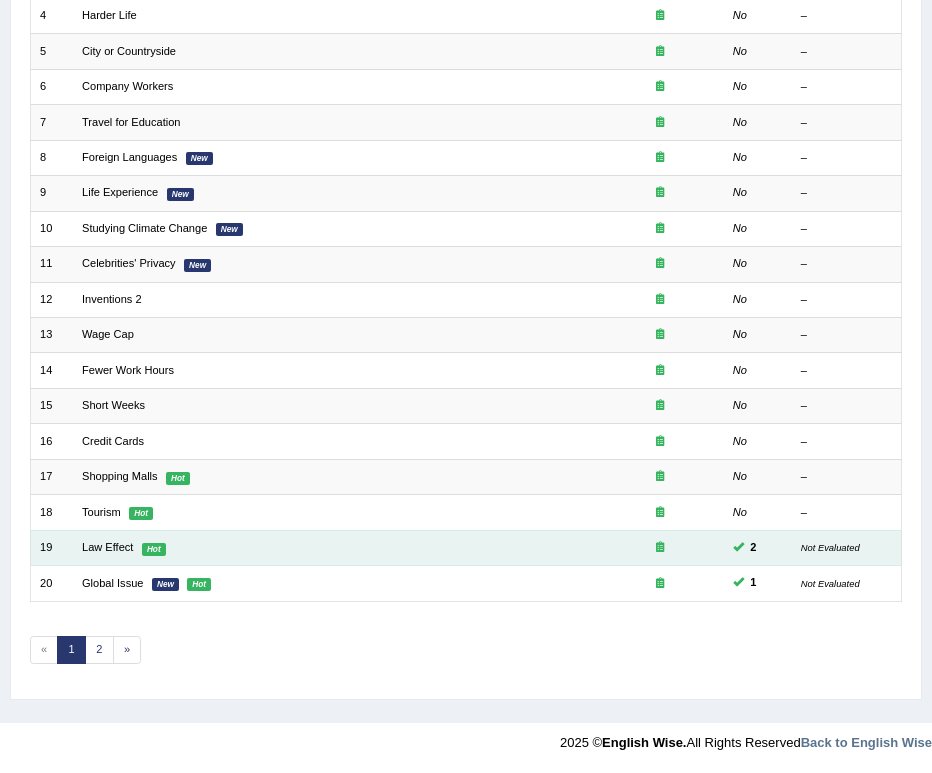click at bounding box center (738, 546) 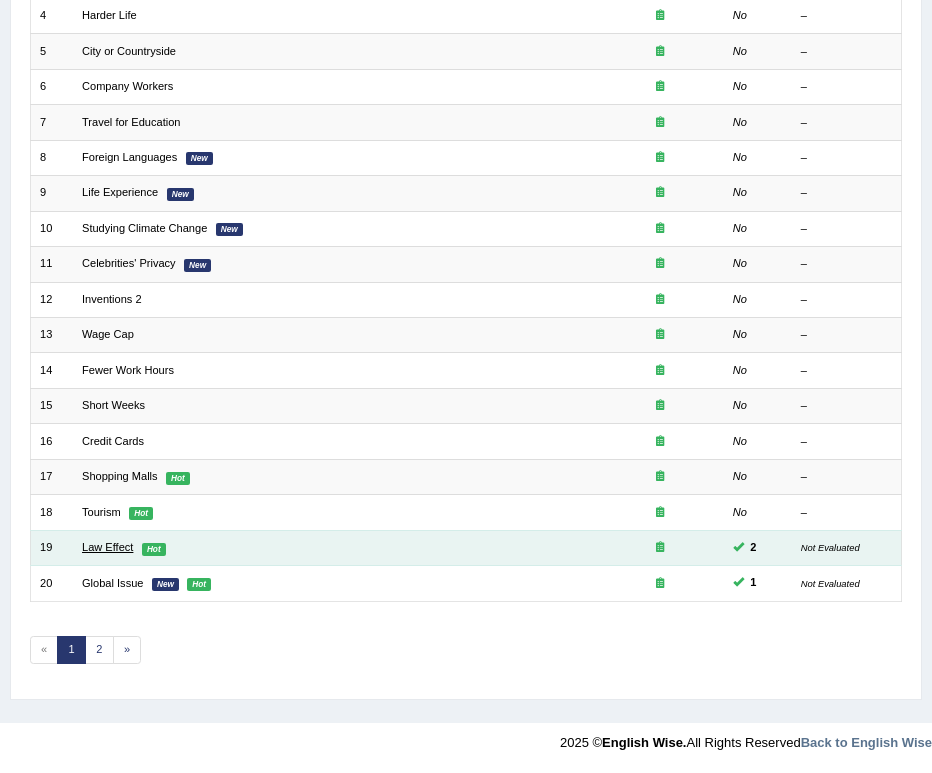 click on "Law Effect" at bounding box center (107, 547) 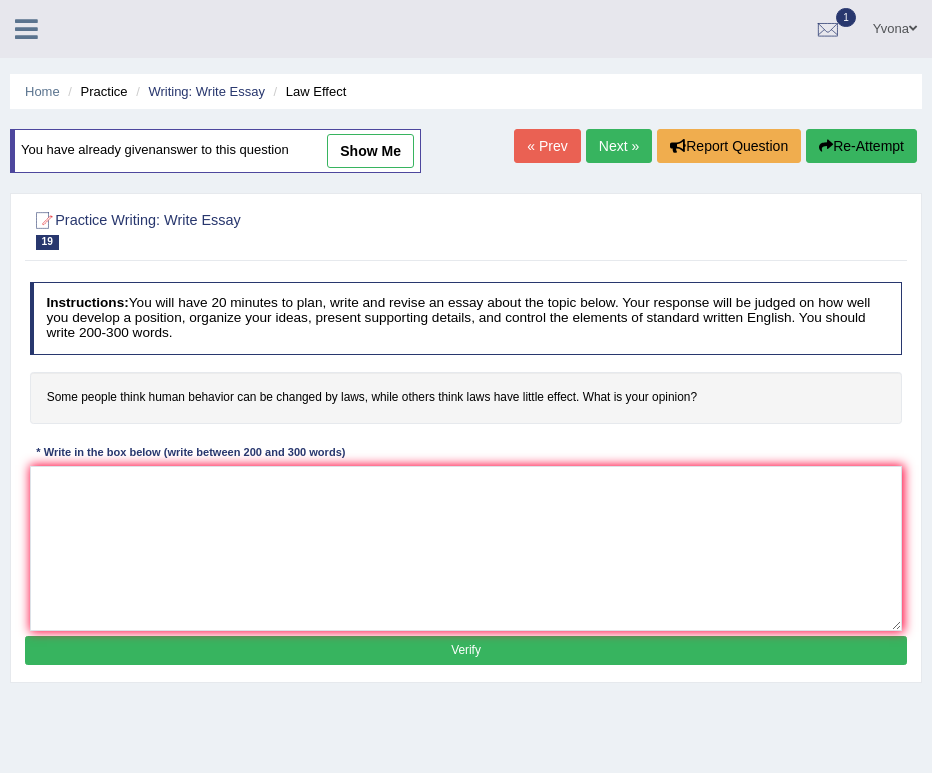 scroll, scrollTop: 0, scrollLeft: 0, axis: both 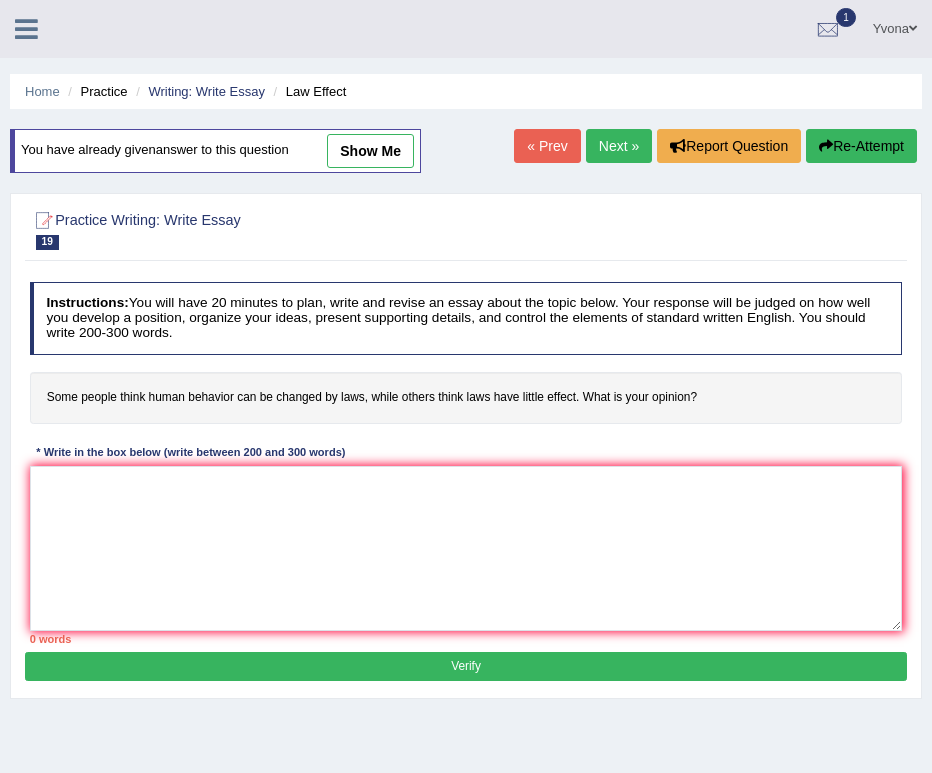 click on "show me" at bounding box center (370, 151) 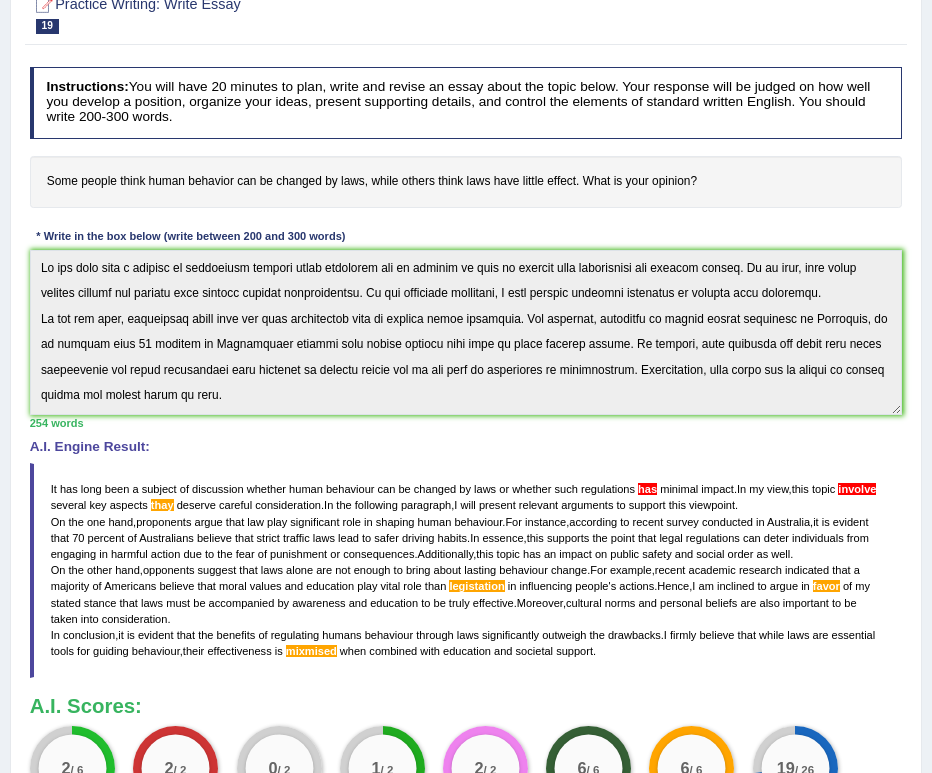 scroll, scrollTop: 0, scrollLeft: 0, axis: both 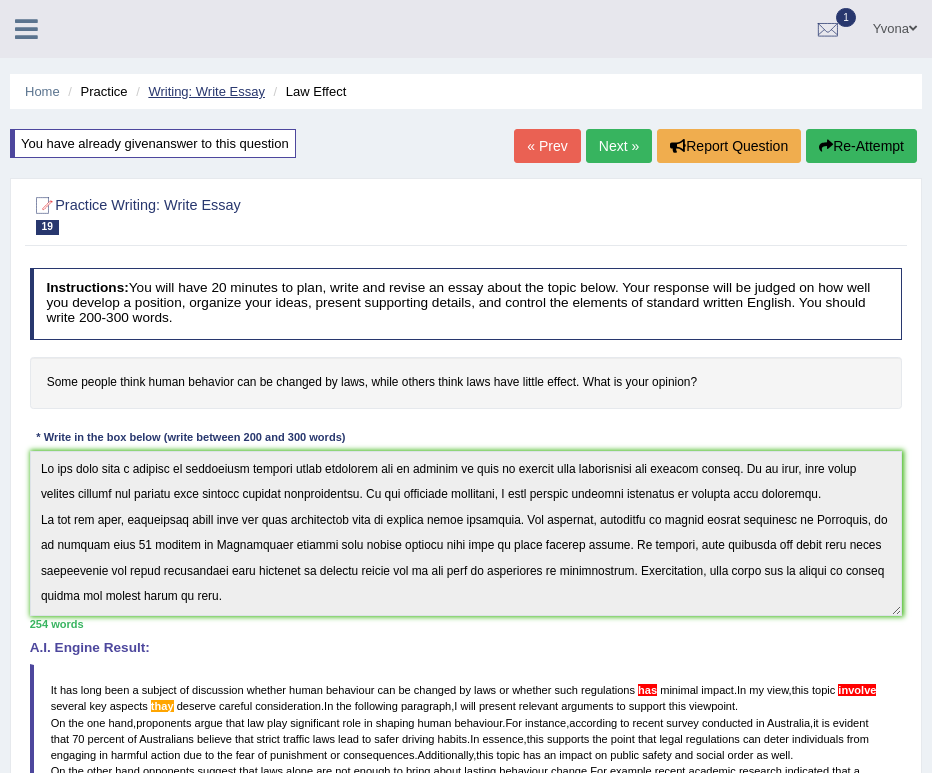 click on "Writing: Write Essay" at bounding box center (206, 91) 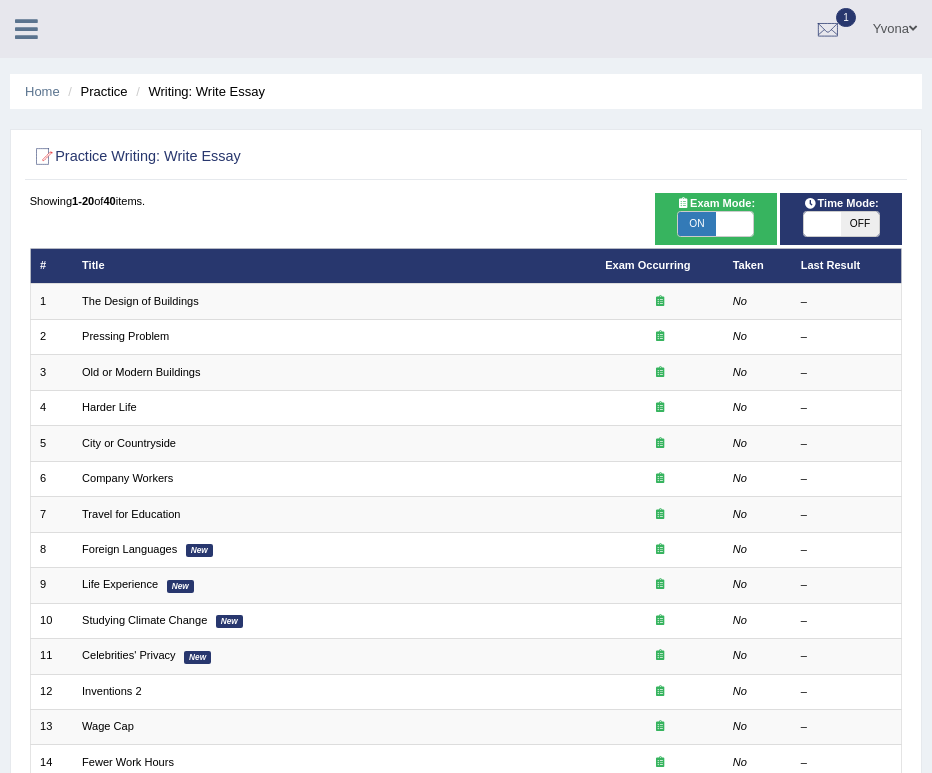 scroll, scrollTop: 0, scrollLeft: 0, axis: both 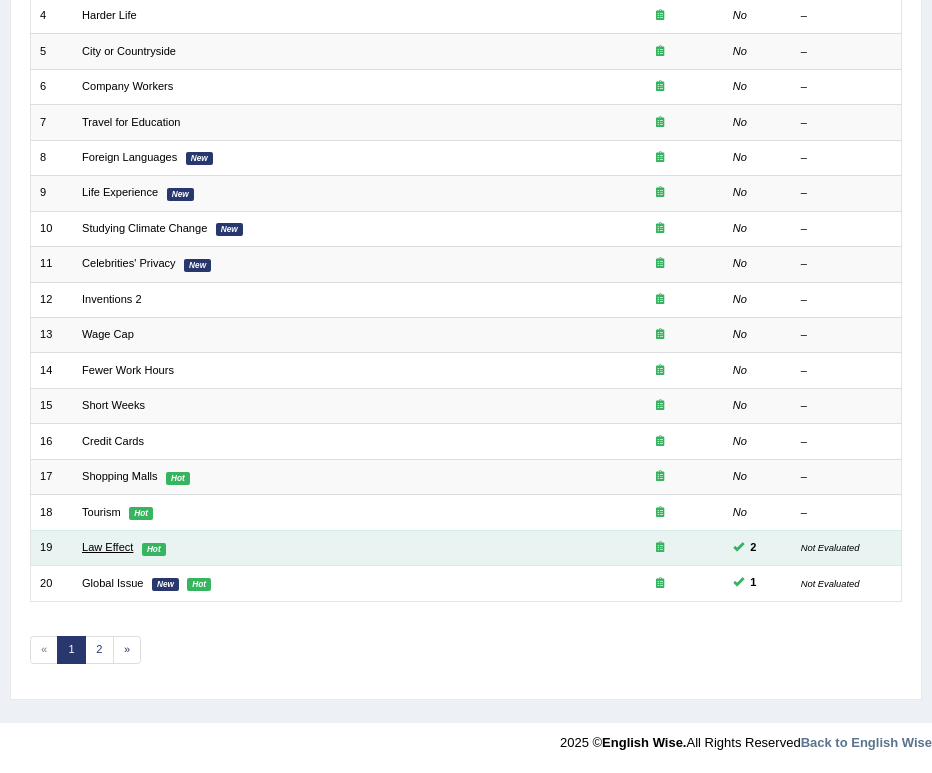 click on "Law Effect" at bounding box center (107, 547) 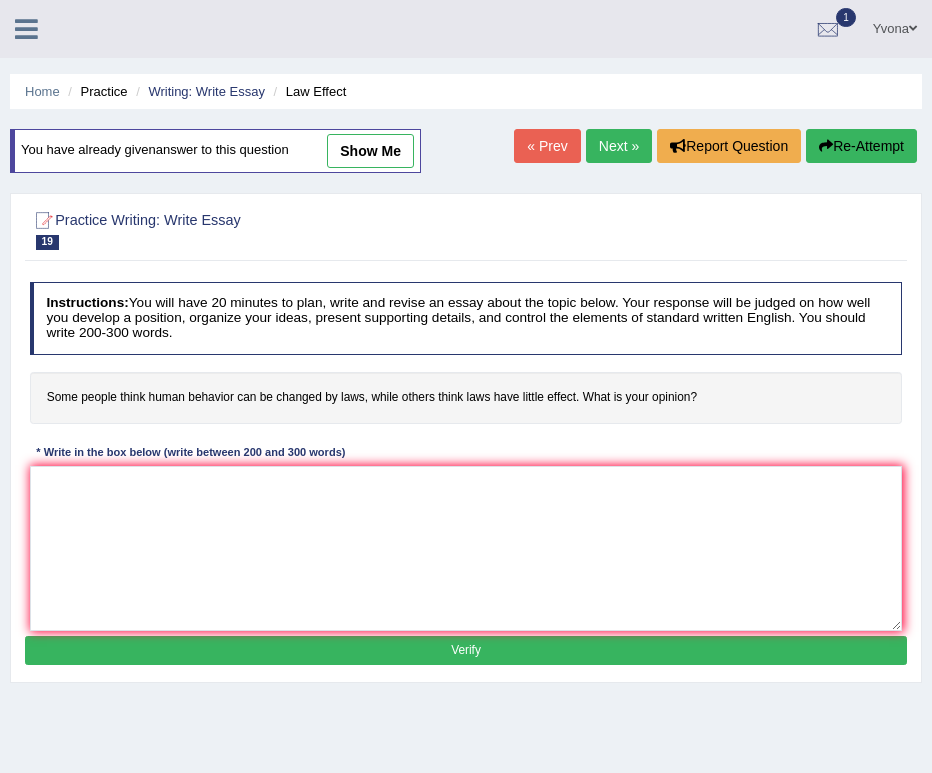 scroll, scrollTop: 0, scrollLeft: 0, axis: both 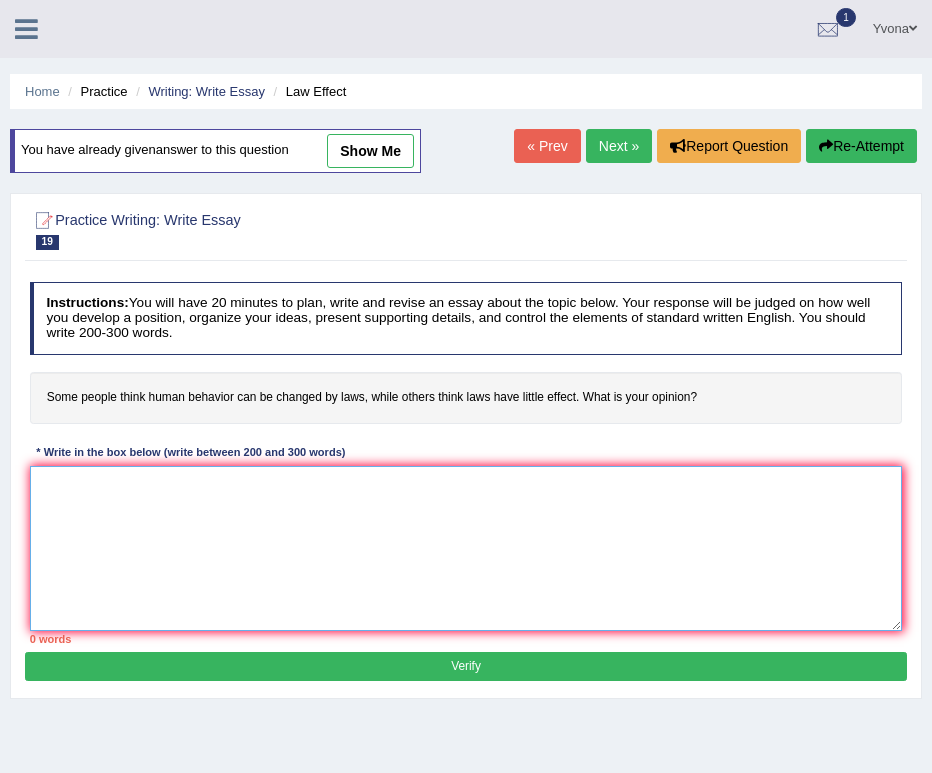click at bounding box center [466, 548] 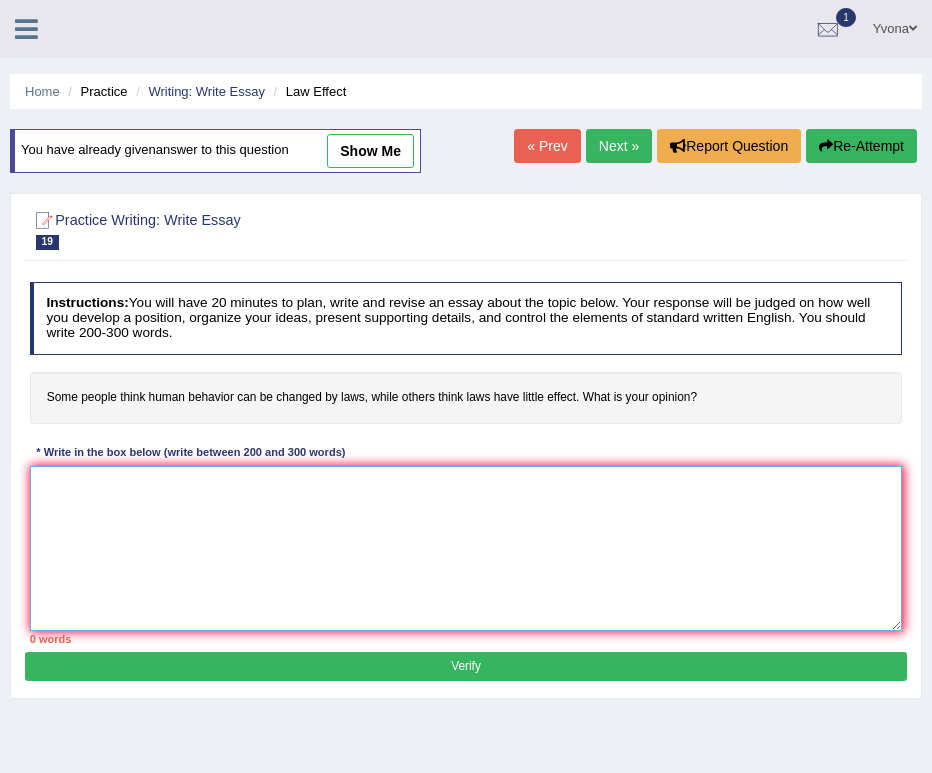 paste on "It has long been a subject of discussion whether human behaviour can be changed by laws or if laws have little impact on how people act. In my view, this topic involves several key aspects that deserve careful consideration. In the following paragraphs, I will present relevant arguments to support this viewpoint.
On the one hand, proponents argue that legislation plays a vital role in shaping and regulating human behaviour. For instance, according to a recent survey conducted in Australia, it was evident that 70 percent of Australians believe that strict traffic laws have significantly reduced road accidents. In essence, this supports the point that legal rules influence individuals to act more responsibly due to fear of punishment or desire to conform. Additionally, this topic has an impact on public safety and social order as well.
On the other hand, opponents suggest that laws alone are not sufficient to alter human behaviour unless they are supported by education and cultural values. For example, rec..." 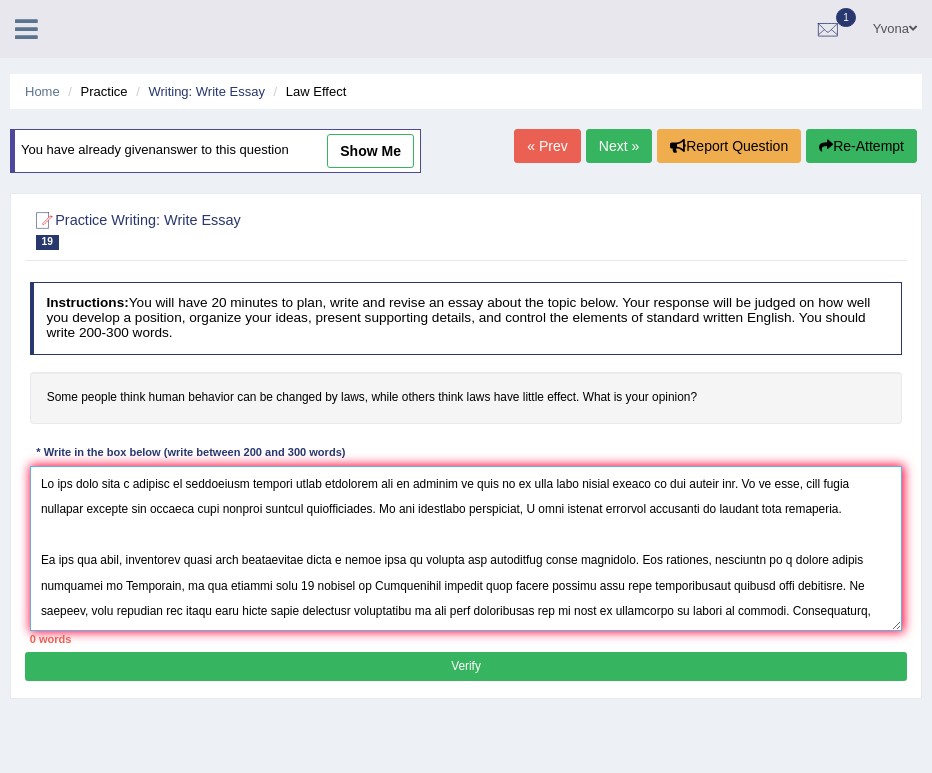 scroll, scrollTop: 256, scrollLeft: 0, axis: vertical 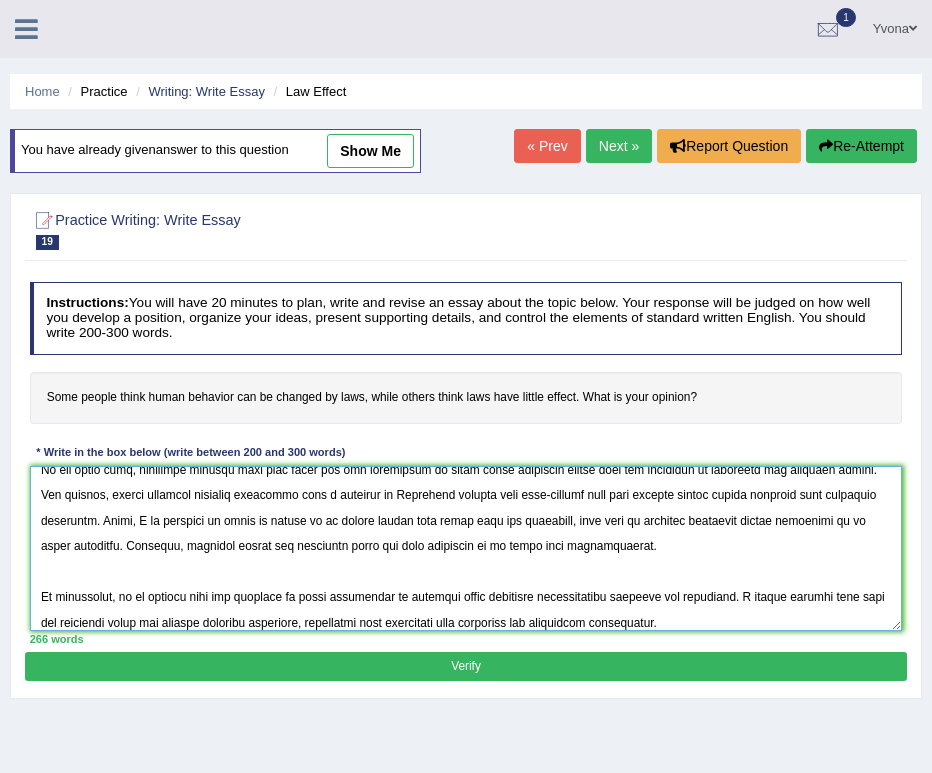 click at bounding box center [466, 548] 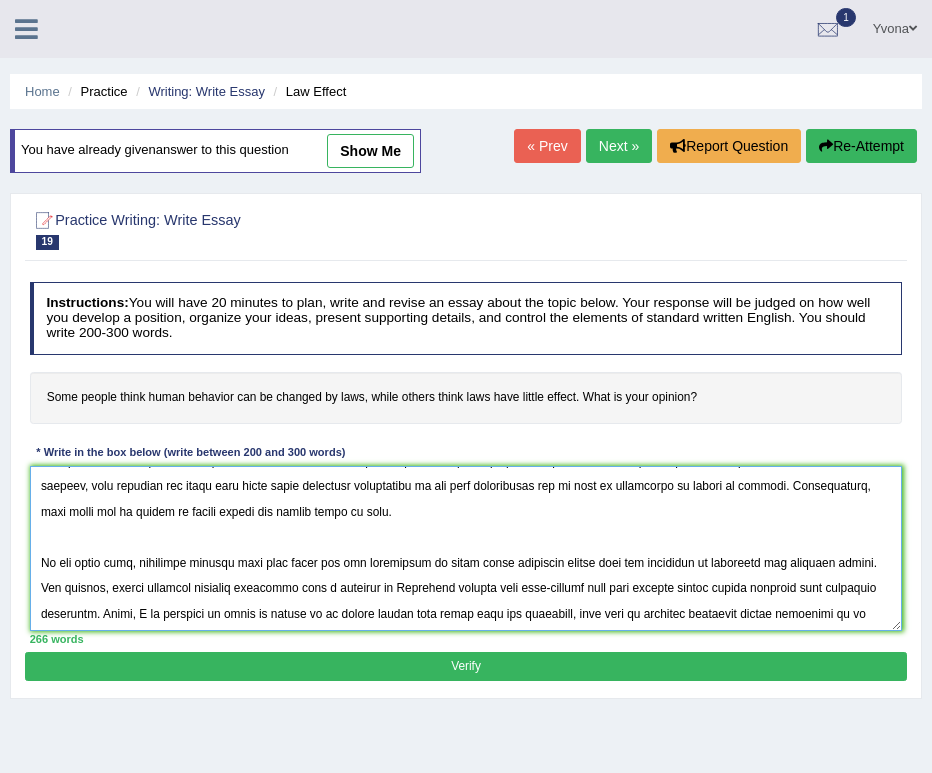 scroll, scrollTop: 98, scrollLeft: 0, axis: vertical 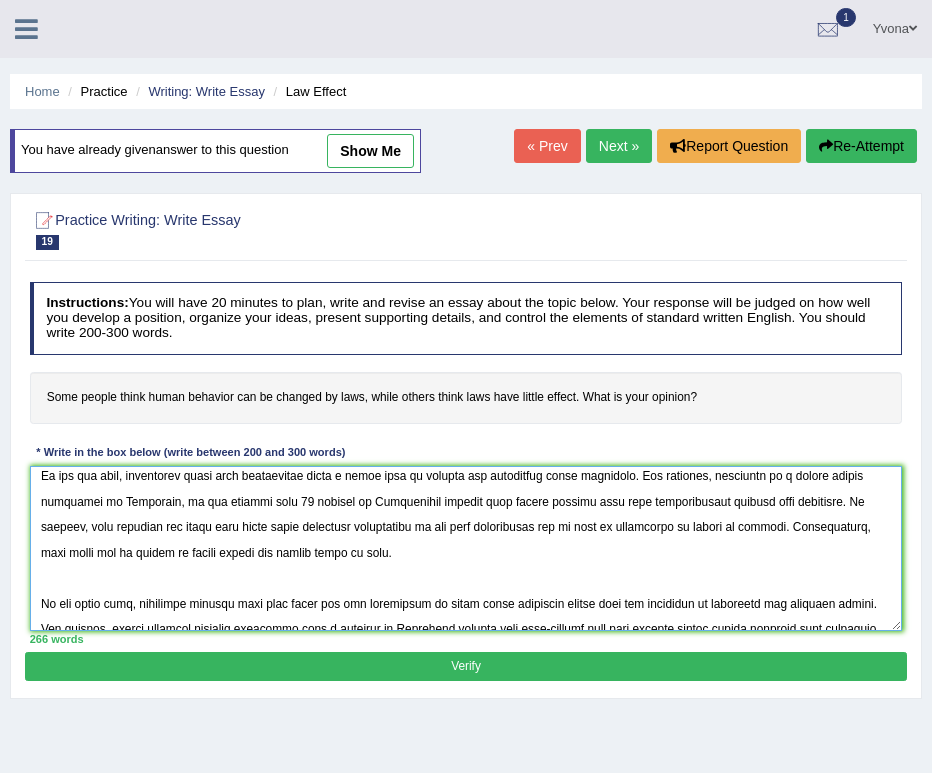 click at bounding box center (466, 548) 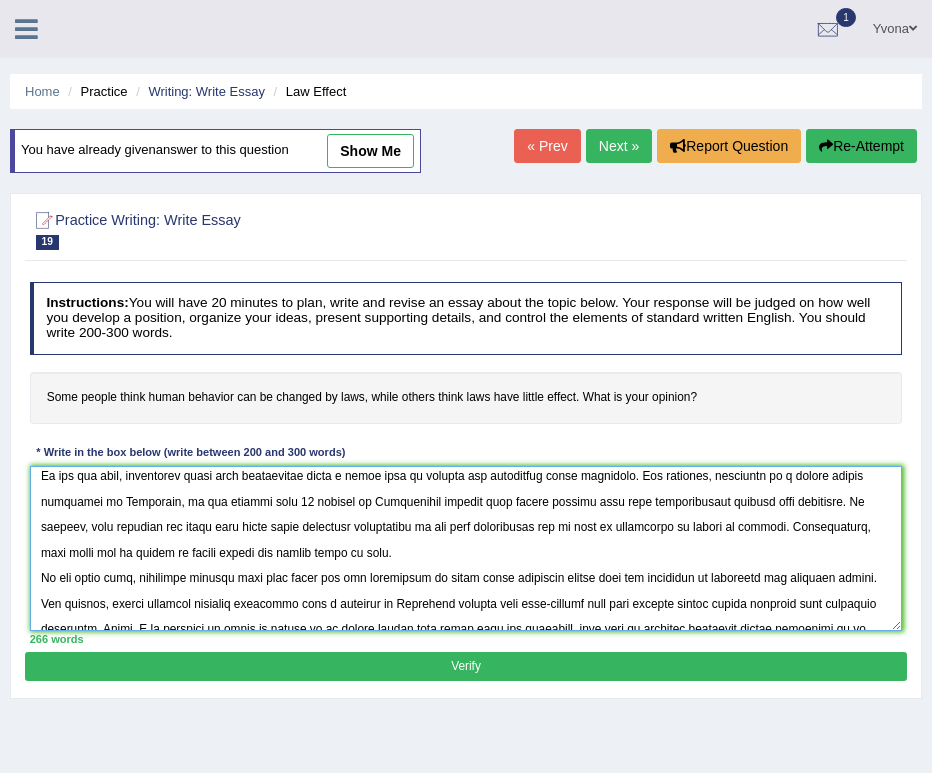 scroll, scrollTop: 0, scrollLeft: 0, axis: both 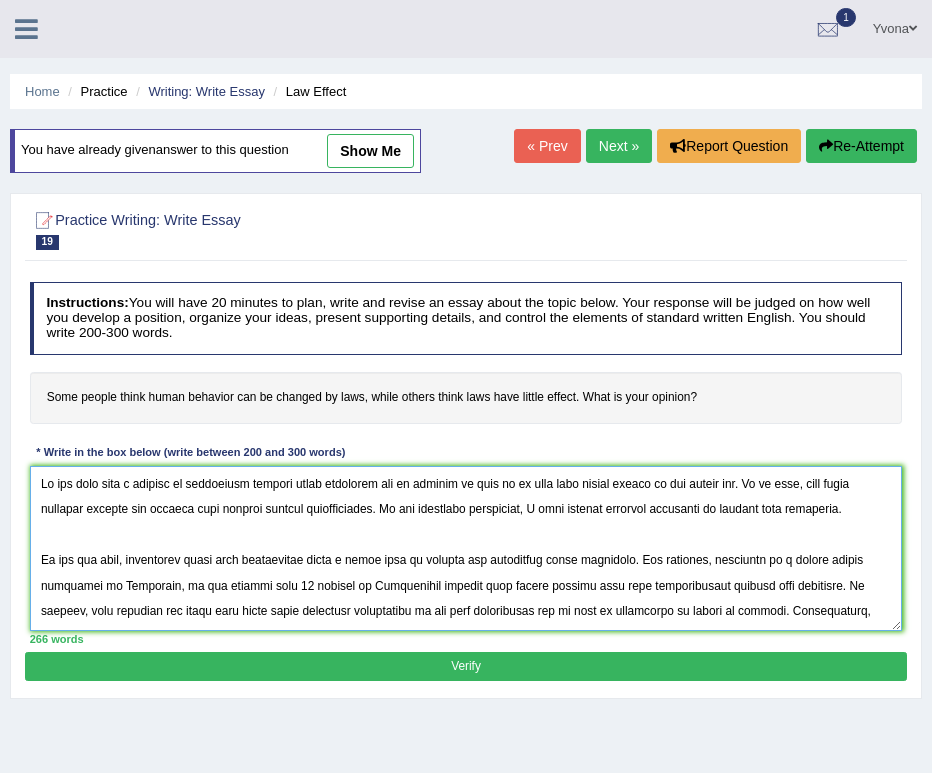click at bounding box center [466, 548] 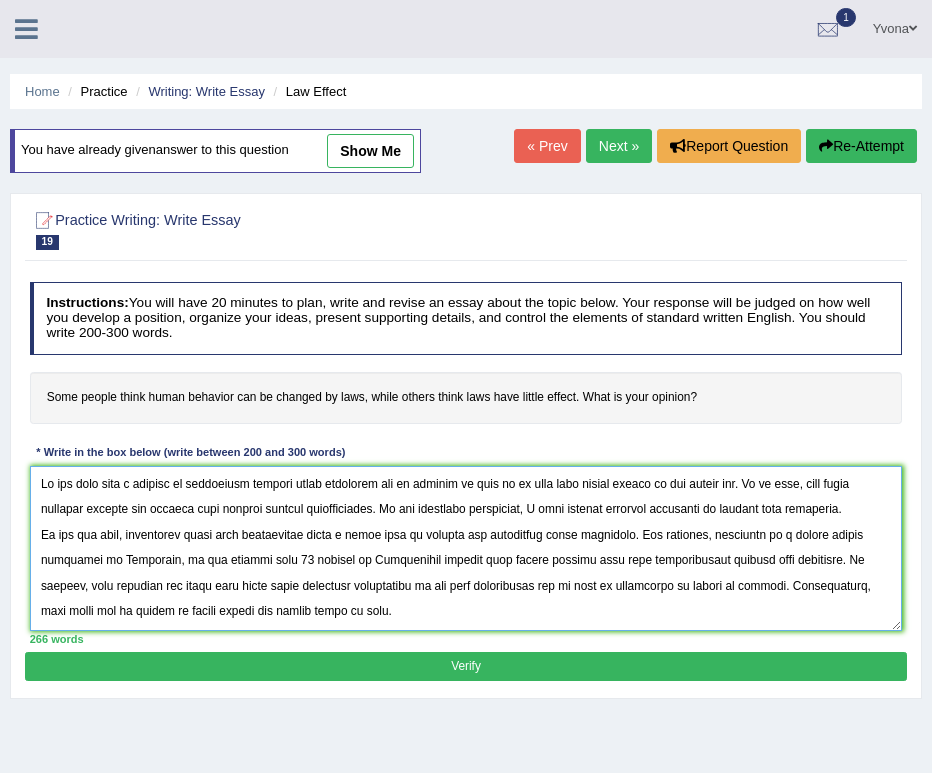 type on "It has long been a subject of discussion whether human behaviour can be changed by laws or if laws have little impact on how people act. In my view, this topic involves several key aspects that deserve careful consideration. In the following paragraphs, I will present relevant arguments to support this viewpoint.
On the one hand, proponents argue that legislation plays a vital role in shaping and regulating human behaviour. For instance, according to a recent survey conducted in Australia, it was evident that 70 percent of Australians believe that strict traffic laws have significantly reduced road accidents. In essence, this supports the point that legal rules influence individuals to act more responsibly due to fear of punishment or desire to conform. Additionally, this topic has an impact on public safety and social order as well.
On the other hand, opponents suggest that laws alone are not sufficient to alter human behaviour unless they are supported by education and cultural values. For example, recen..." 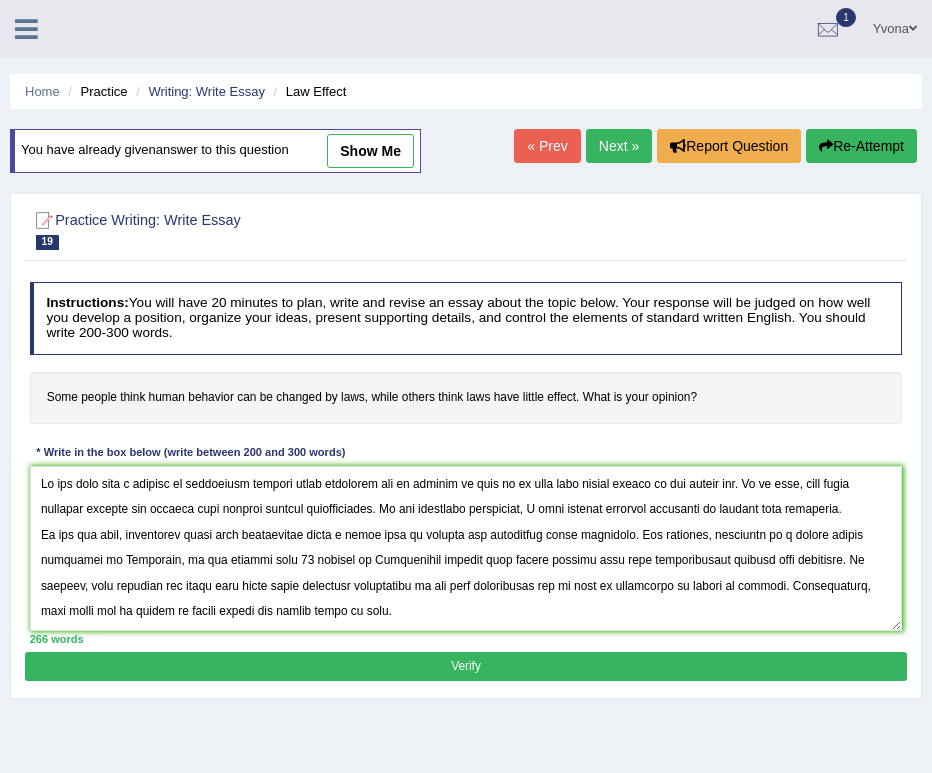 click on "Verify" at bounding box center [465, 666] 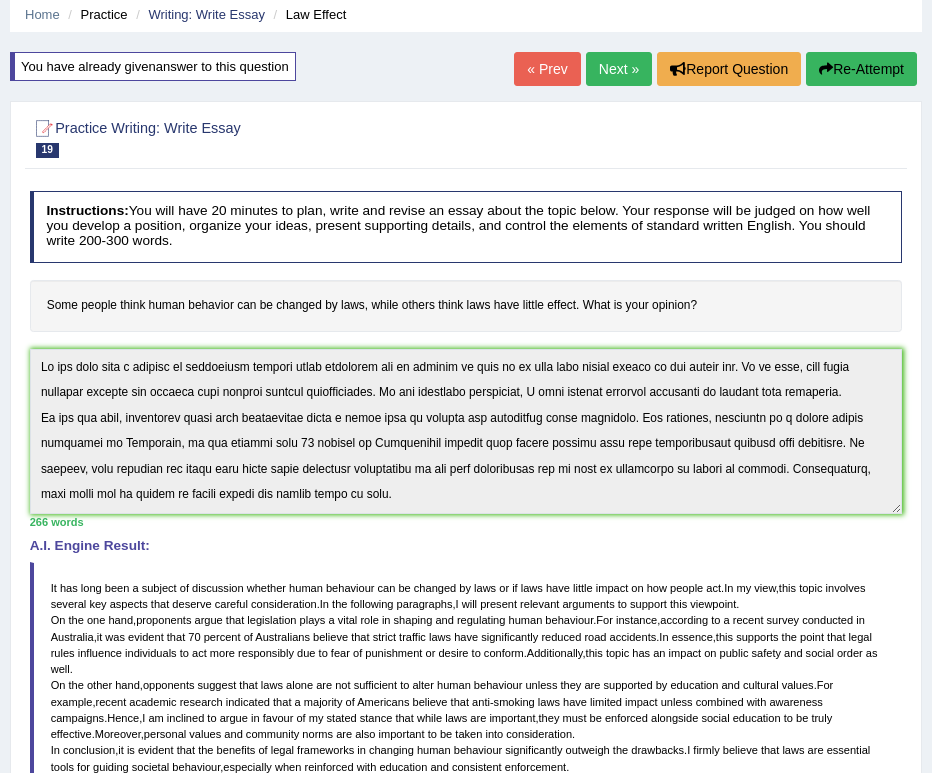 scroll, scrollTop: 0, scrollLeft: 0, axis: both 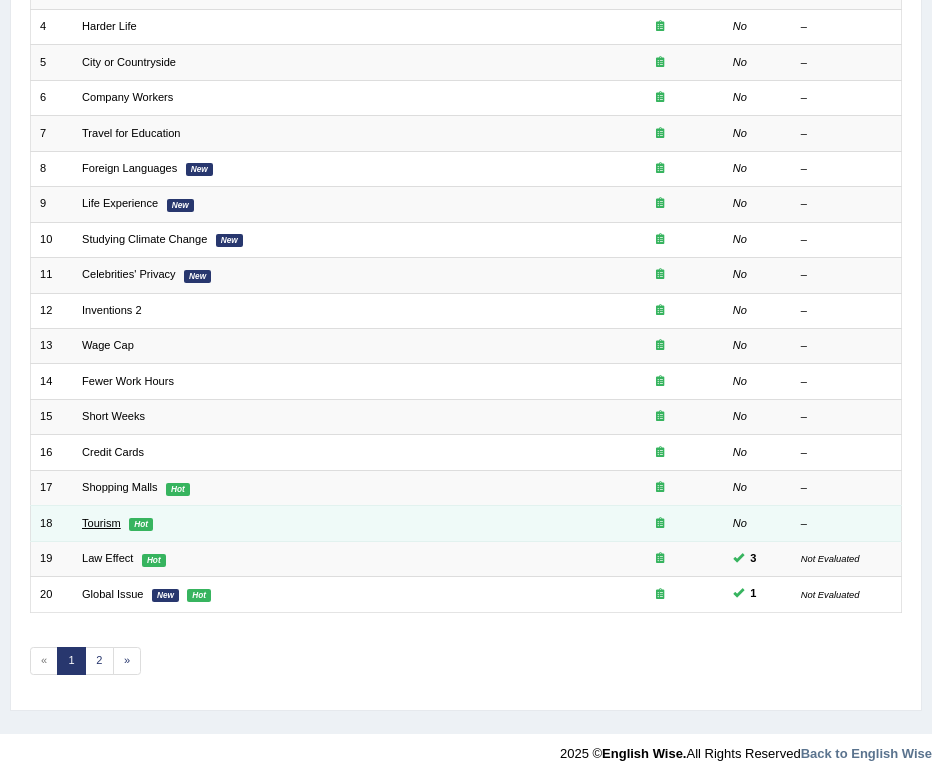 click on "Tourism" at bounding box center (101, 523) 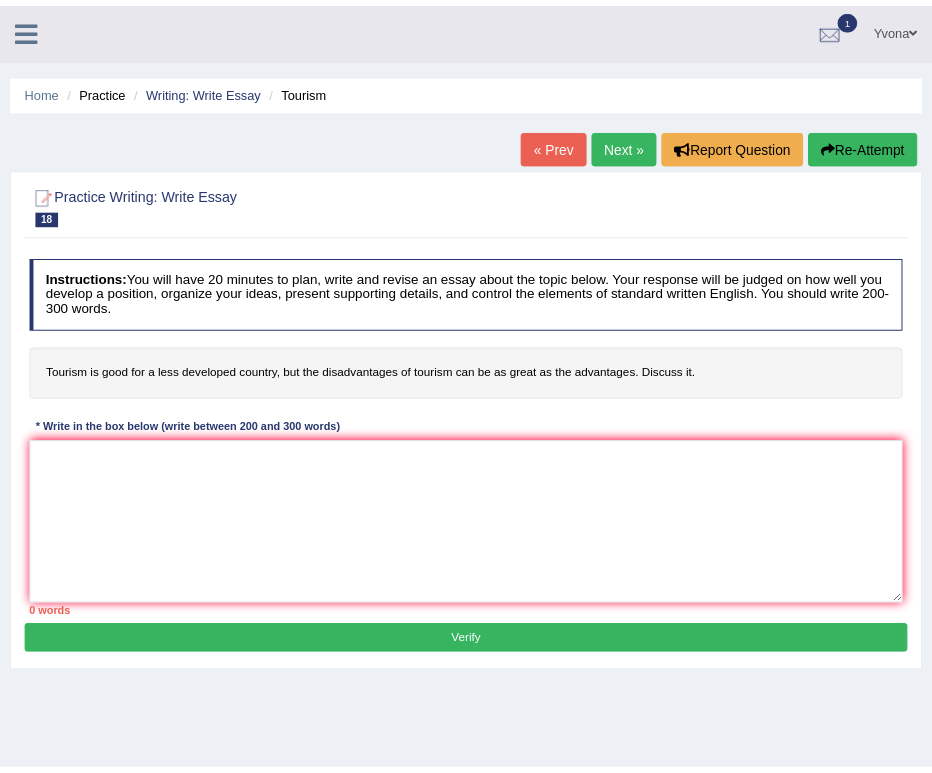 scroll, scrollTop: 0, scrollLeft: 0, axis: both 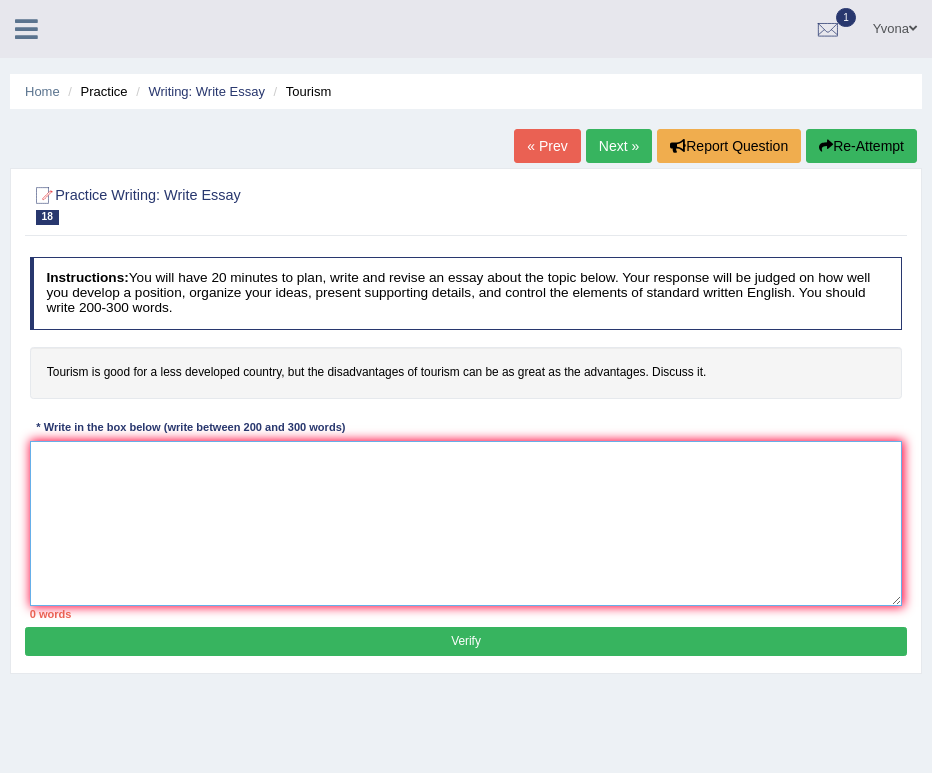 click at bounding box center [466, 523] 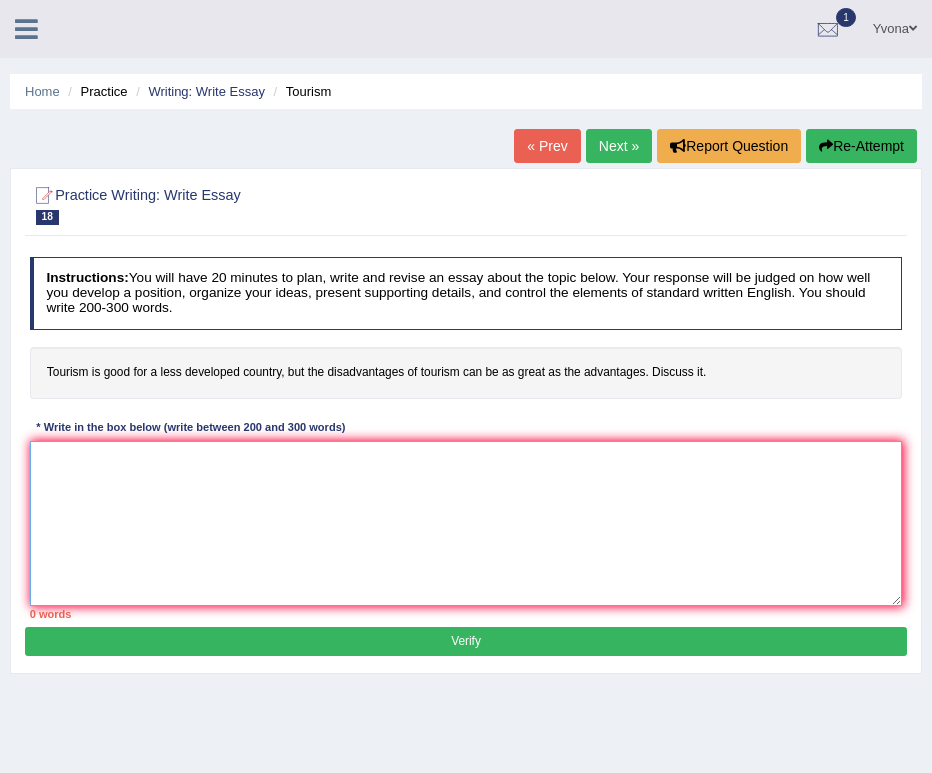click at bounding box center [466, 523] 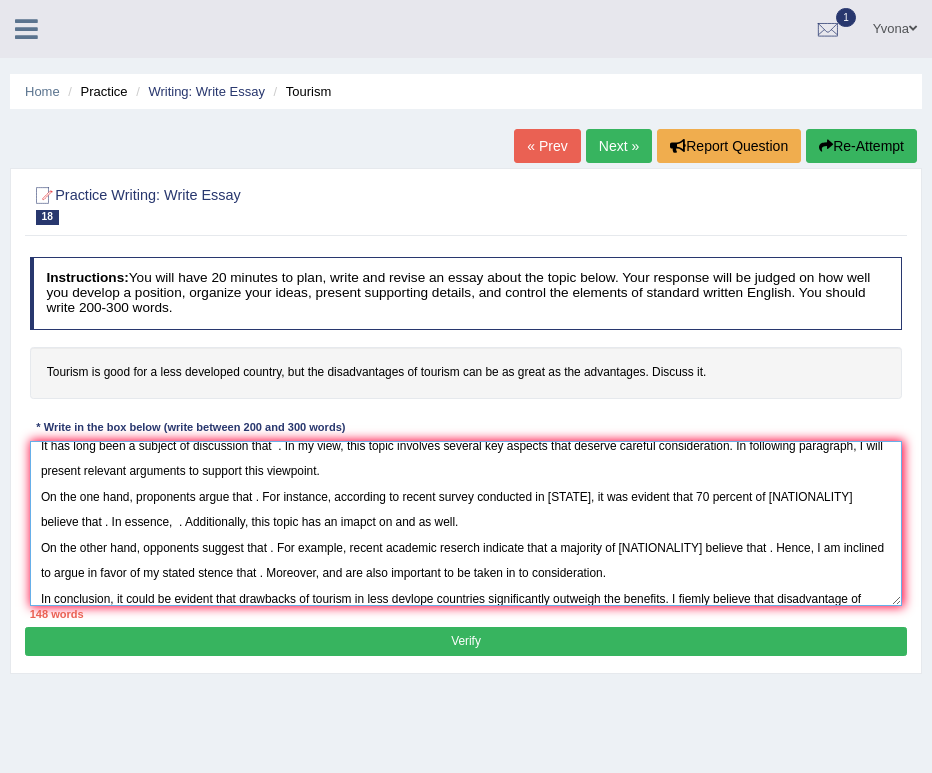 scroll, scrollTop: 0, scrollLeft: 0, axis: both 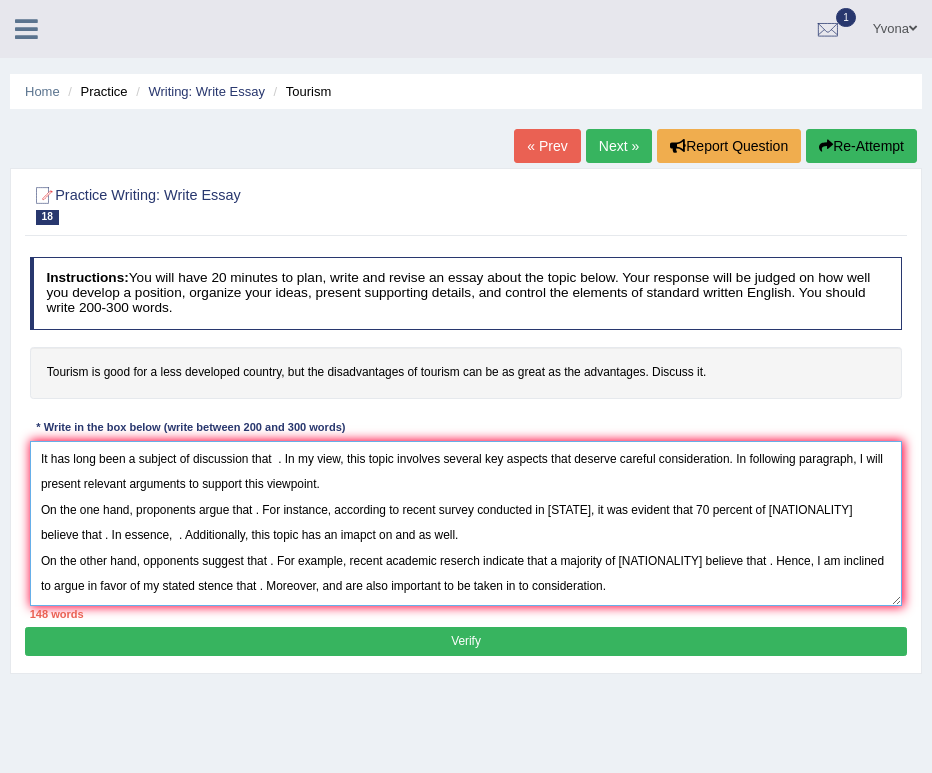 click on "It has long been a subject of discussion that  . In my view, this topic involves several key aspects that deserve careful consideration. In following paragraph, I will present relevant arguments to support this viewpoint.
On the one hand, proponents argue that . For instance, according to recent survey conducted in Australia, it was evident that 70 percent of Australians believe that . In essence,  . Additionally, this topic has an imapct on and as well.
On the other hand, opponents suggest that . For example, recent academic reserch indicate that a majority of Americans believe that . Hence, I am inclined to argue in favor of my stated stence that . Moreover, and are also important to be taken in to consideration.
In conclusion, it could be evident that drawbacks of tourism in less devlope countries significantly outweigh the benefits. I fiemly believe that disadvantage of tourism could be as great as the advantage." at bounding box center (466, 523) 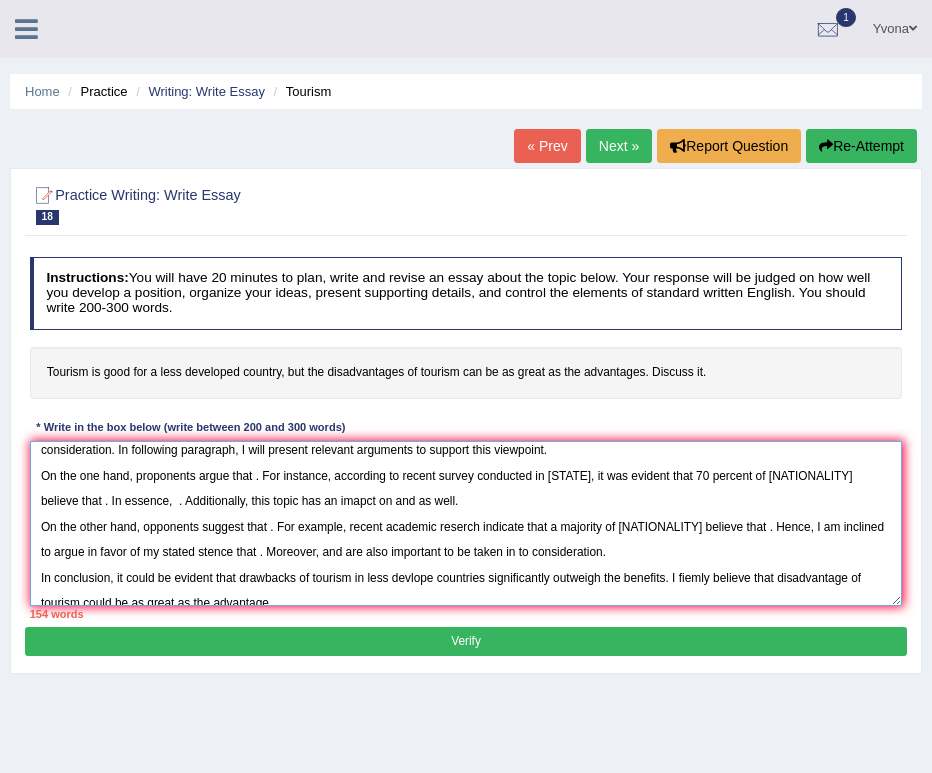 scroll, scrollTop: 60, scrollLeft: 0, axis: vertical 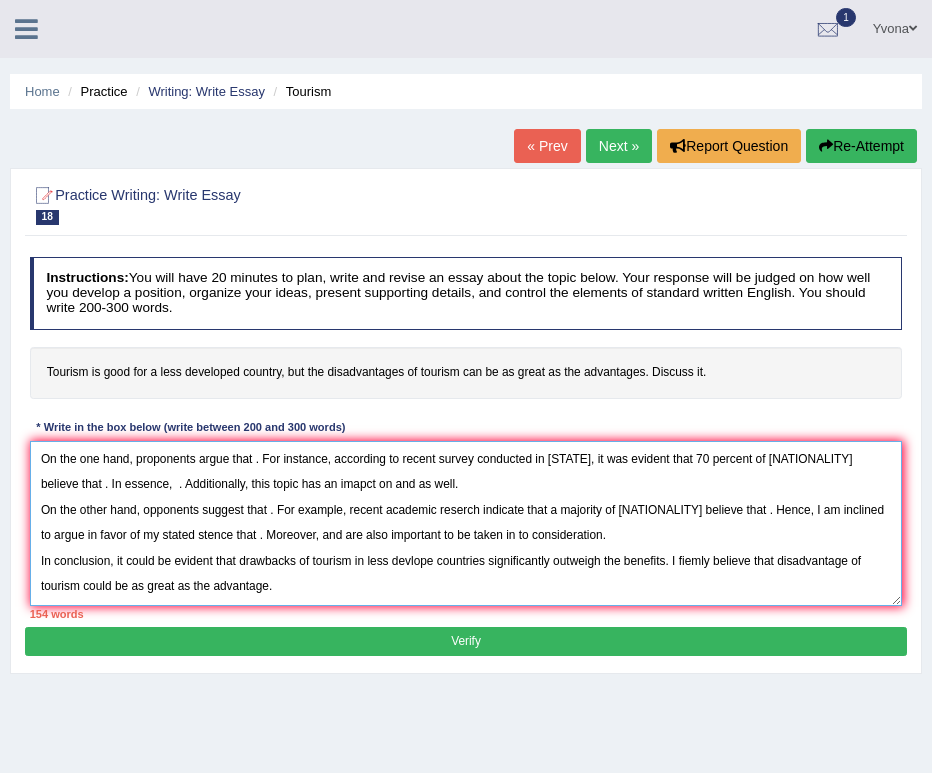 click on "It has long been a subject of discussion tourism is good for less develope countries. In my view, this topic involves several key aspects that deserve careful consideration. In following paragraph, I will present relevant arguments to support this viewpoint.
On the one hand, proponents argue that . For instance, according to recent survey conducted in Australia, it was evident that 70 percent of Australians believe that . In essence,  . Additionally, this topic has an imapct on and as well.
On the other hand, opponents suggest that . For example, recent academic reserch indicate that a majority of Americans believe that . Hence, I am inclined to argue in favor of my stated stence that . Moreover, and are also important to be taken in to consideration.
In conclusion, it could be evident that drawbacks of tourism in less devlope countries significantly outweigh the benefits. I fiemly believe that disadvantage of tourism could be as great as the advantage." at bounding box center [466, 523] 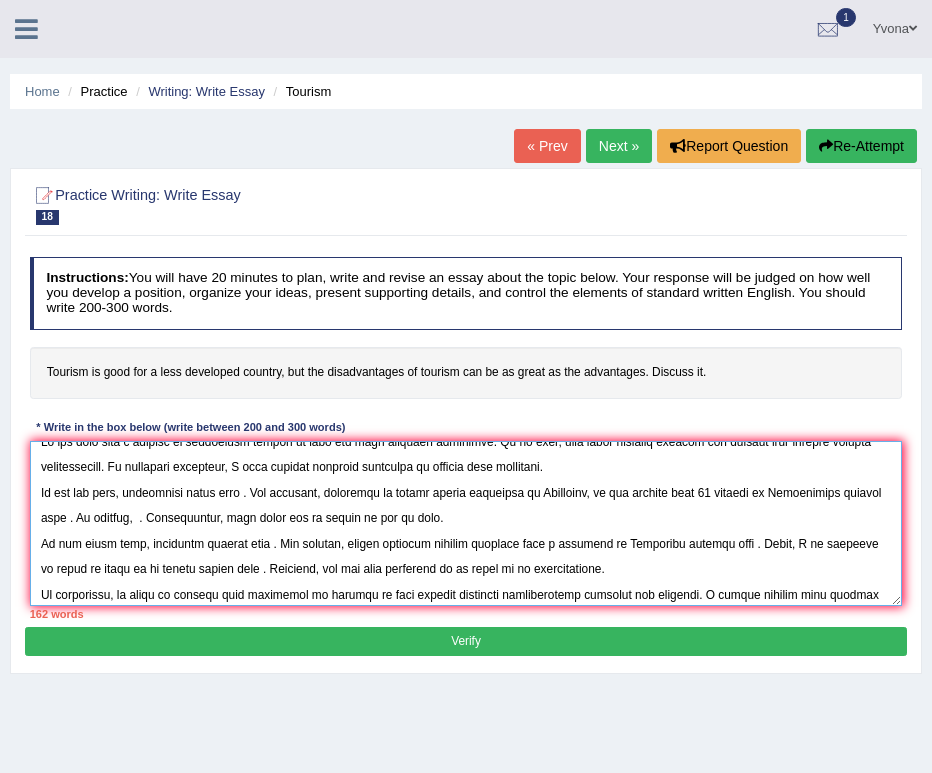 scroll, scrollTop: 0, scrollLeft: 0, axis: both 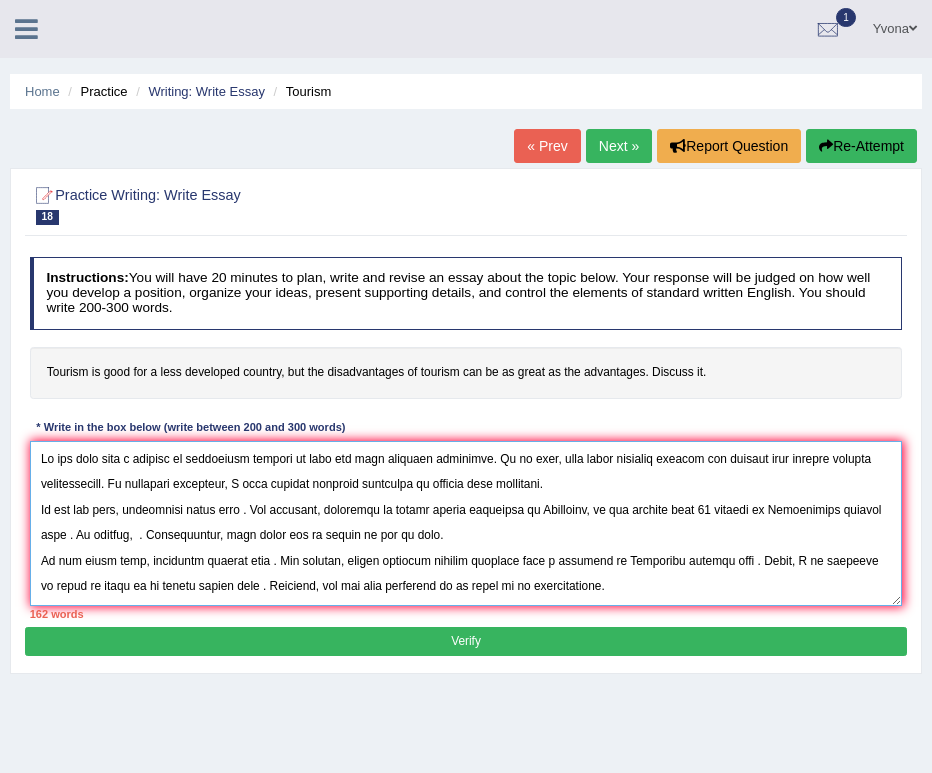 drag, startPoint x: 254, startPoint y: 509, endPoint x: 319, endPoint y: 566, distance: 86.4523 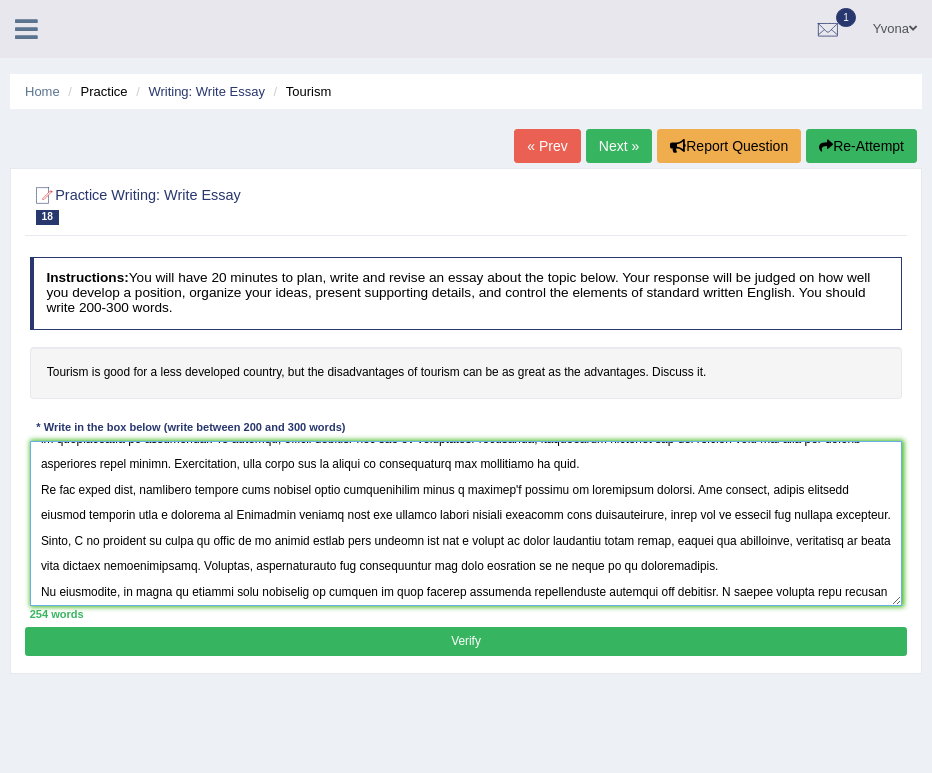 scroll, scrollTop: 180, scrollLeft: 0, axis: vertical 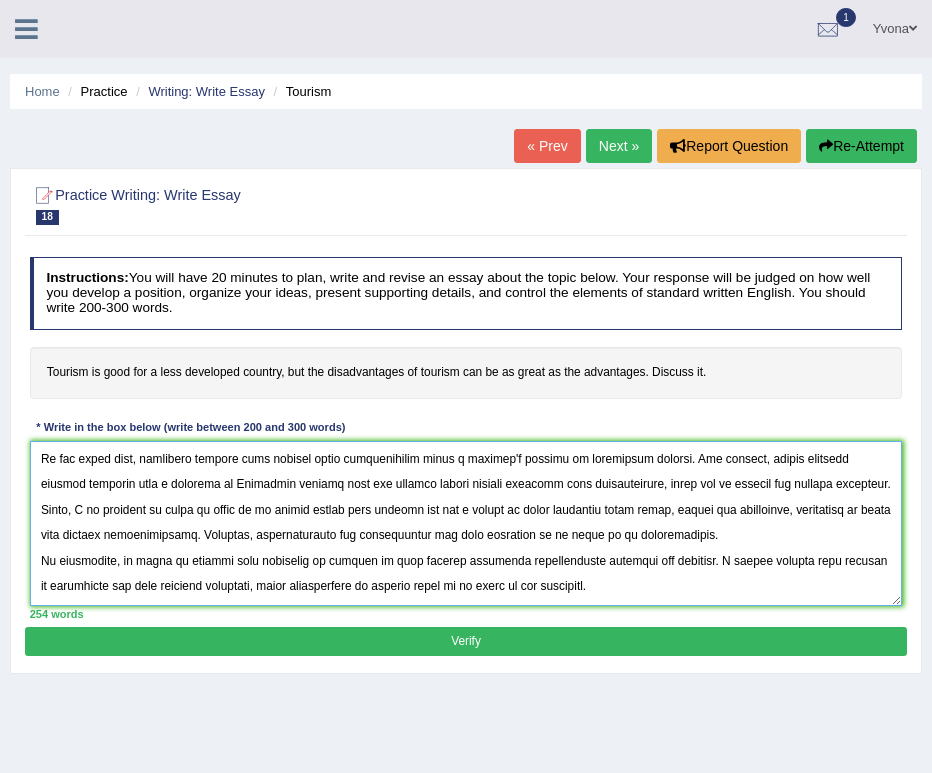 type on "It has long been a subject of discussion tourism is good for less develope countries. In my view, this topic involves several key aspects that deserve careful consideration. In following paragraph, I will present relevant arguments to support this viewpoint.
On the one hand, proponents argue that increased tourism may lead to pollution, deforestation and strain on natural resources. For instance, according to recent survey conducted in Australia, it was evident that 70 percent of Australians believe that tourism could commodify local culture, leading to the loss of authenticity of traditions. In essence, tourism revenues may not be distributed equitably, potentially widening the gap between rich and poor and causing resentment among locals. Additionally, this topic has an imapct on overcrowding and congestion as well.
On the other hand, opponents suggest that tourism could significantly boost a country'e economy by generating revenue. For example, recent academic reserch indicate that a majority of Americ..." 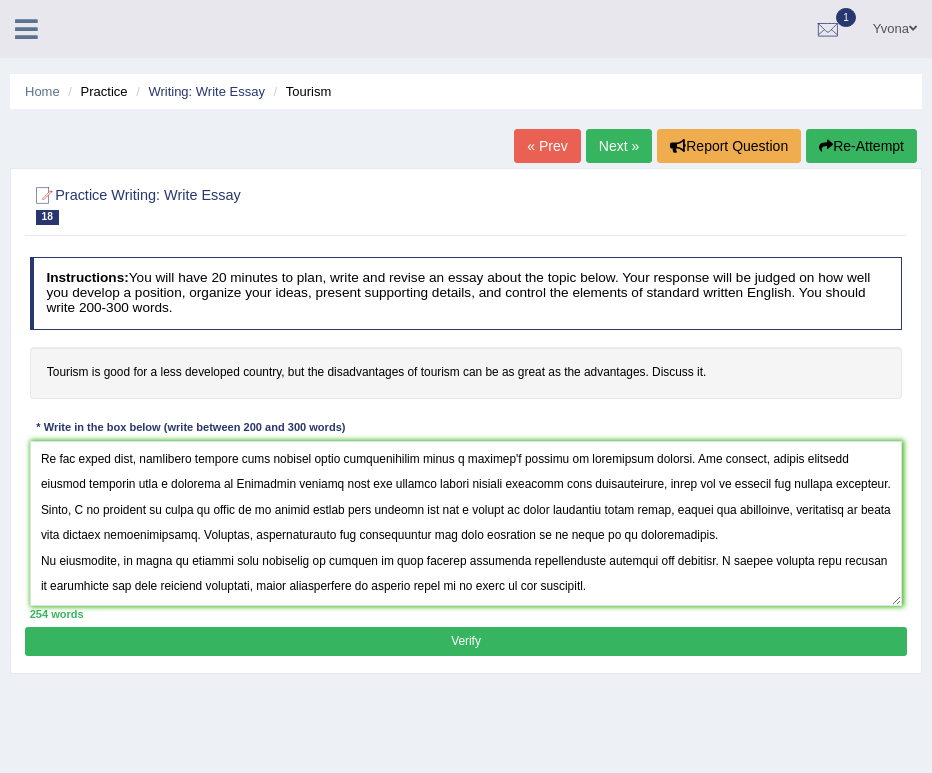 drag, startPoint x: 532, startPoint y: 634, endPoint x: 552, endPoint y: 646, distance: 23.323807 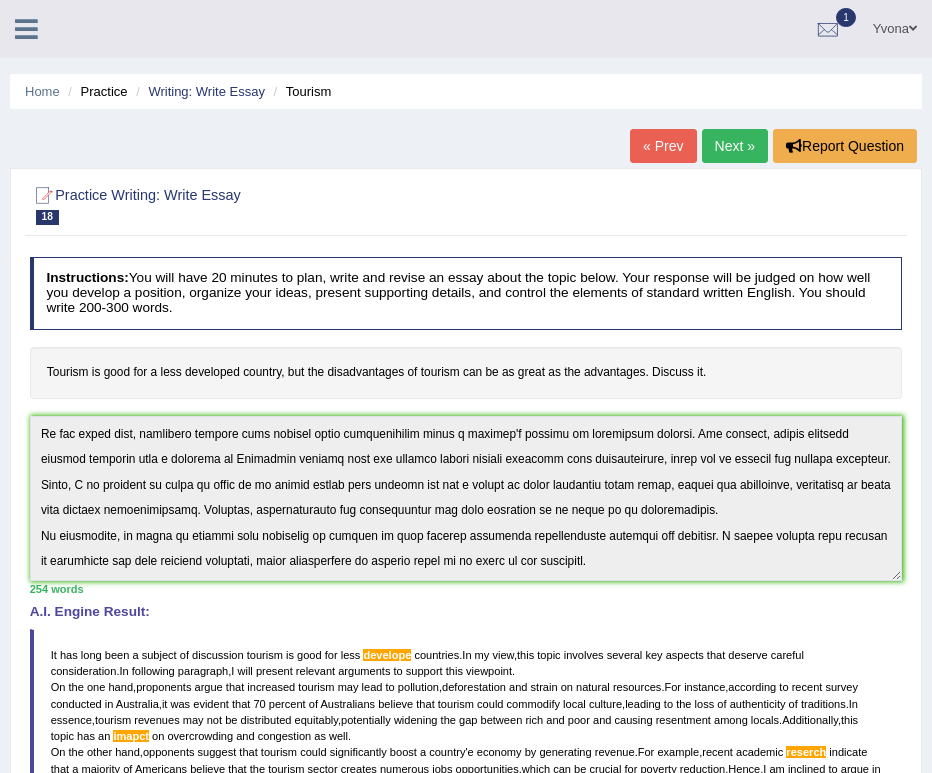 scroll, scrollTop: 360, scrollLeft: 0, axis: vertical 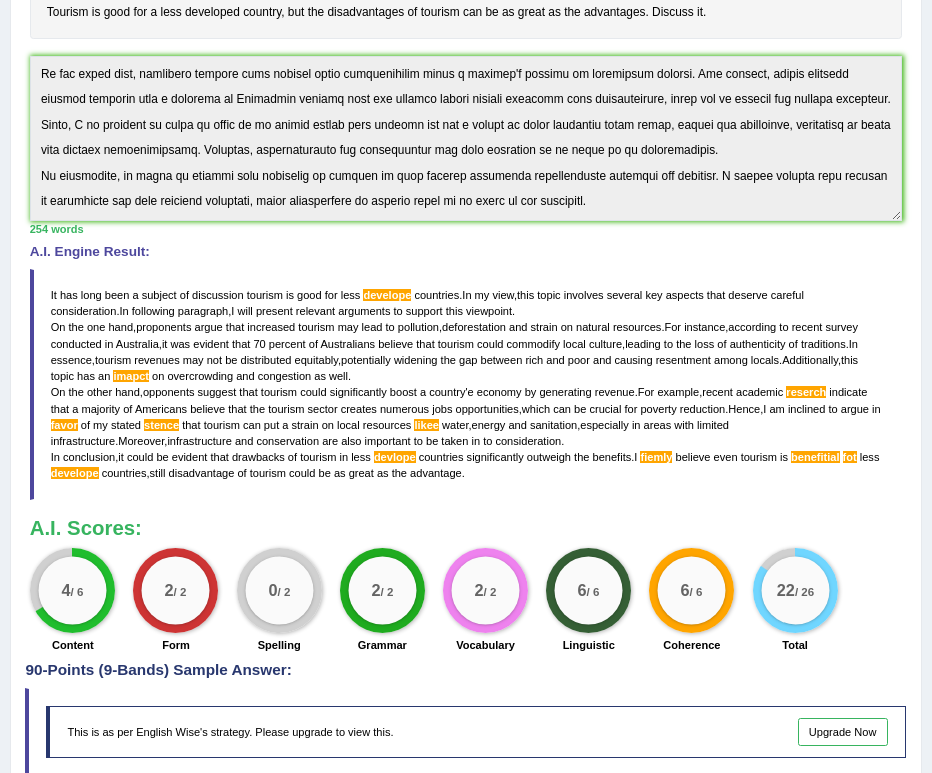 drag, startPoint x: 536, startPoint y: 484, endPoint x: 346, endPoint y: 378, distance: 217.56837 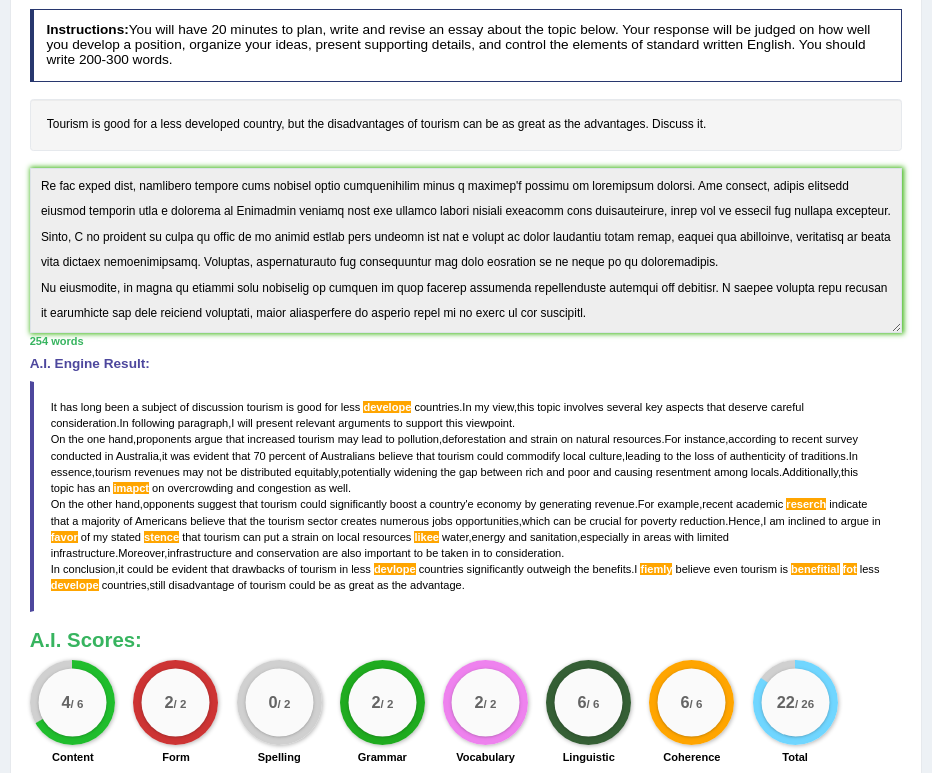 scroll, scrollTop: 120, scrollLeft: 0, axis: vertical 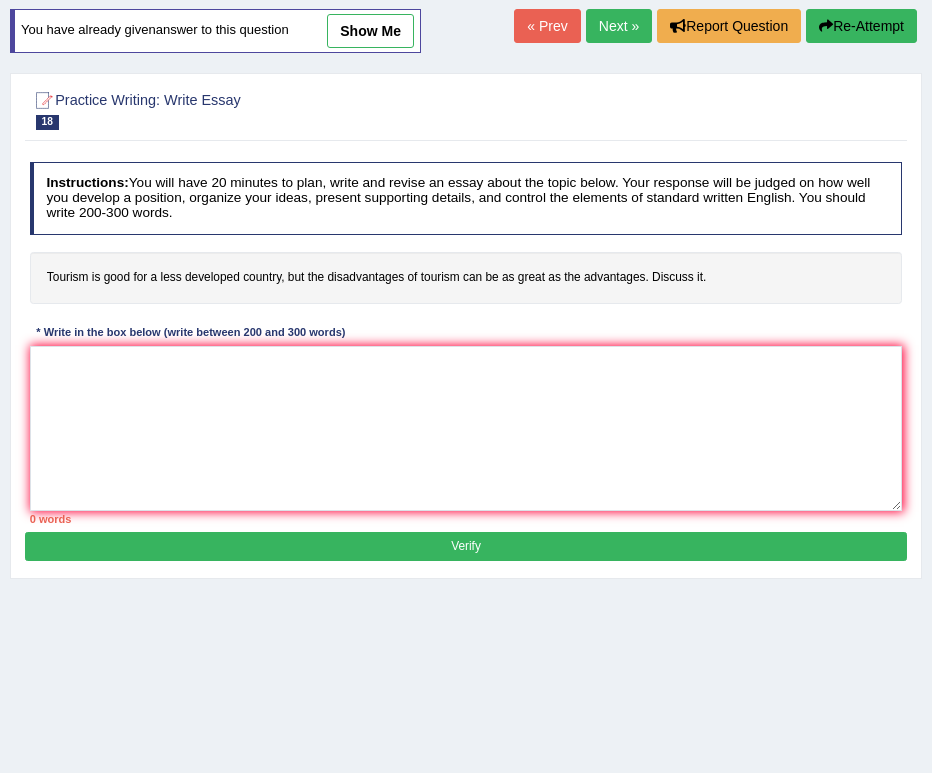click at bounding box center (466, 428) 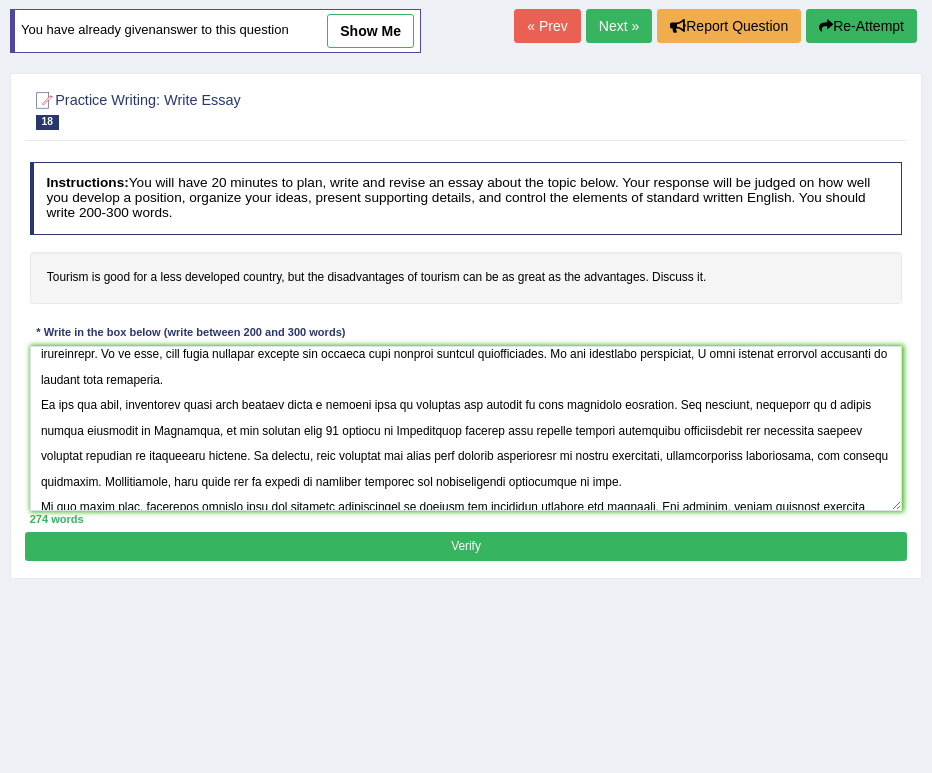 scroll, scrollTop: 10, scrollLeft: 0, axis: vertical 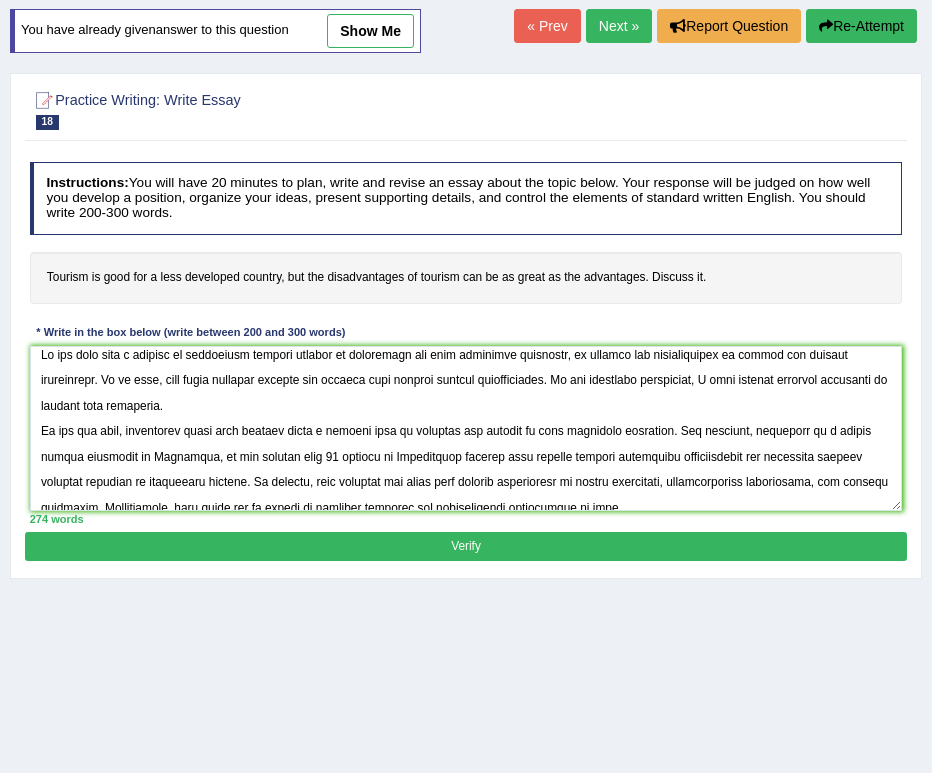 type on "It has long been a subject of discussion whether tourism is beneficial for less developed countries, or whether the disadvantages it brings are equally significant. In my view, this topic involves several key aspects that deserve careful consideration. In the following paragraphs, I will present relevant arguments to support this viewpoint.
On the one hand, proponents argue that tourism plays a crucial role in boosting the economy of less developed countries. For instance, according to a recent survey conducted in Australia, it was evident that 70 percent of Australians believe that tourism creates employment opportunities and increases foreign exchange earnings in developing nations. In essence, this supports the point that tourism contributes to income generation, infrastructure development, and poverty reduction. Additionally, this topic has an impact on cultural exchange and international recognition as well.
On the other hand, opponents suggest that the negative consequences of tourism can sometimes o..." 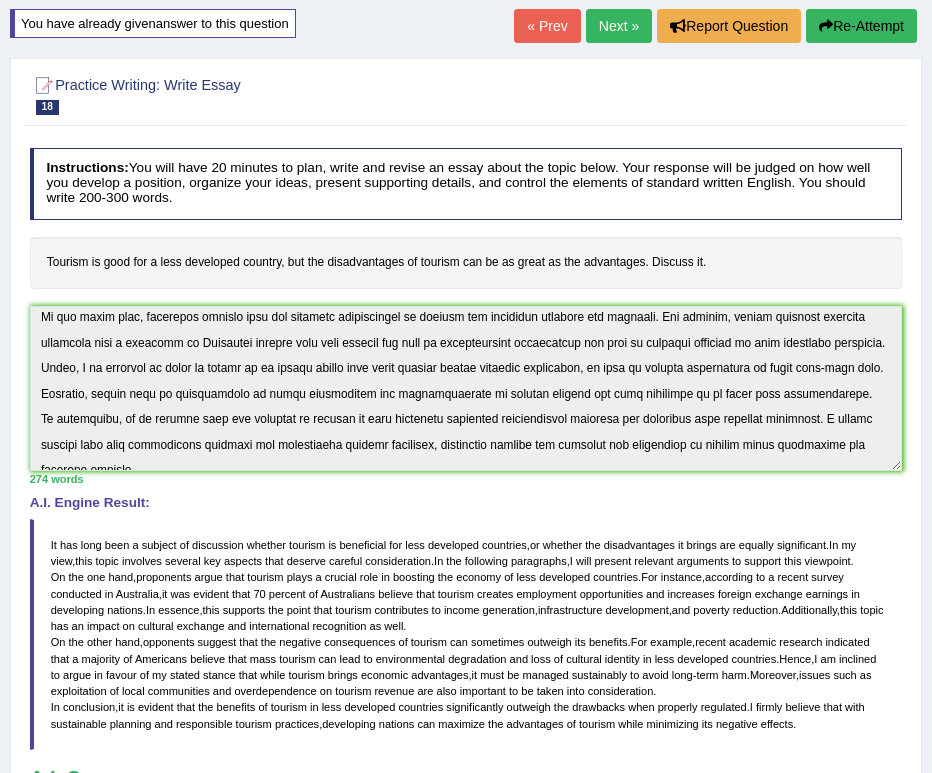 scroll, scrollTop: 269, scrollLeft: 0, axis: vertical 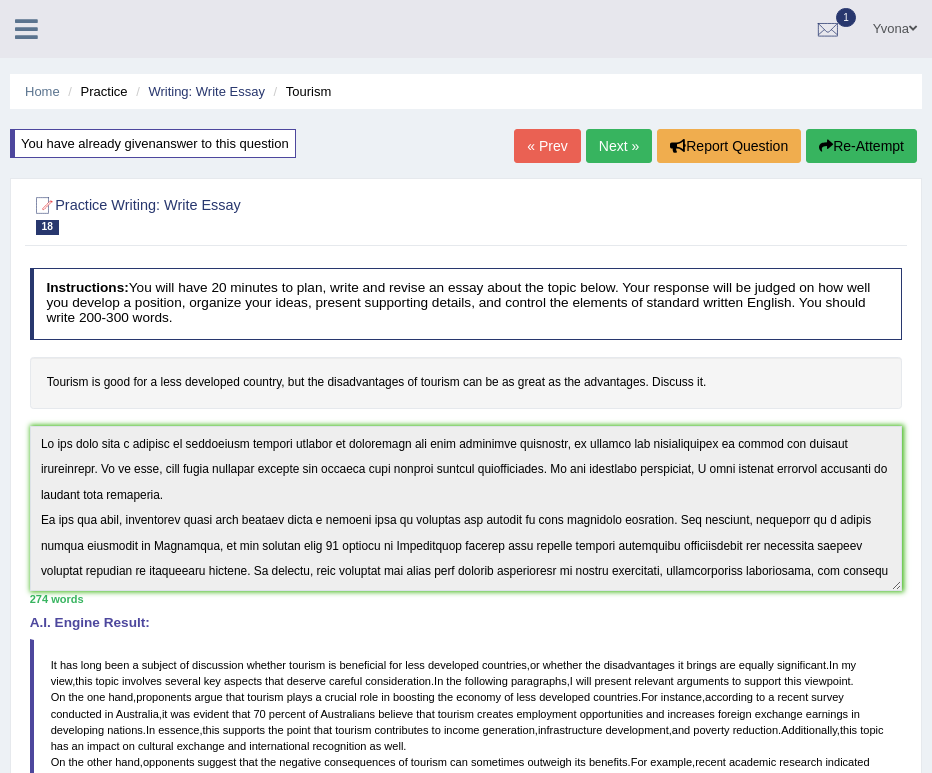 click at bounding box center (26, 29) 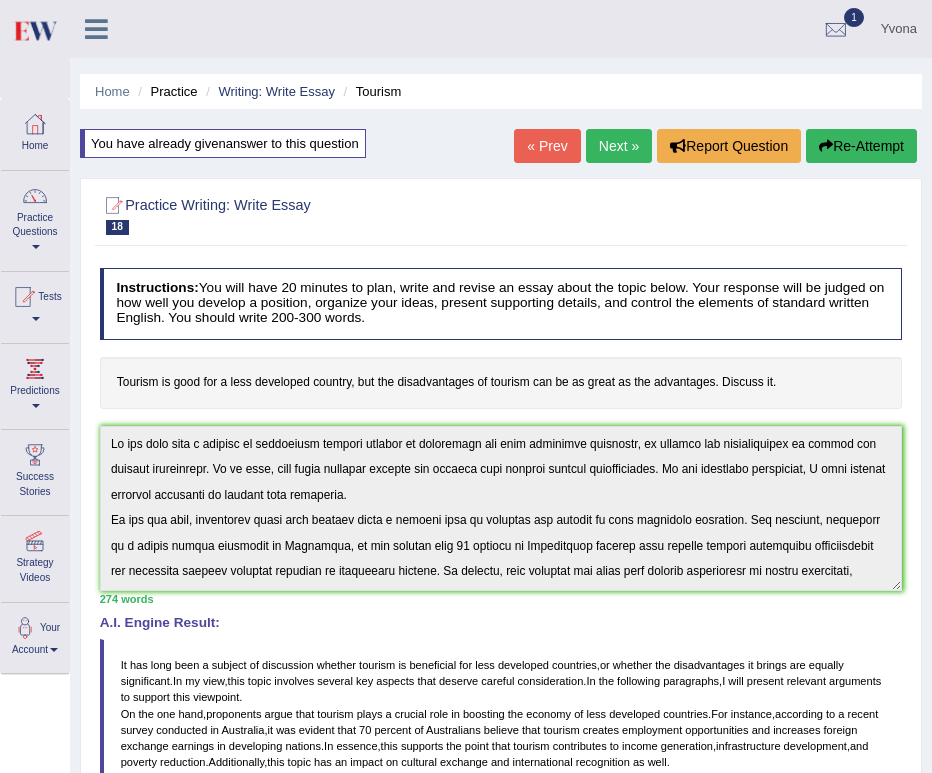 click at bounding box center (34, 30) 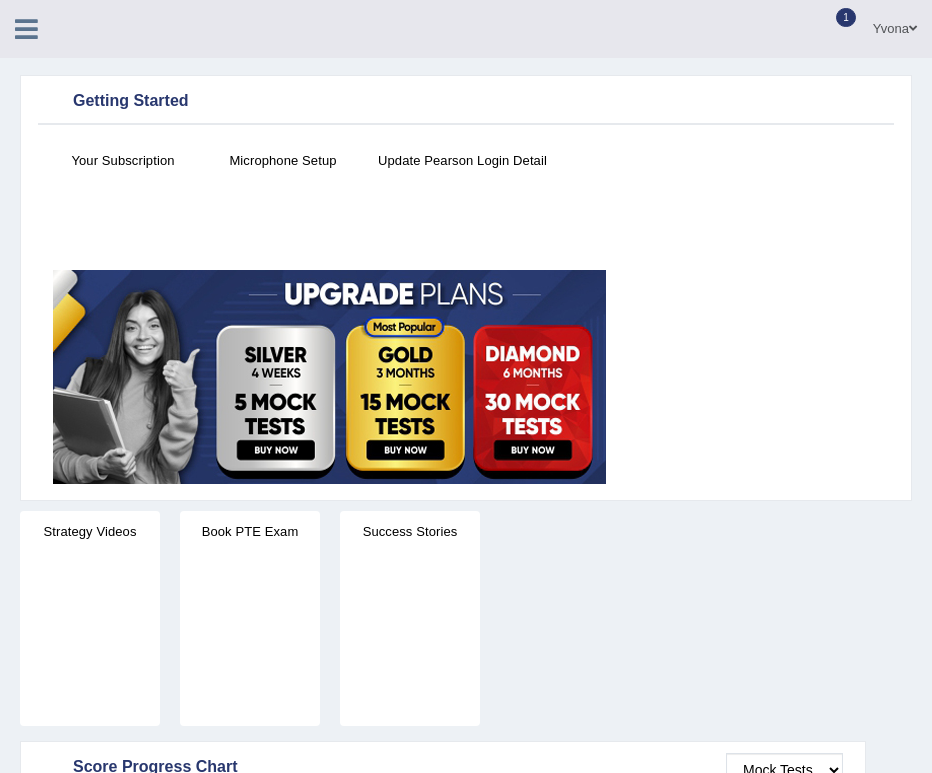 scroll, scrollTop: 0, scrollLeft: 0, axis: both 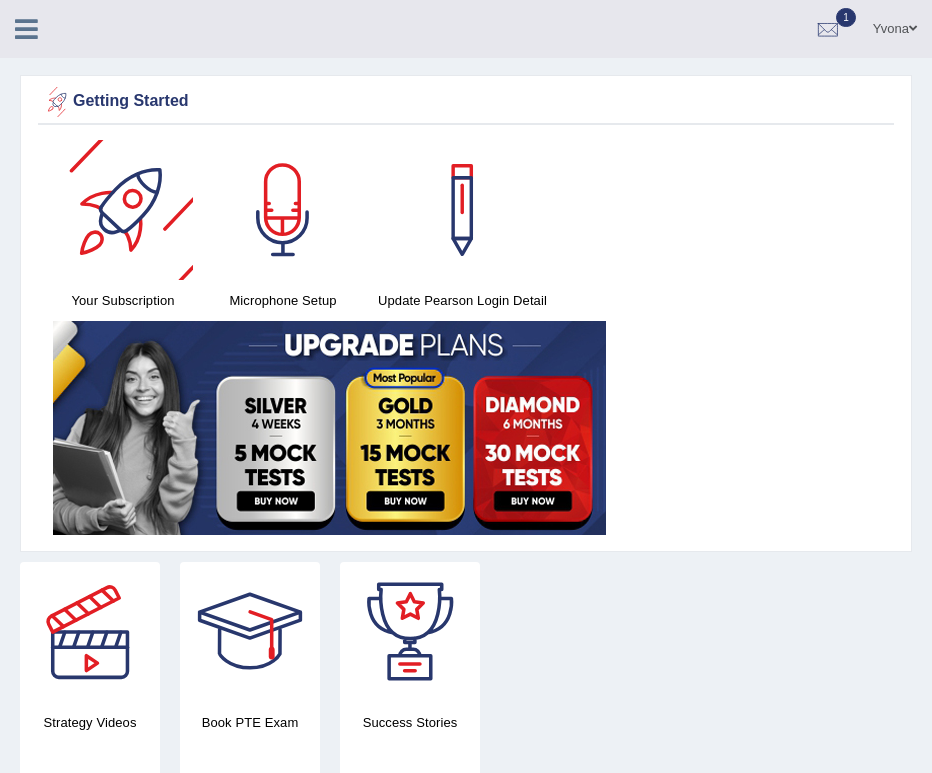 click at bounding box center (26, 27) 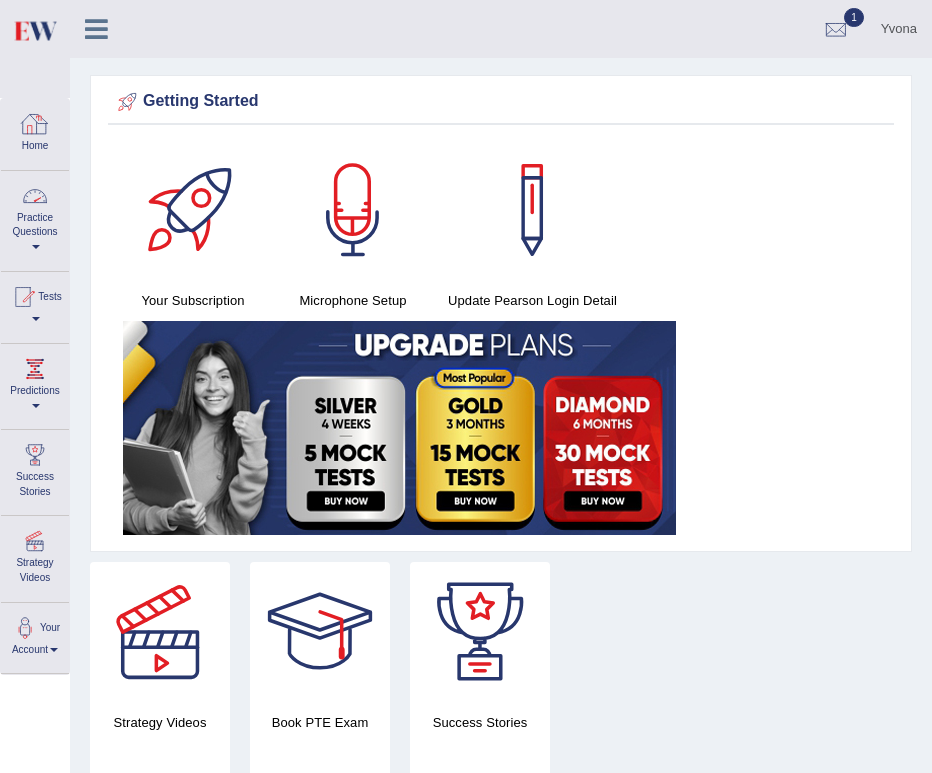 click on "Practice Questions" at bounding box center [35, 218] 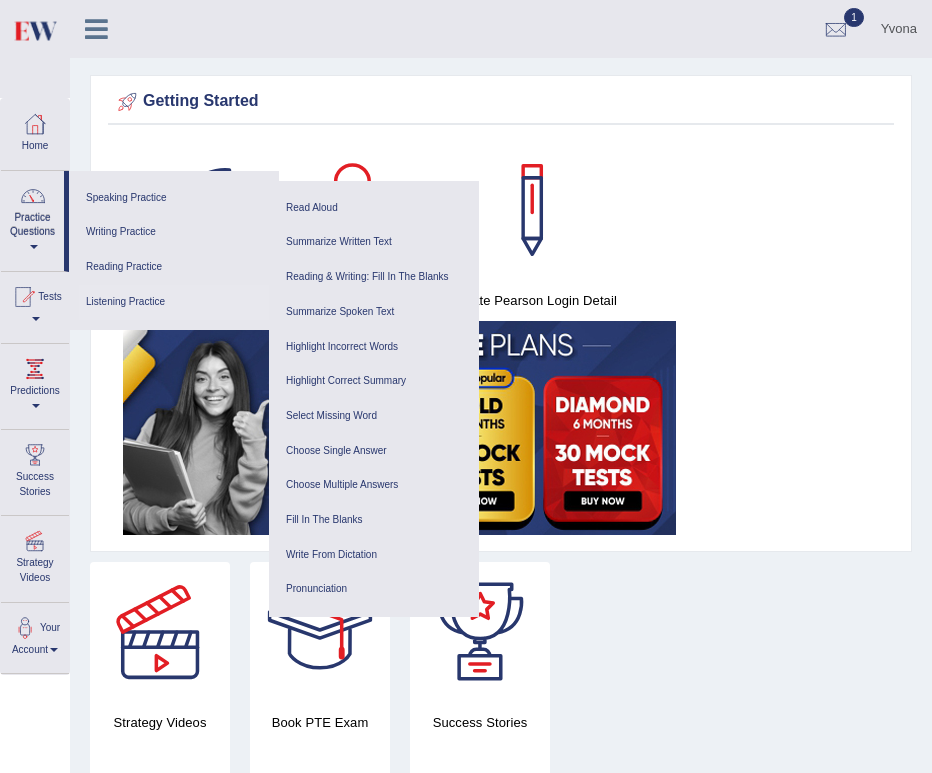 click on "Listening Practice" at bounding box center (174, 302) 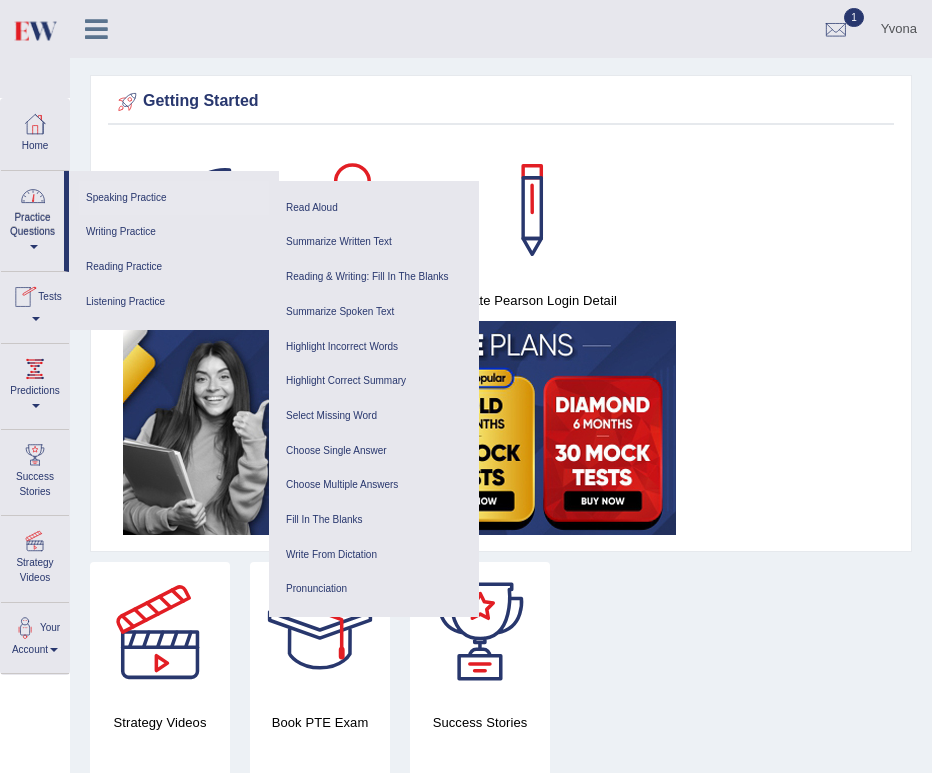 click on "Speaking Practice" at bounding box center (174, 198) 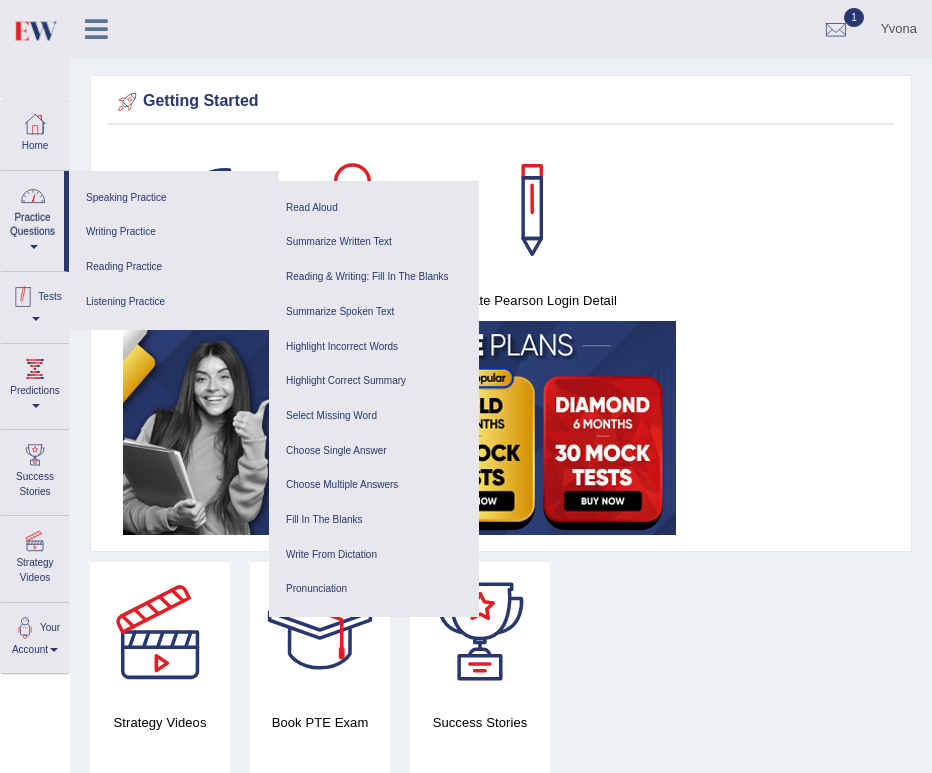 click on "Practice Questions" at bounding box center (32, 218) 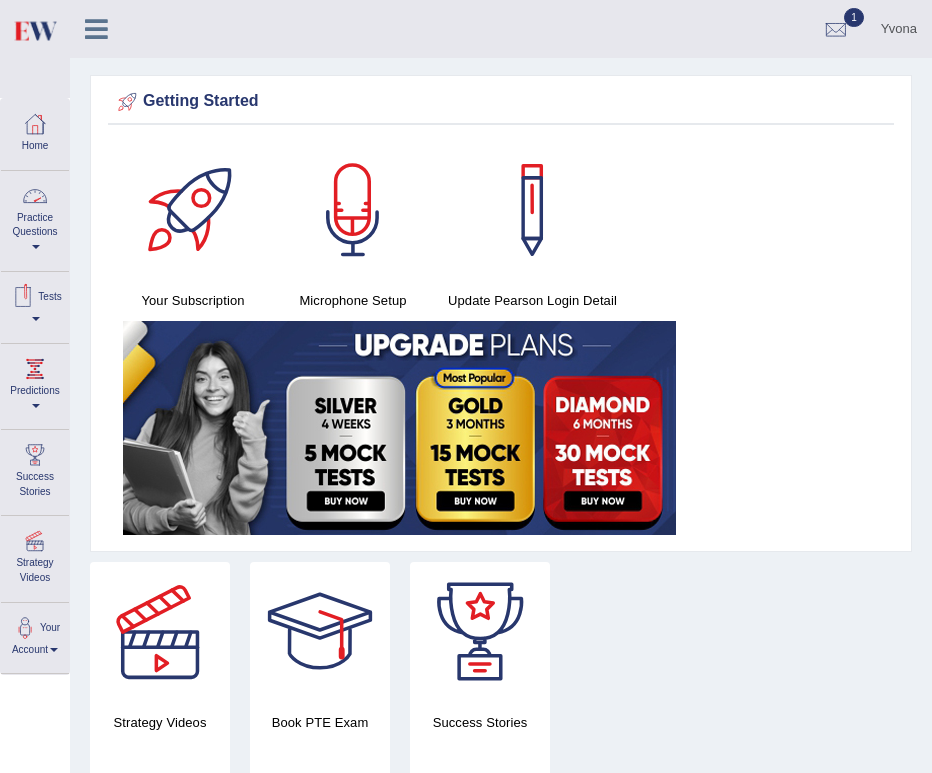 click on "Practice Questions" at bounding box center [35, 218] 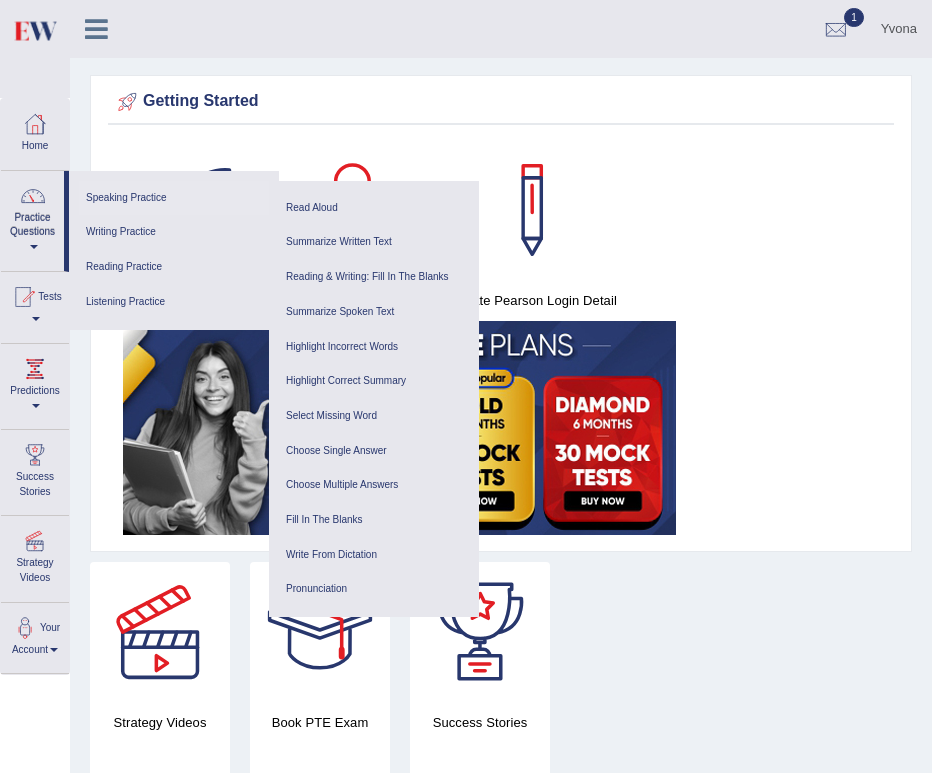 click on "Speaking Practice" at bounding box center (174, 198) 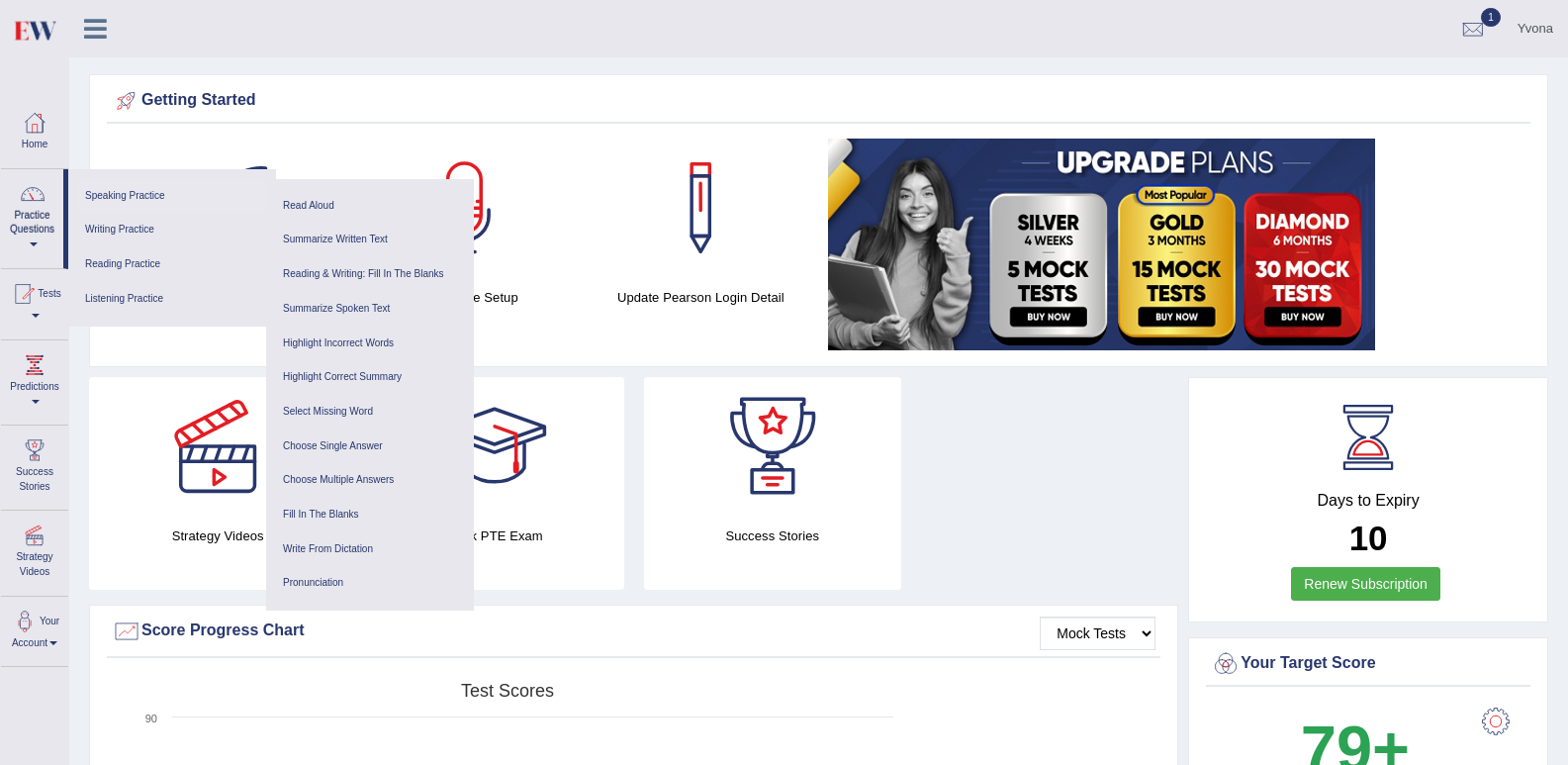 click on "Speaking Practice" at bounding box center (172, 196) 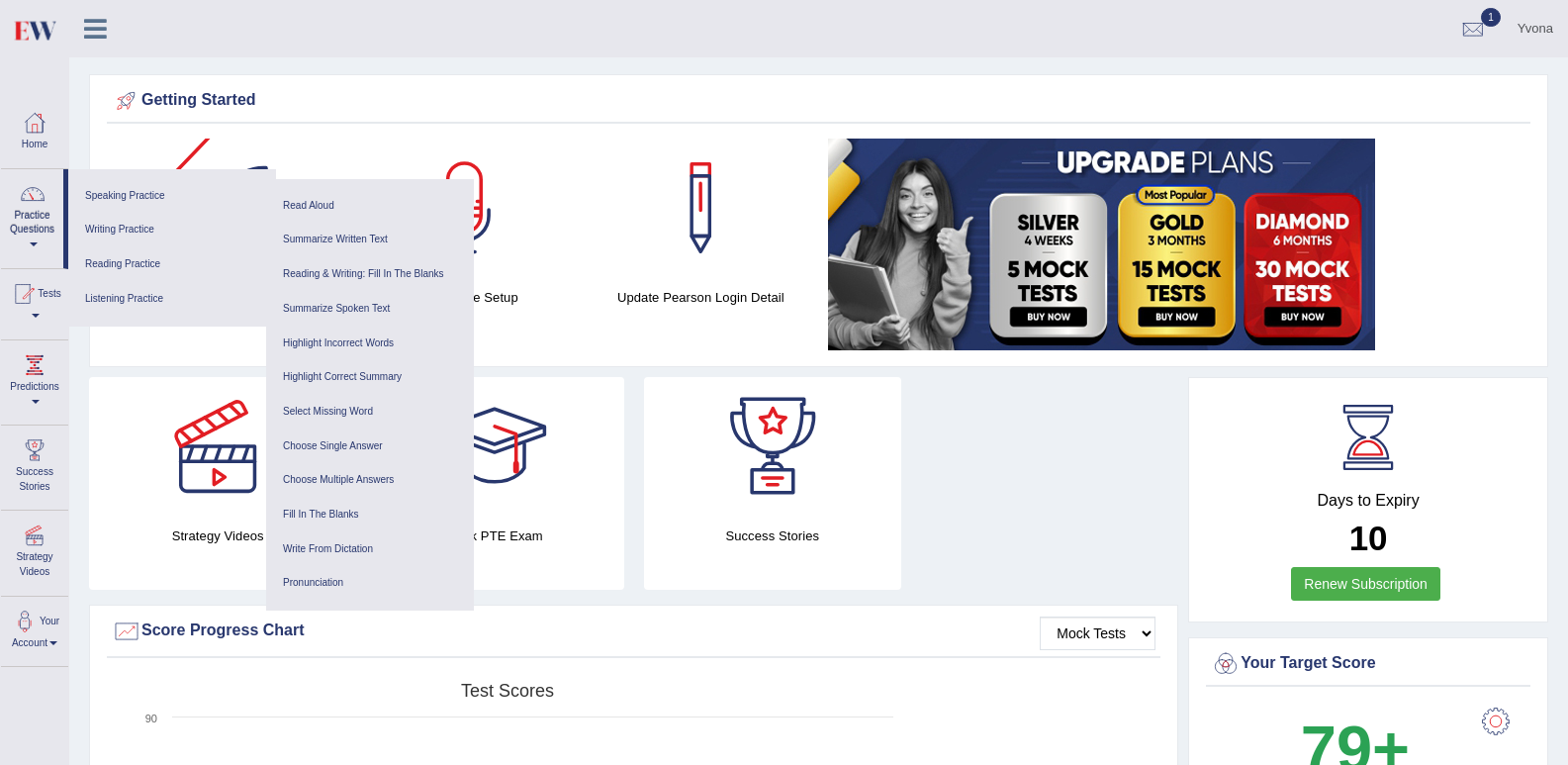 click on "Getting Started" at bounding box center [818, 104] 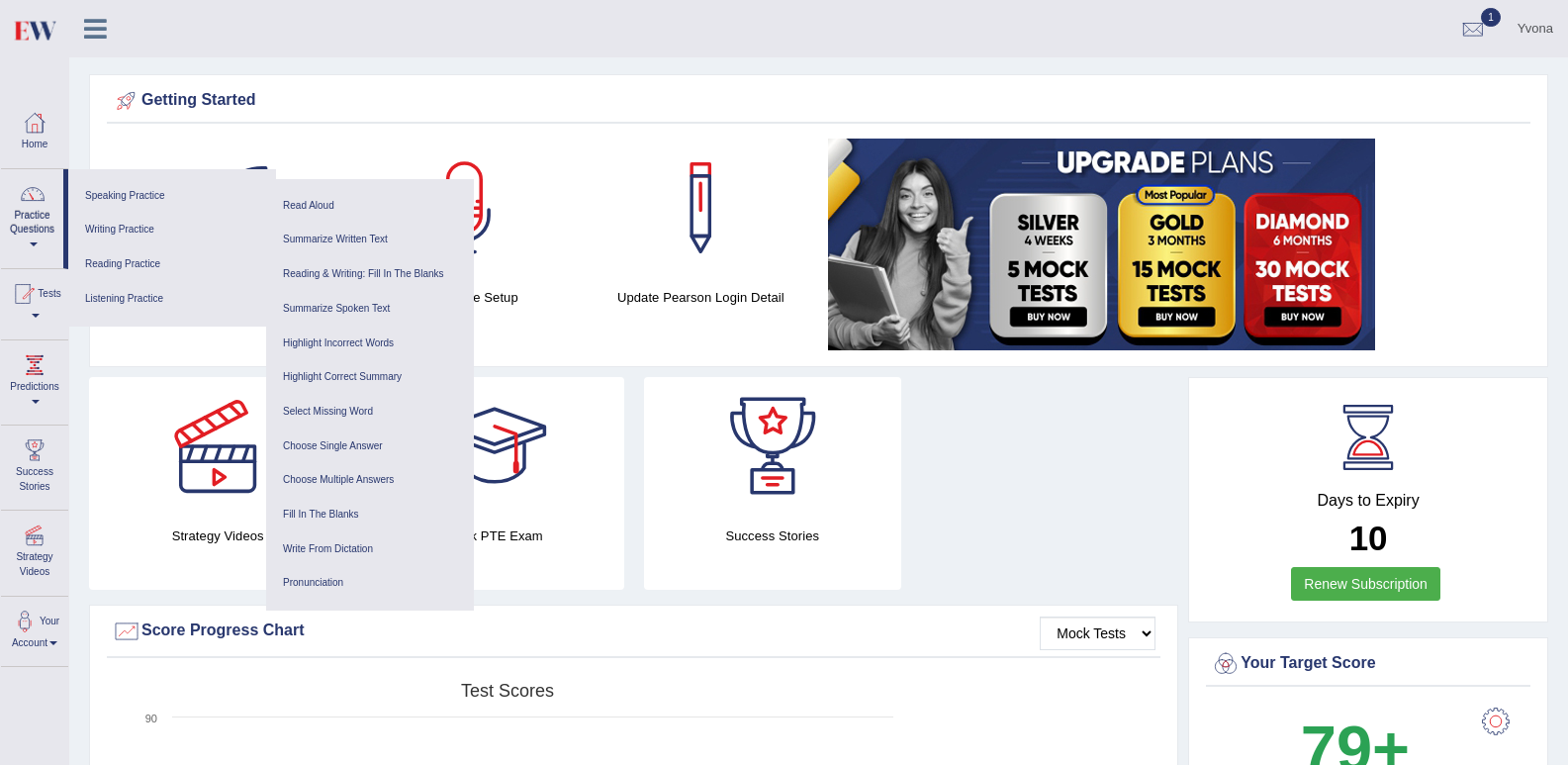 click on "Getting Started
Your Subscription
Microphone Setup
Update Pearson Login Detail
×" at bounding box center [818, 221] 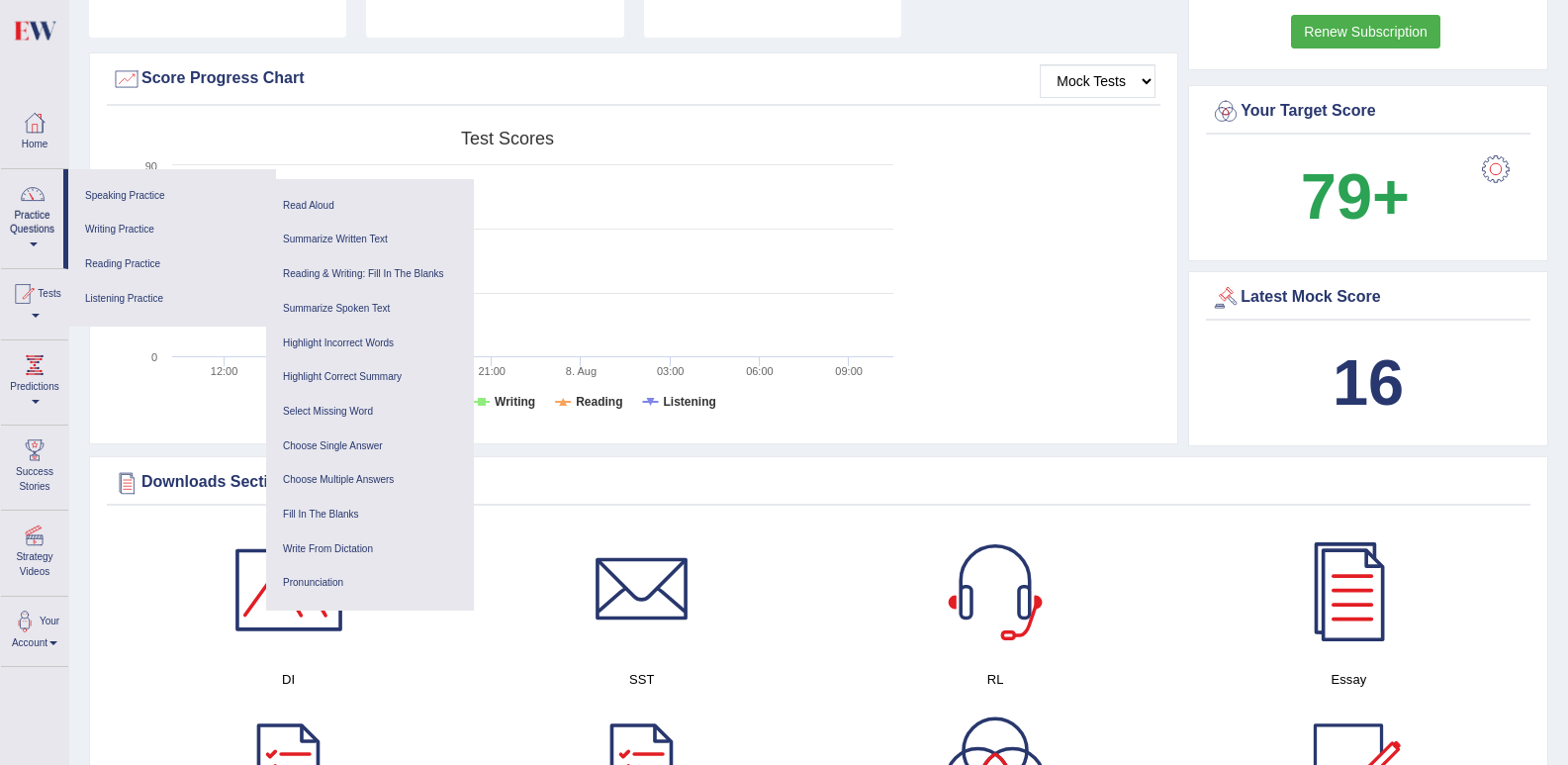 scroll, scrollTop: 594, scrollLeft: 0, axis: vertical 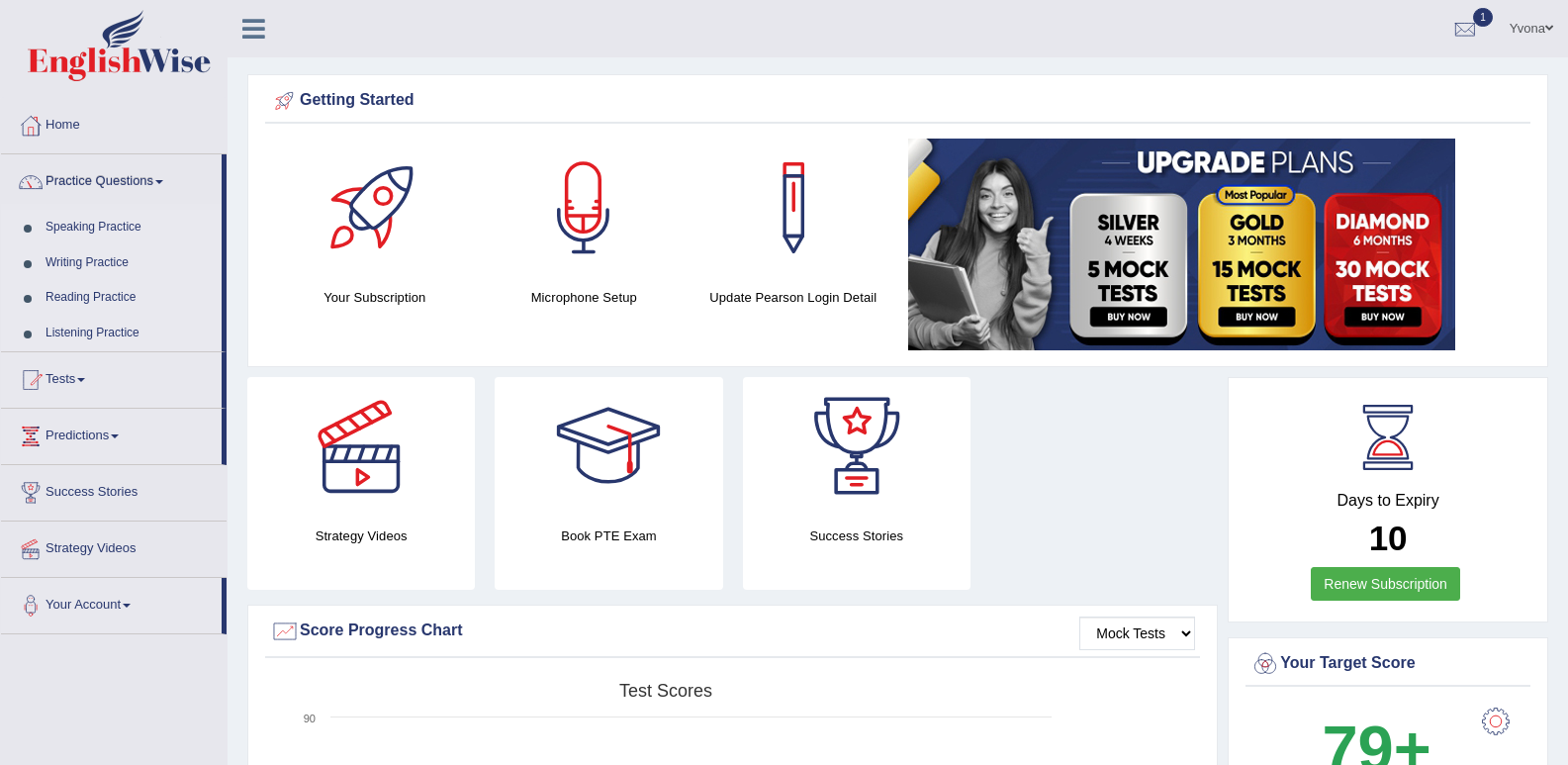 click on "Speaking Practice Read Aloud
Repeat Sentence
Describe Image
Re-tell Lecture
Answer Short Question
Summarize Group Discussion
Respond To A Situation" at bounding box center [111, 228] 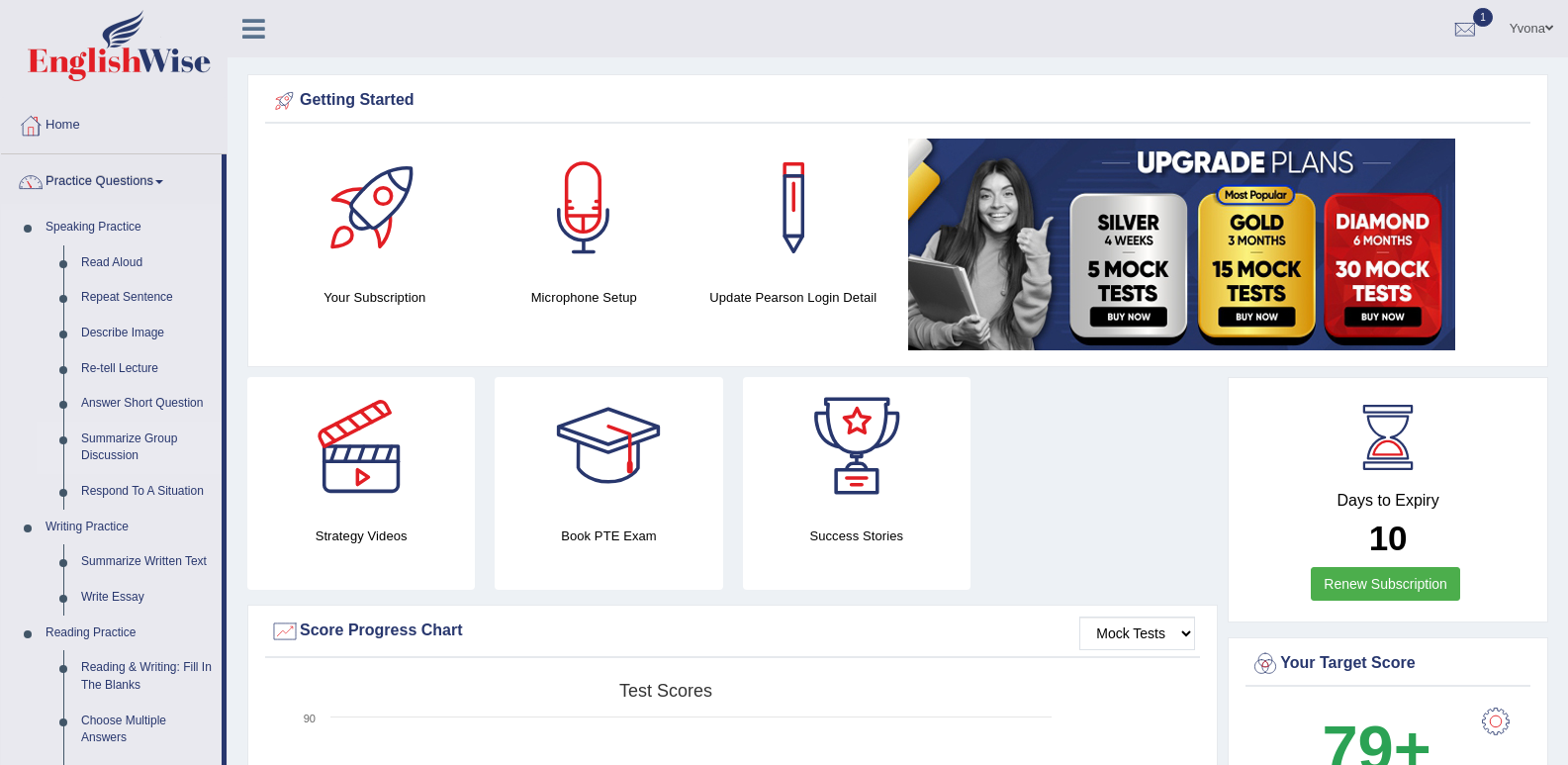 click on "Summarize Group Discussion" at bounding box center (146, 447) 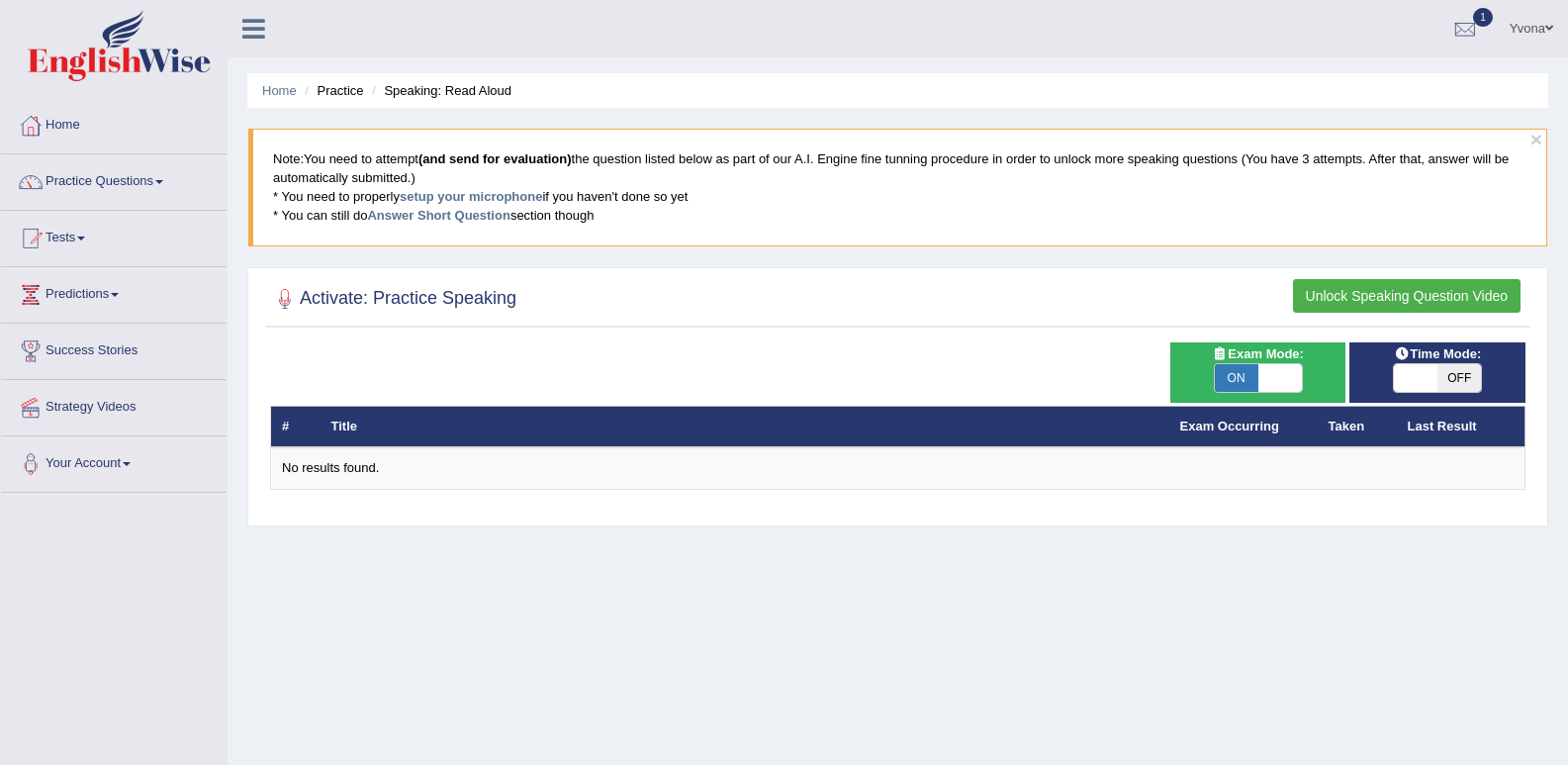 scroll, scrollTop: 0, scrollLeft: 0, axis: both 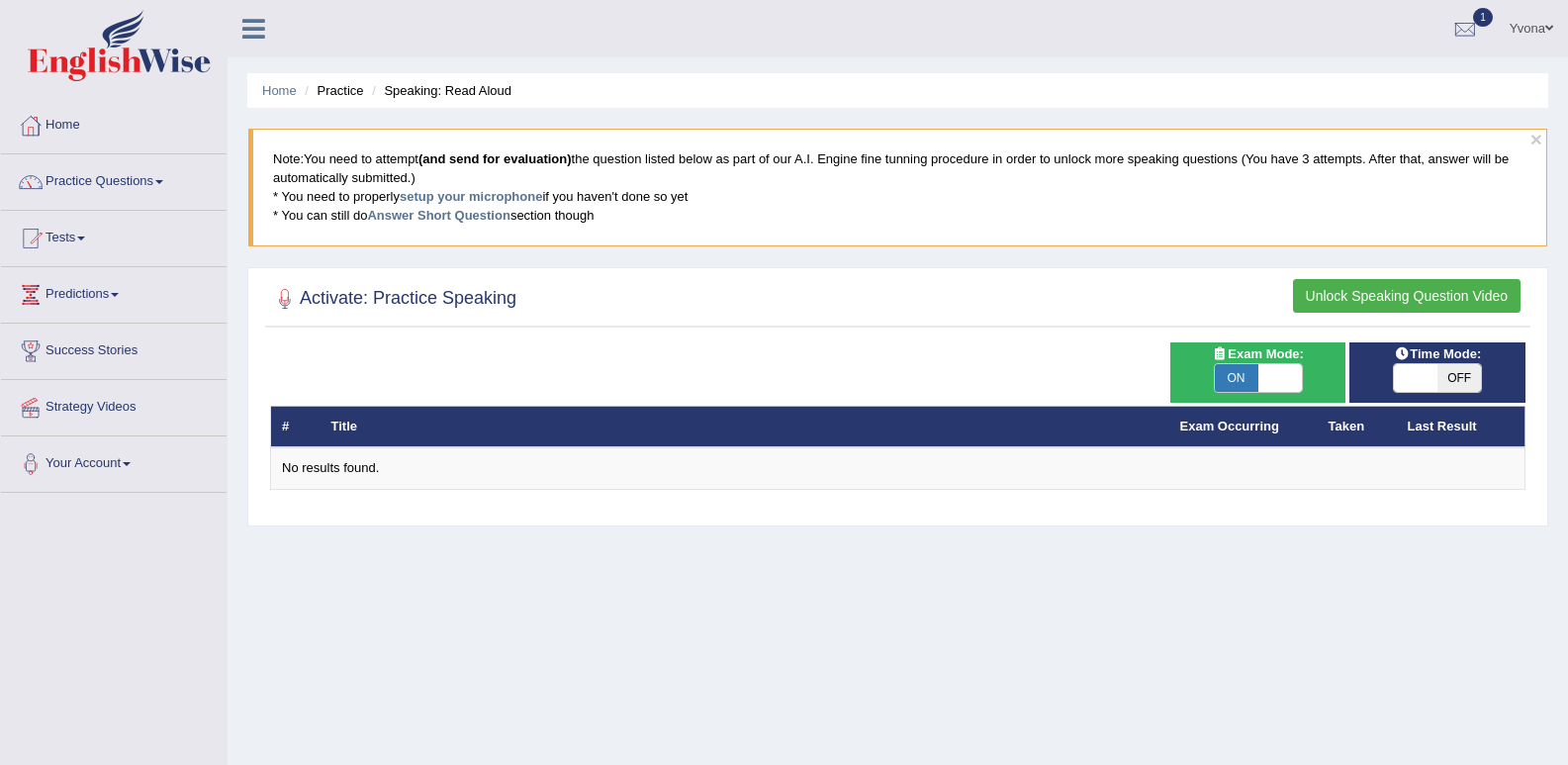 click on "ON" at bounding box center [1237, 378] 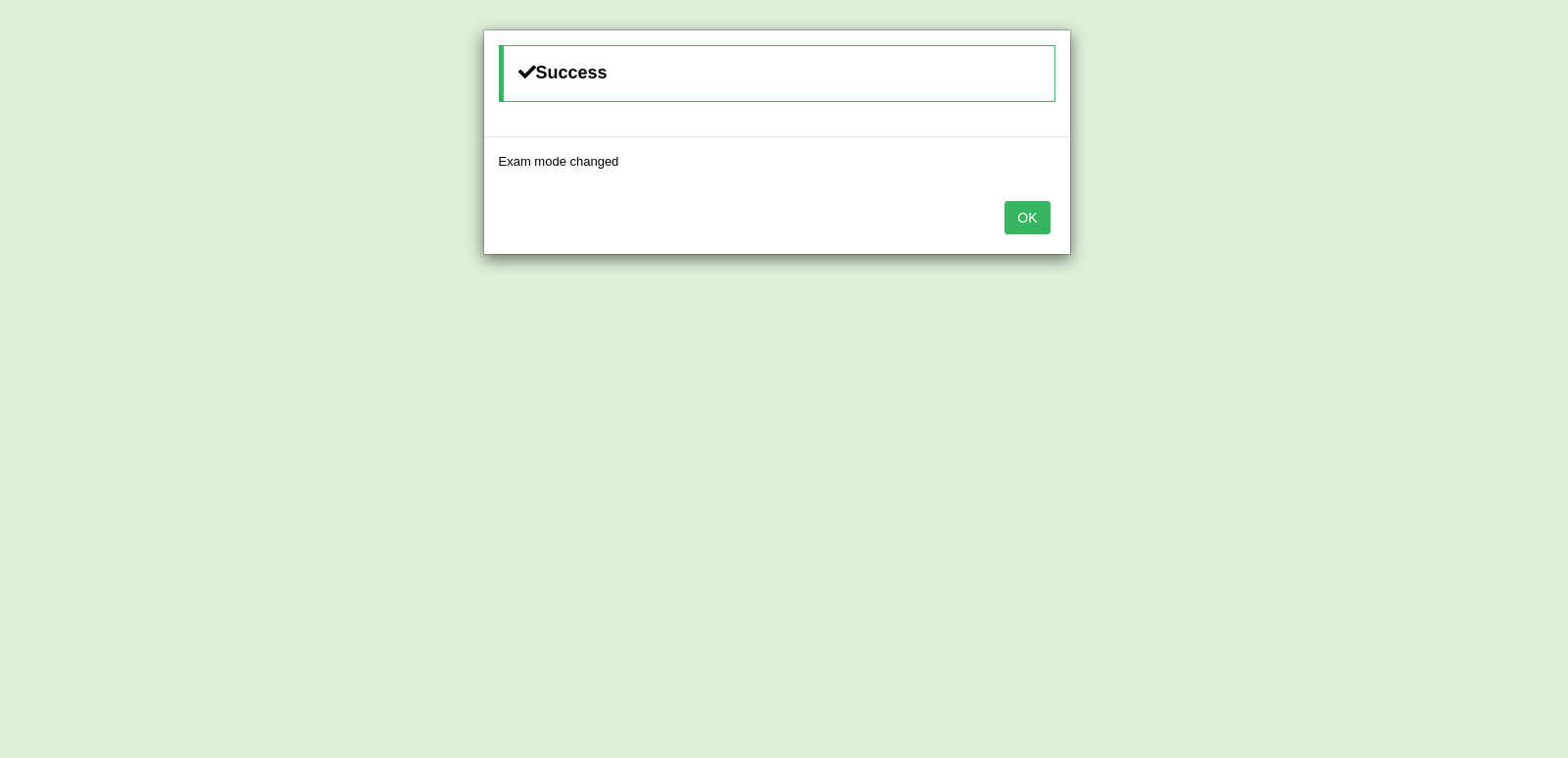 click on "OK" at bounding box center [1027, 218] 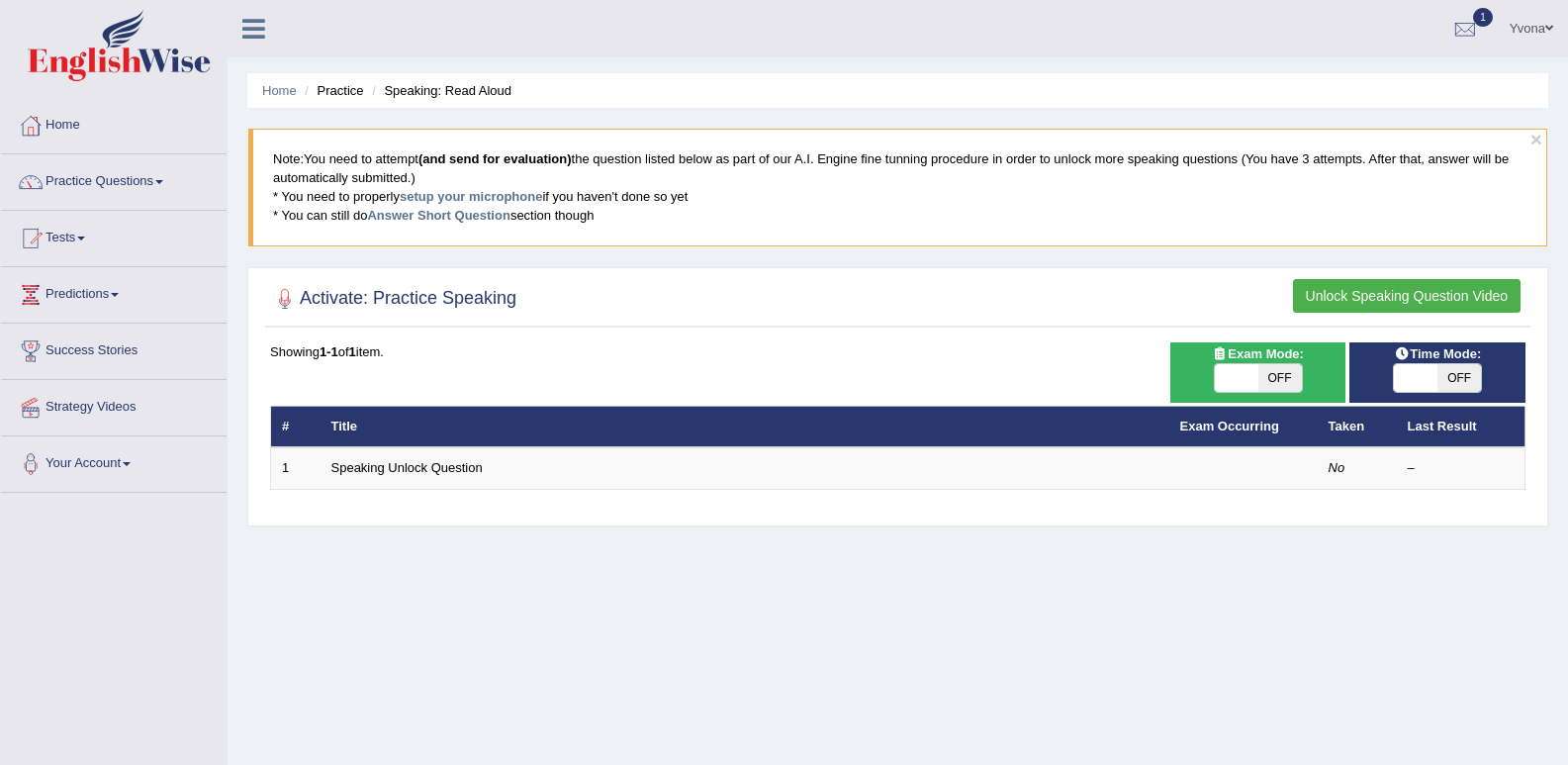 scroll, scrollTop: 0, scrollLeft: 0, axis: both 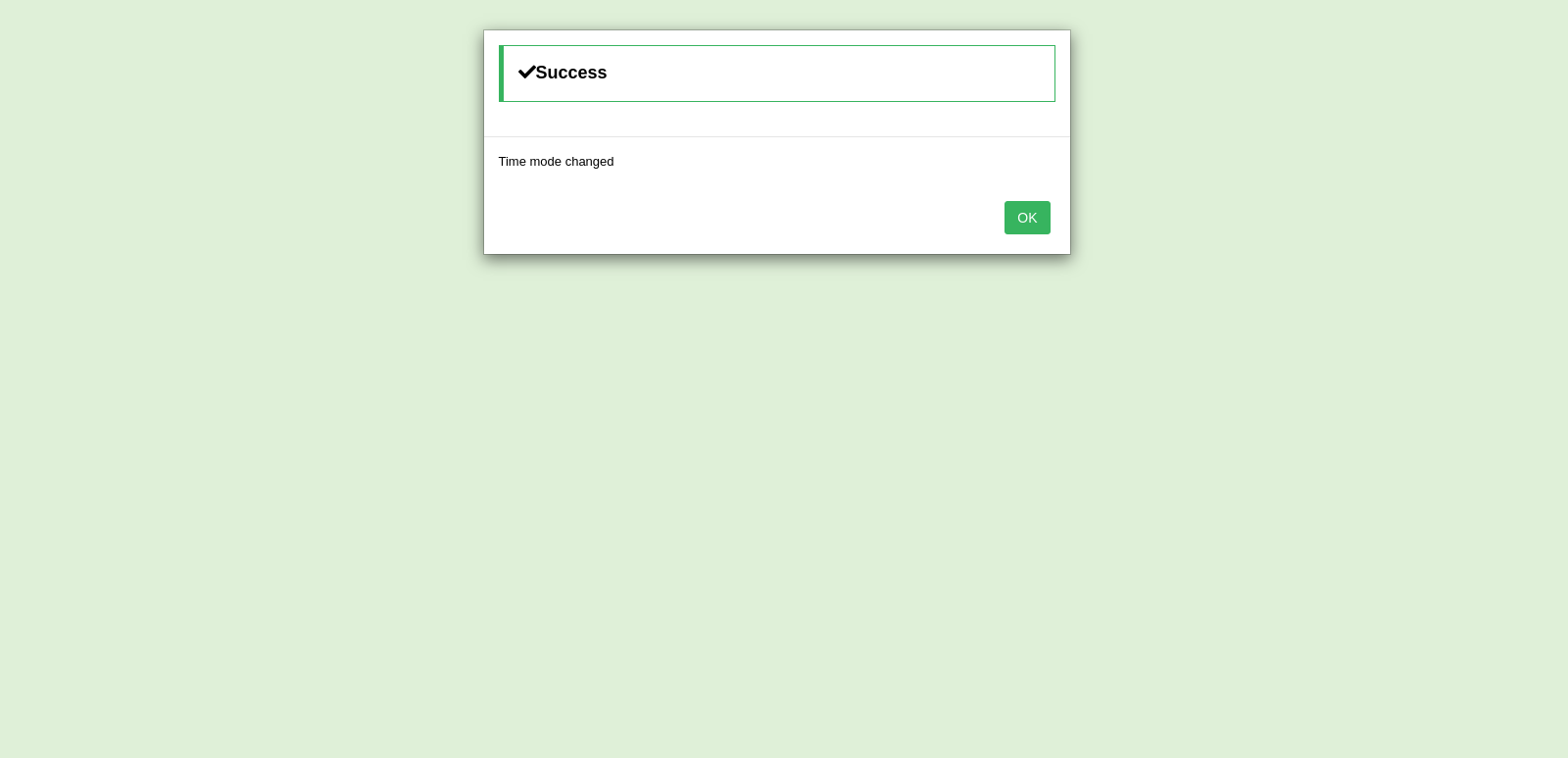click on "Success Time mode changed OK" at bounding box center [784, 379] 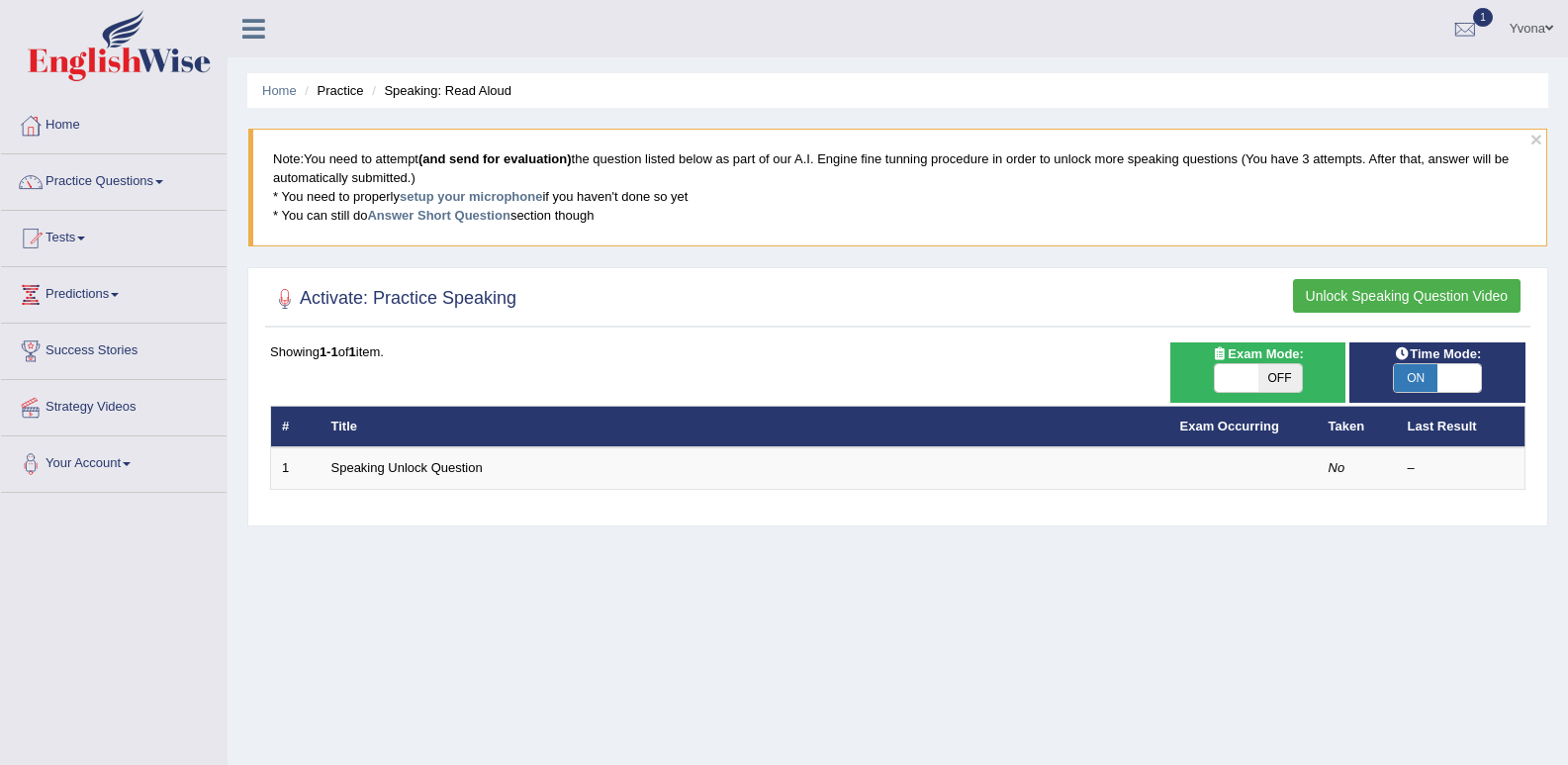 click at bounding box center (1459, 378) 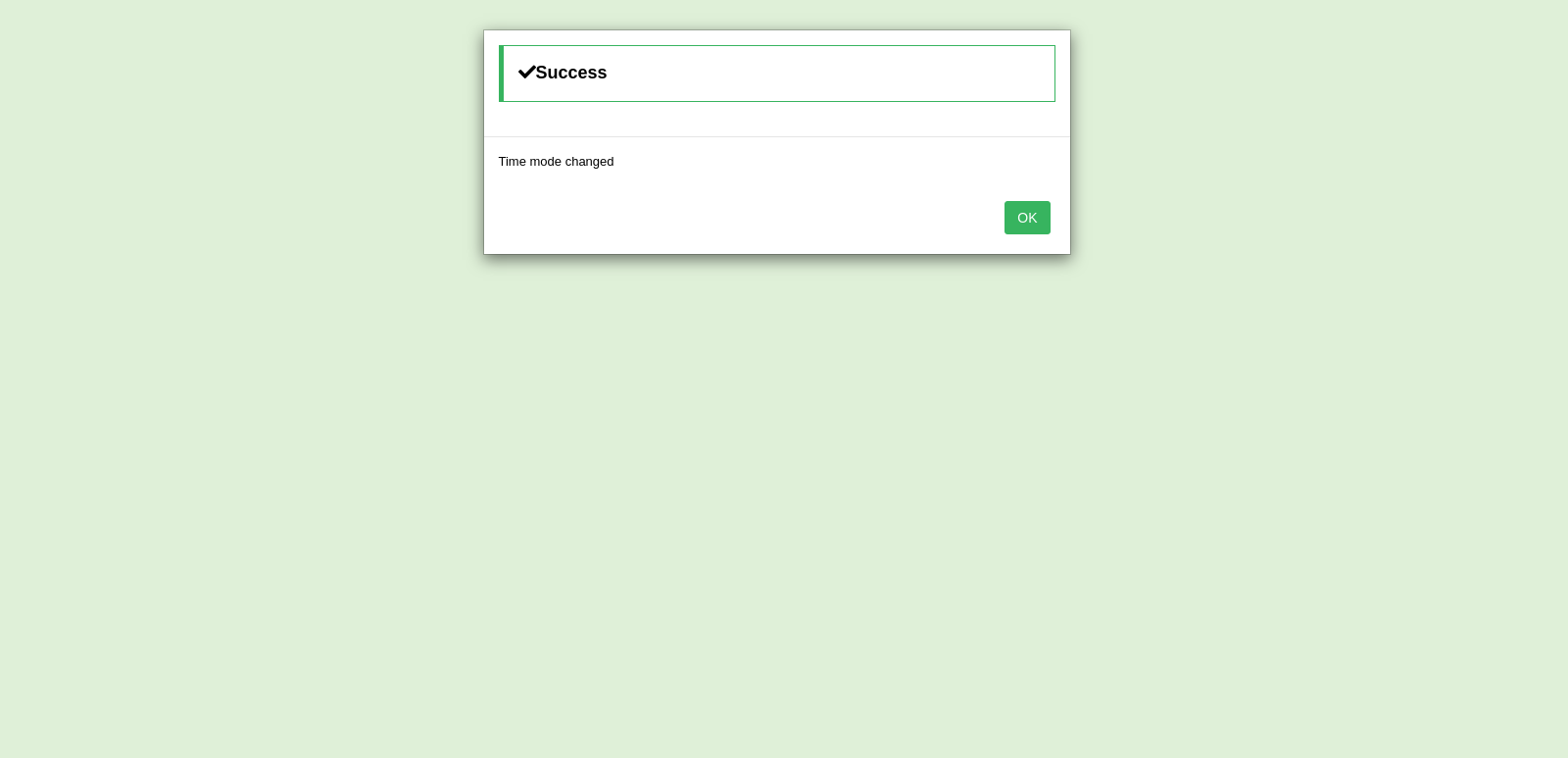 click on "OK" at bounding box center [1027, 218] 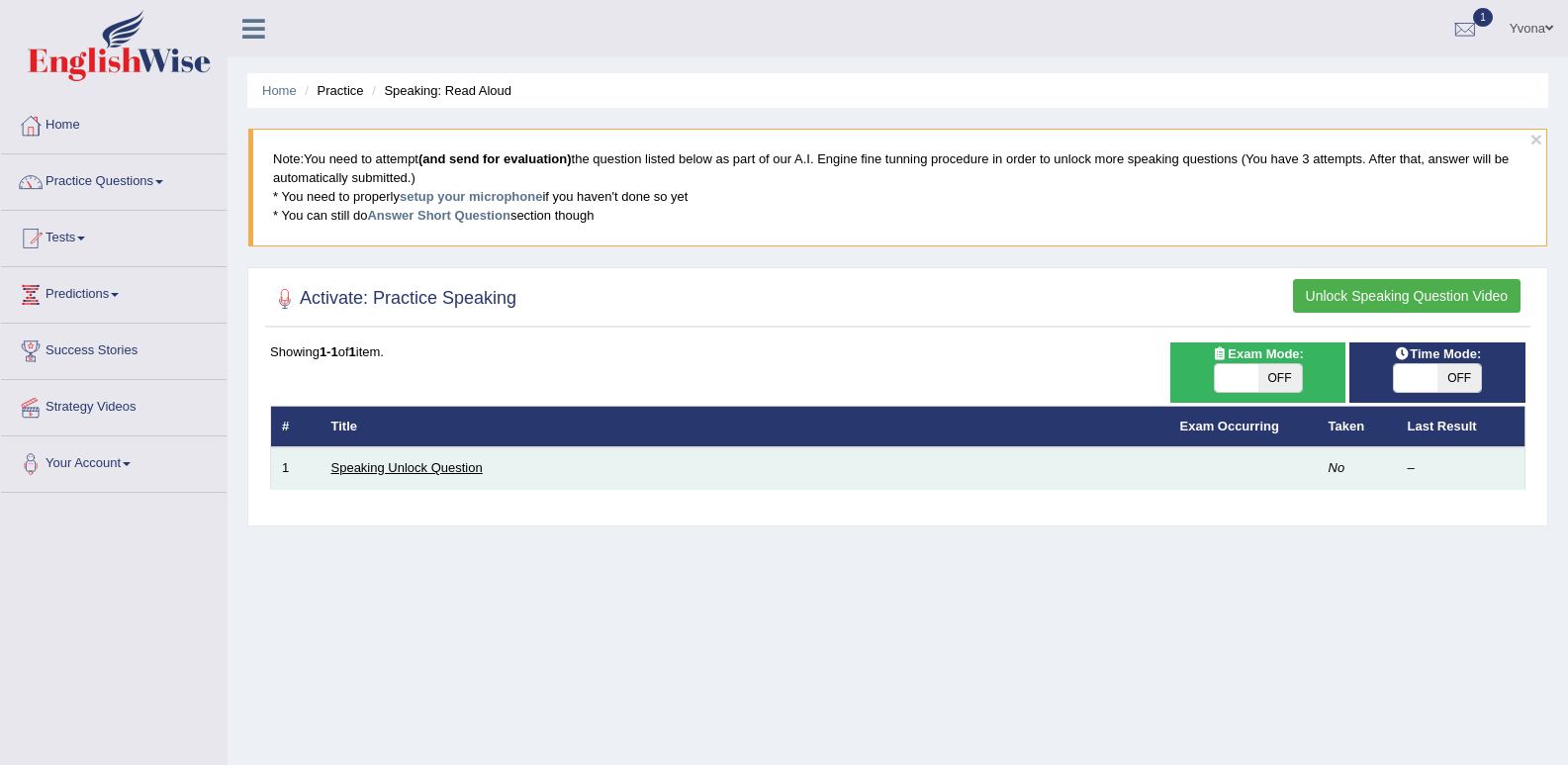 click on "Speaking Unlock Question" at bounding box center [407, 467] 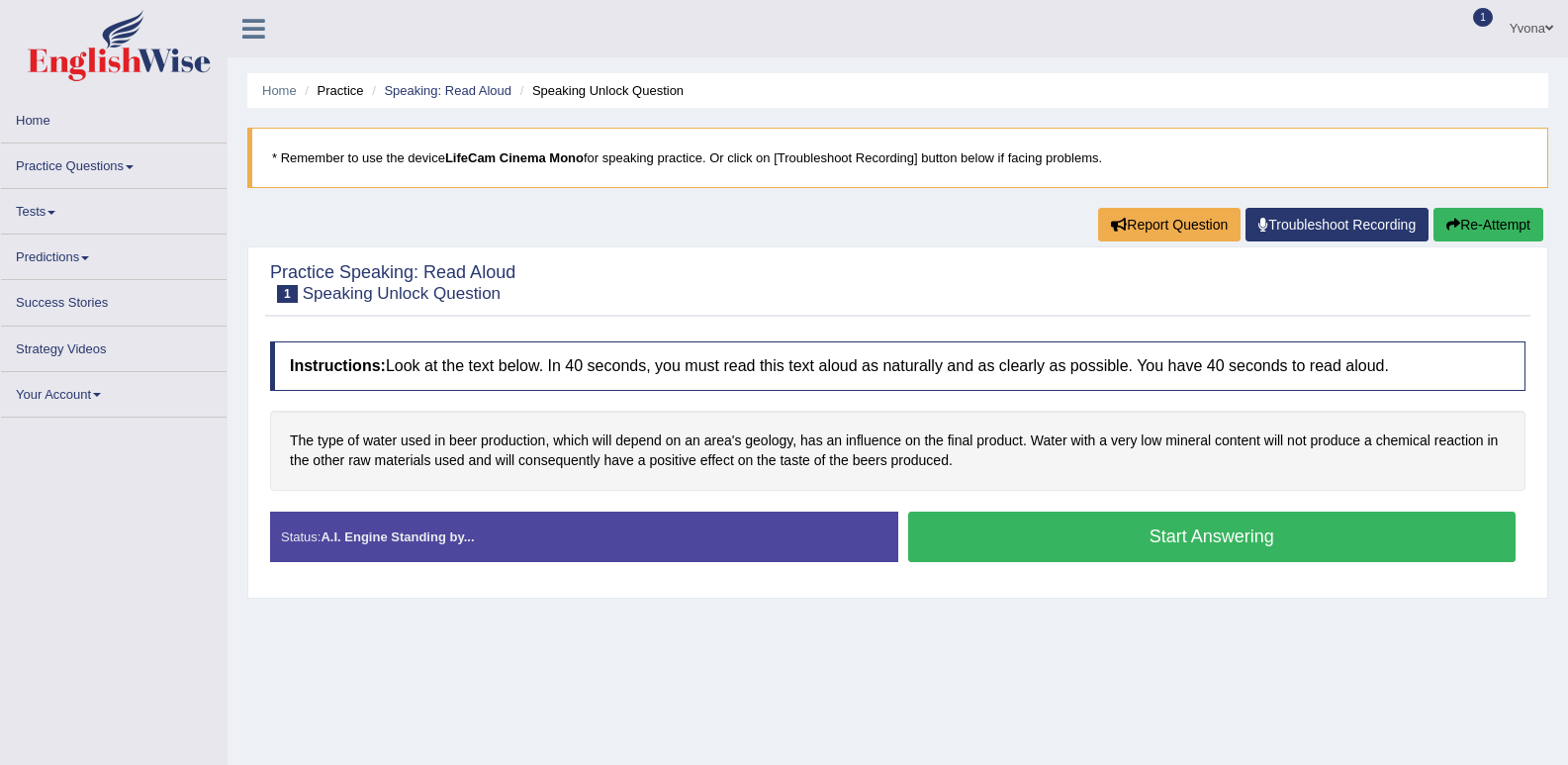 scroll, scrollTop: 0, scrollLeft: 0, axis: both 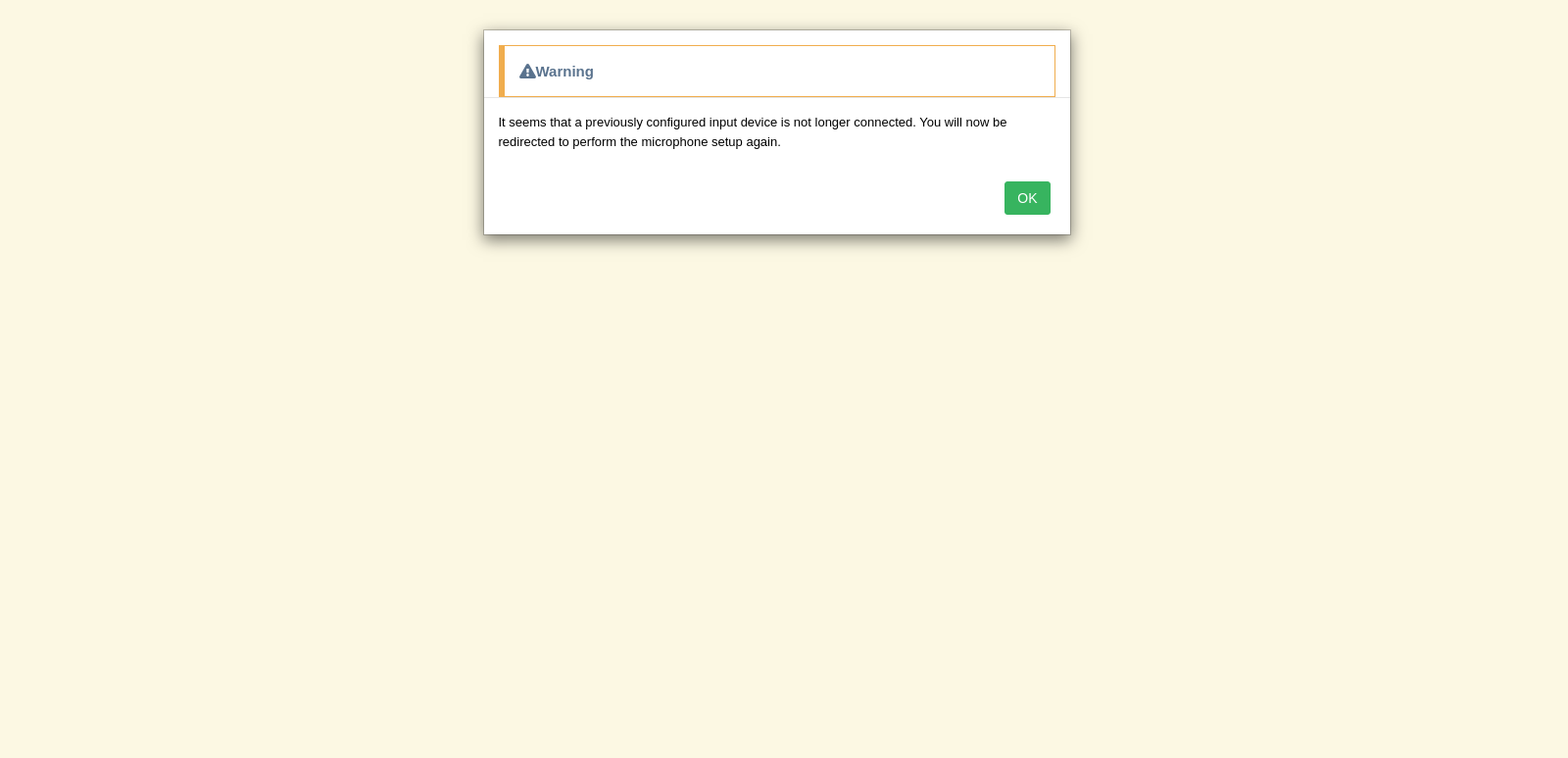 click on "OK" at bounding box center [1027, 198] 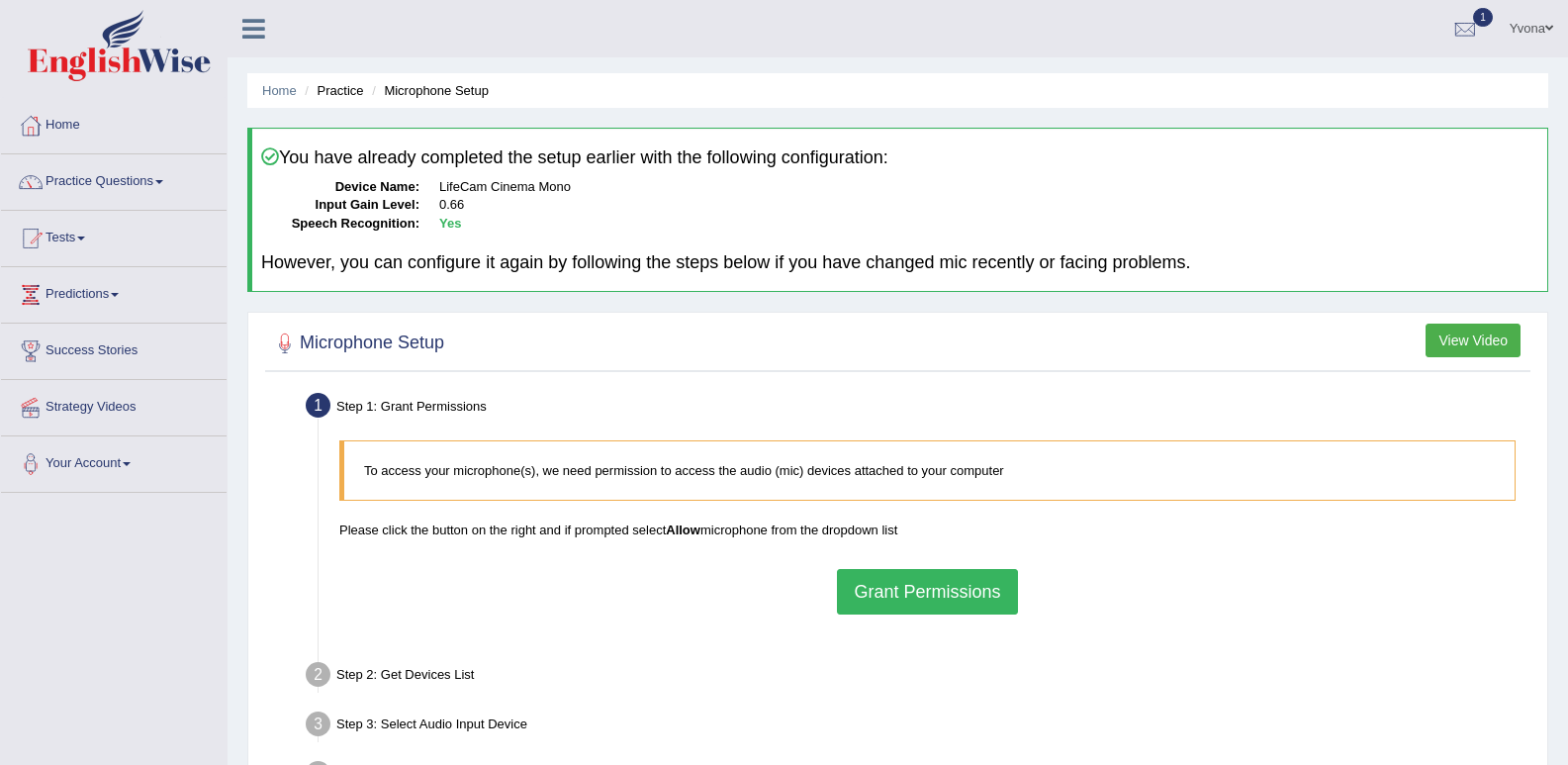 scroll, scrollTop: 0, scrollLeft: 0, axis: both 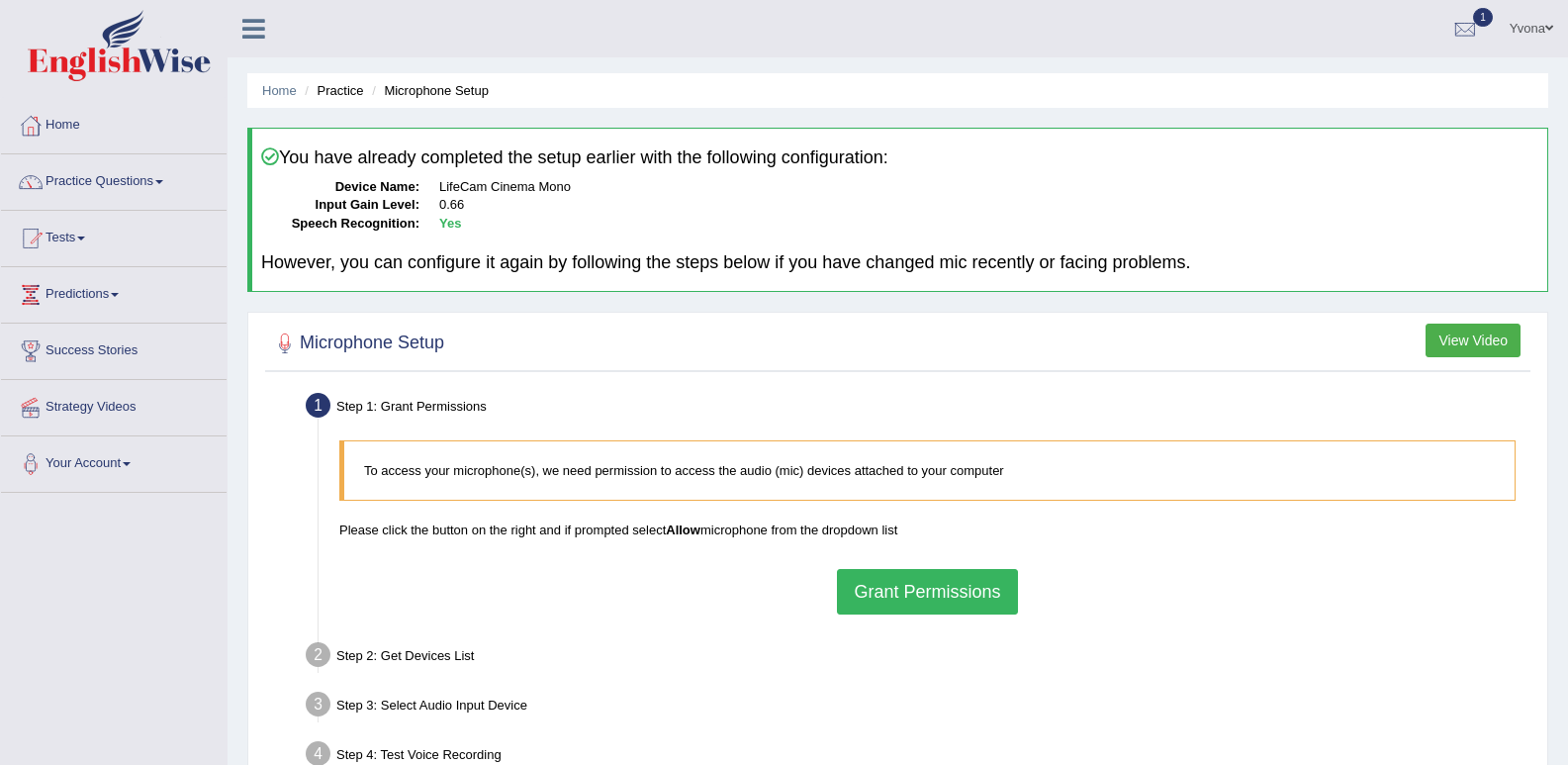 drag, startPoint x: 876, startPoint y: 583, endPoint x: 898, endPoint y: 594, distance: 24.596748 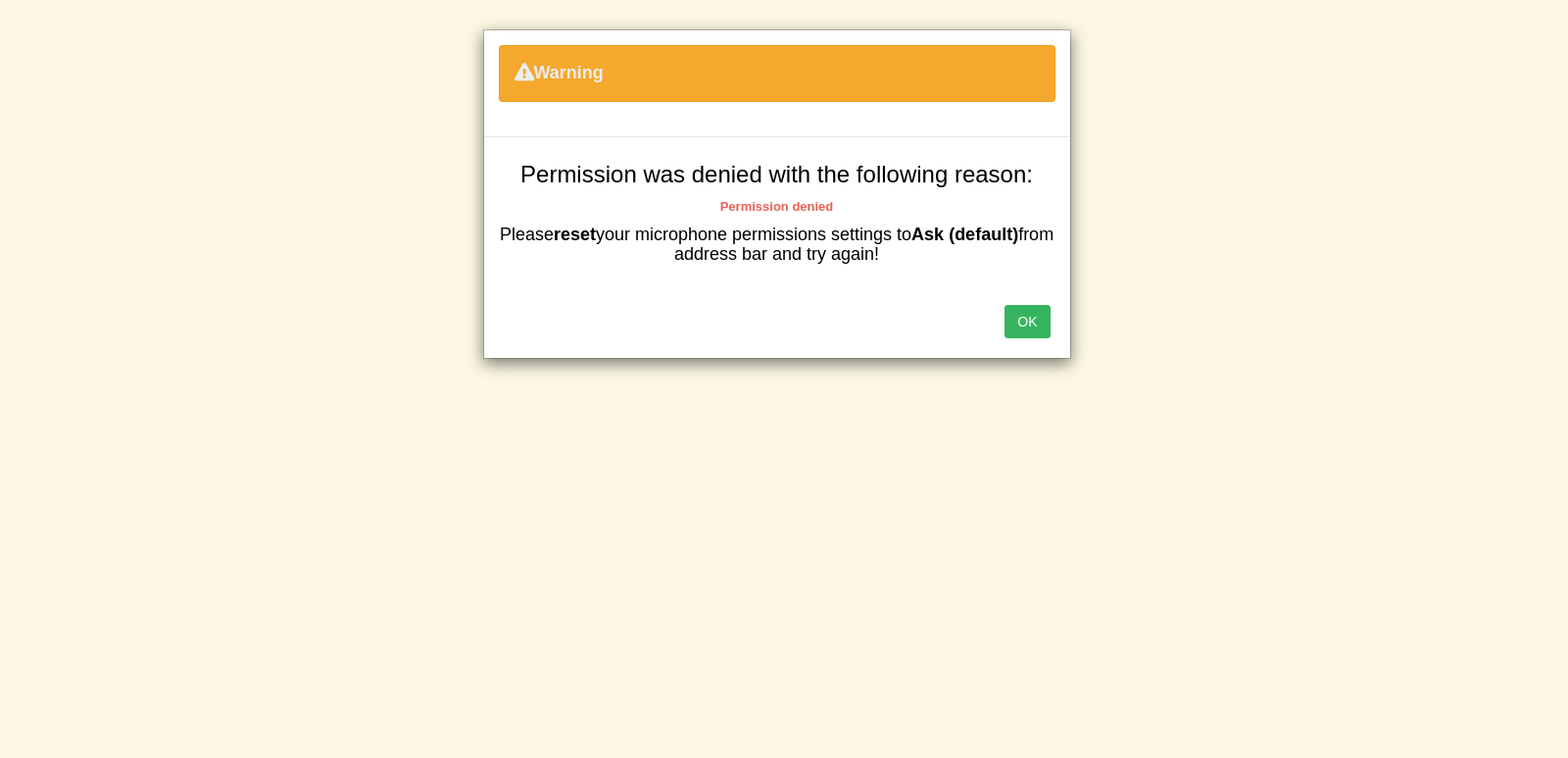 click on "OK" at bounding box center (1027, 322) 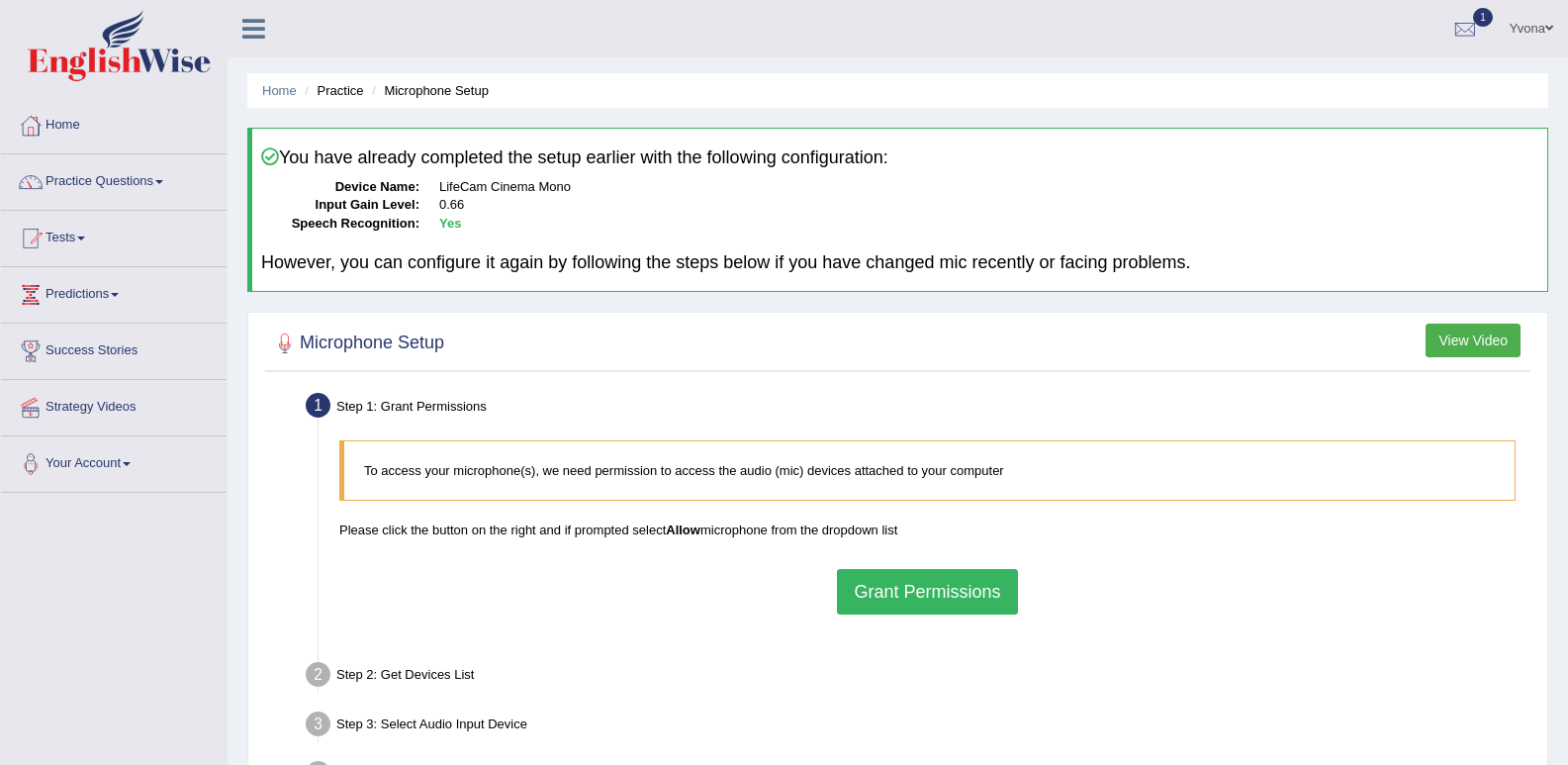 scroll, scrollTop: 0, scrollLeft: 0, axis: both 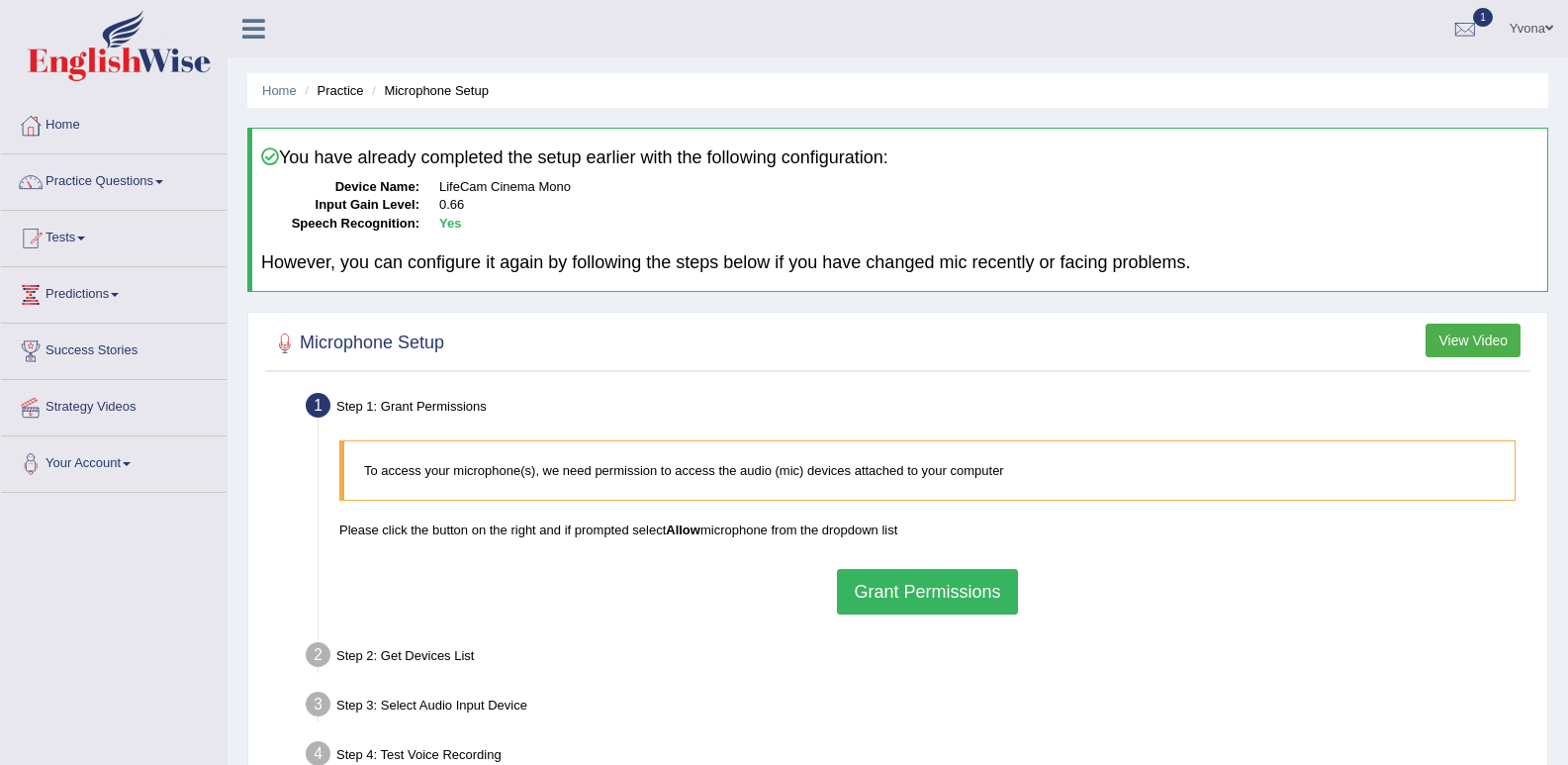click on "Grant Permissions" at bounding box center [927, 592] 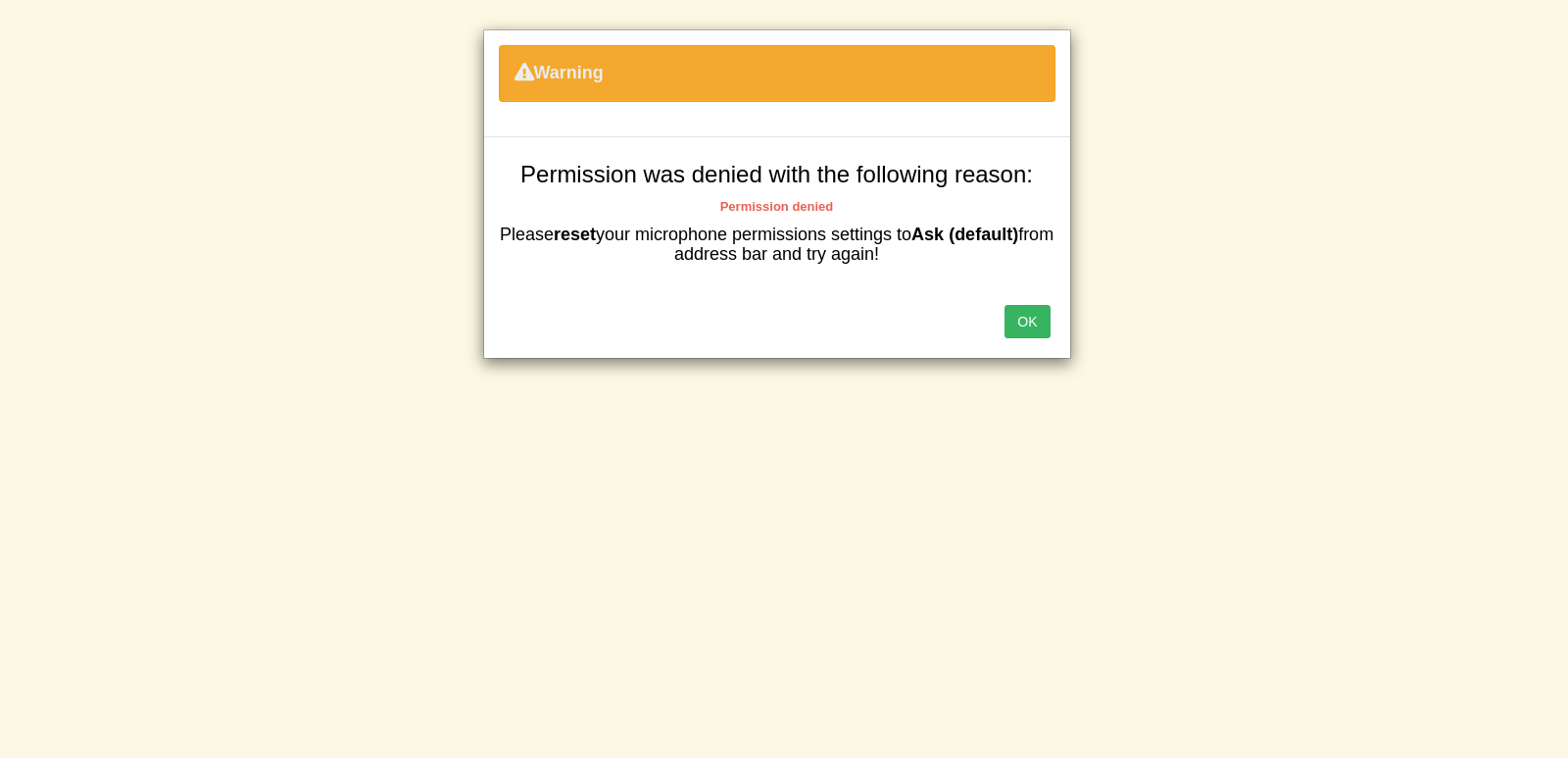 click on "OK" at bounding box center (1027, 322) 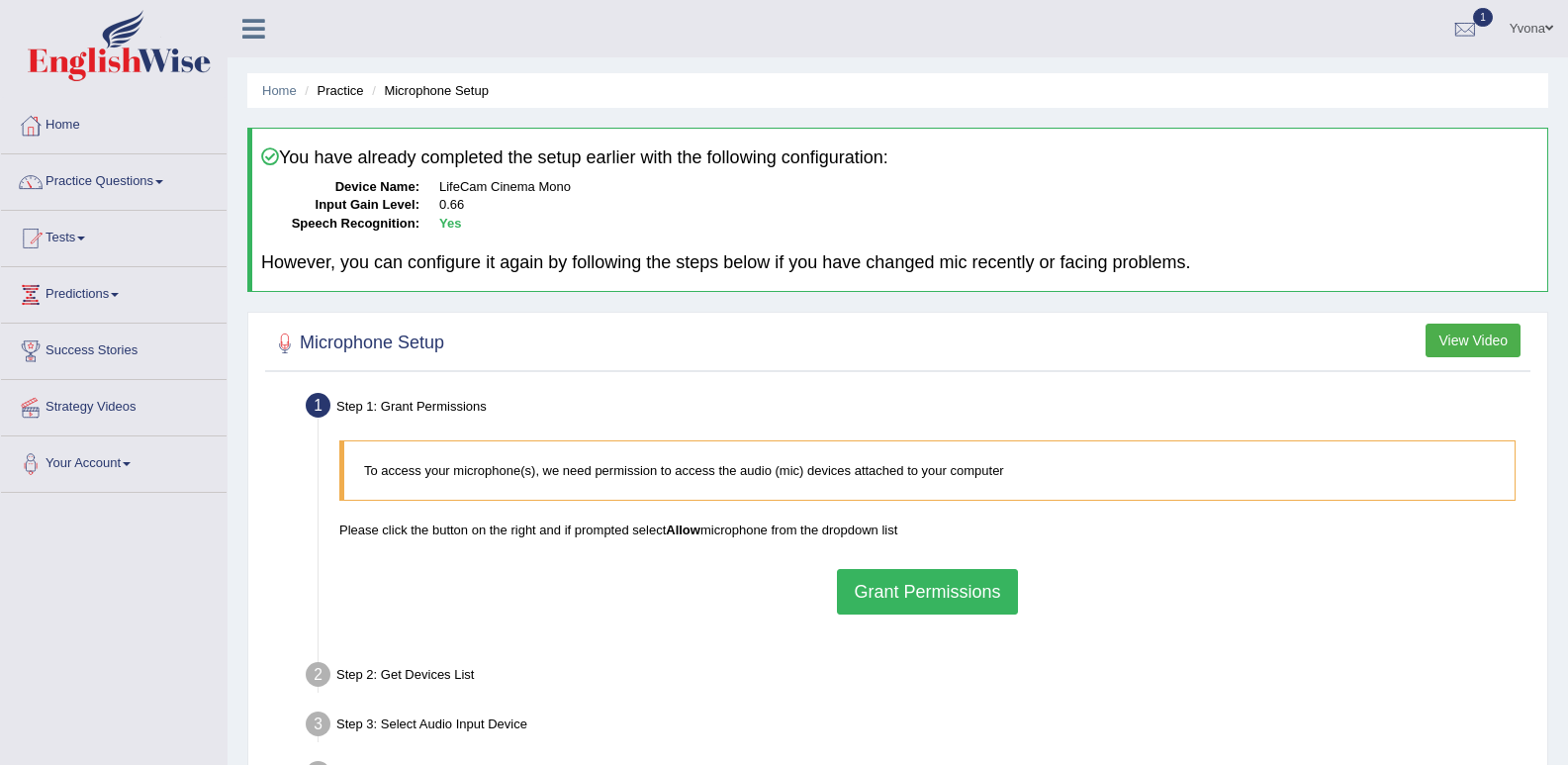 scroll, scrollTop: 0, scrollLeft: 0, axis: both 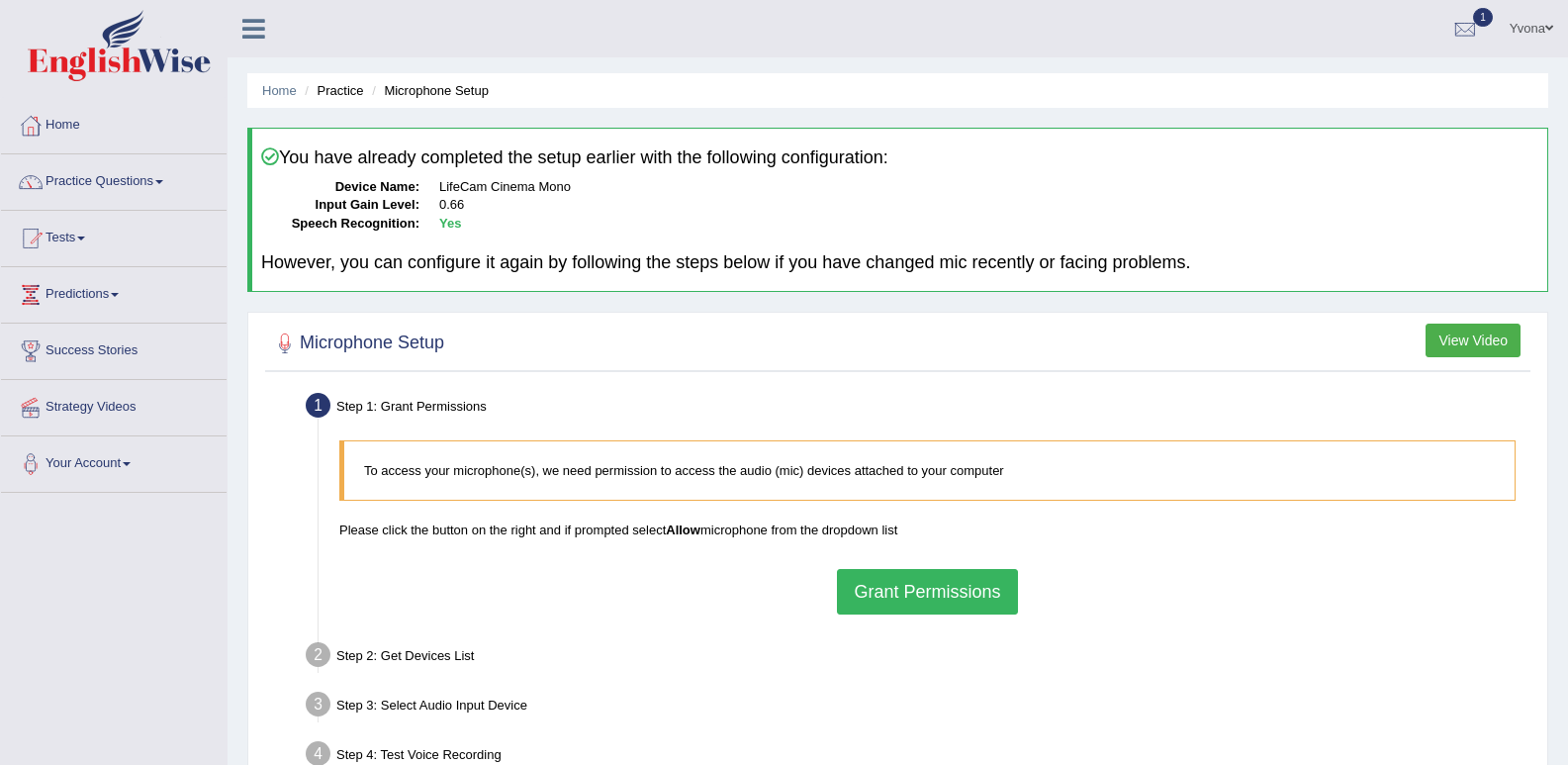 click on "To access your microphone(s), we need permission to access the audio (mic) devices attached to your computer   Please click the button on the right and if prompted select  Allow  microphone from the dropdown list     Grant Permissions" at bounding box center (927, 526) 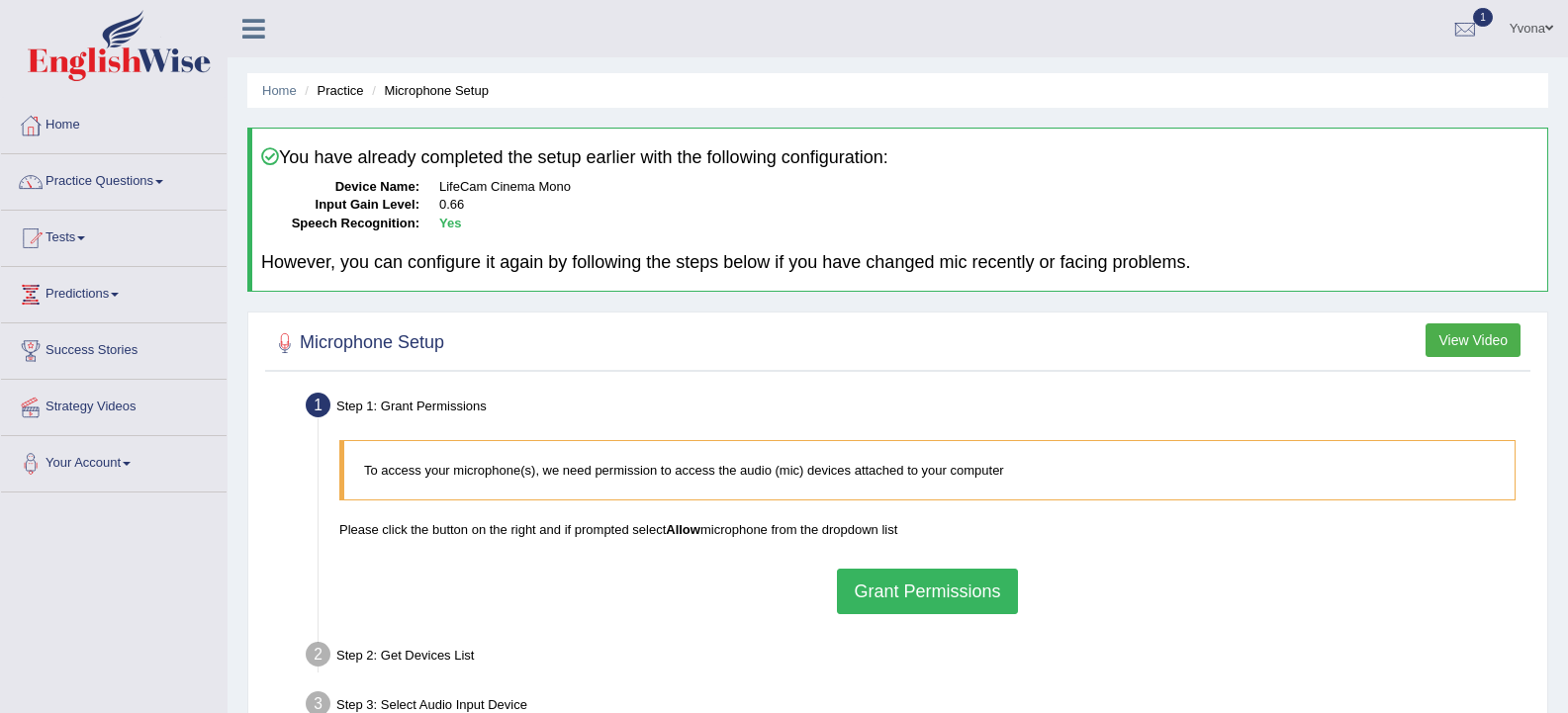 click on "Grant Permissions" at bounding box center [927, 591] 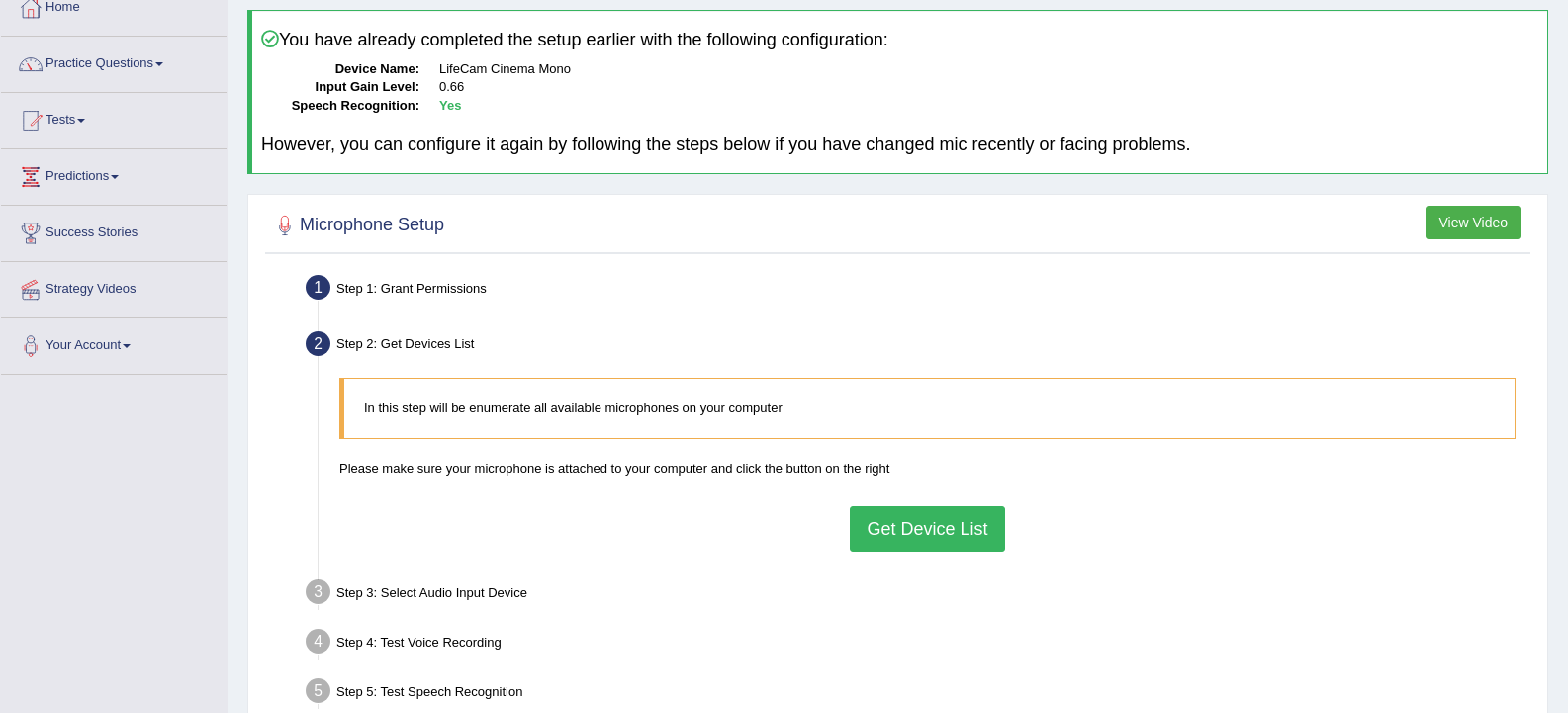 scroll, scrollTop: 119, scrollLeft: 0, axis: vertical 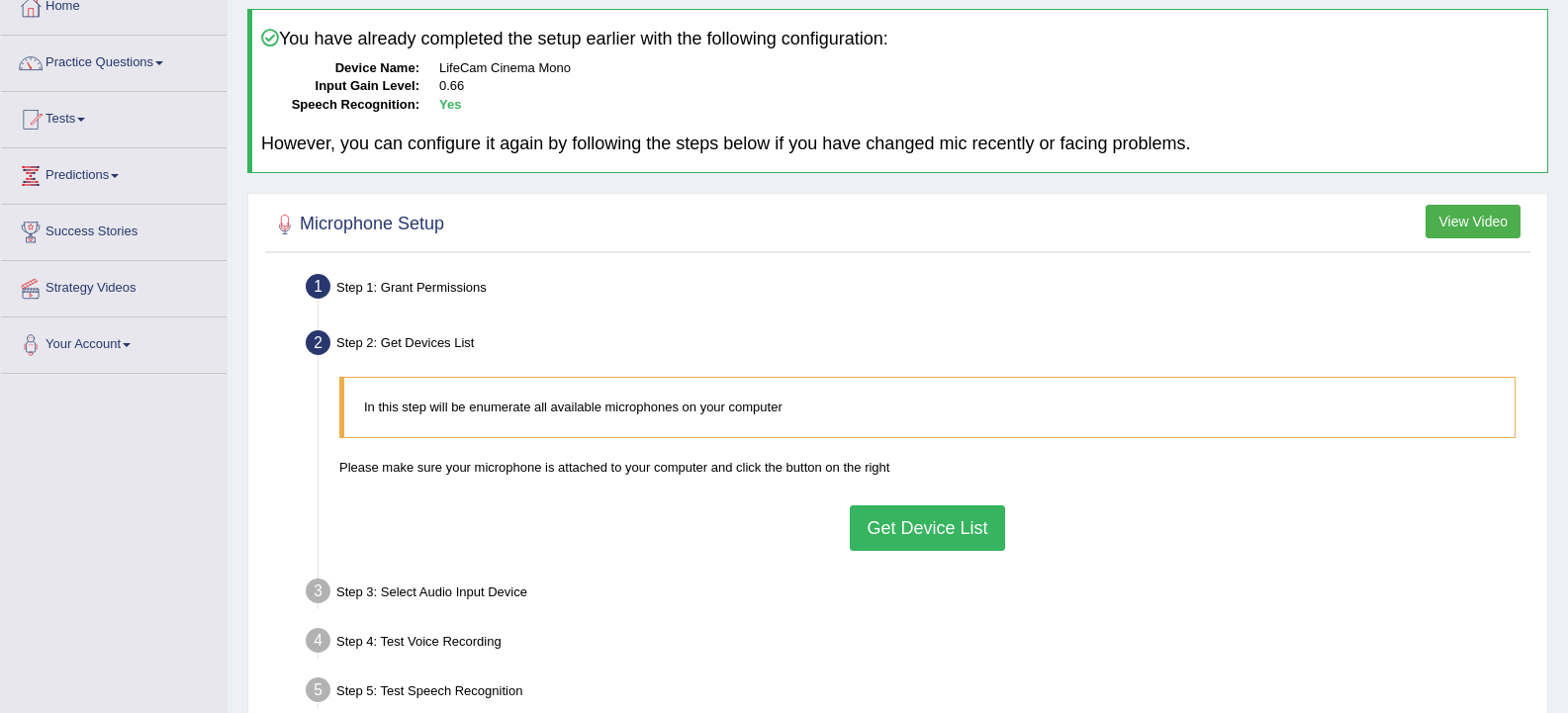 click on "Get Device List" at bounding box center (927, 528) 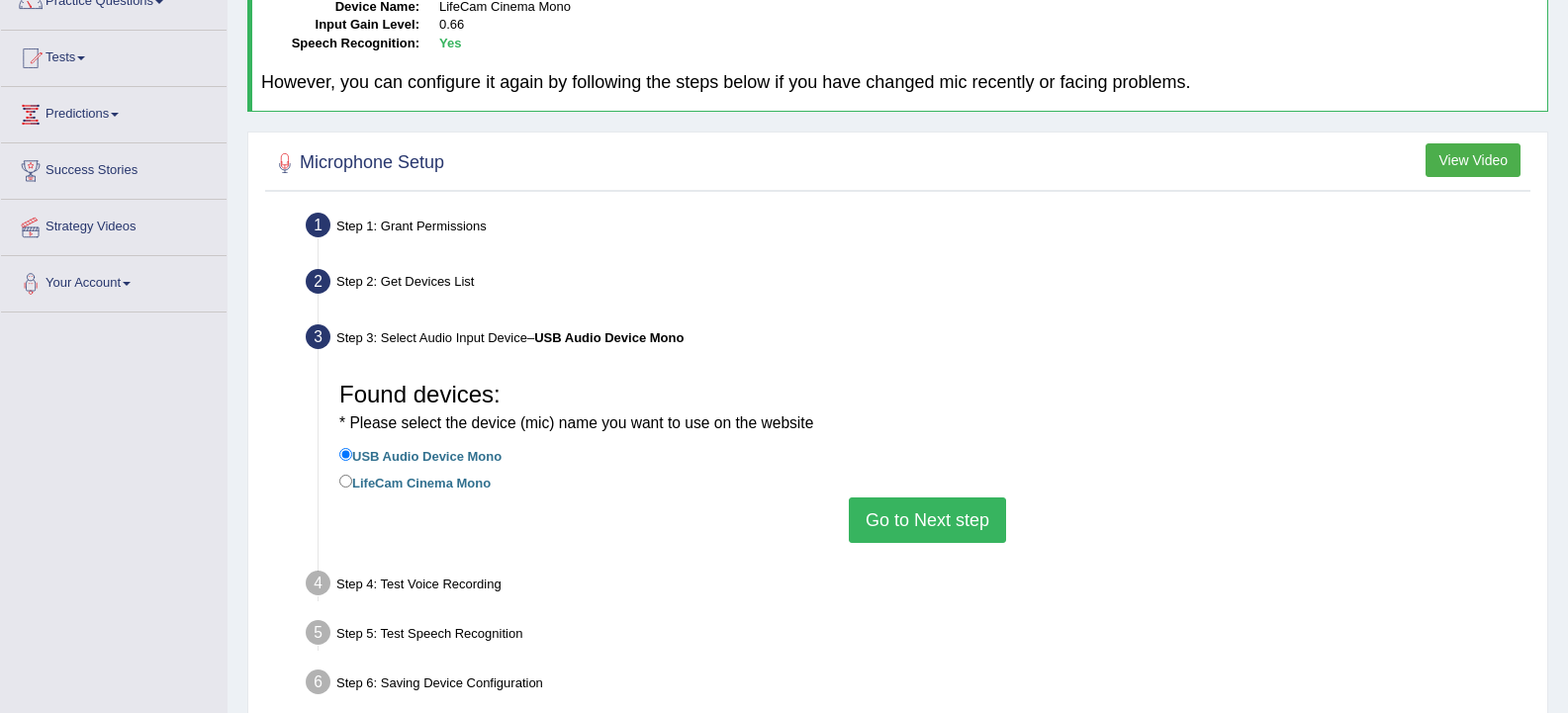 scroll, scrollTop: 325, scrollLeft: 0, axis: vertical 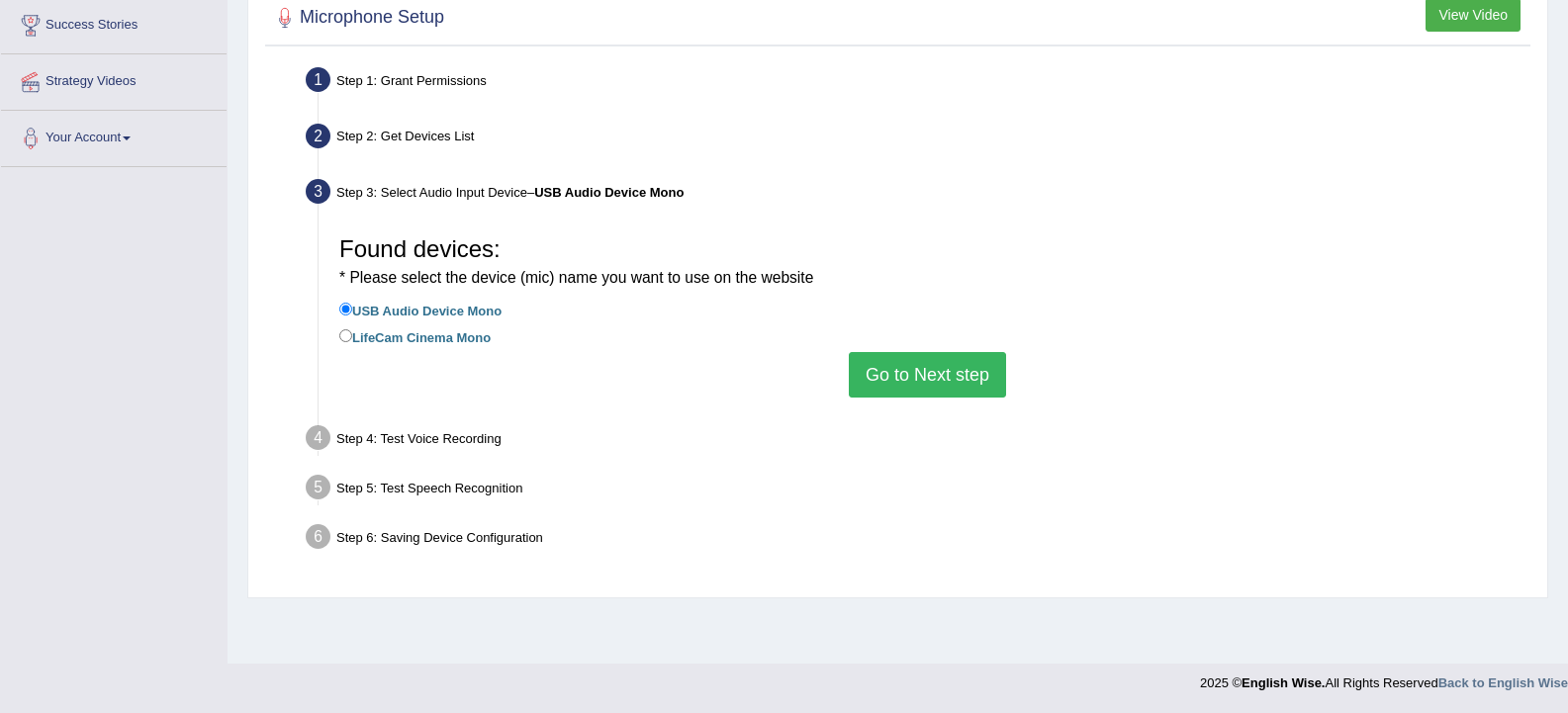 click on "Go to Next step" at bounding box center [927, 375] 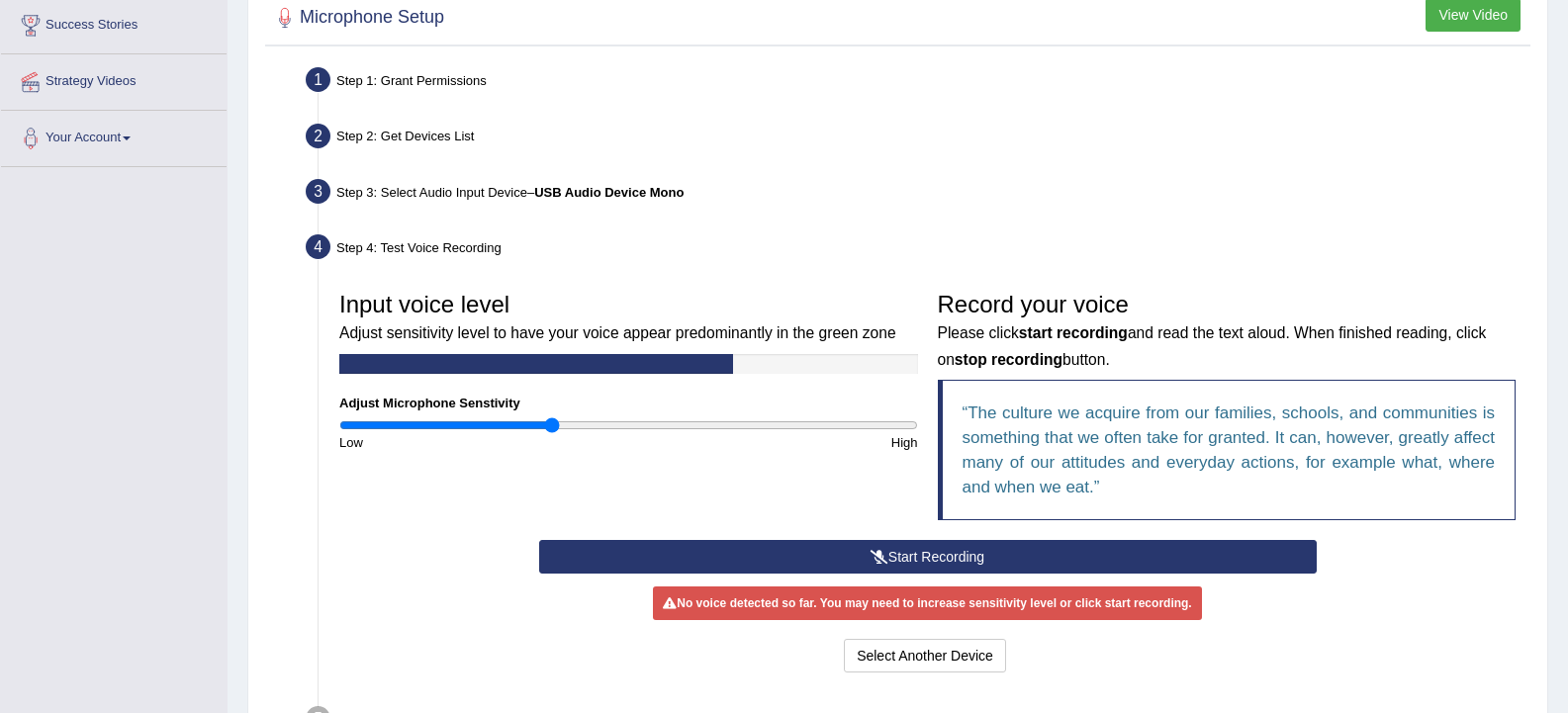 drag, startPoint x: 529, startPoint y: 431, endPoint x: 553, endPoint y: 431, distance: 24 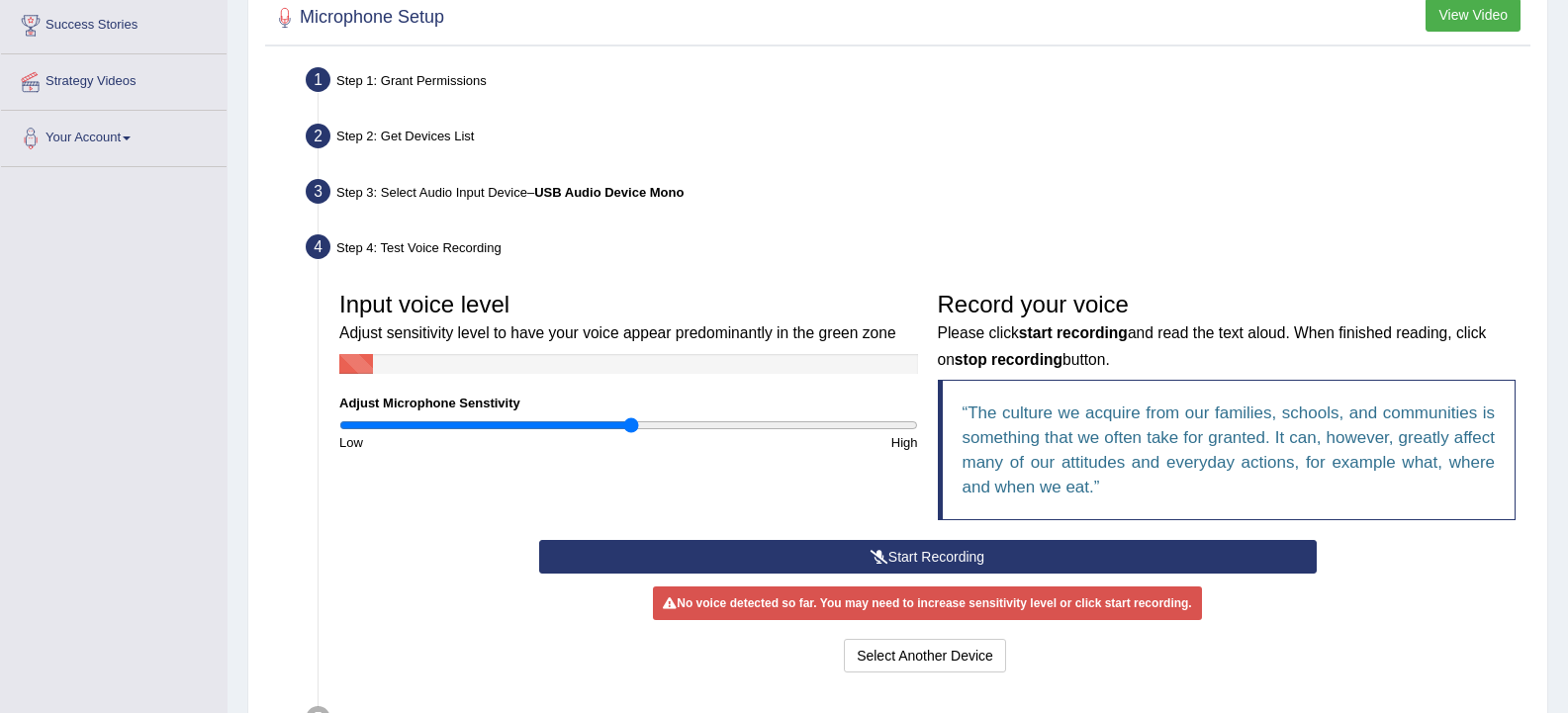 drag, startPoint x: 551, startPoint y: 425, endPoint x: 632, endPoint y: 432, distance: 81.30191 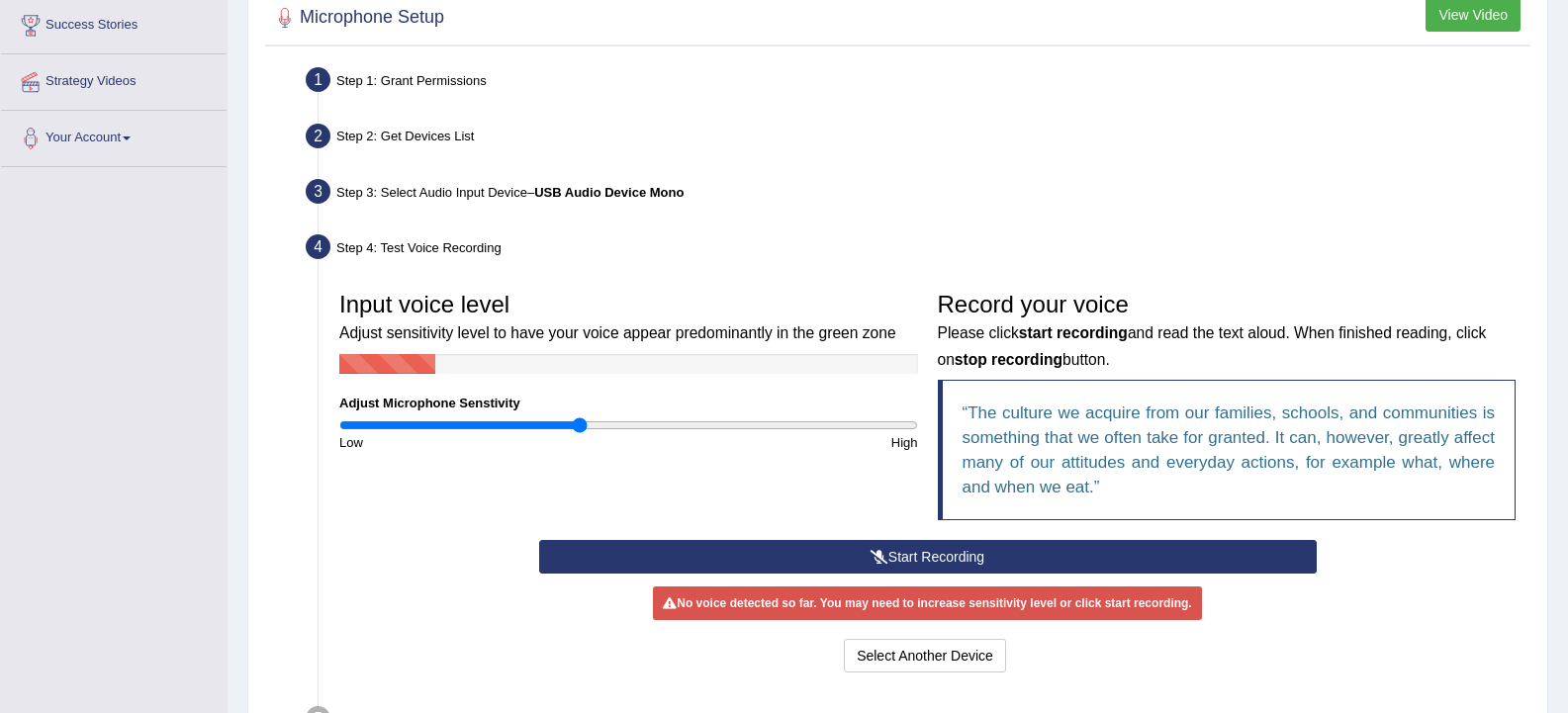 click at bounding box center (628, 425) 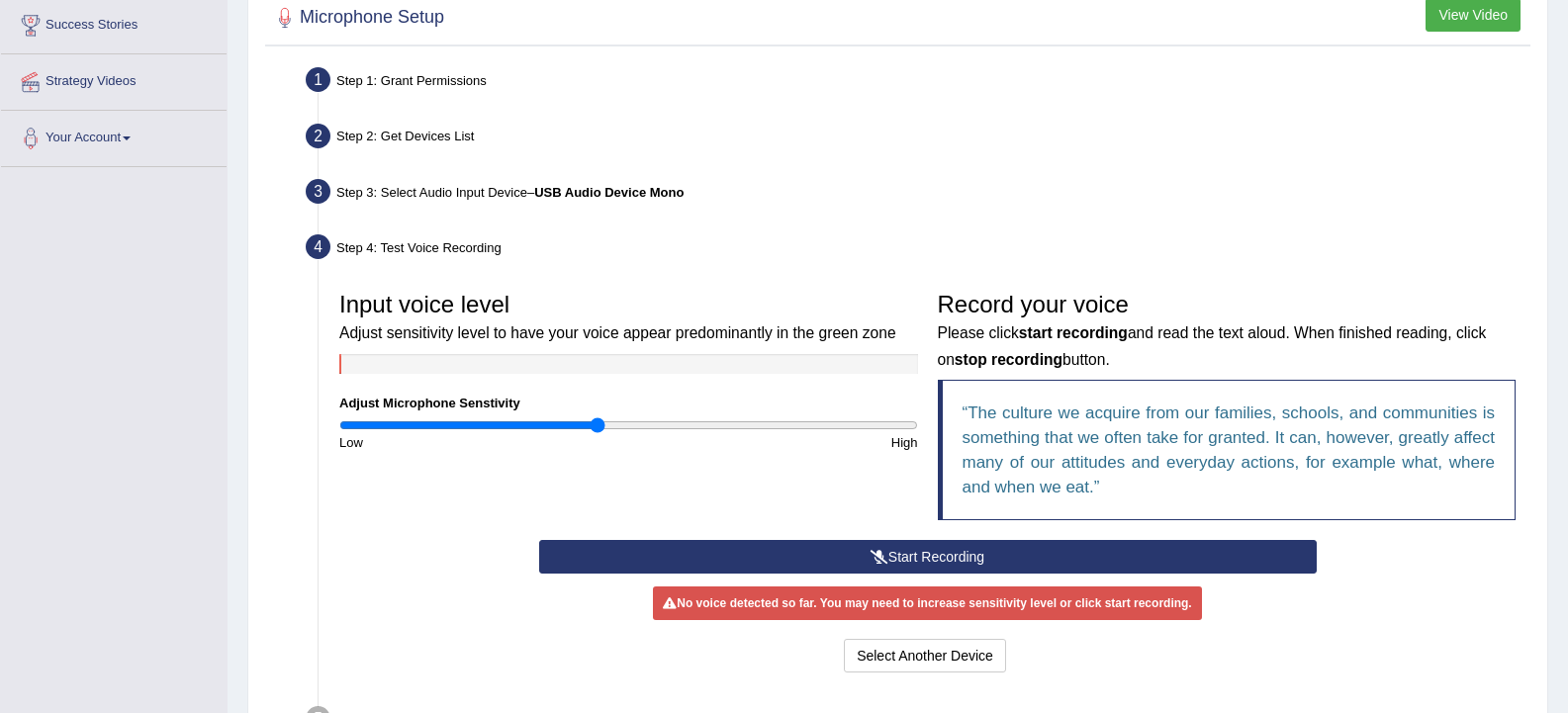 click at bounding box center [628, 425] 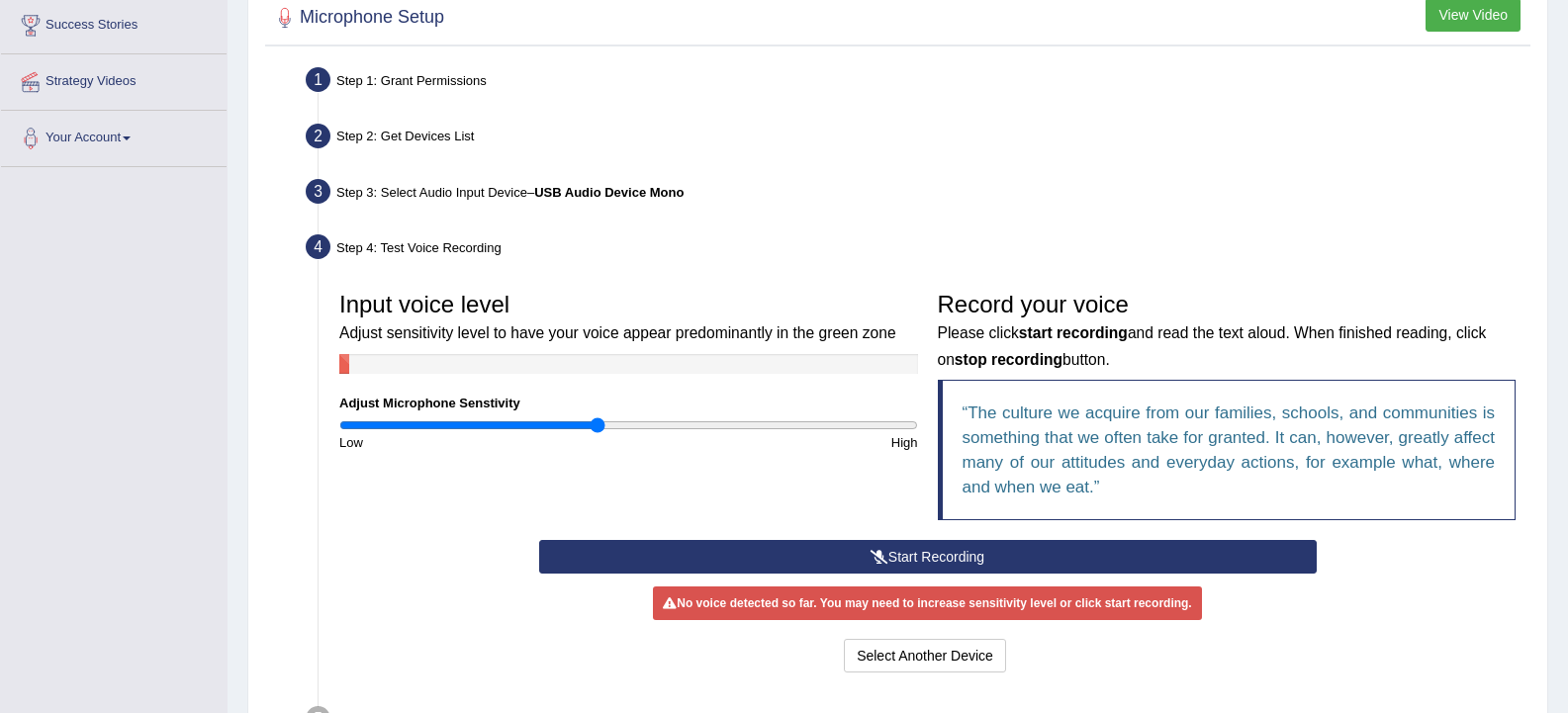 click on "Start Recording" at bounding box center (928, 557) 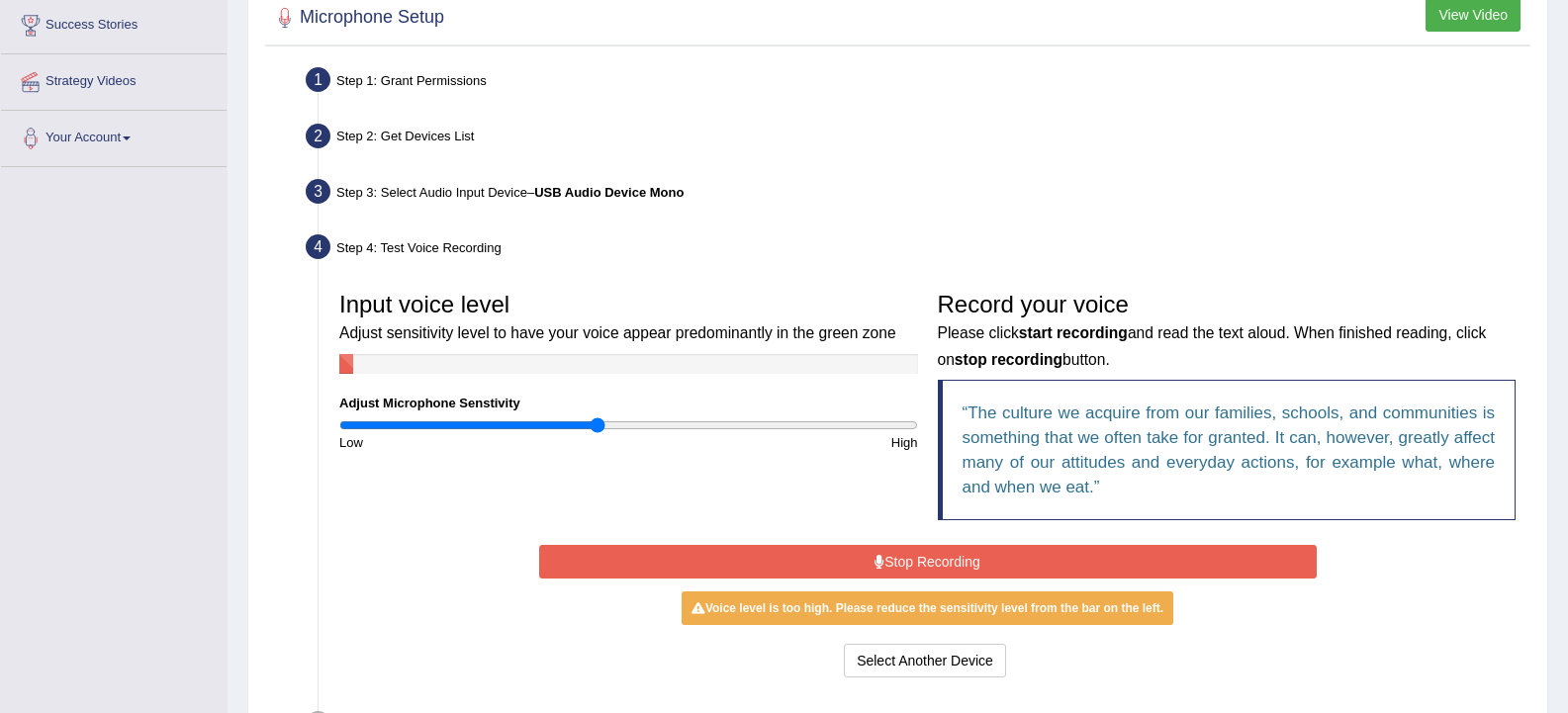 click on "Stop Recording" at bounding box center [928, 562] 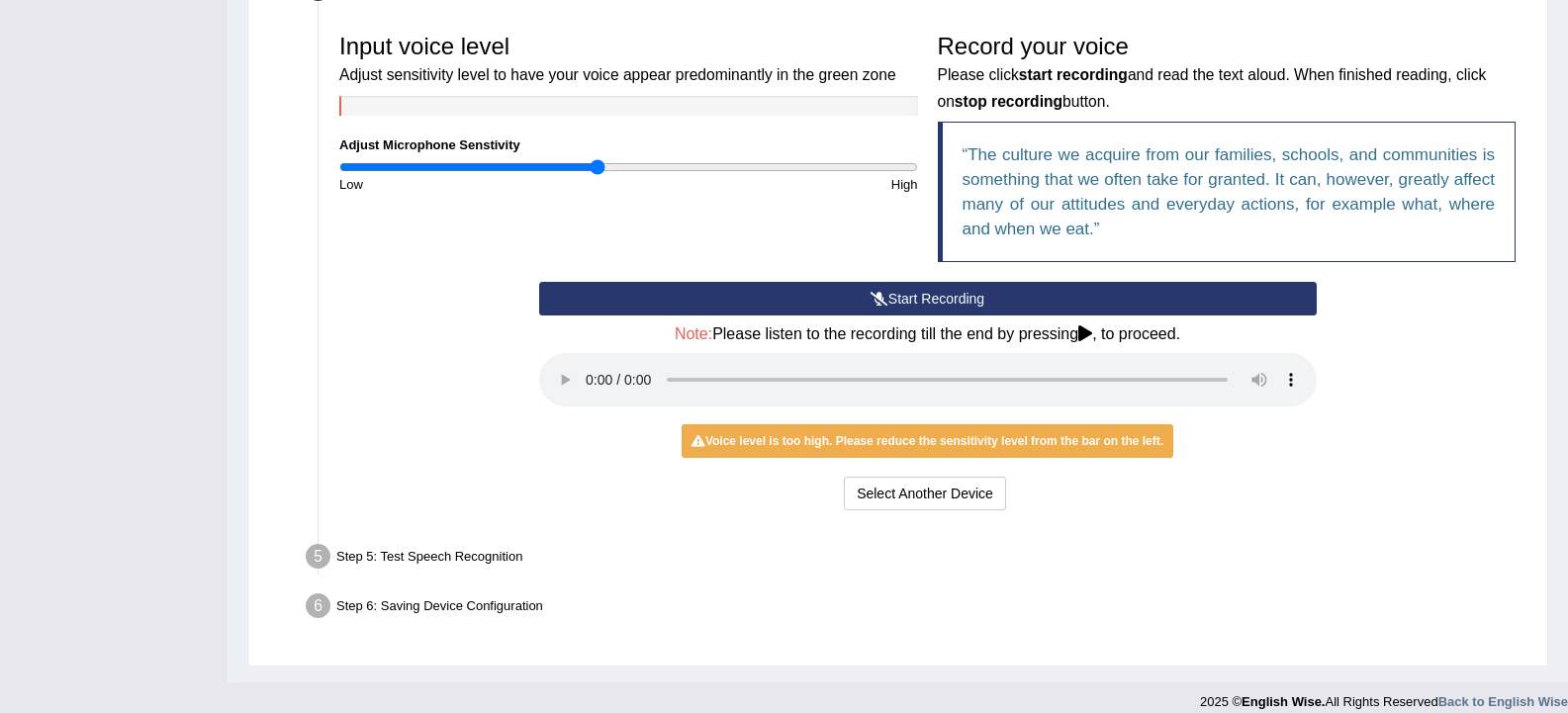scroll, scrollTop: 602, scrollLeft: 0, axis: vertical 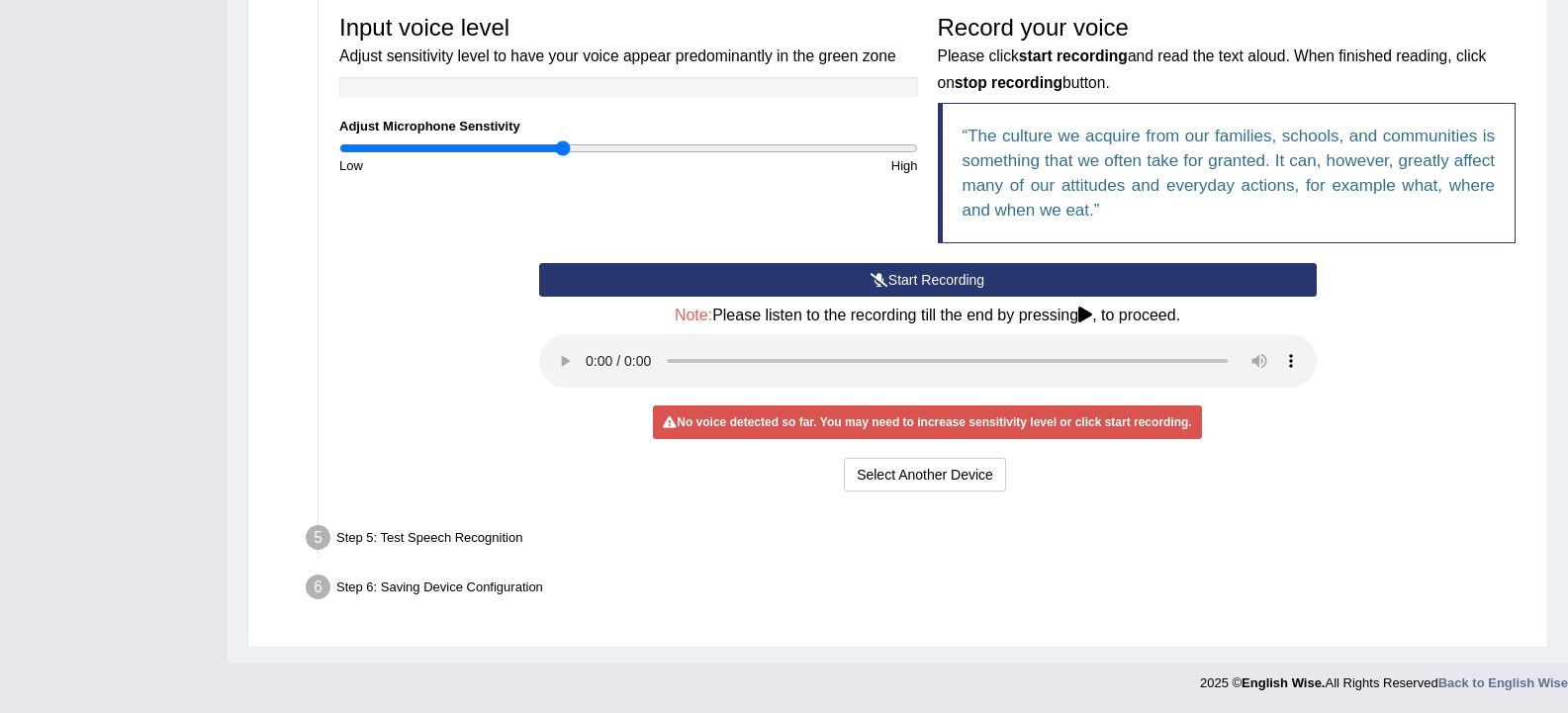 type on "0.78" 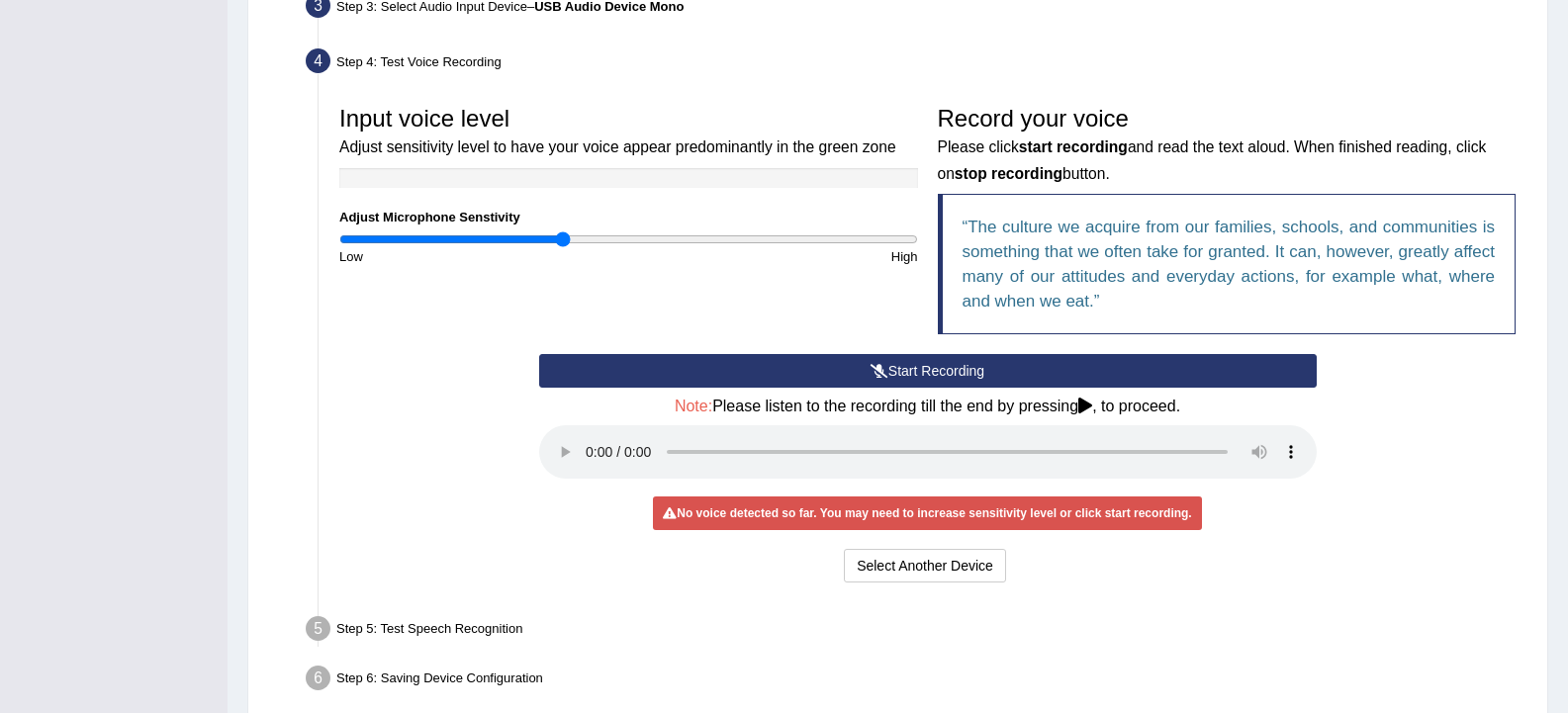 scroll, scrollTop: 602, scrollLeft: 0, axis: vertical 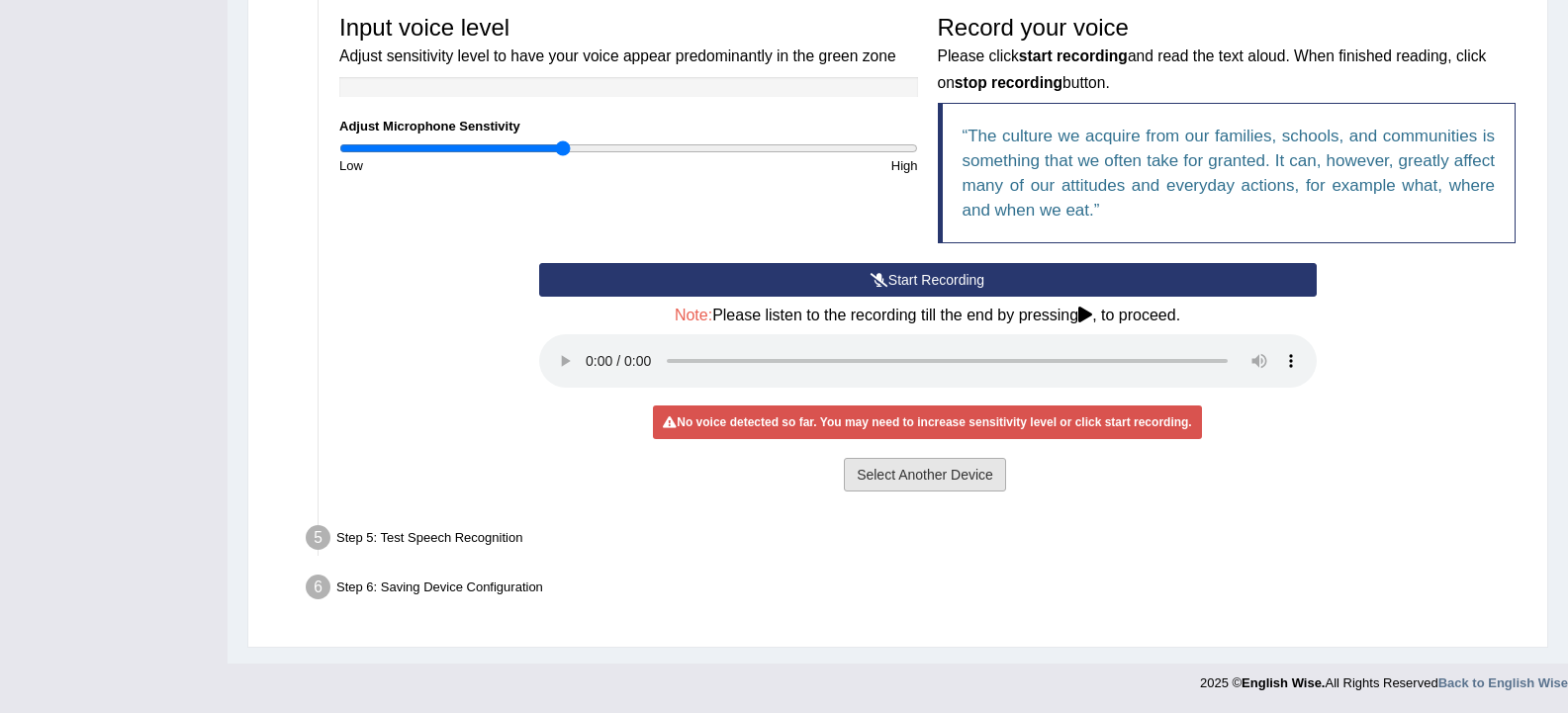 click on "Select Another Device" at bounding box center (925, 475) 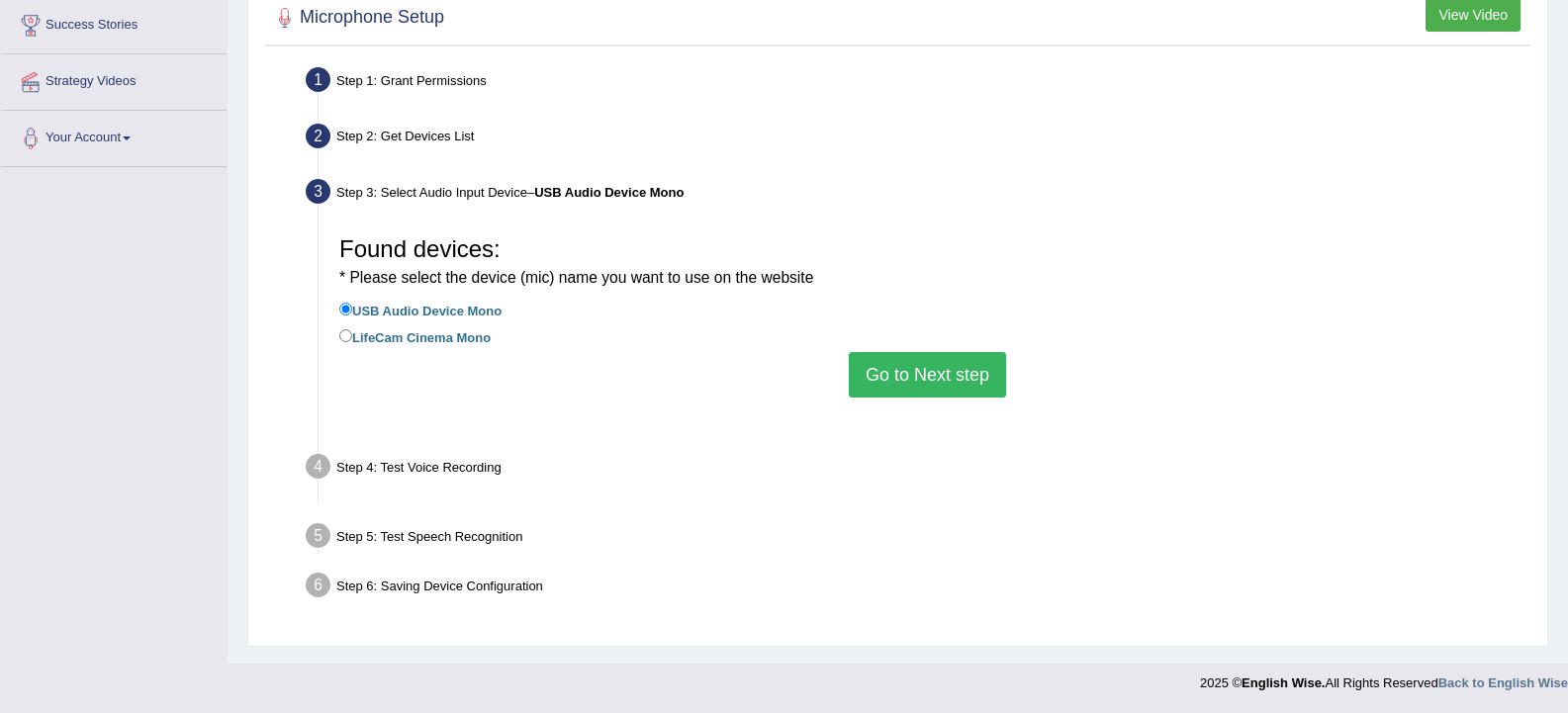 scroll, scrollTop: 325, scrollLeft: 0, axis: vertical 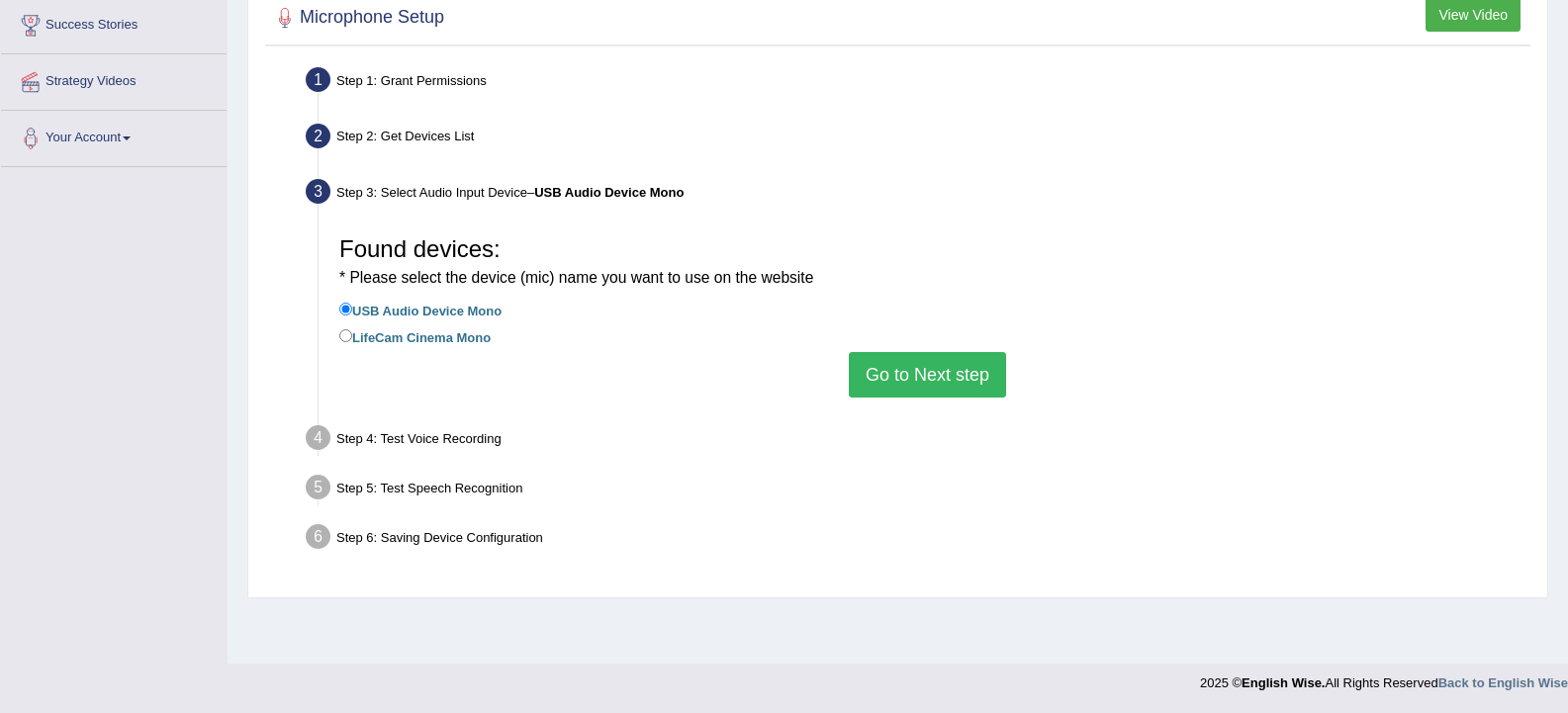 click on "Go to Next step" at bounding box center (927, 375) 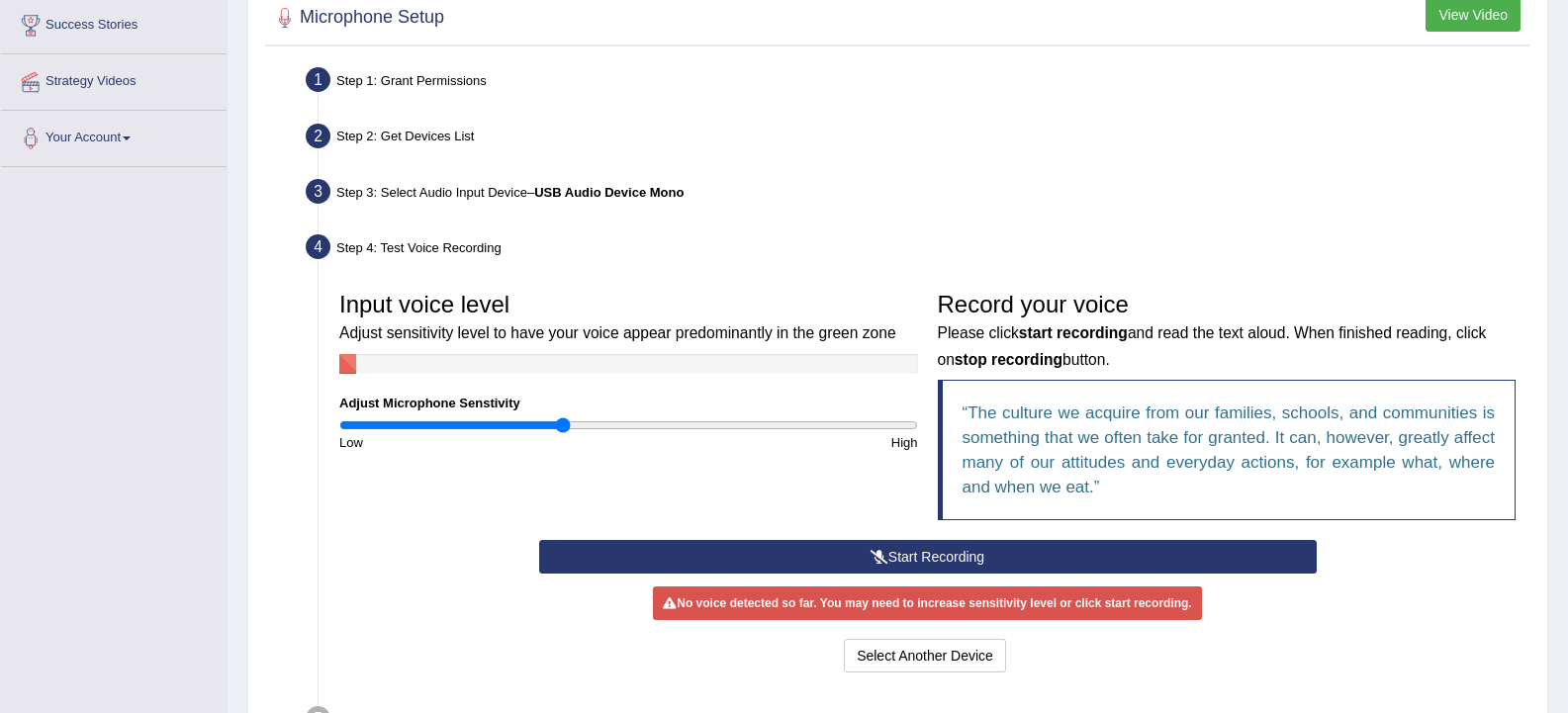 click on "Start Recording" at bounding box center [928, 557] 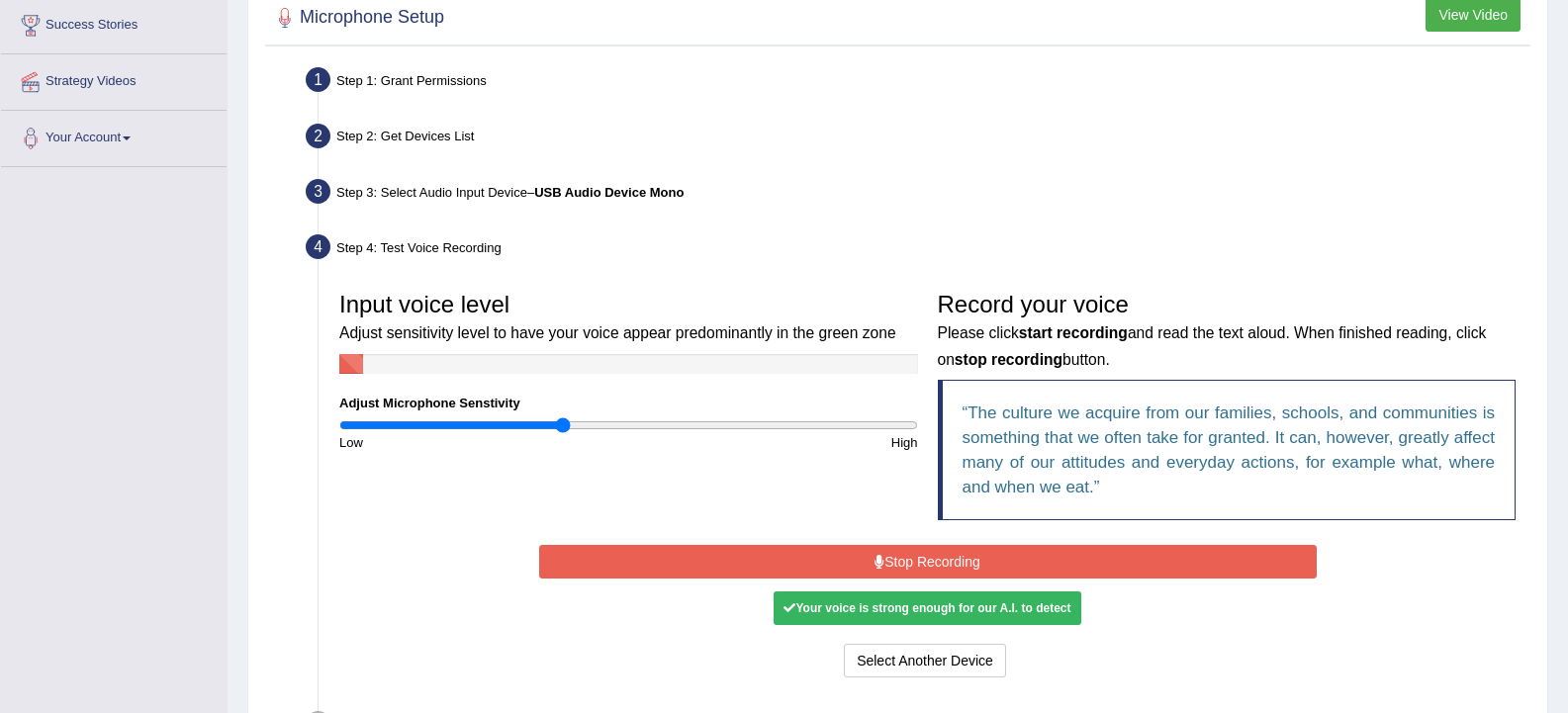 click on "Stop Recording" at bounding box center (928, 562) 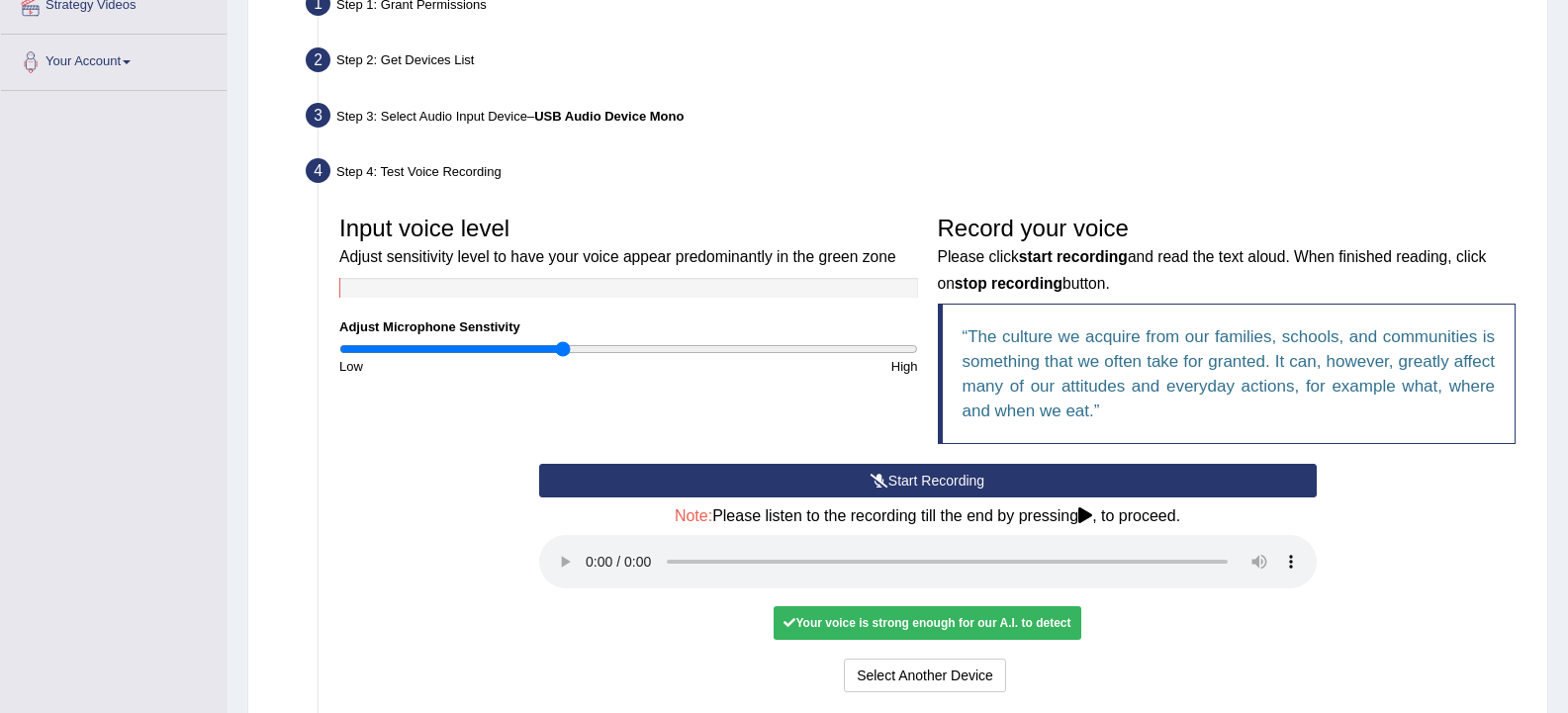 scroll, scrollTop: 444, scrollLeft: 0, axis: vertical 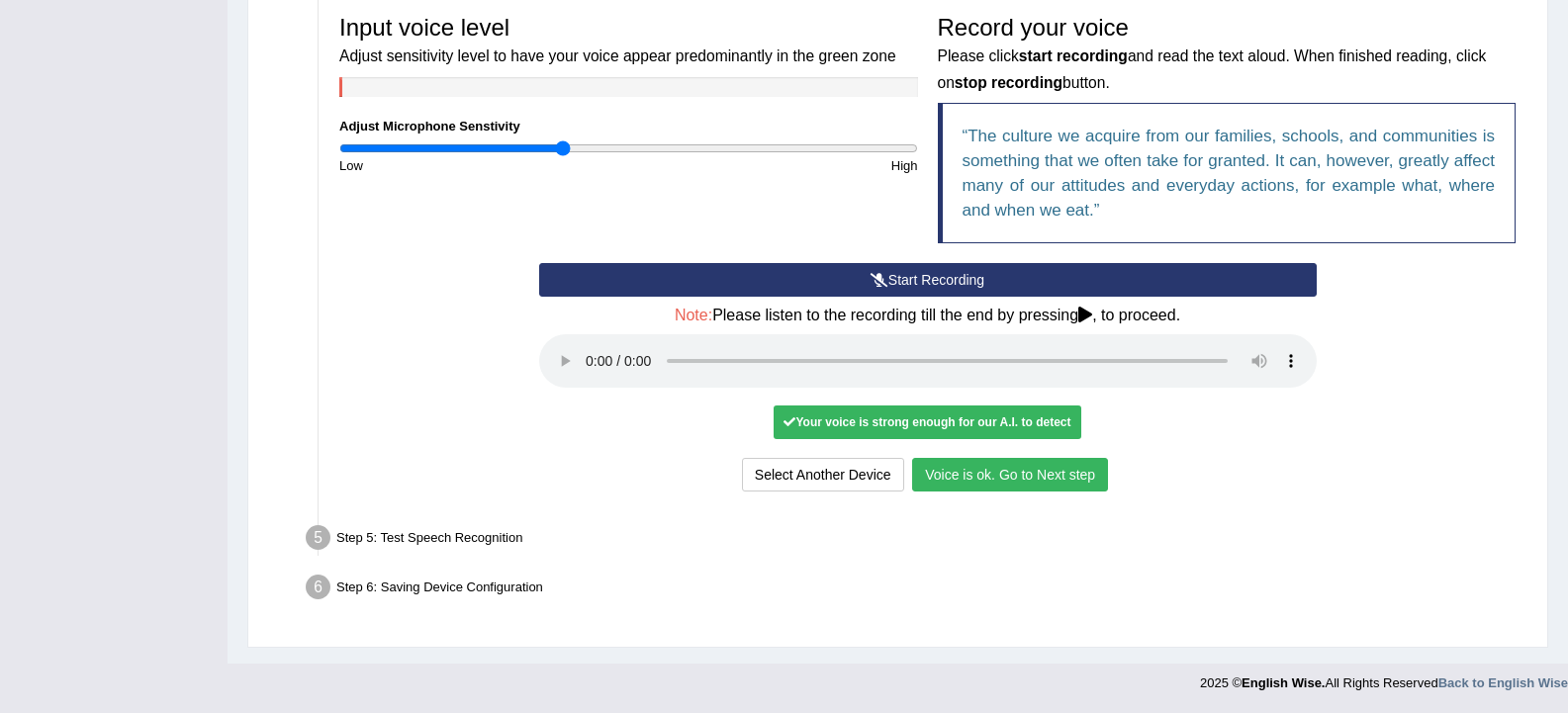 click on "Voice is ok. Go to Next step" at bounding box center [1010, 475] 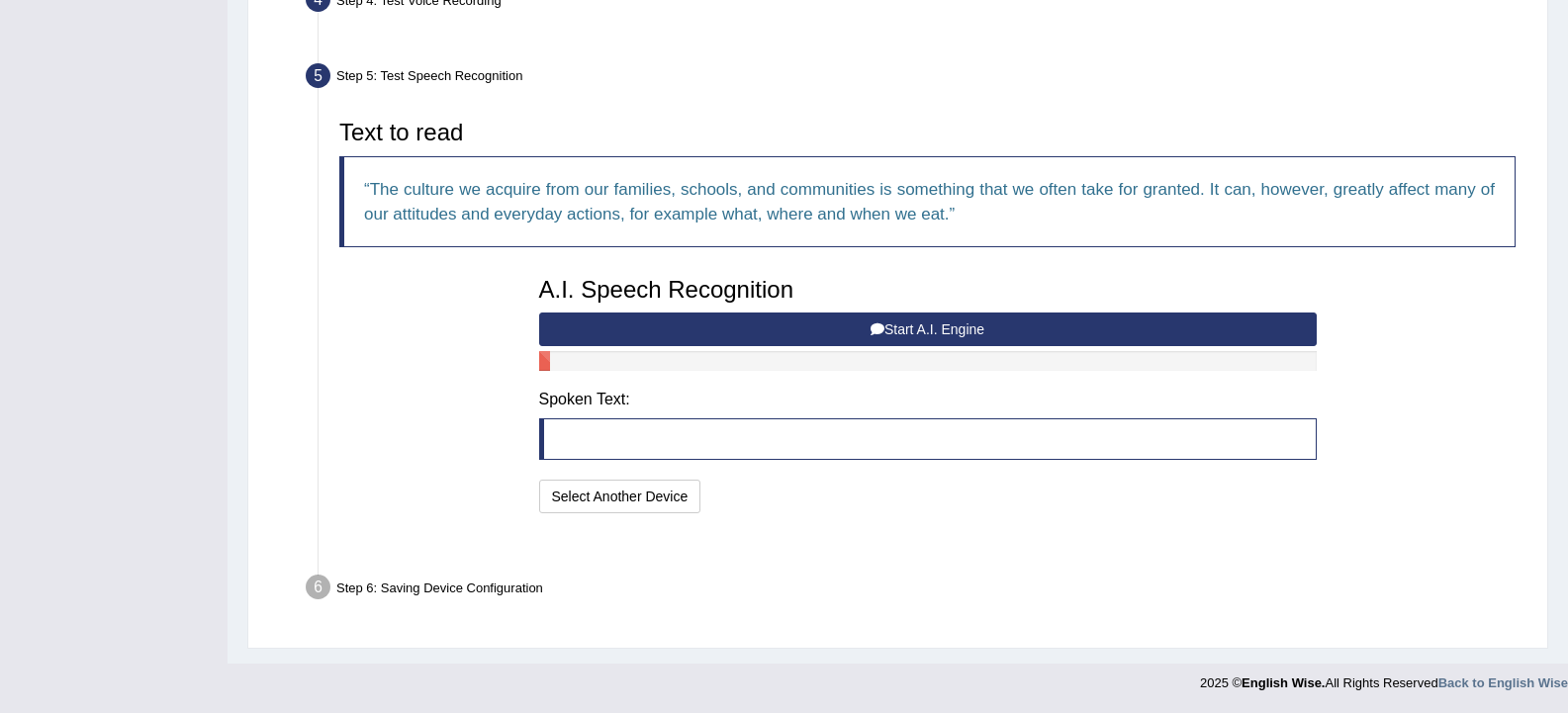 scroll, scrollTop: 524, scrollLeft: 0, axis: vertical 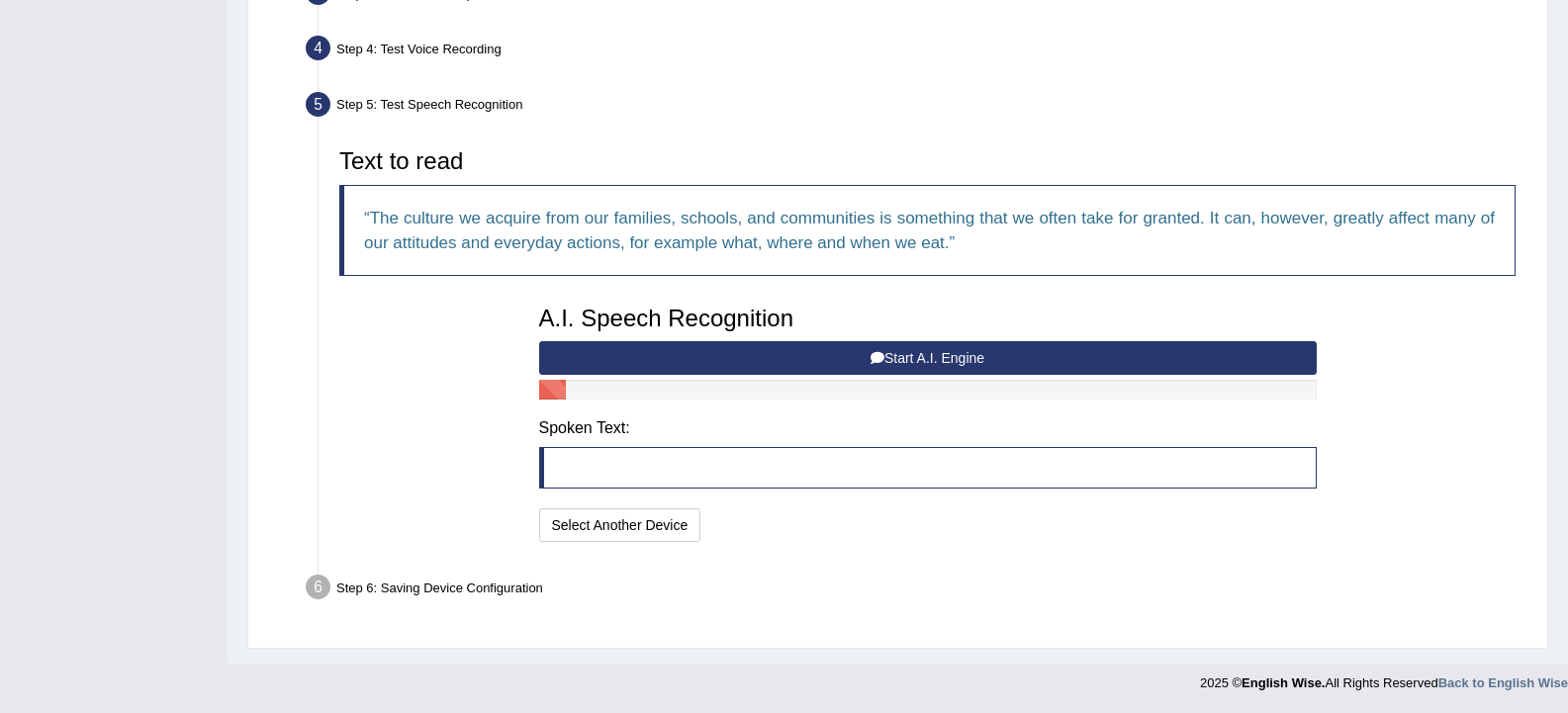 click on "Start A.I. Engine" at bounding box center (928, 358) 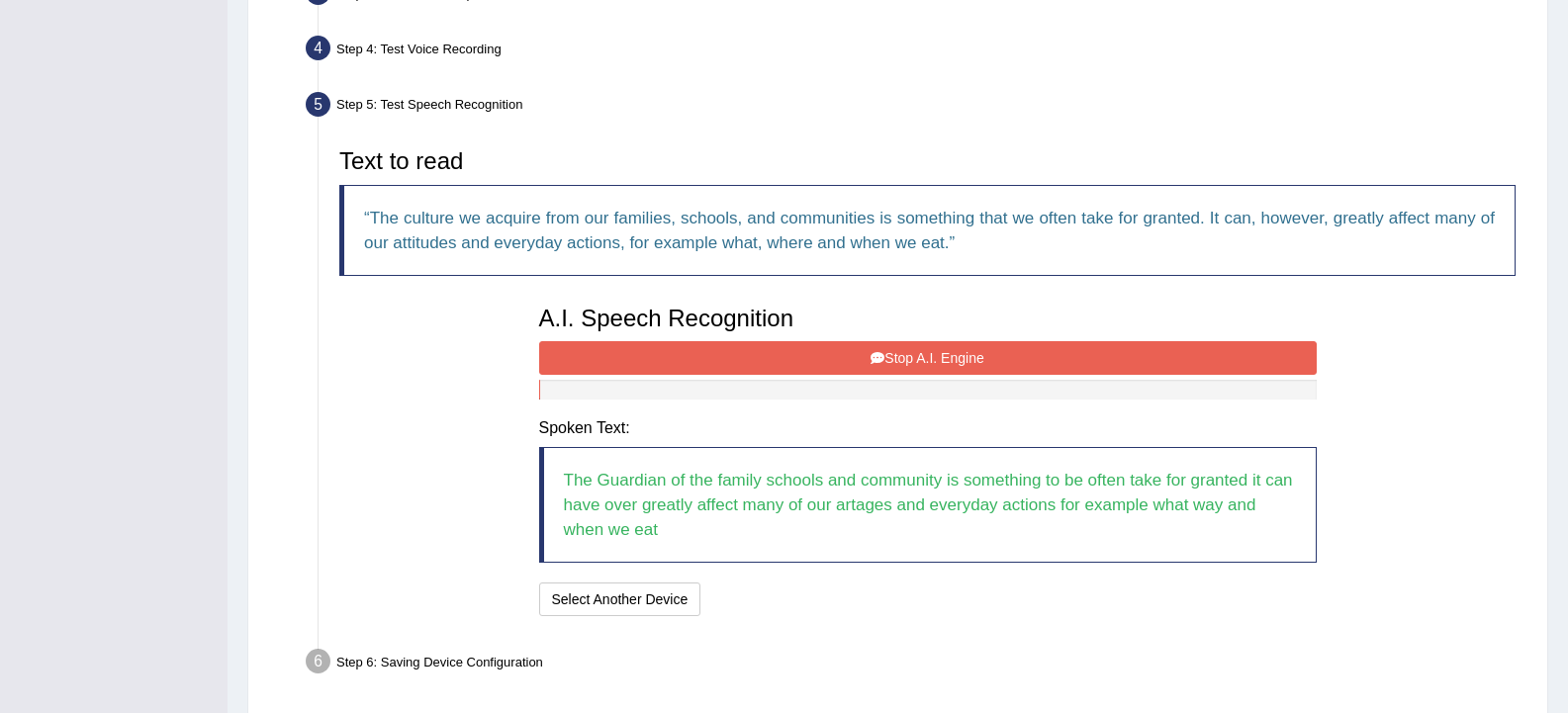 click on "Stop A.I. Engine" at bounding box center [928, 358] 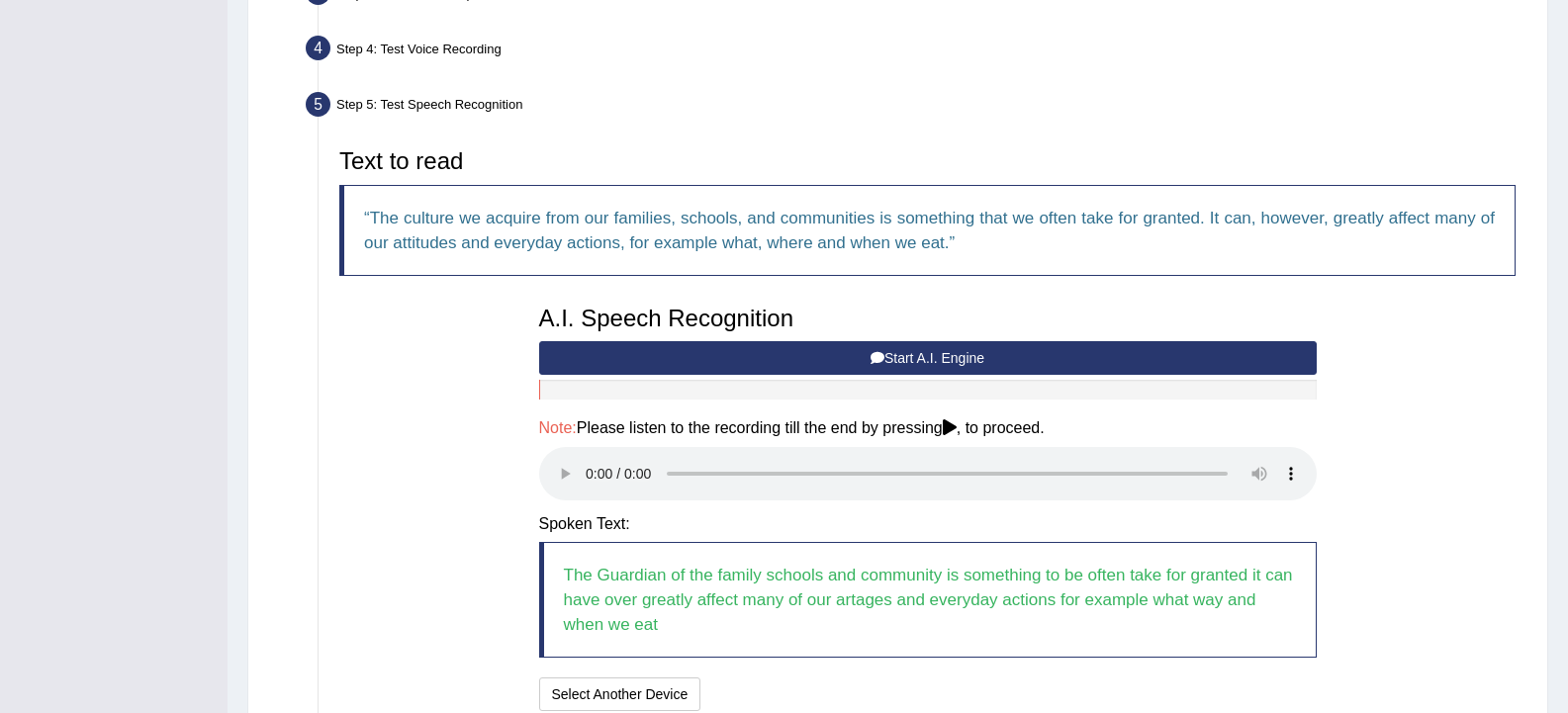 scroll, scrollTop: 694, scrollLeft: 0, axis: vertical 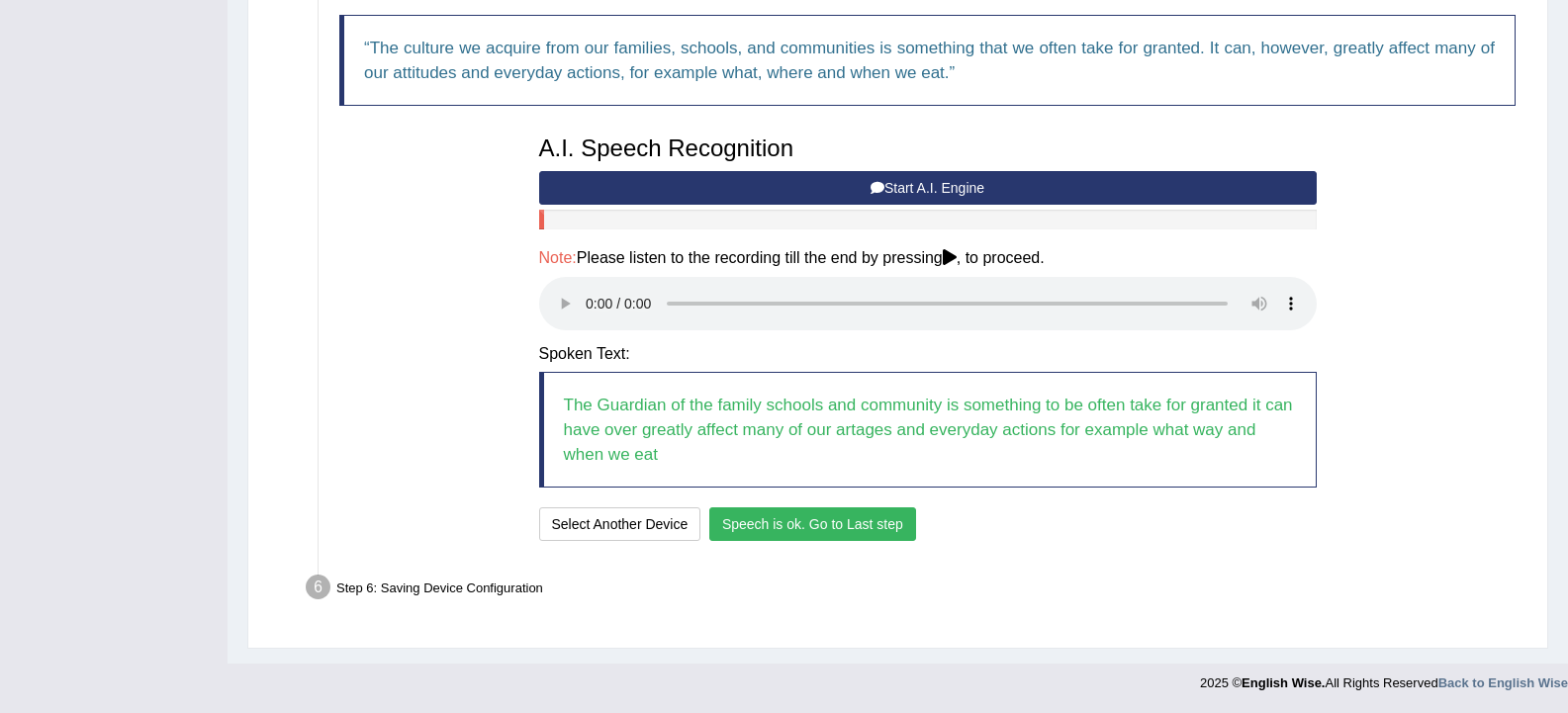 click on "Speech is ok. Go to Last step" at bounding box center [812, 524] 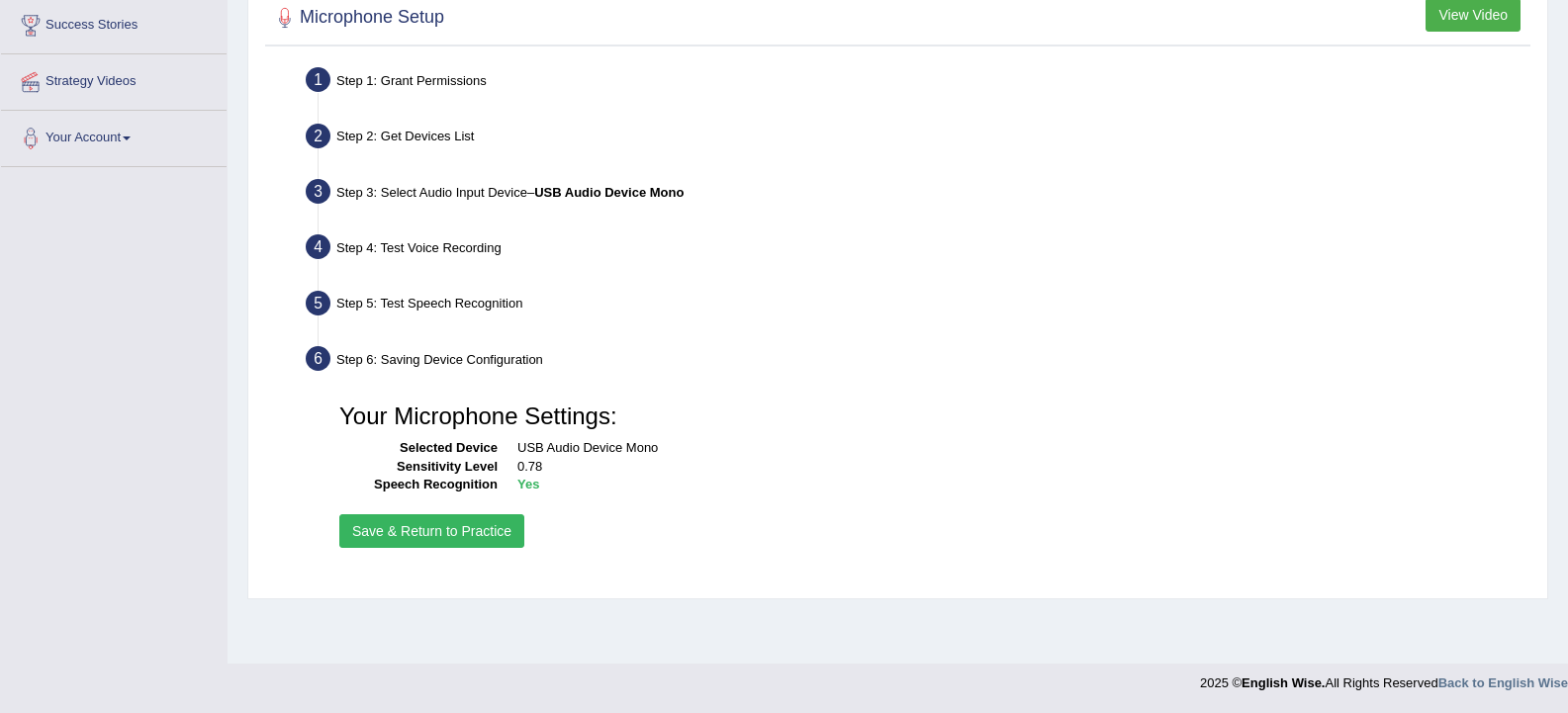 scroll, scrollTop: 325, scrollLeft: 0, axis: vertical 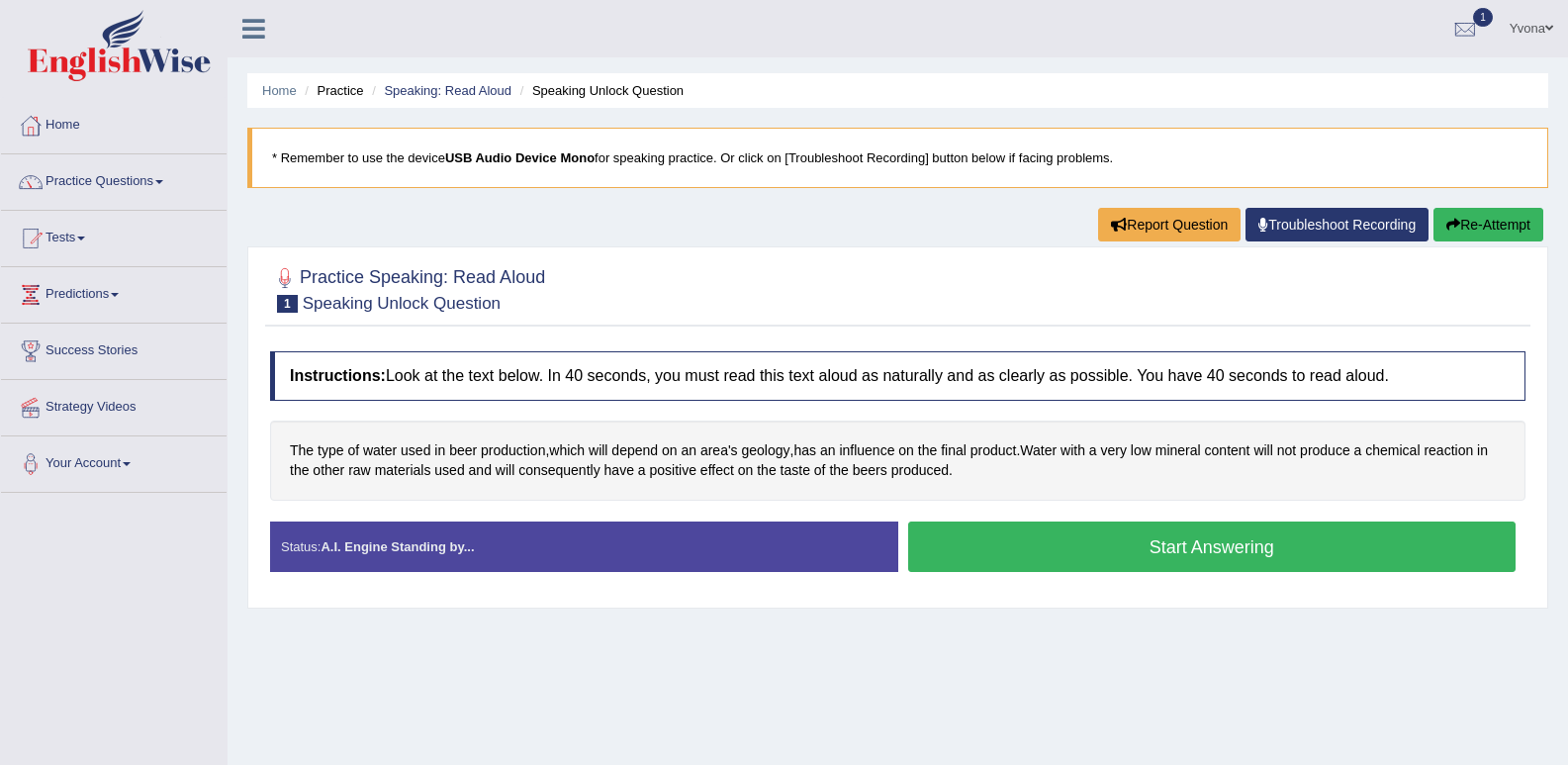 click on "Start Answering" at bounding box center (1212, 546) 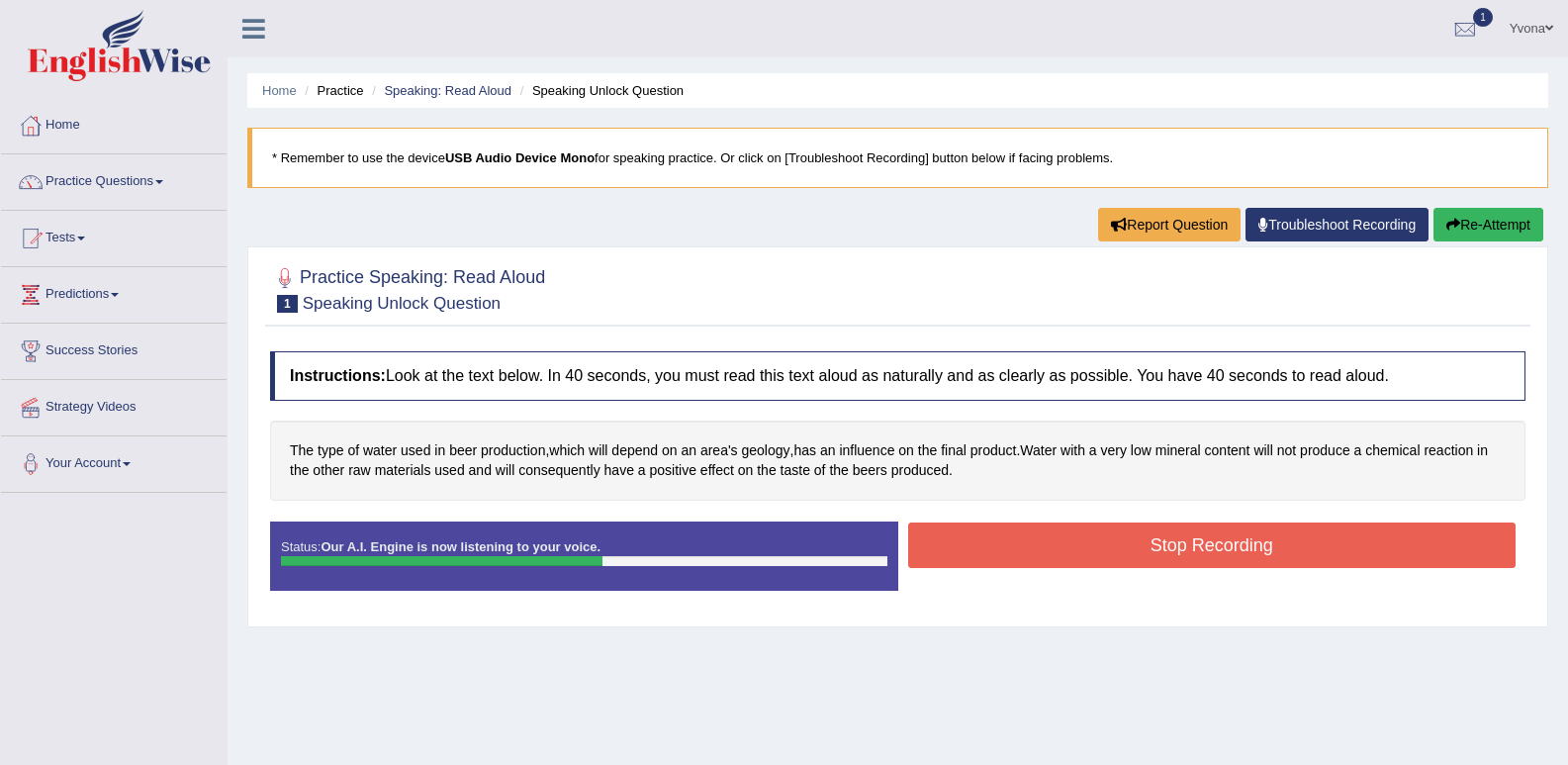 click on "Stop Recording" at bounding box center [1212, 545] 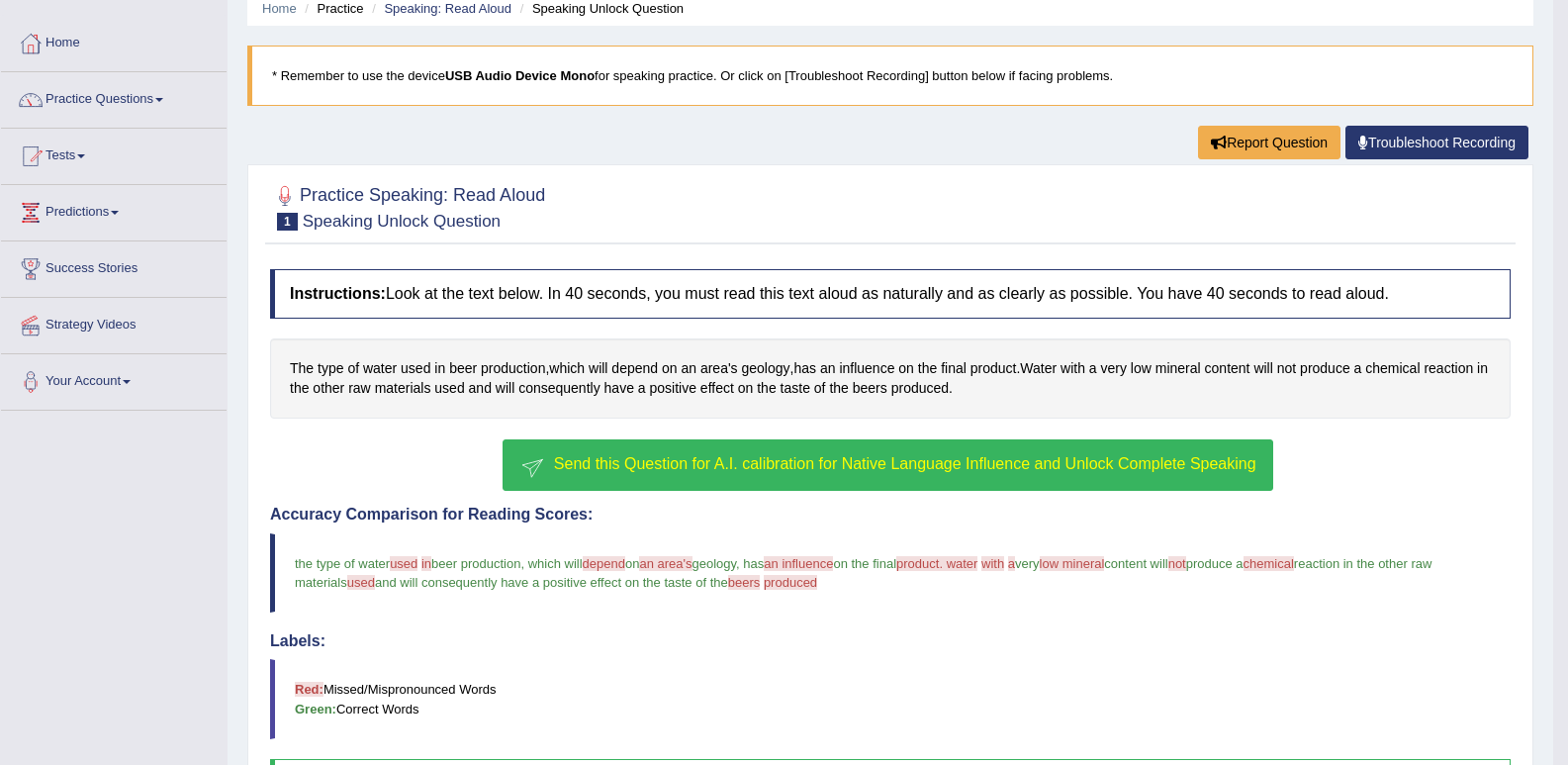 scroll, scrollTop: 0, scrollLeft: 0, axis: both 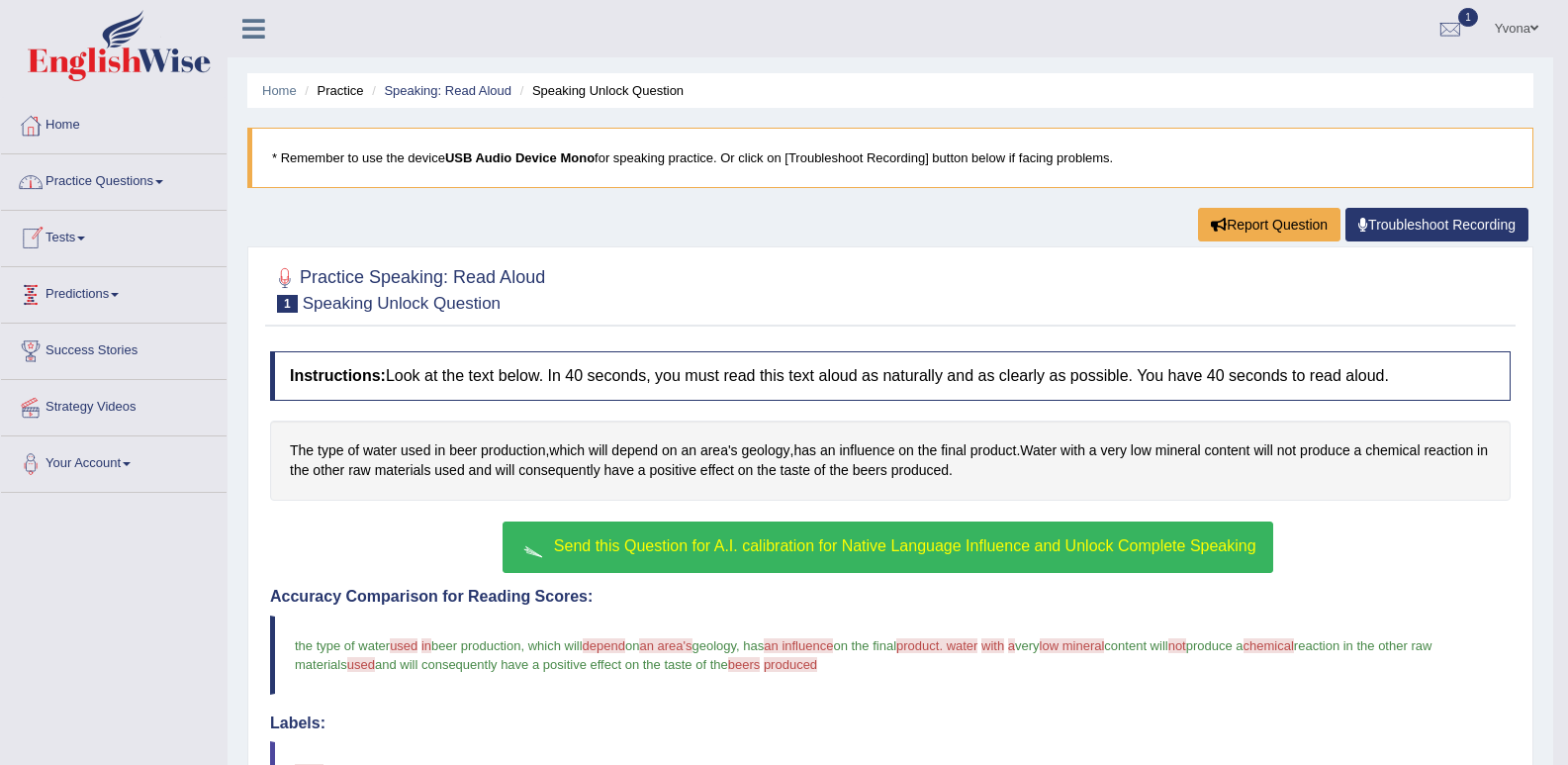 click on "Practice Questions" at bounding box center (114, 179) 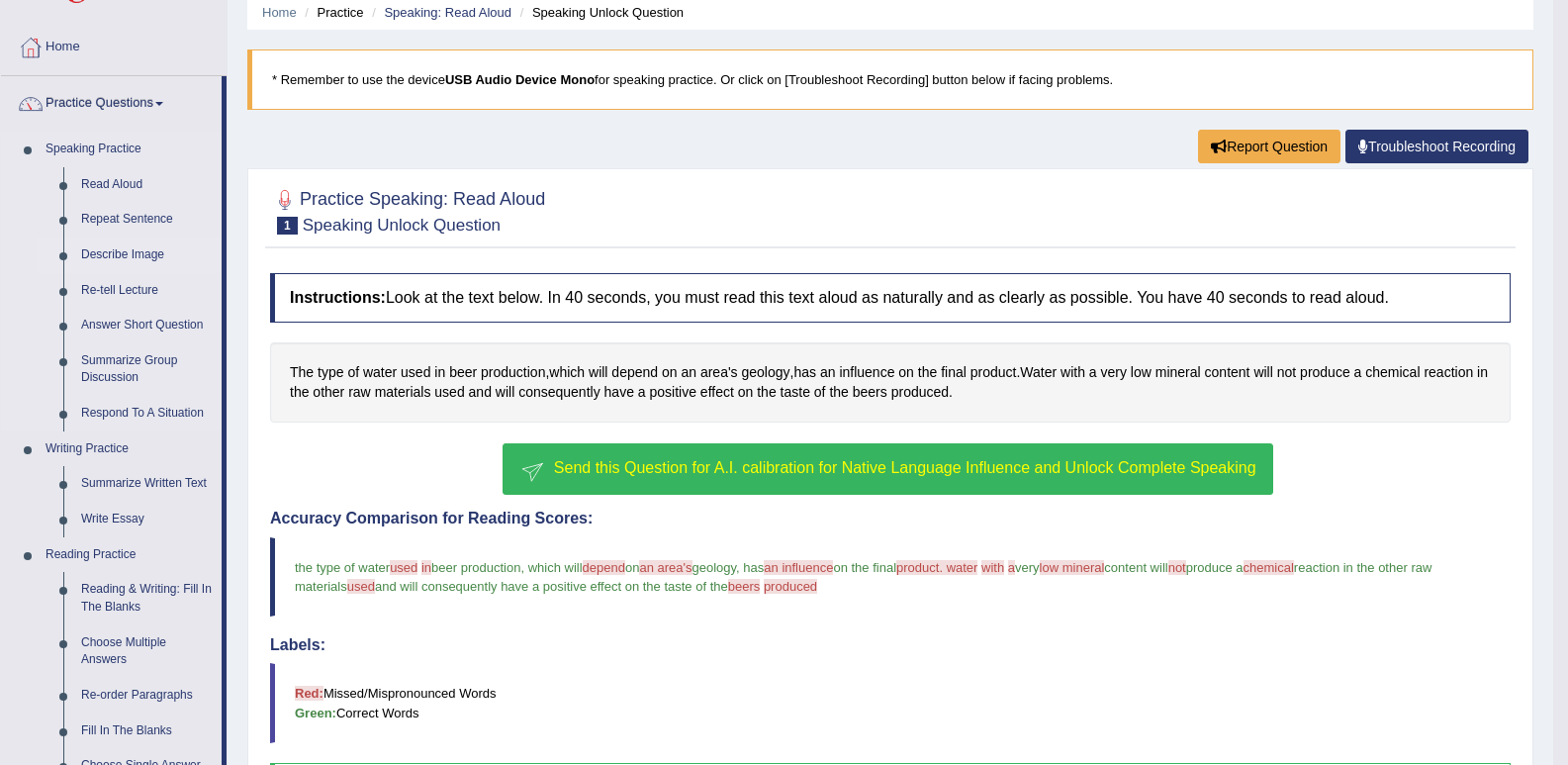 scroll, scrollTop: 119, scrollLeft: 0, axis: vertical 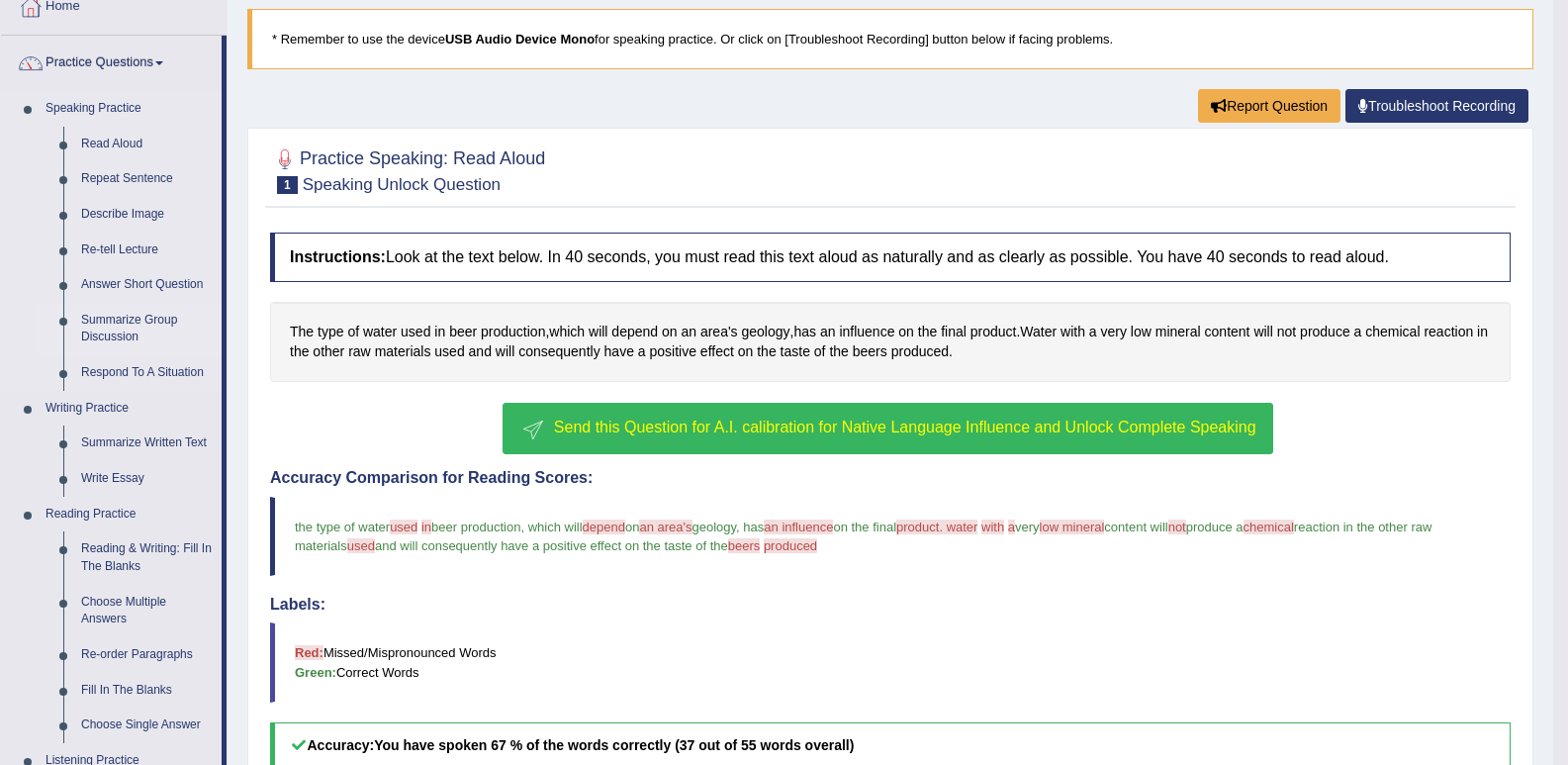 click on "Summarize Group Discussion" at bounding box center [146, 329] 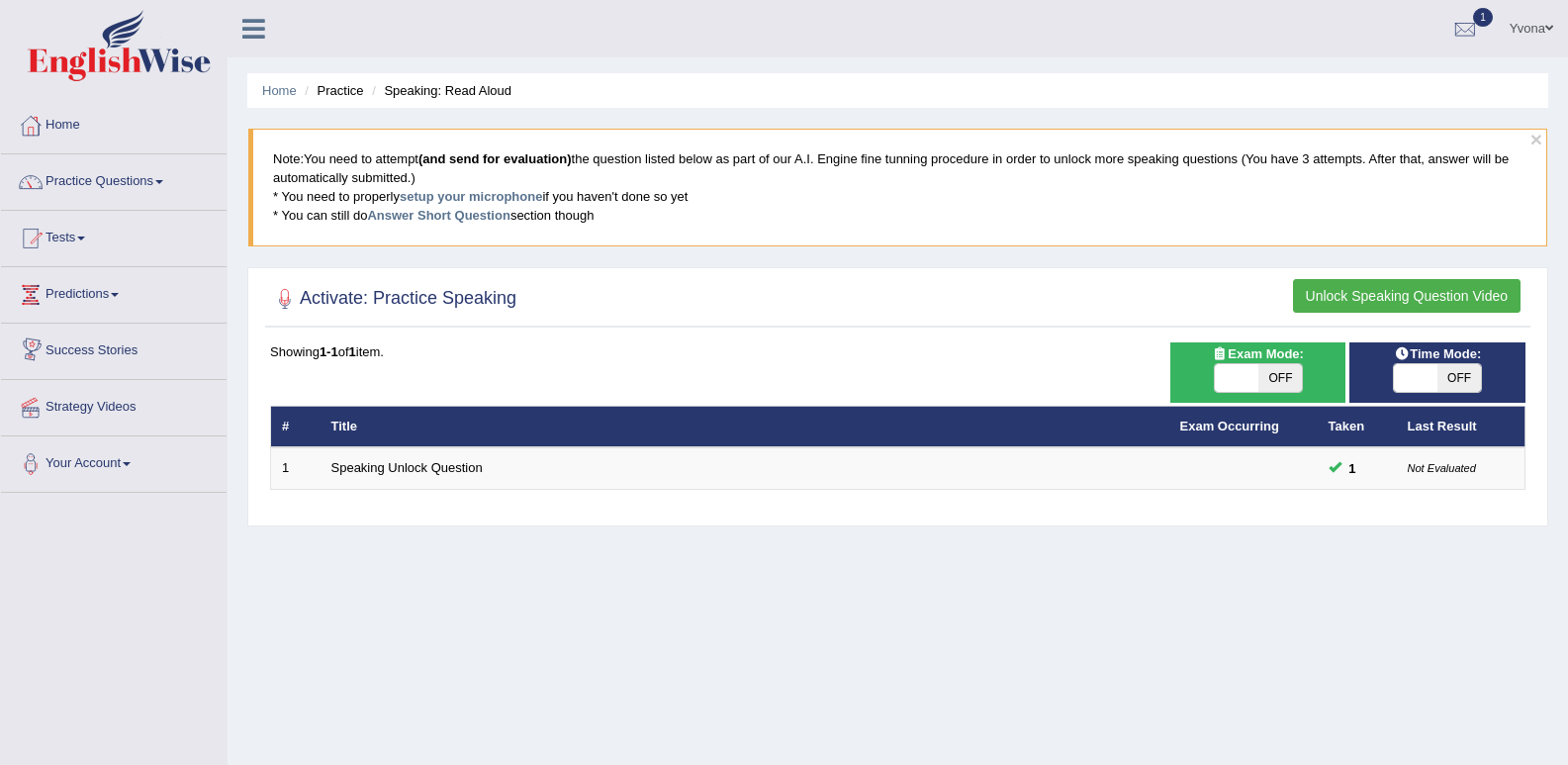 scroll, scrollTop: 0, scrollLeft: 0, axis: both 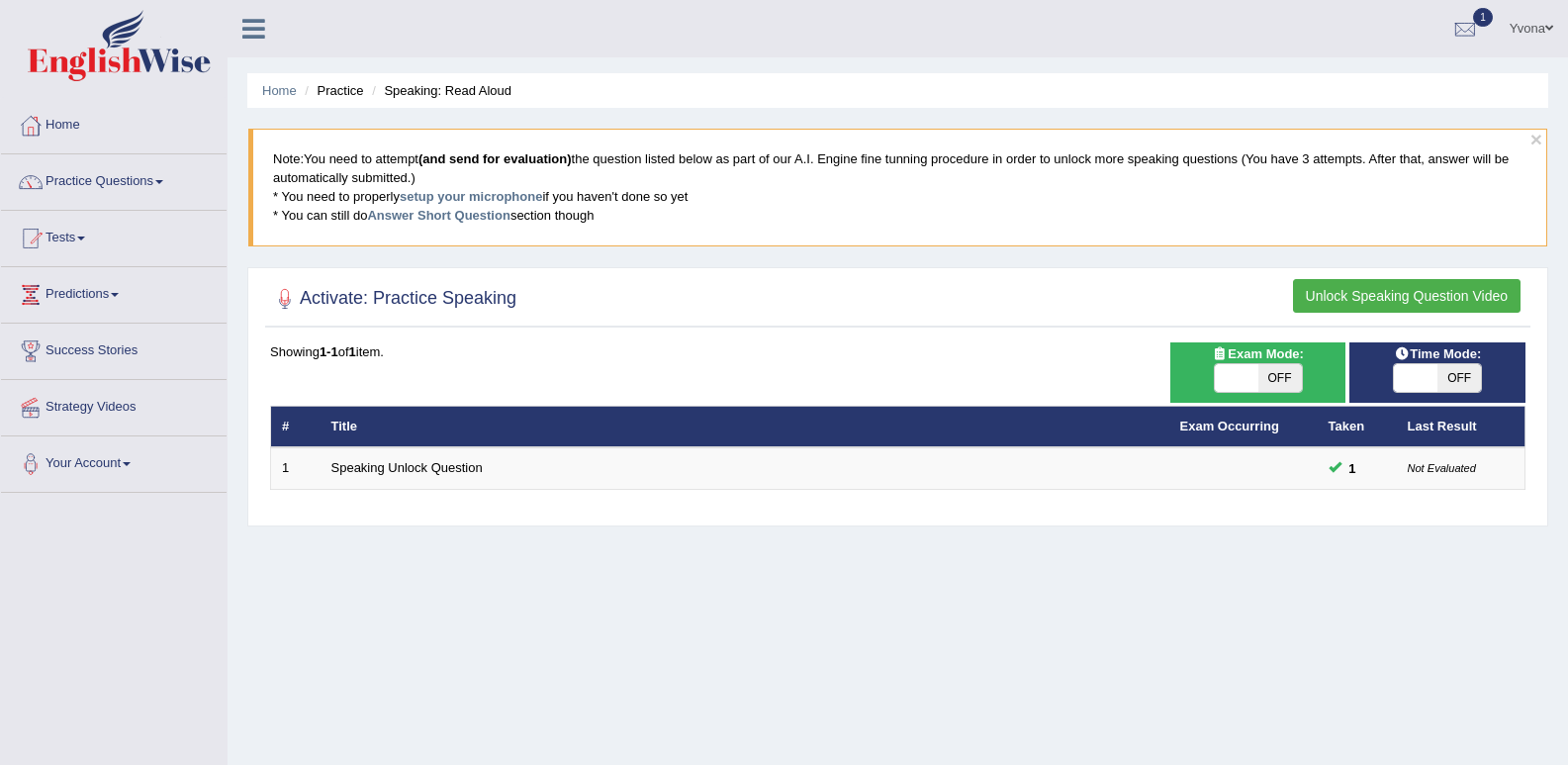 click at bounding box center (1237, 378) 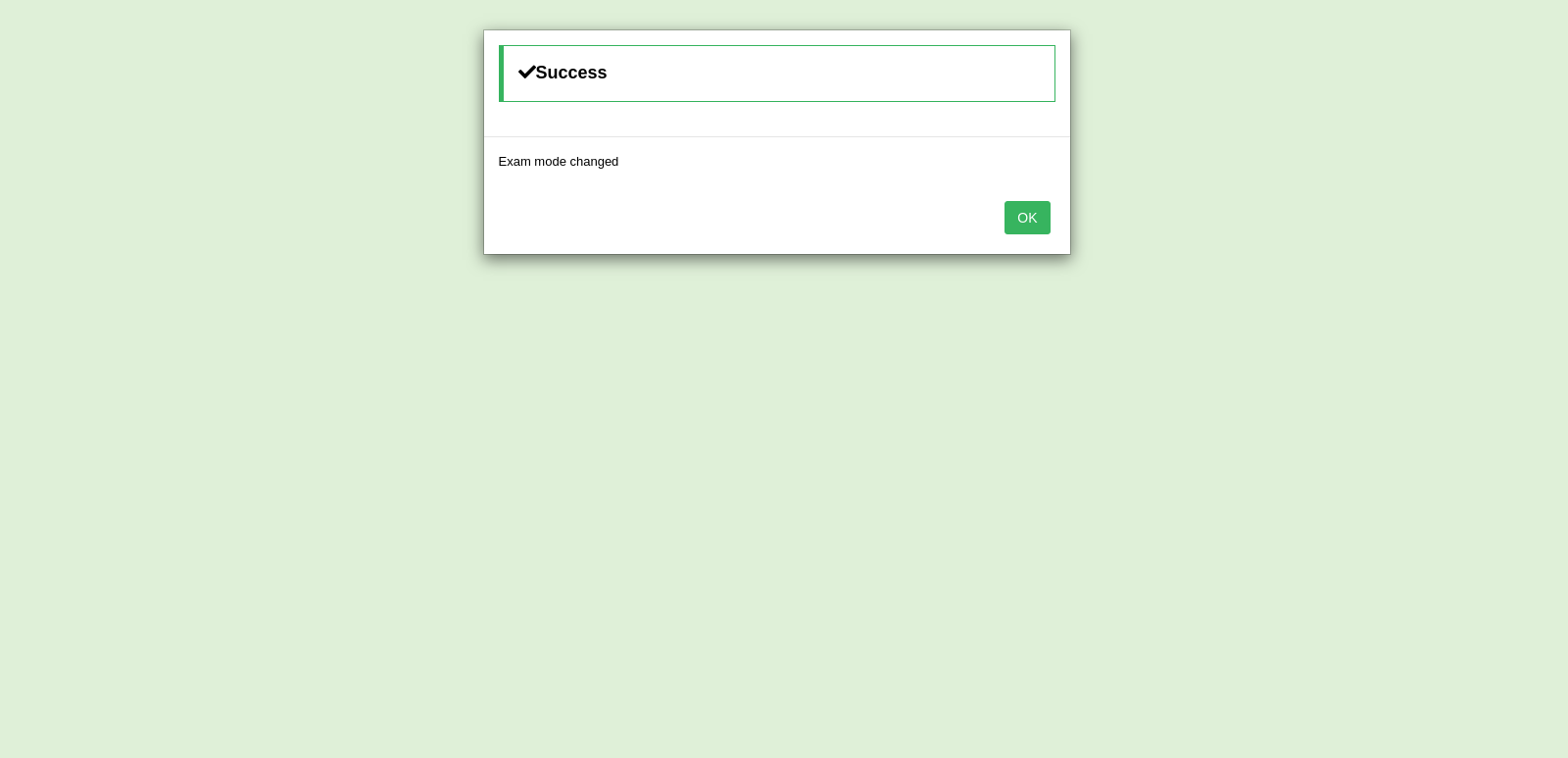 click on "OK" at bounding box center [1027, 218] 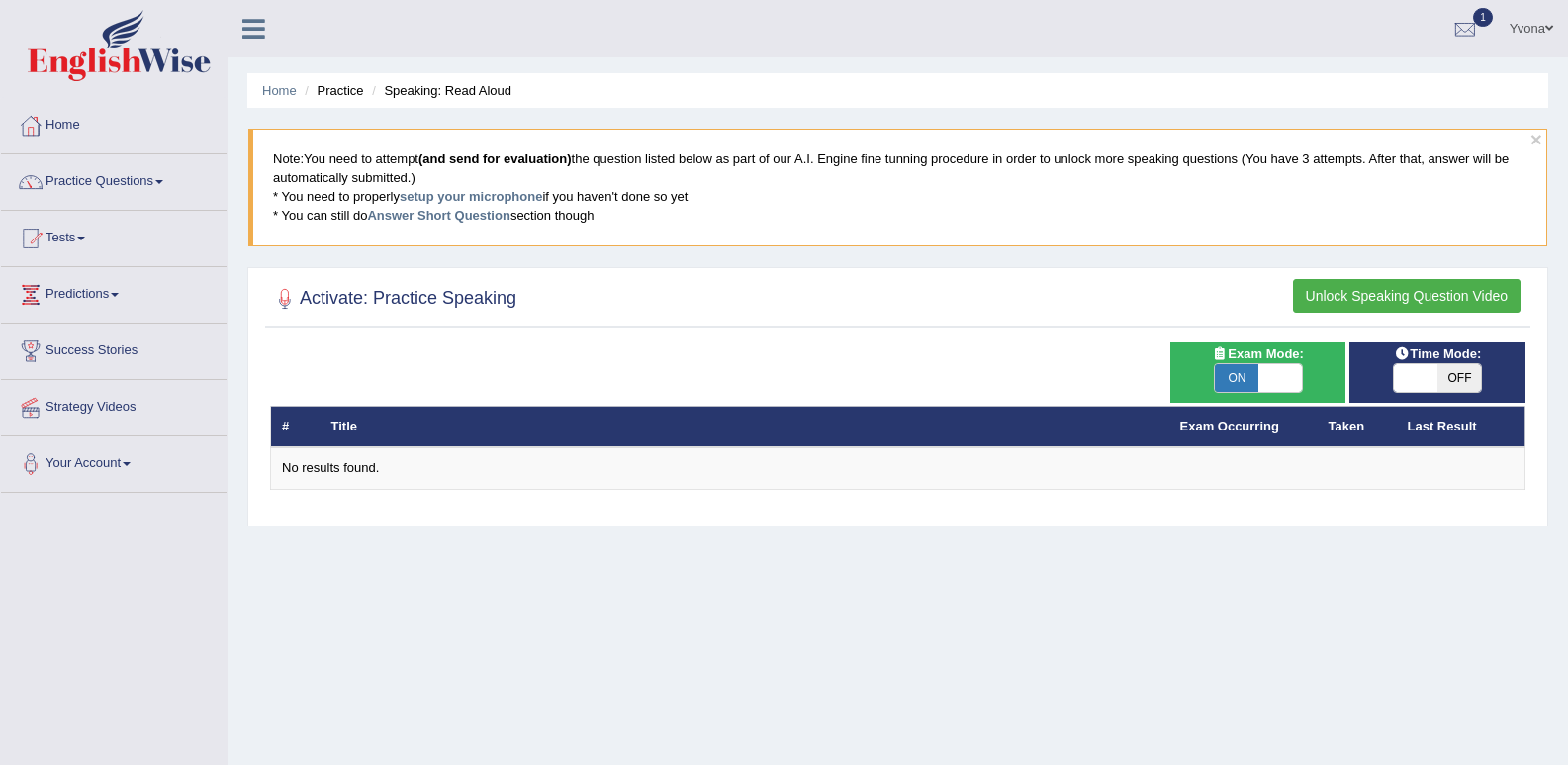 scroll, scrollTop: 0, scrollLeft: 0, axis: both 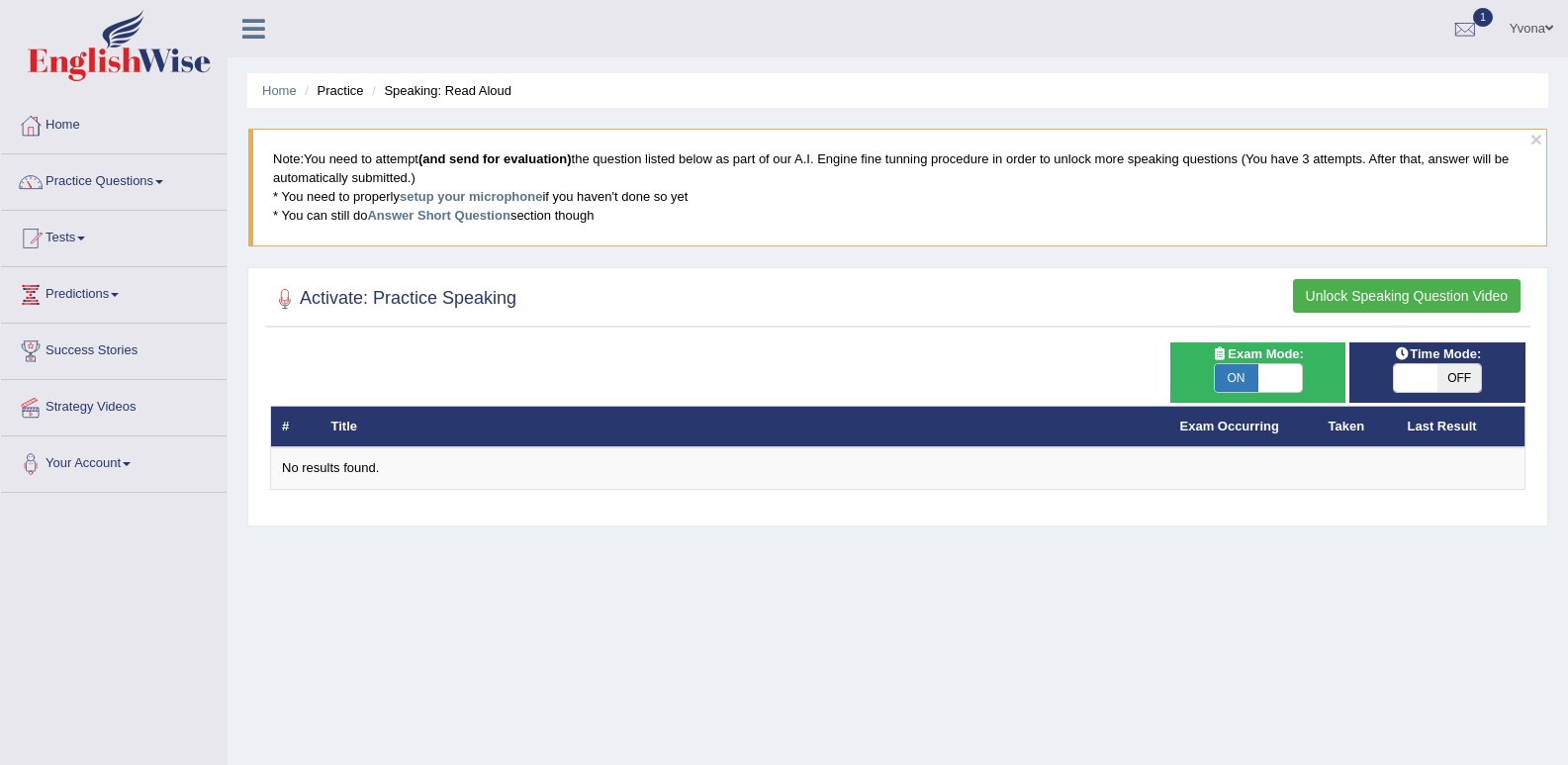click on "Exam Mode:" at bounding box center [1257, 353] 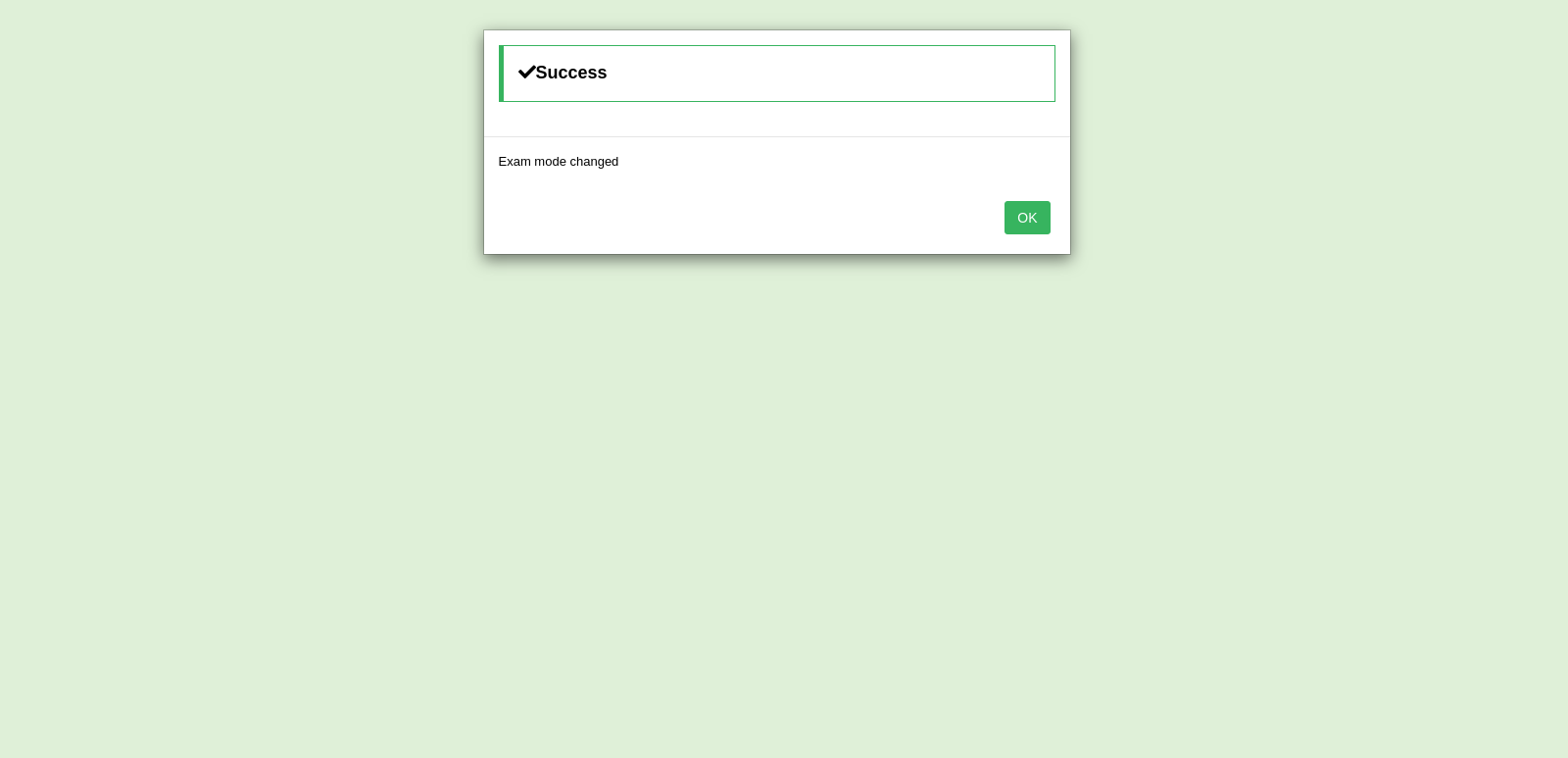 click on "OK" at bounding box center [1027, 218] 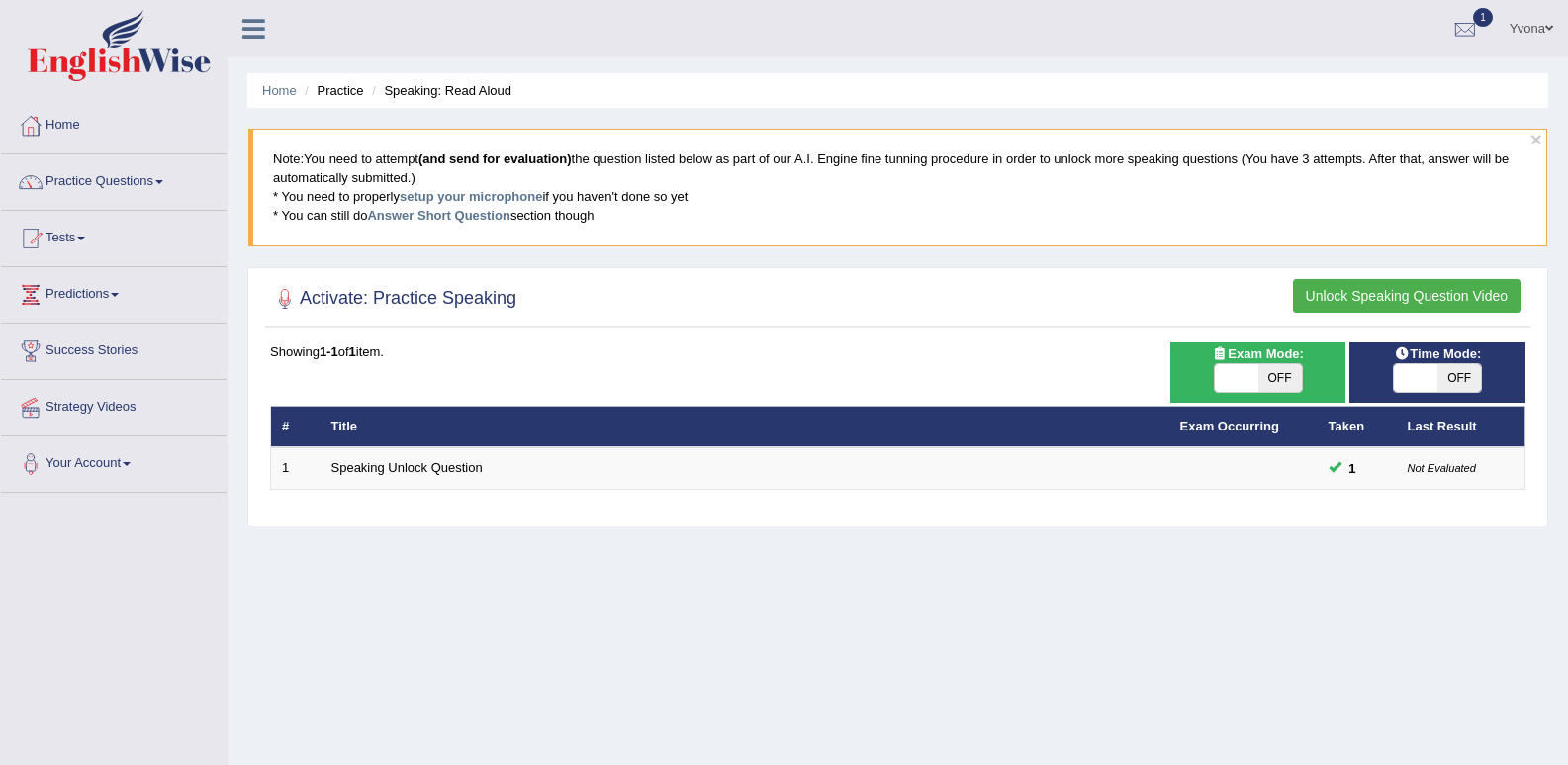 scroll, scrollTop: 0, scrollLeft: 0, axis: both 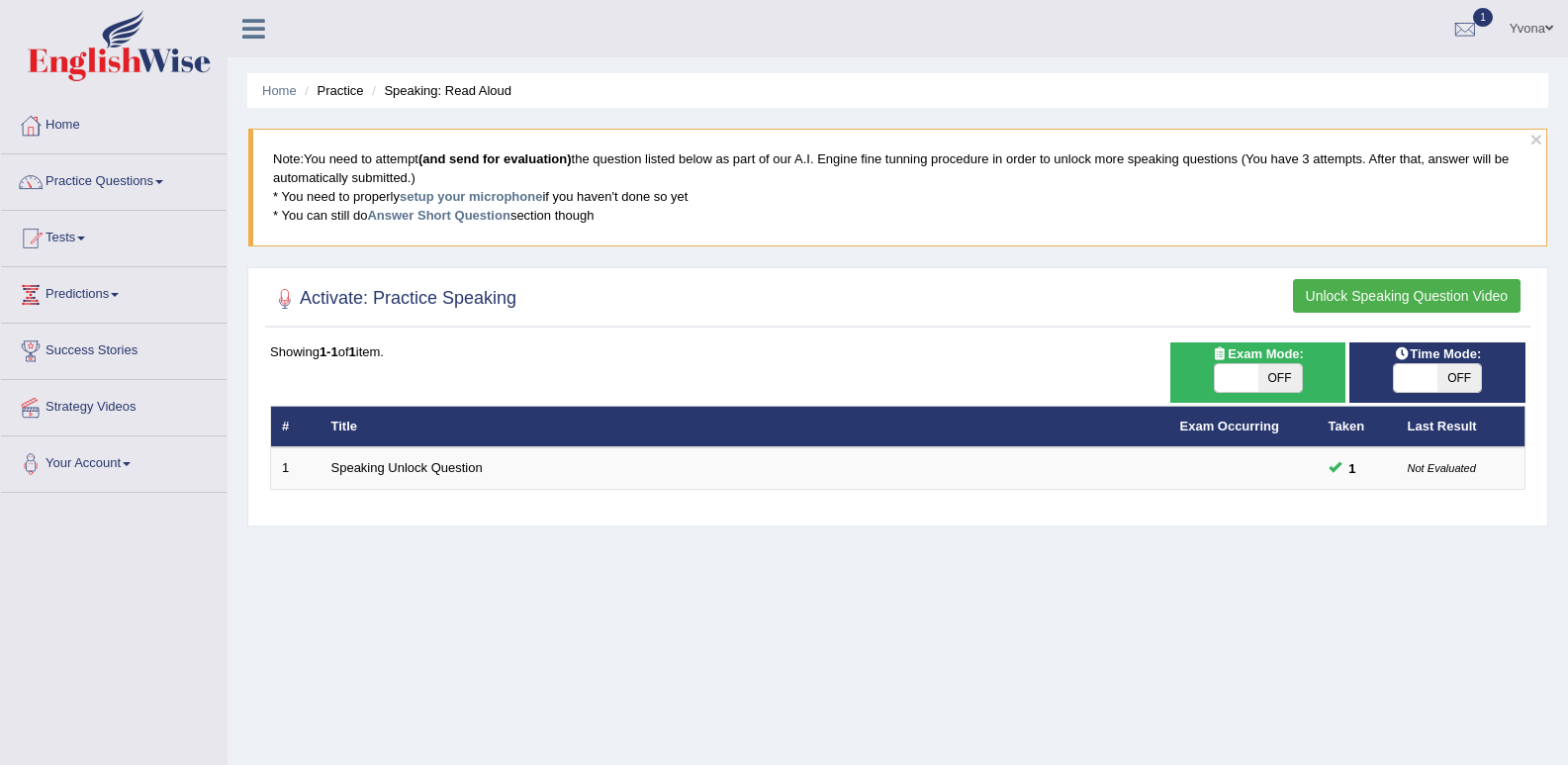click on "Unlock Speaking Question Video" at bounding box center [1407, 296] 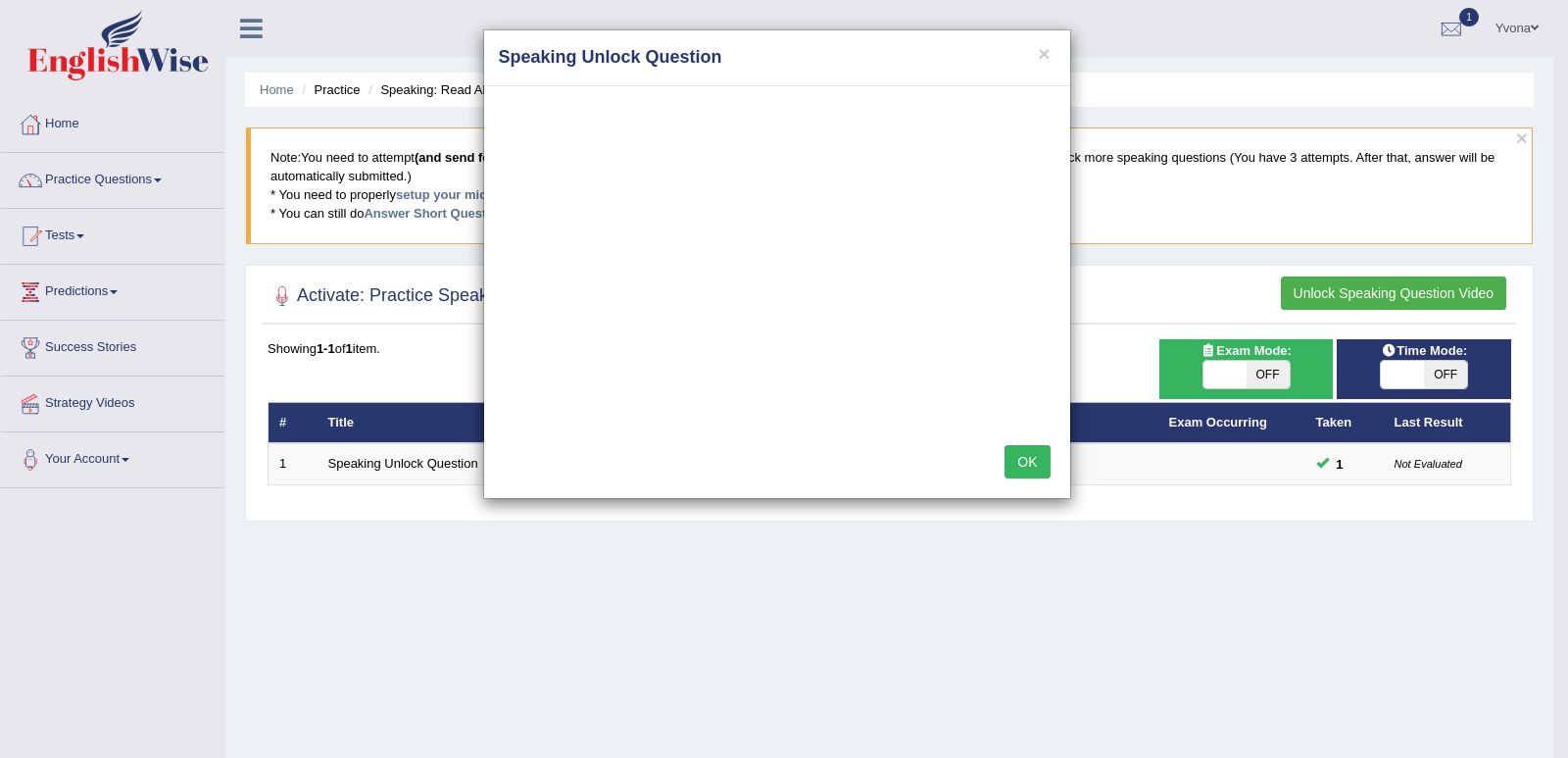 click on "OK" at bounding box center [1027, 462] 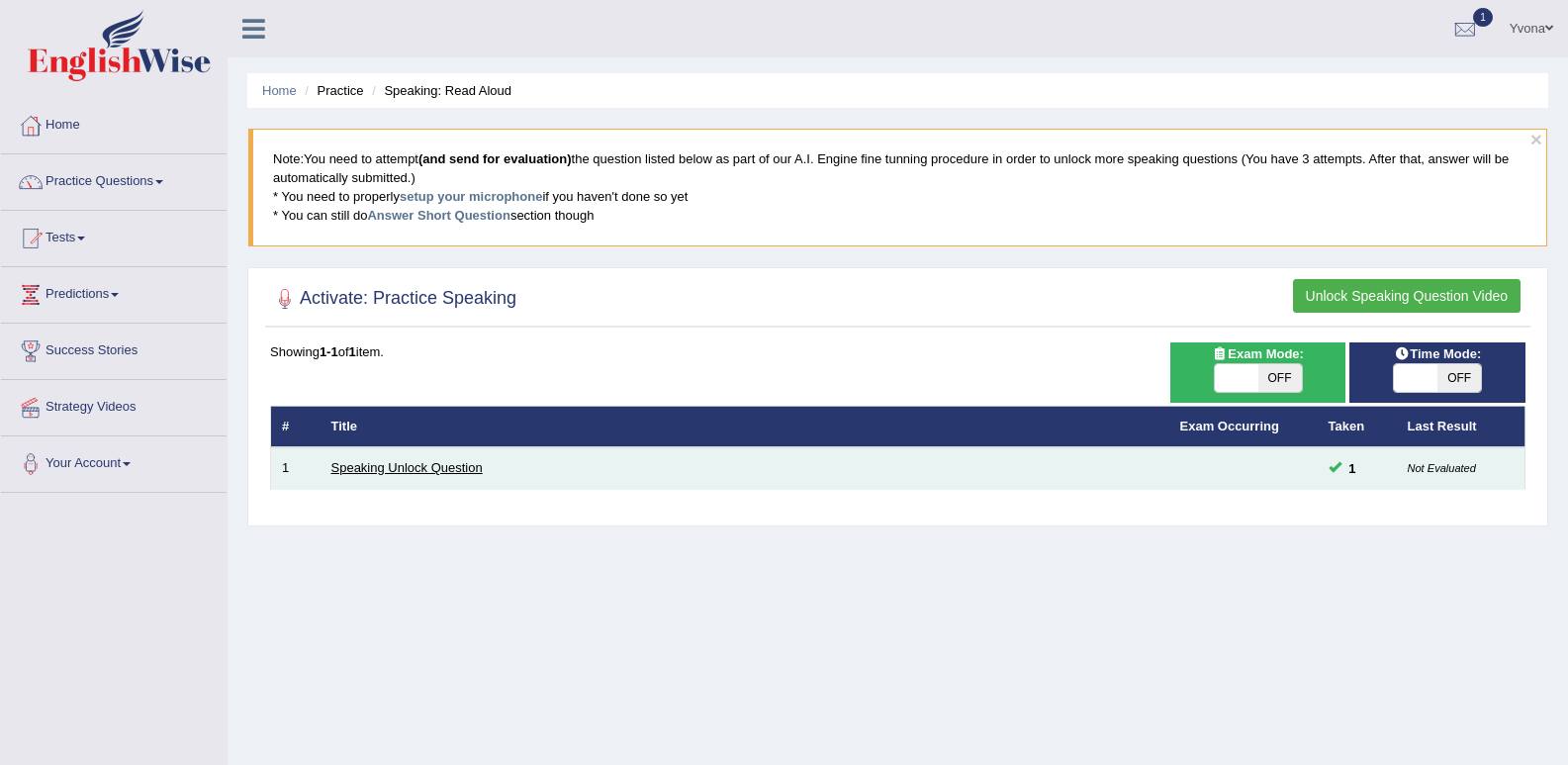 click on "Speaking Unlock Question" at bounding box center [407, 467] 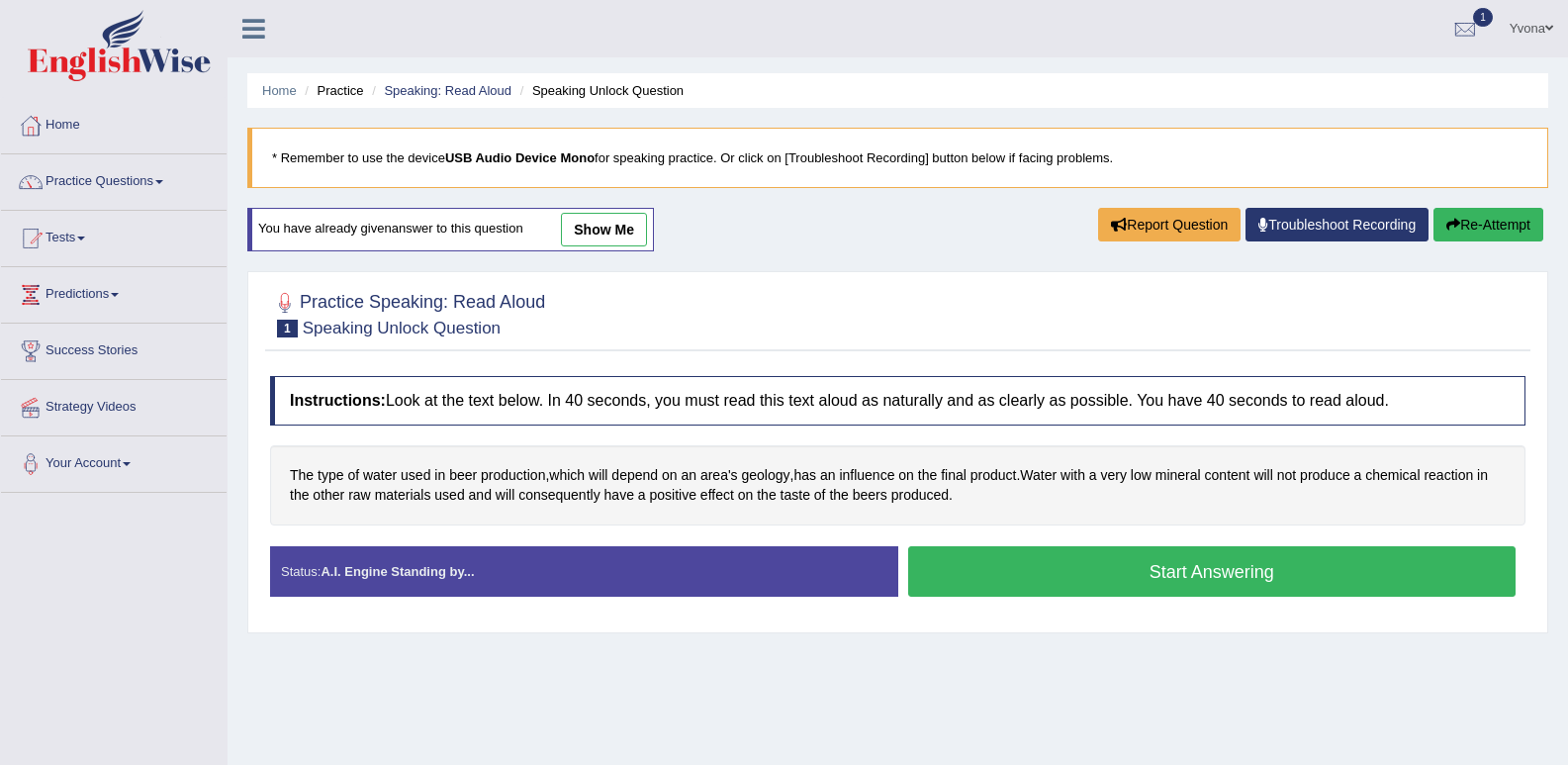 scroll, scrollTop: 0, scrollLeft: 0, axis: both 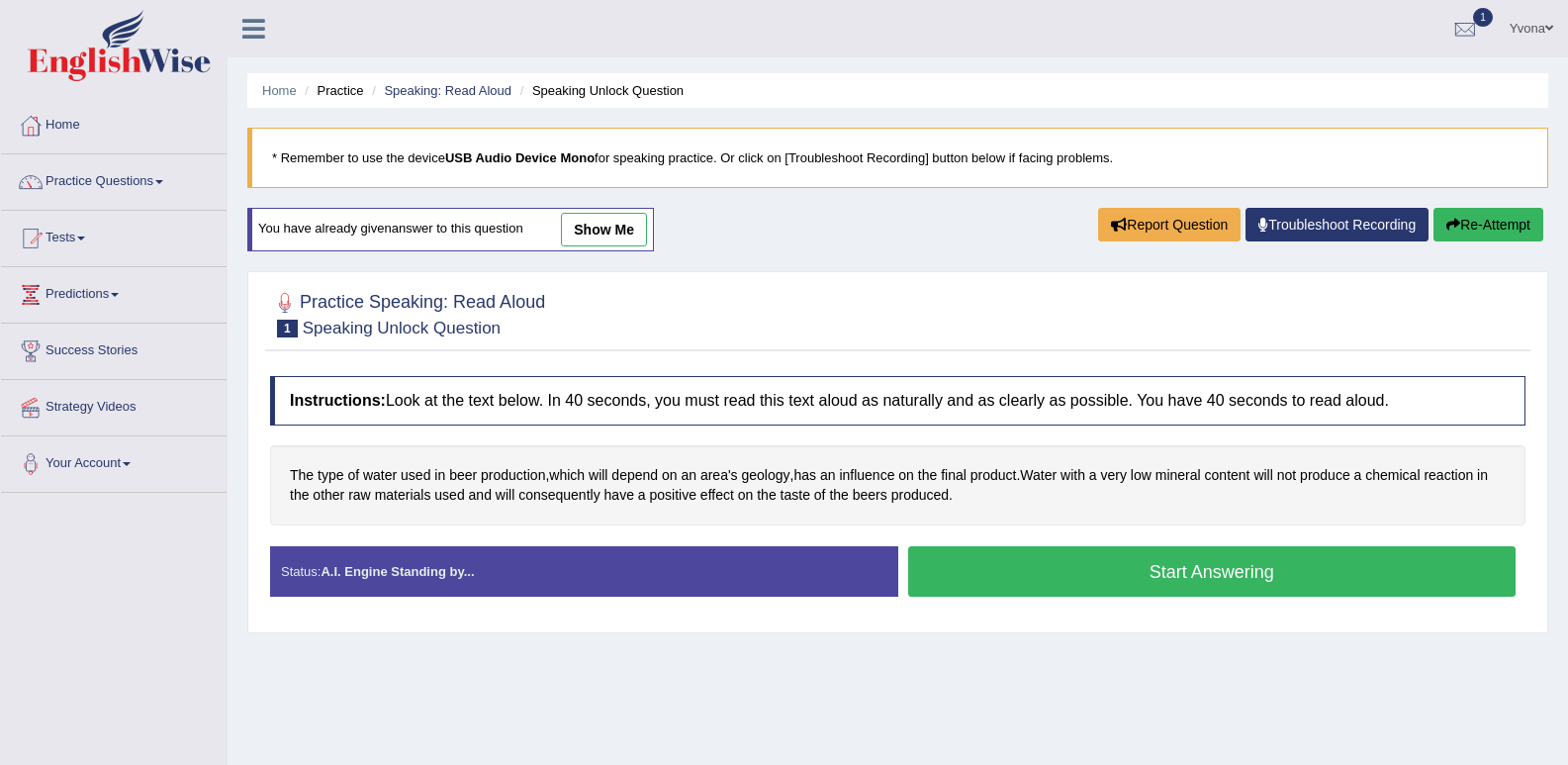 click on "Start Answering" at bounding box center [1212, 571] 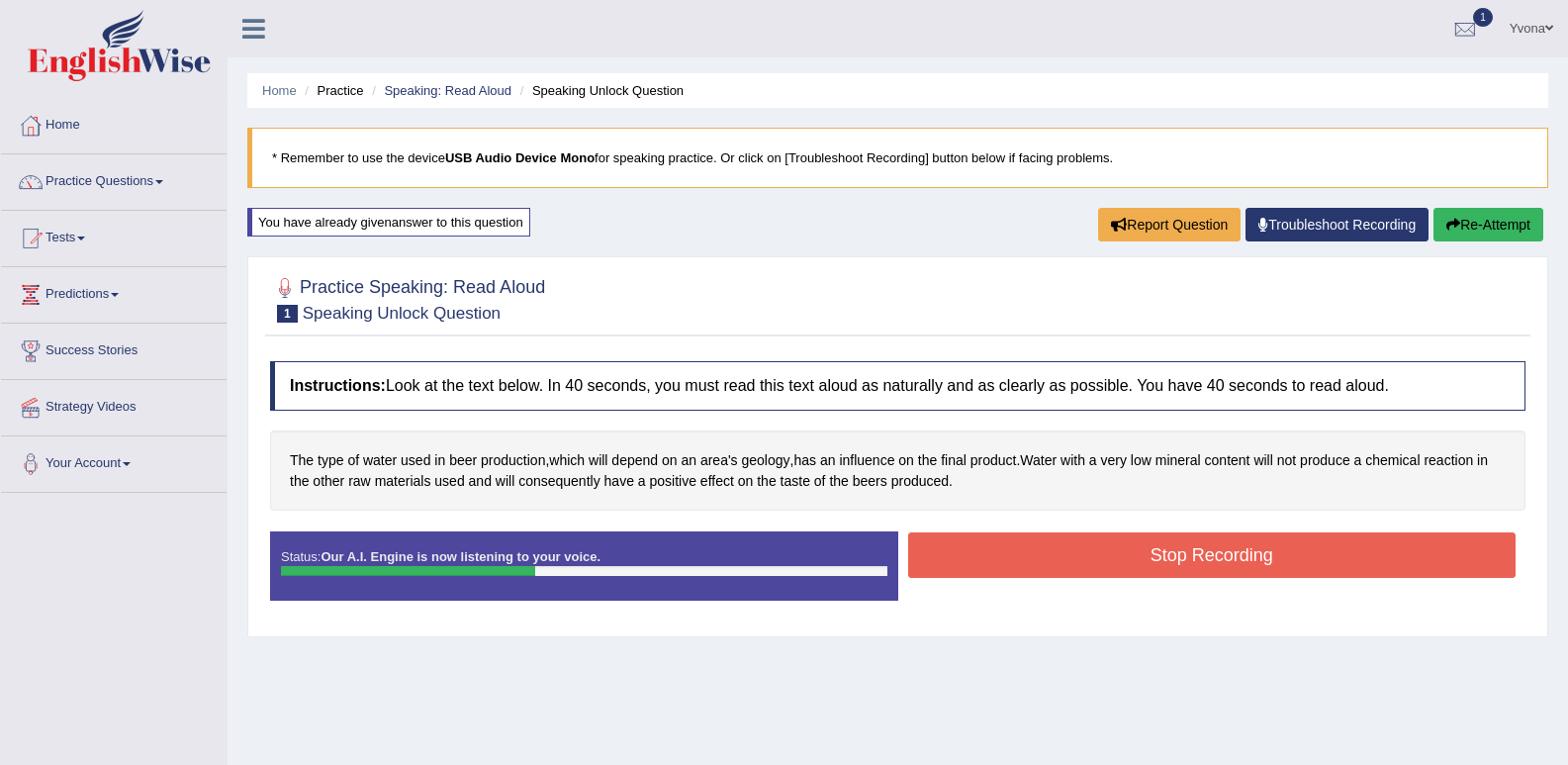 click on "Stop Recording" at bounding box center (1212, 555) 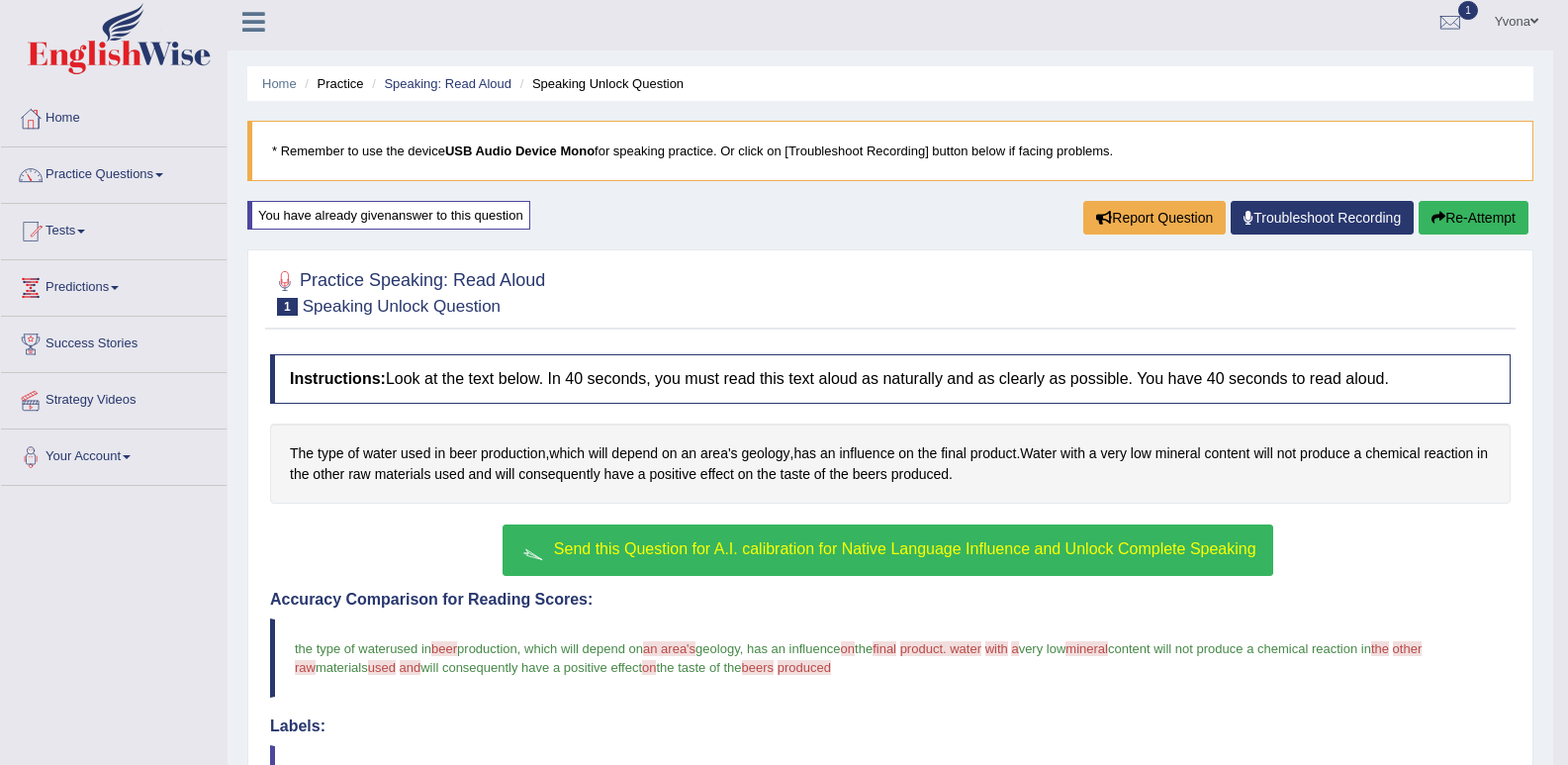 scroll, scrollTop: 0, scrollLeft: 0, axis: both 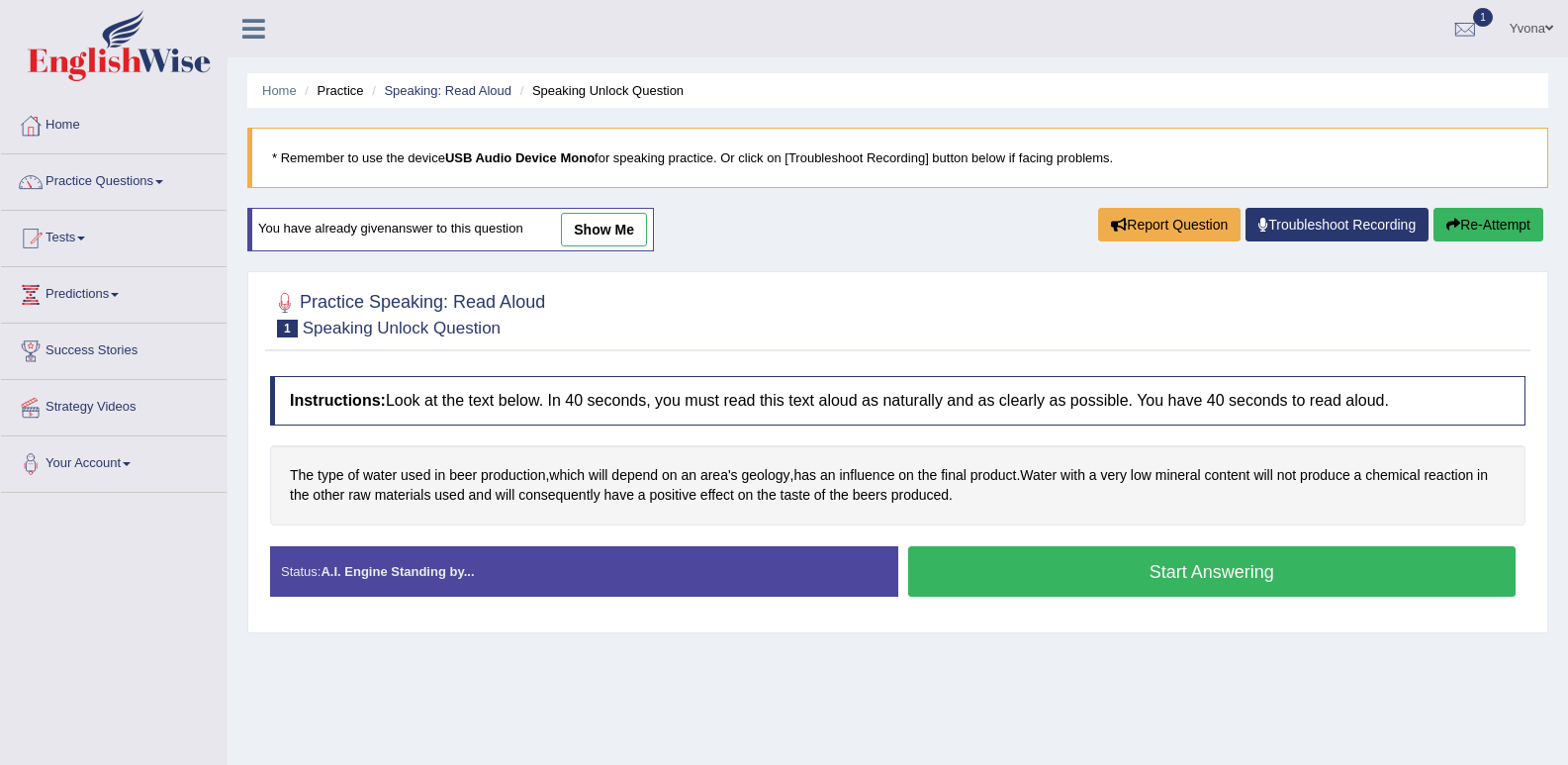 click on "Start Answering" at bounding box center (1212, 571) 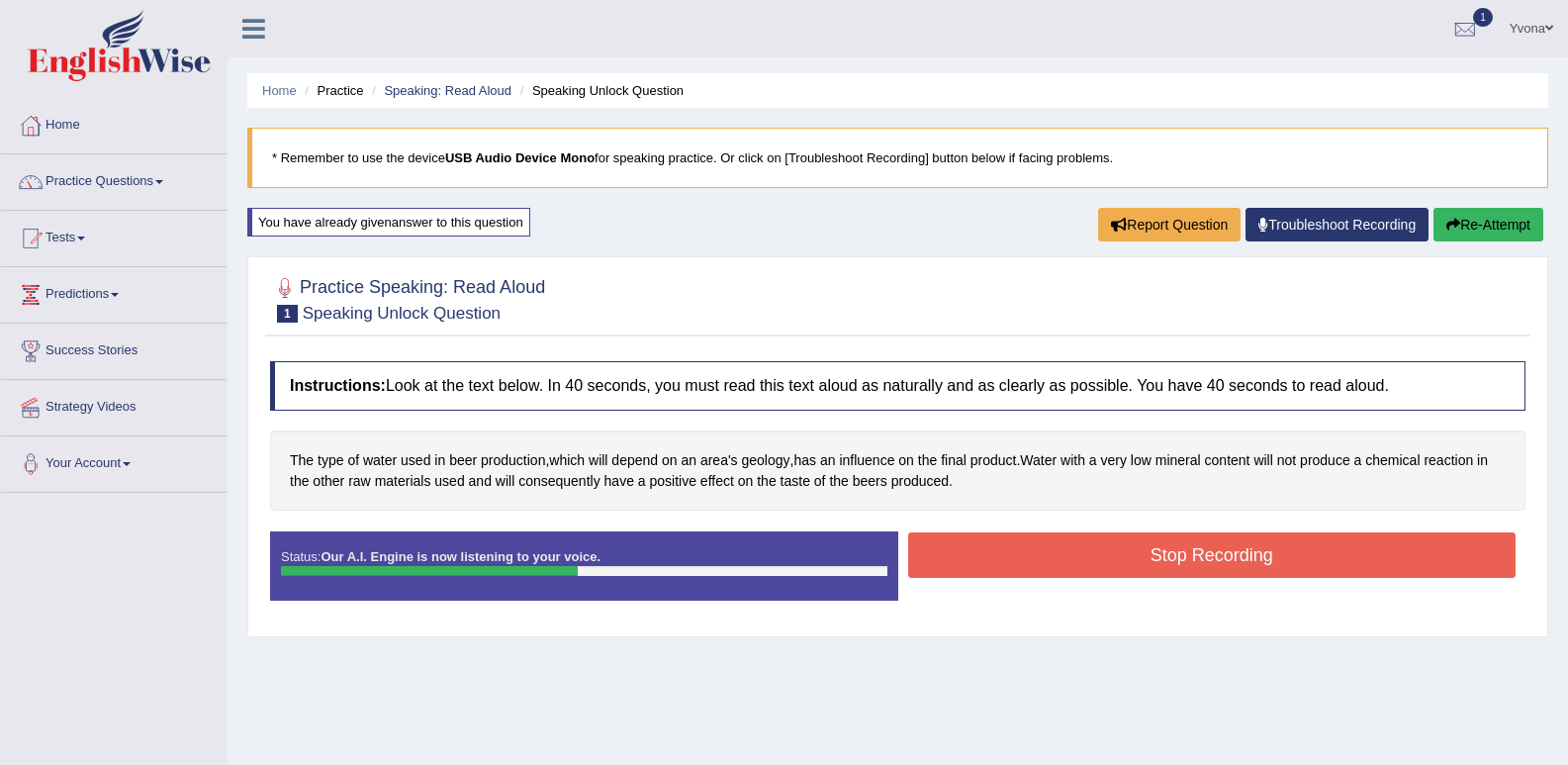 click on "Stop Recording" at bounding box center [1212, 555] 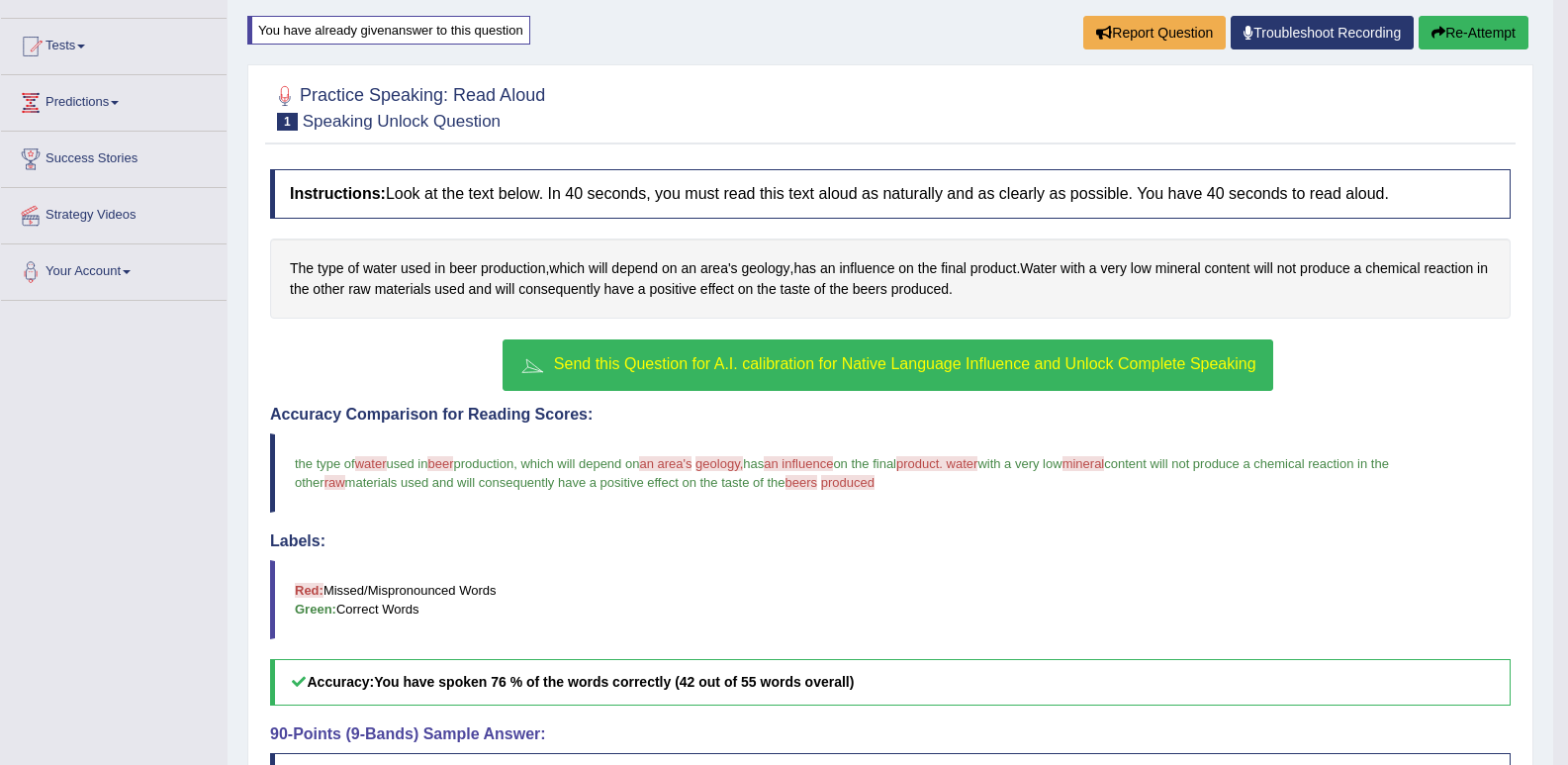scroll, scrollTop: 185, scrollLeft: 0, axis: vertical 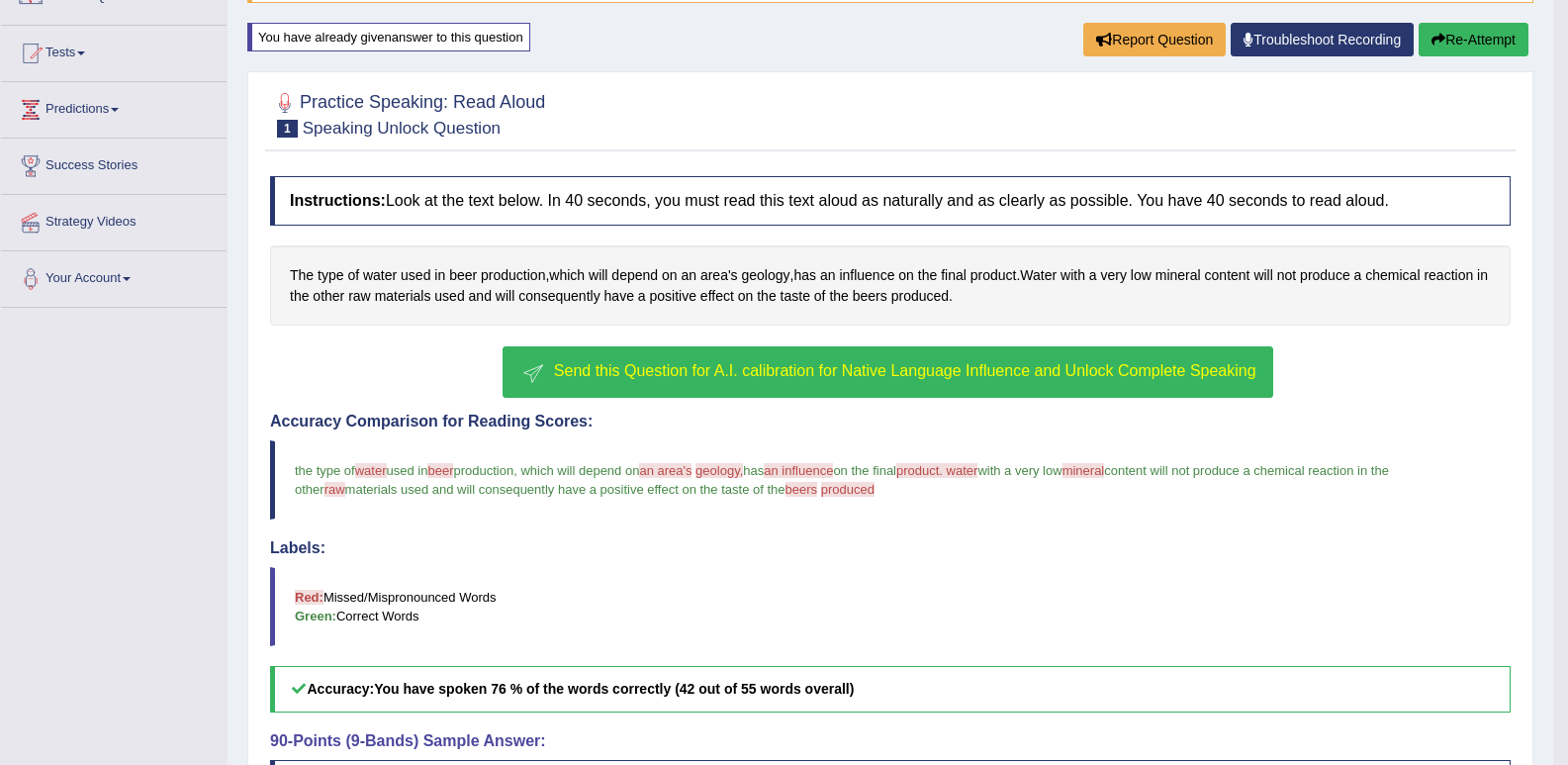 click on "Send this Question for A.I. calibration for Native Language Influence and Unlock Complete Speaking" at bounding box center (887, 372) 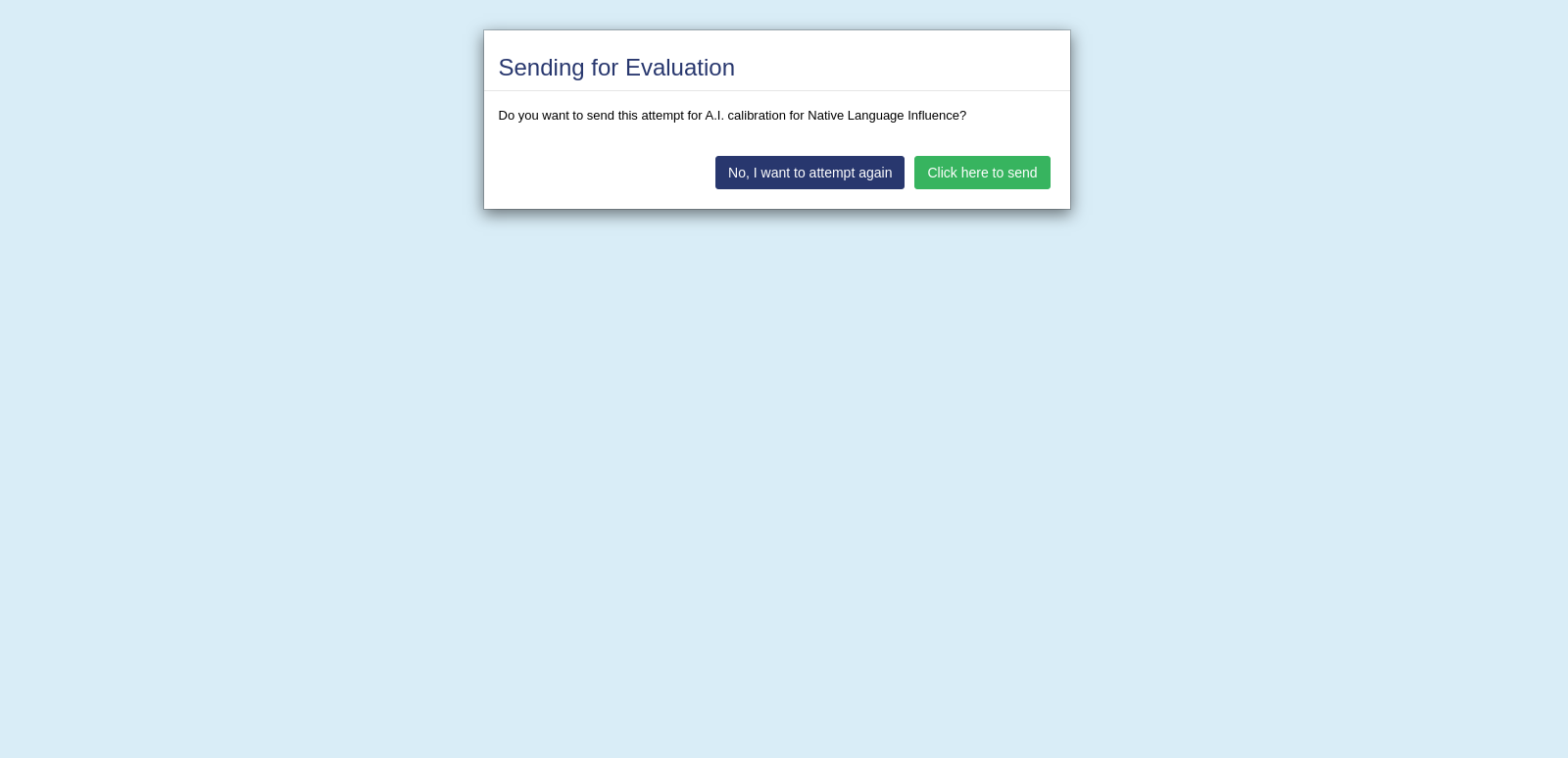 click on "Click here to send" at bounding box center [982, 173] 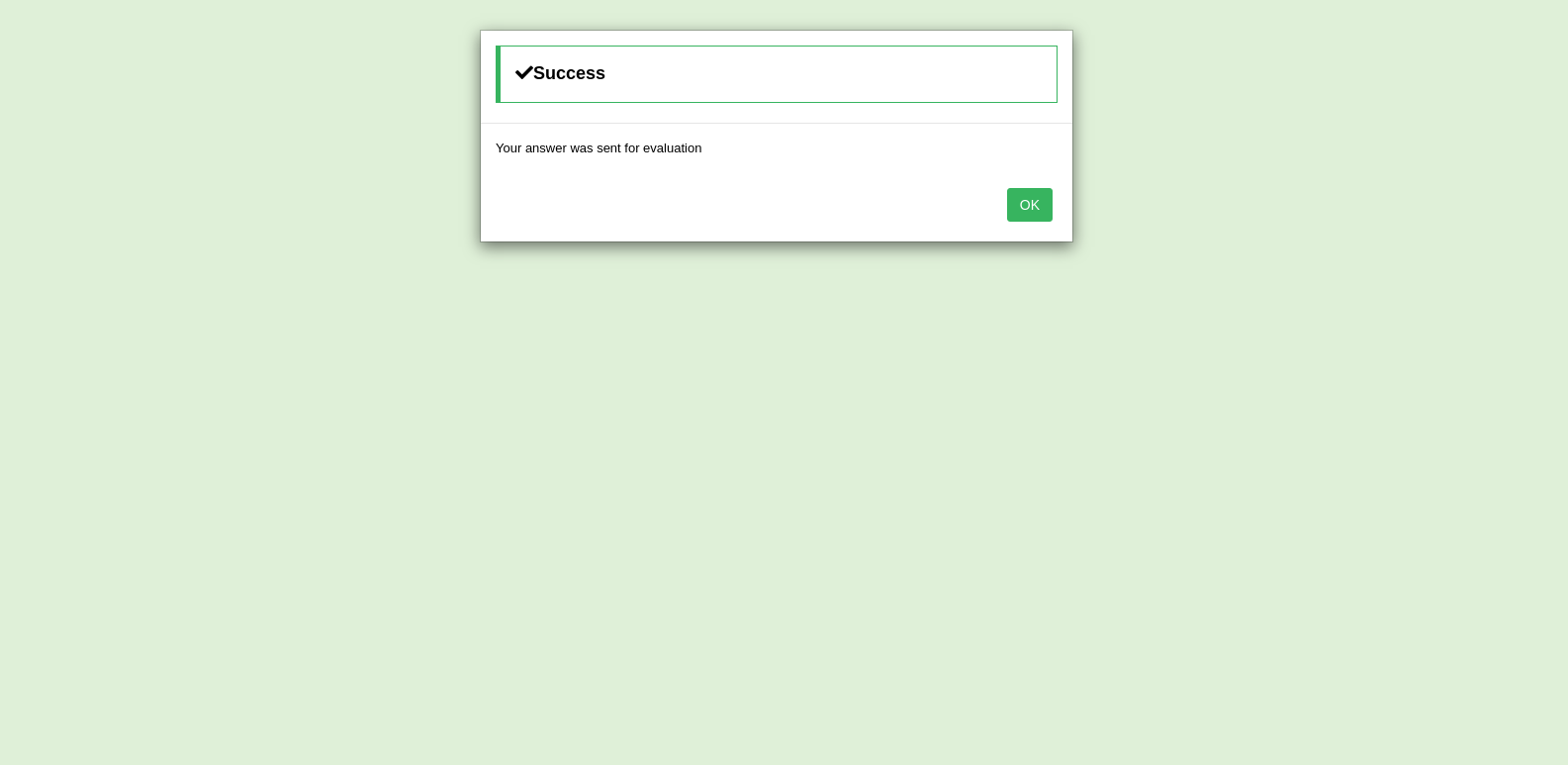 click on "OK" at bounding box center [1030, 205] 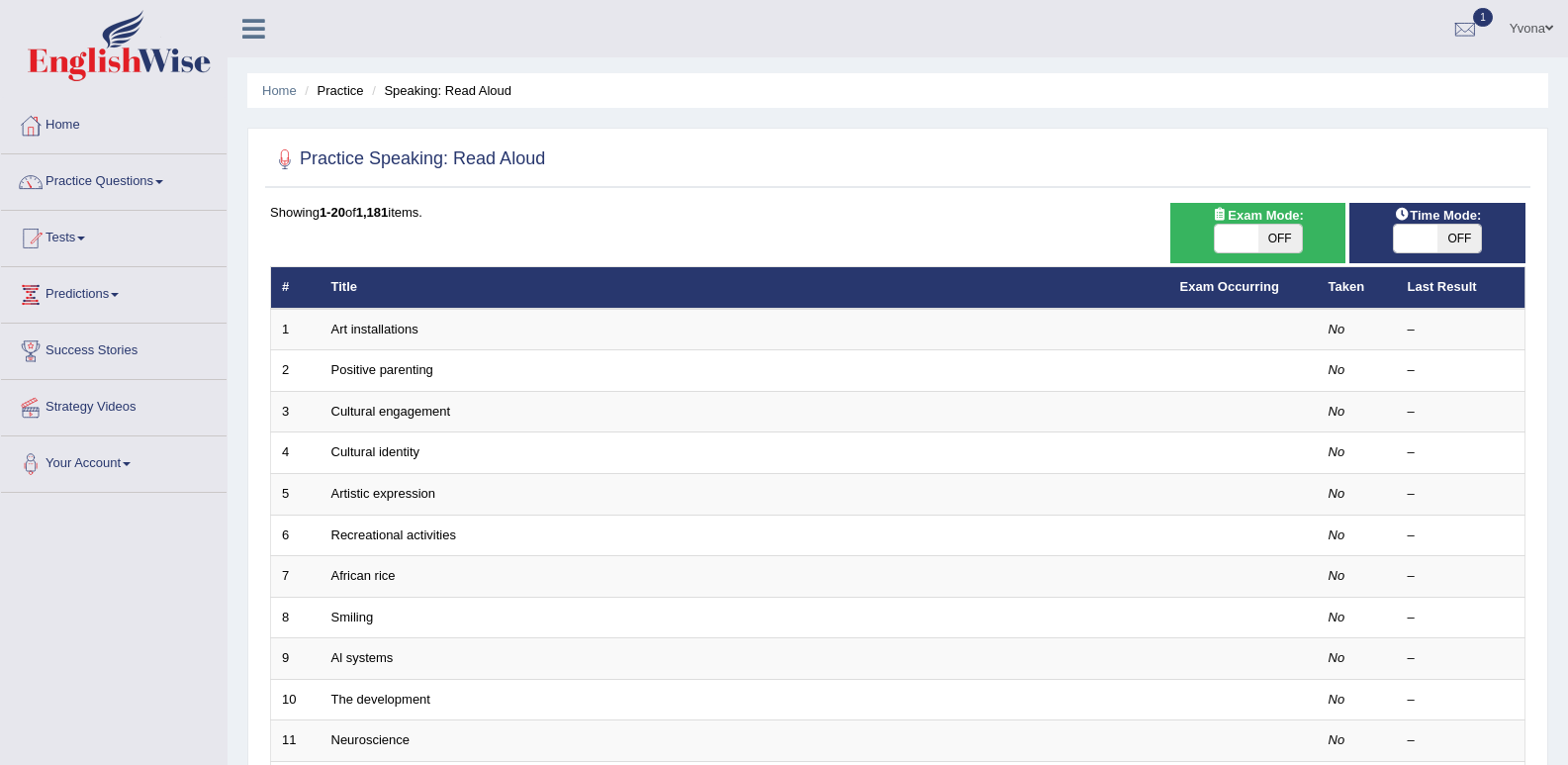 scroll, scrollTop: 0, scrollLeft: 0, axis: both 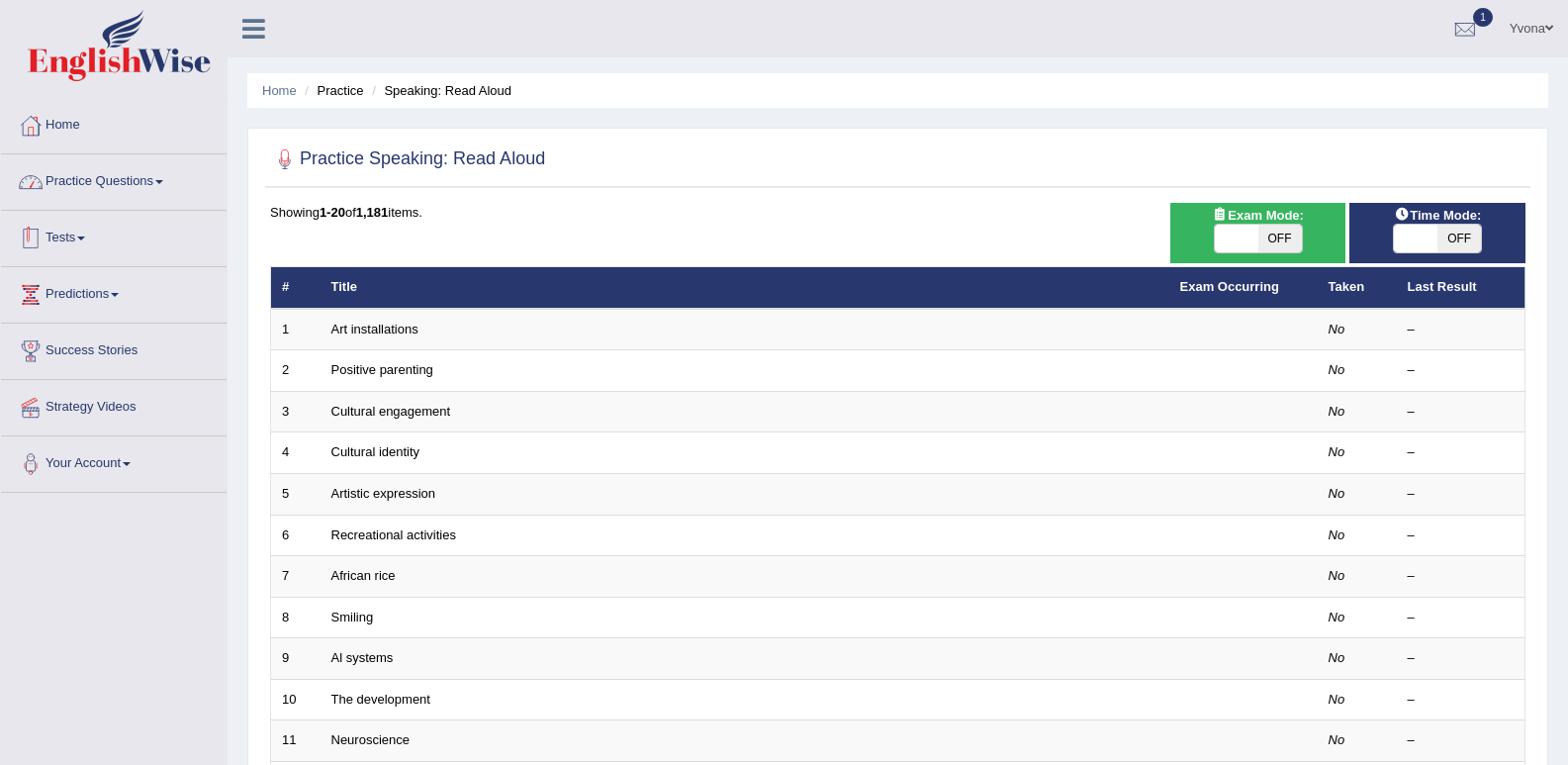click on "Practice Questions" at bounding box center [114, 179] 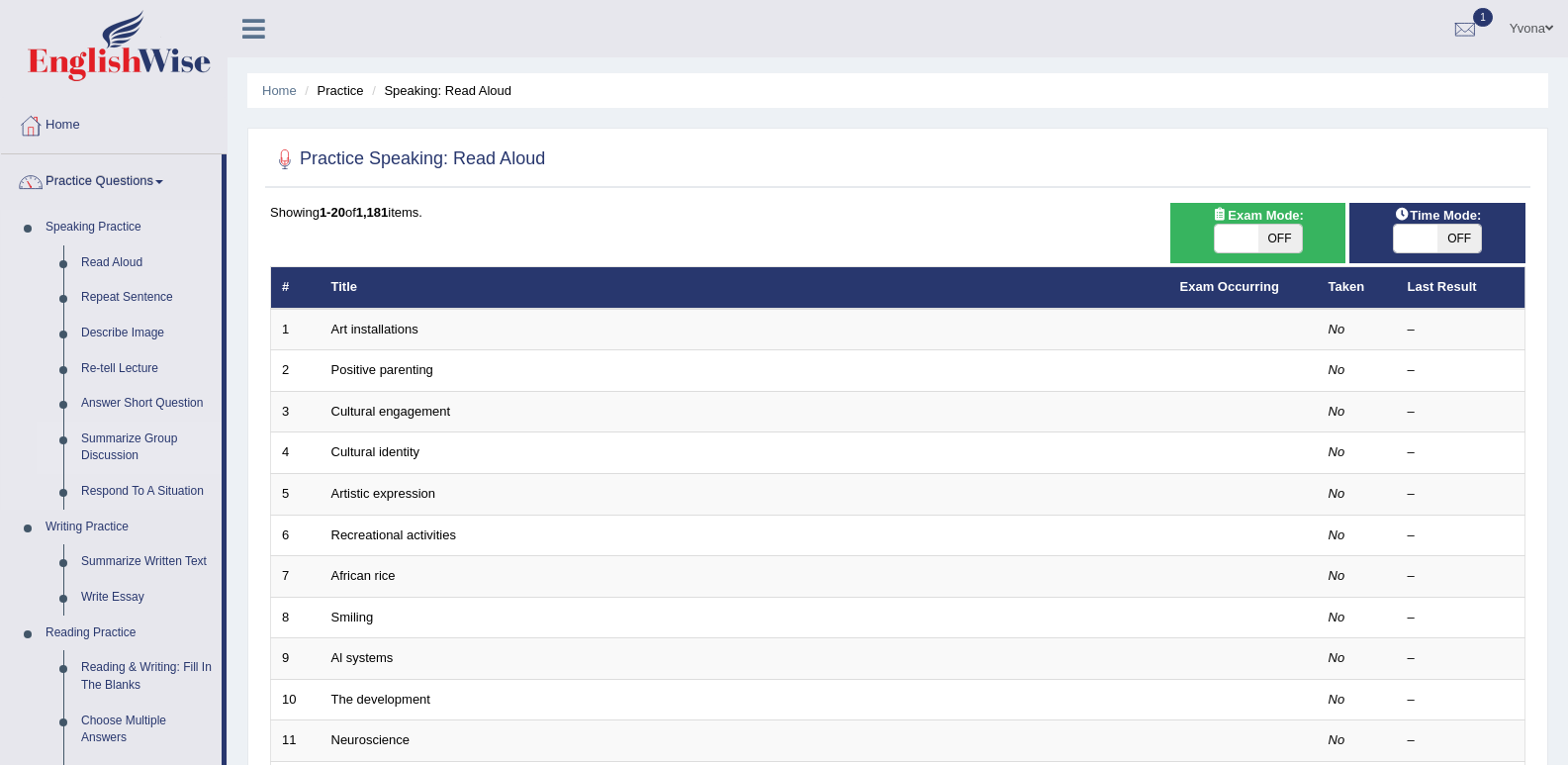 click on "Summarize Group Discussion" at bounding box center (146, 447) 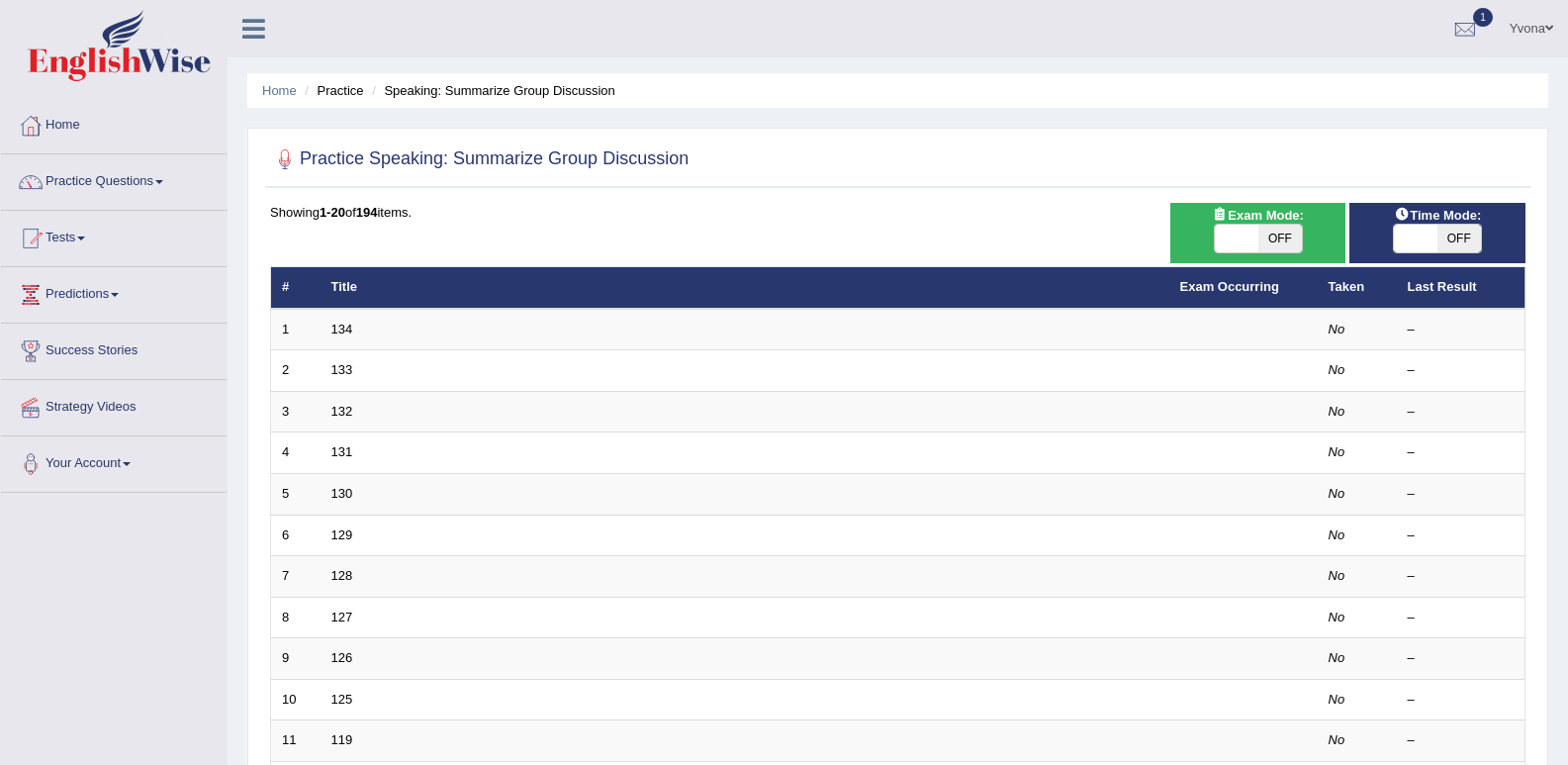scroll, scrollTop: 0, scrollLeft: 0, axis: both 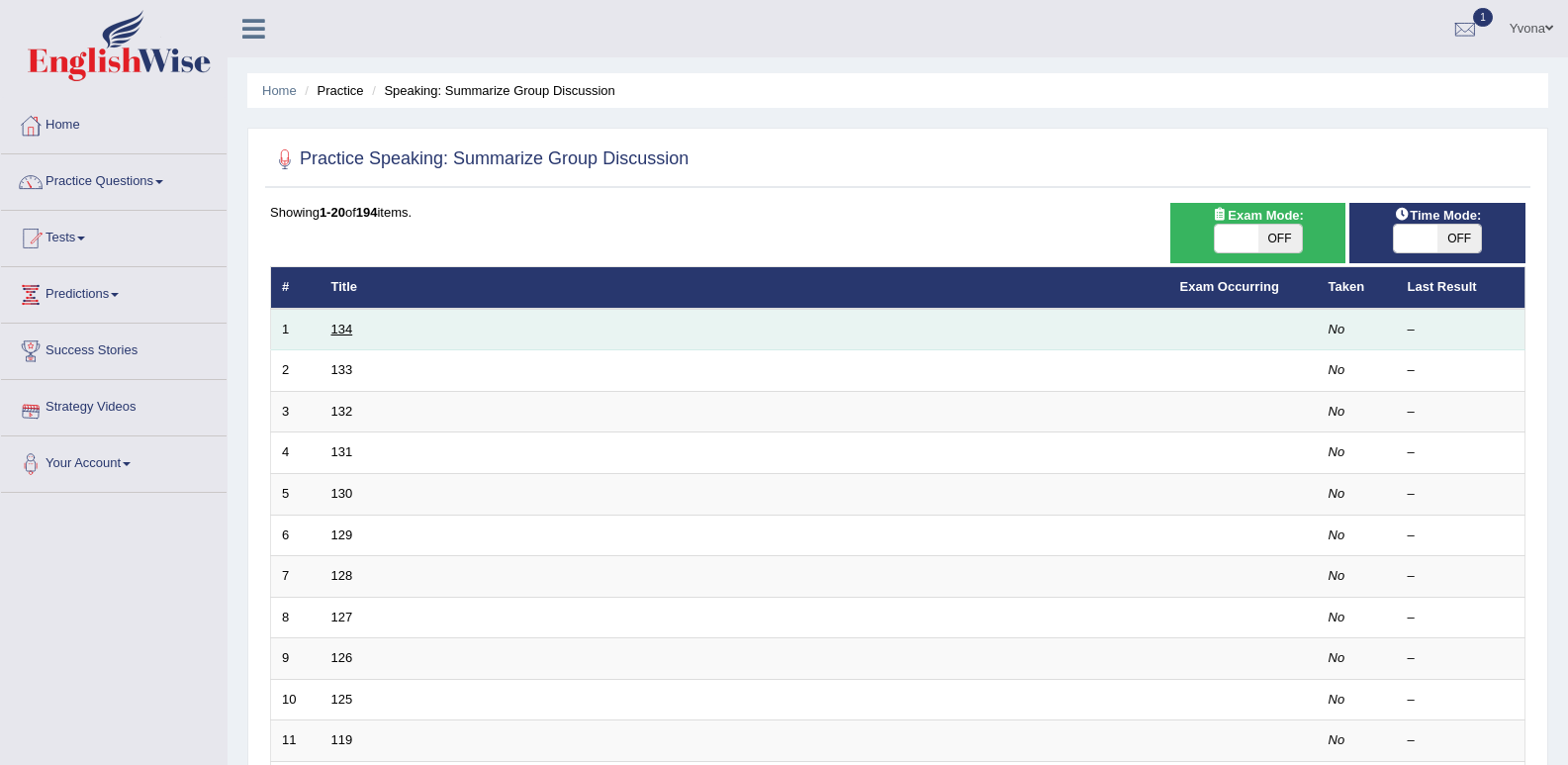click on "134" at bounding box center (342, 329) 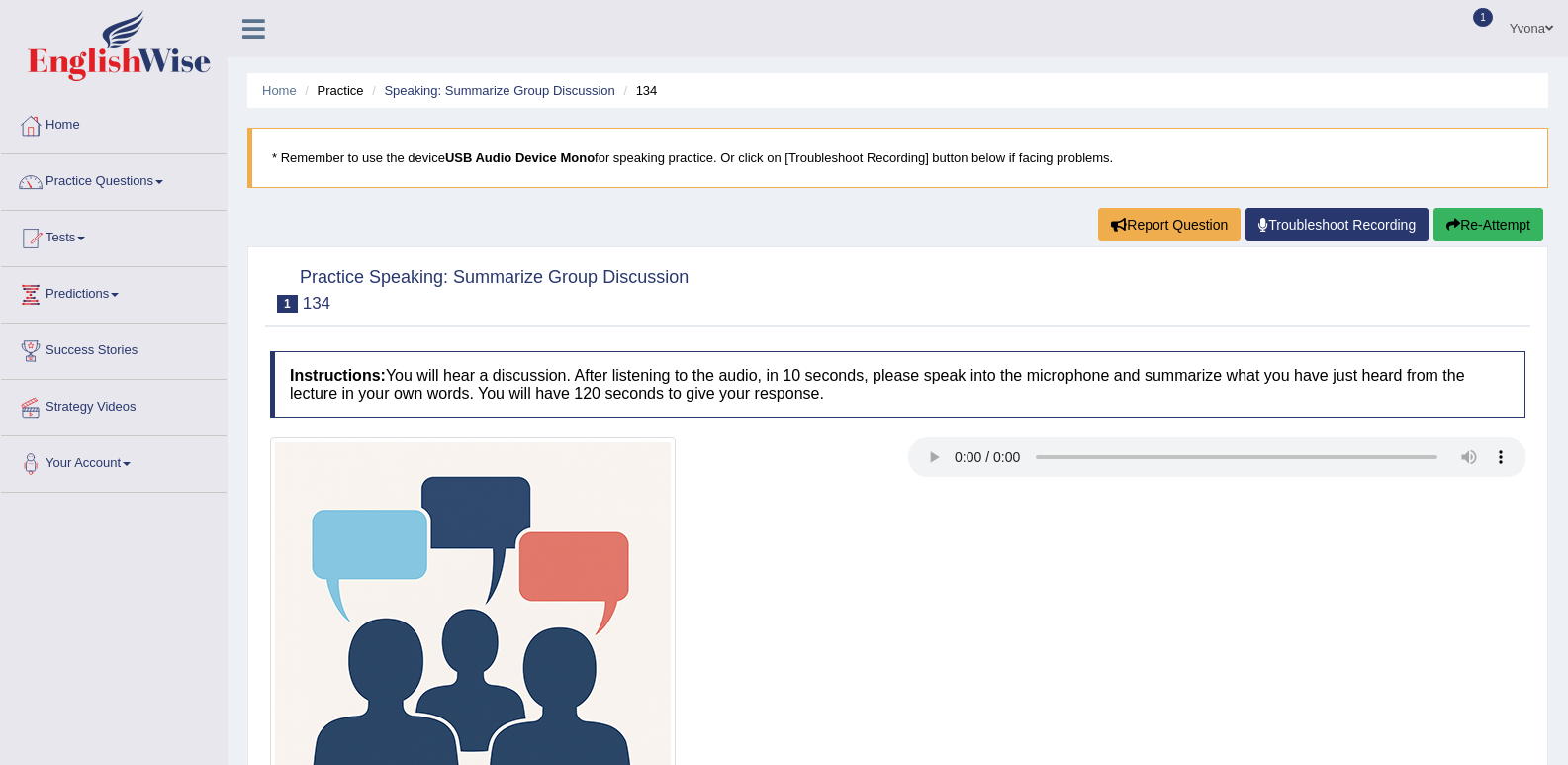 scroll, scrollTop: 0, scrollLeft: 0, axis: both 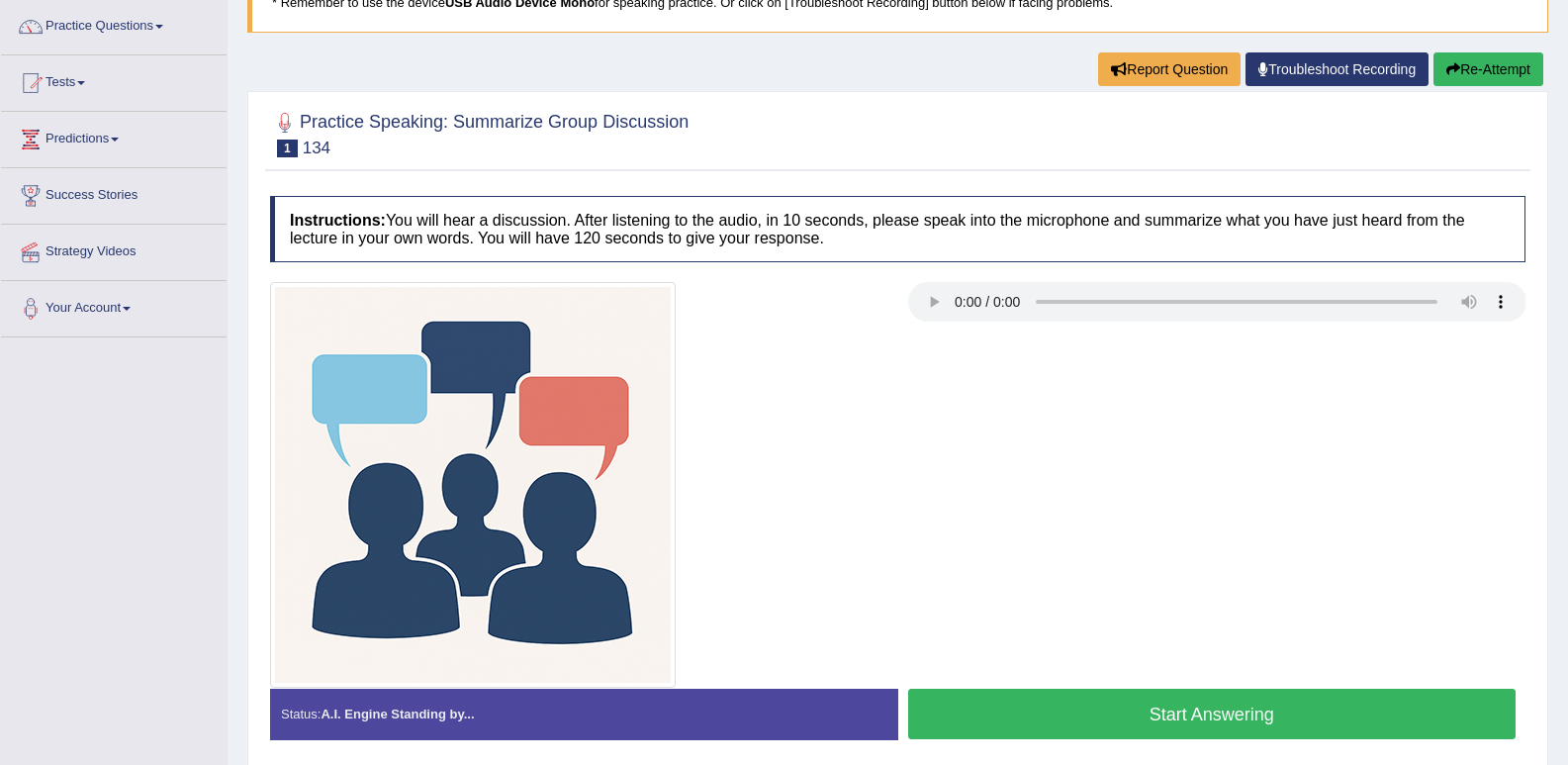 type 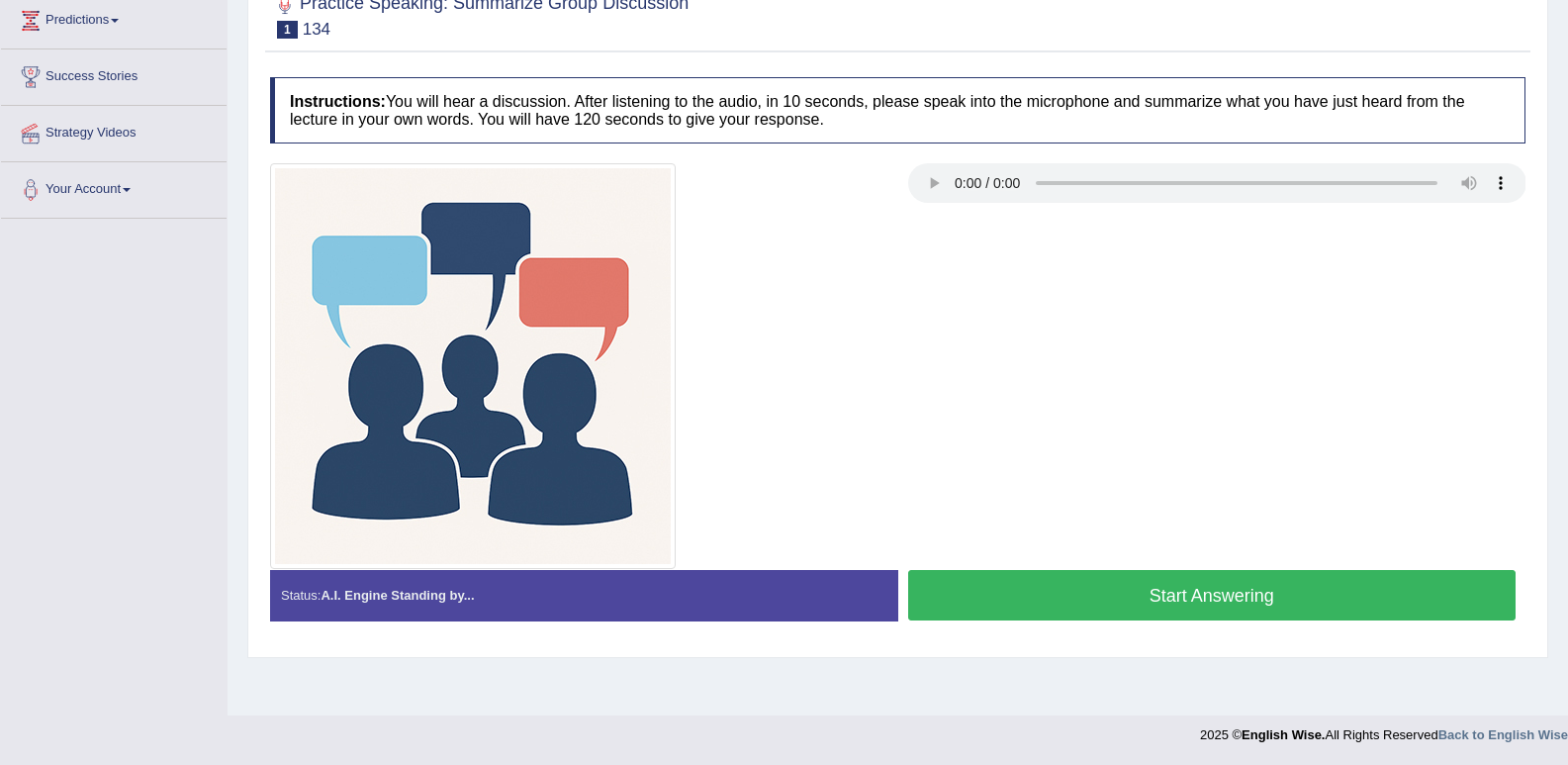click on "Start Answering" at bounding box center (1212, 595) 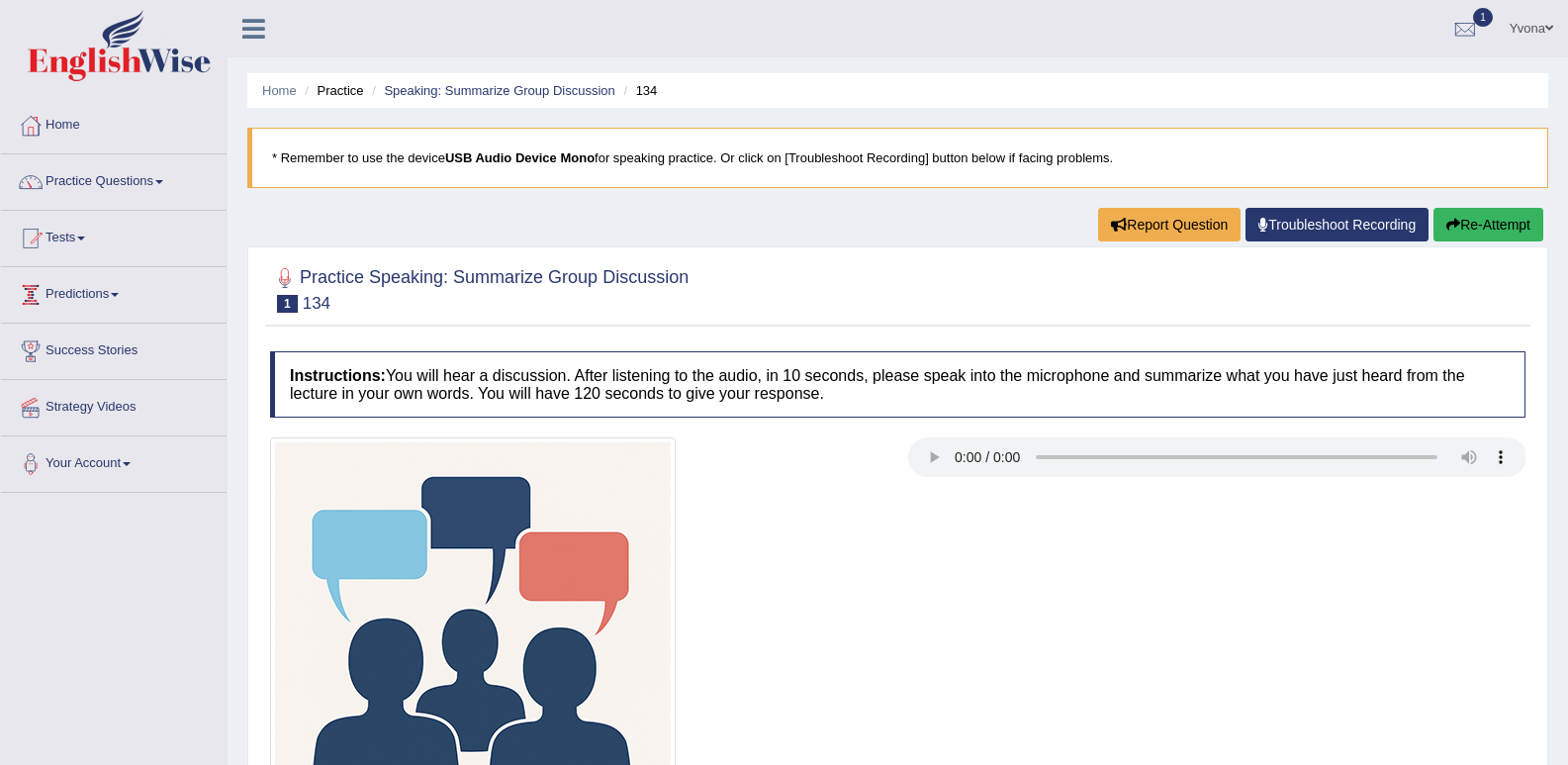scroll, scrollTop: 274, scrollLeft: 0, axis: vertical 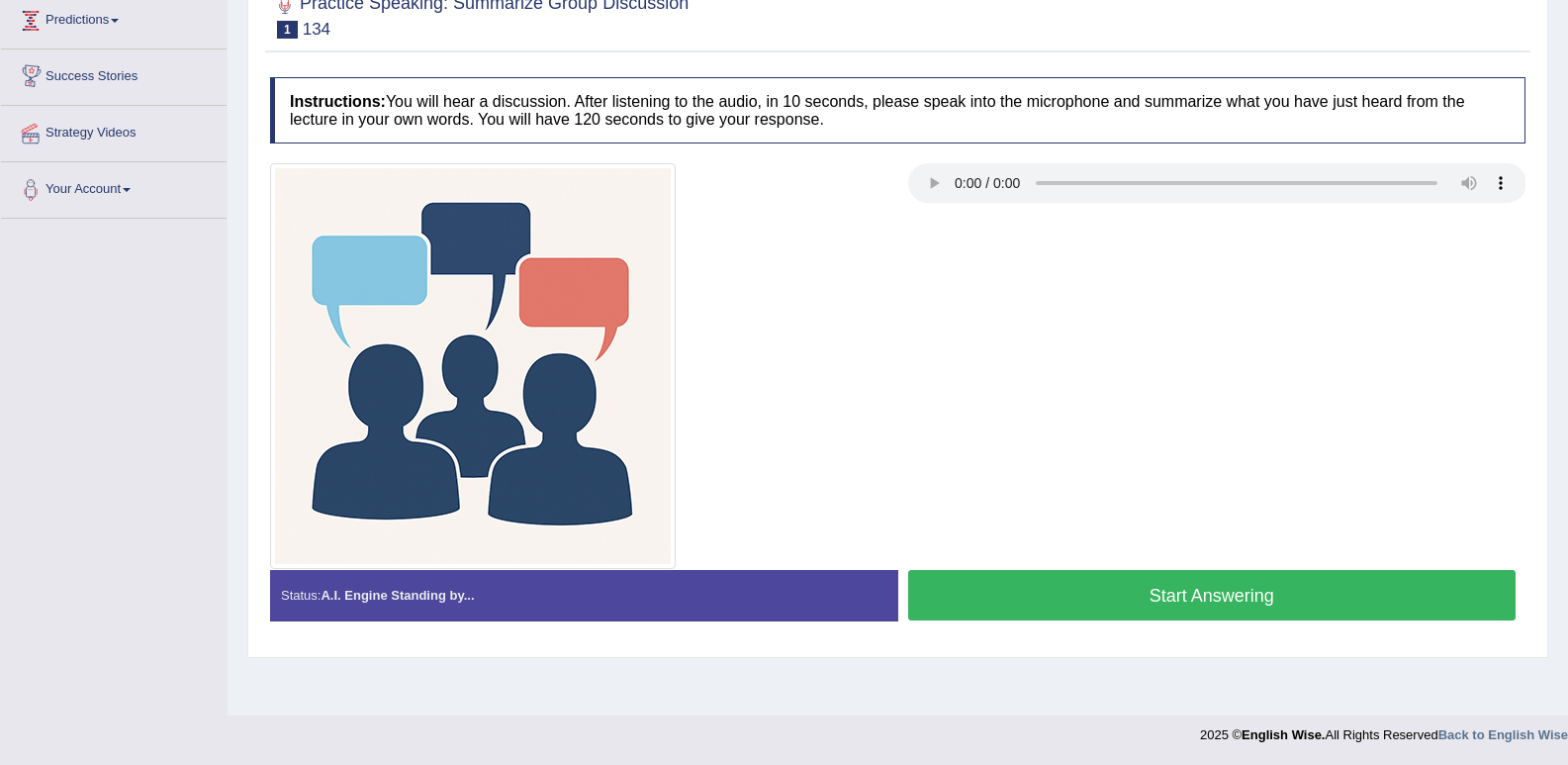 click on "Start Answering" at bounding box center [1212, 595] 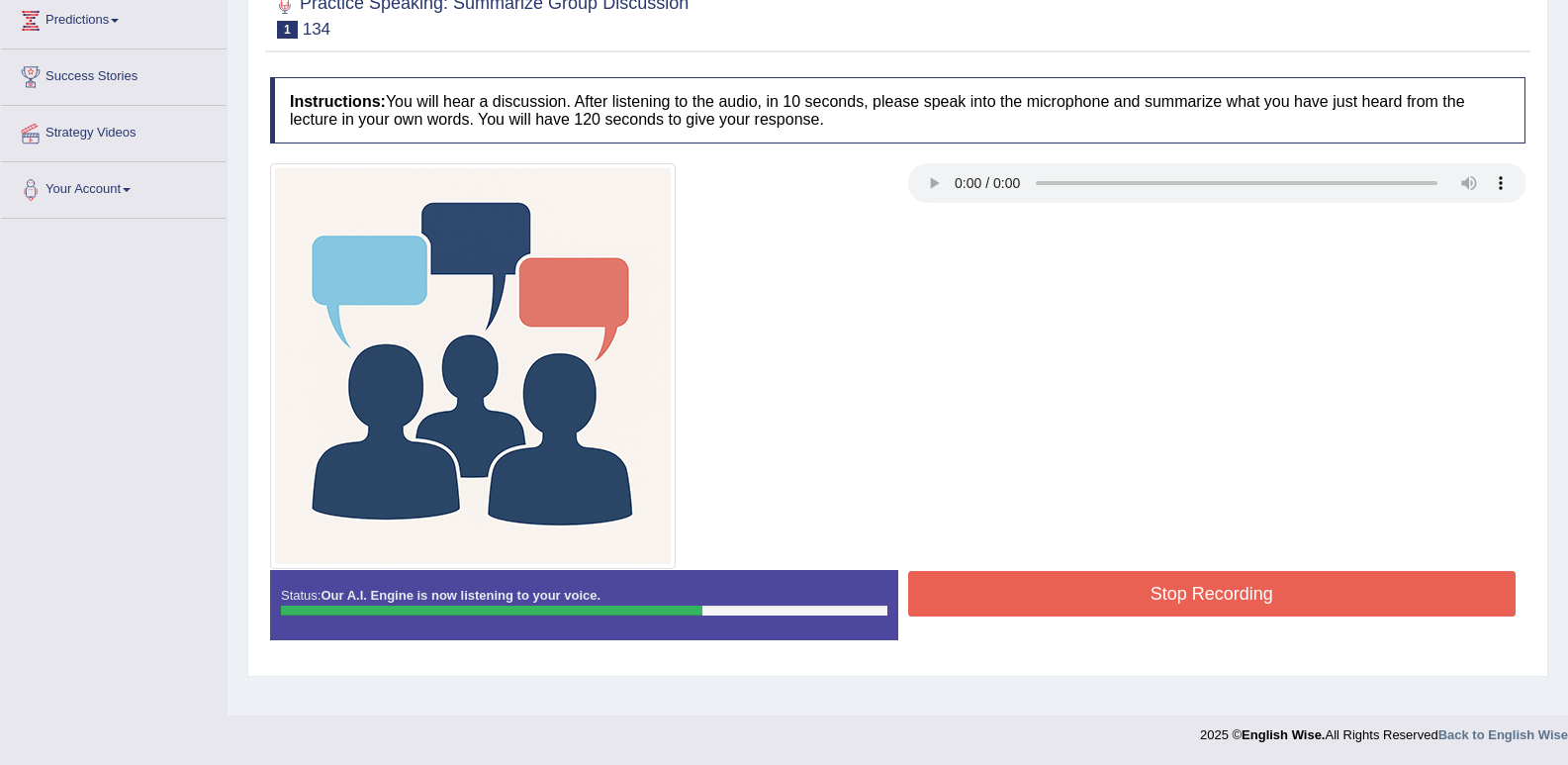 click on "Stop Recording" at bounding box center [1212, 594] 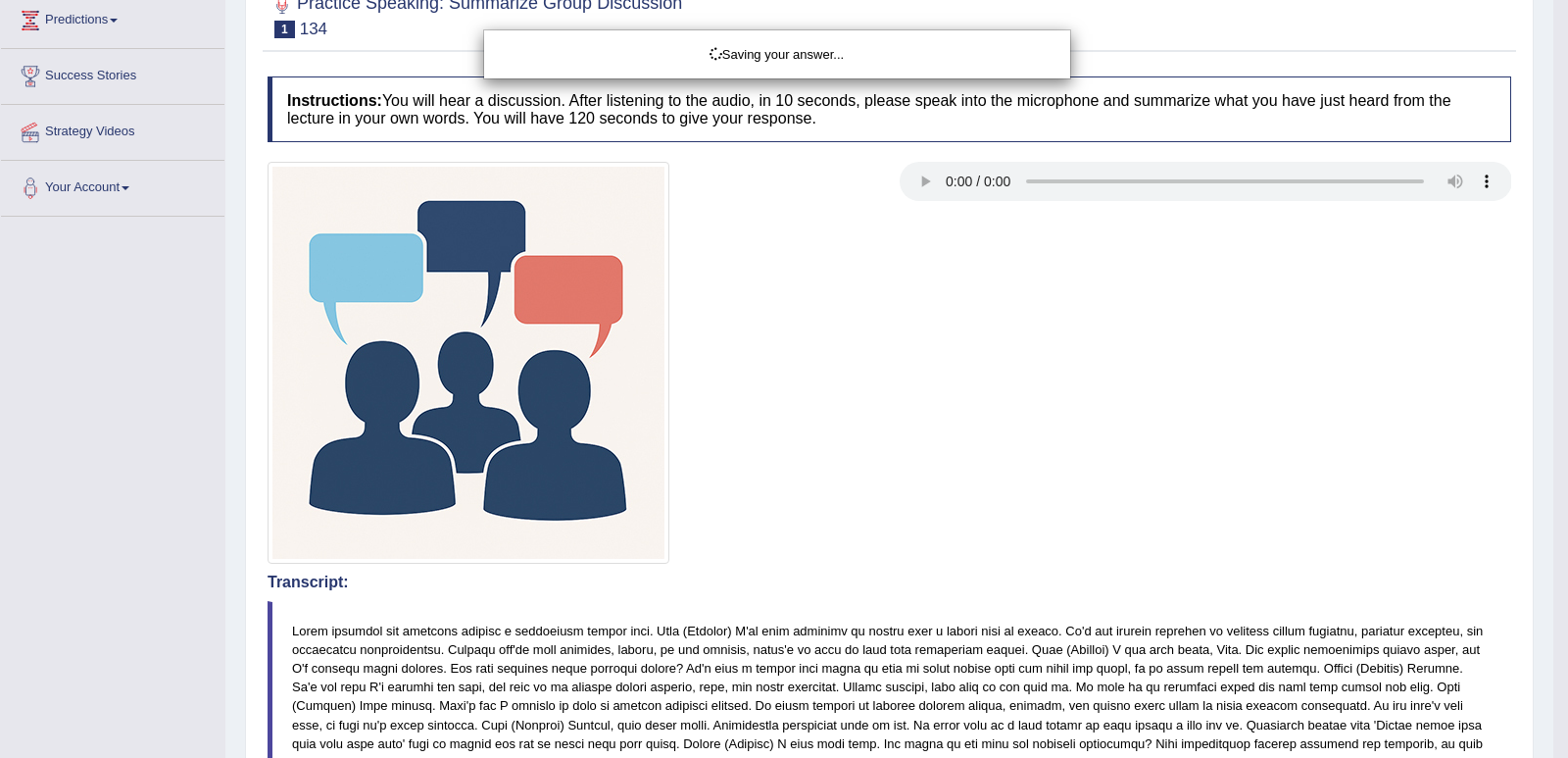 click on "Saving your answer..." at bounding box center [784, 379] 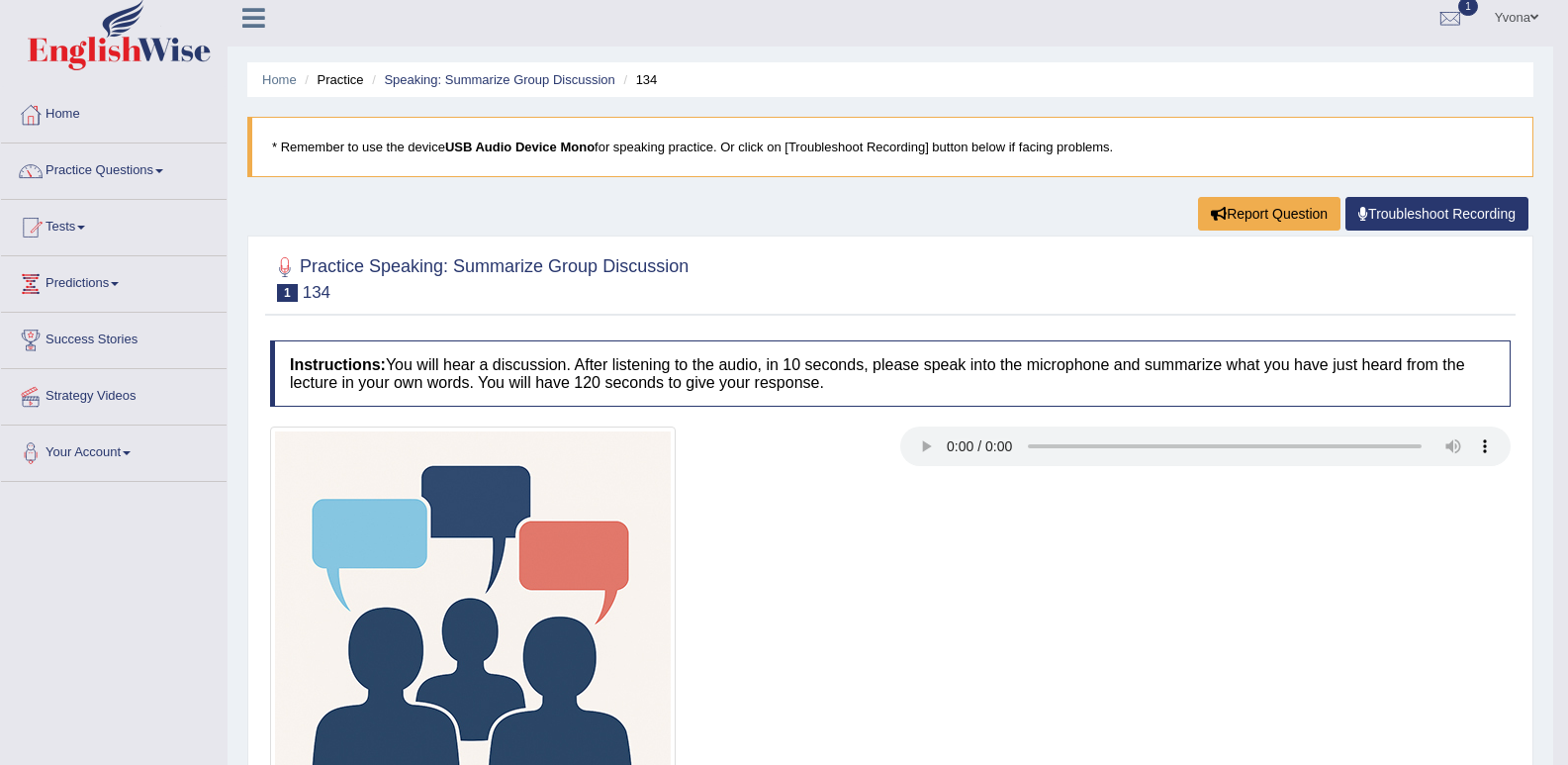 scroll, scrollTop: 0, scrollLeft: 0, axis: both 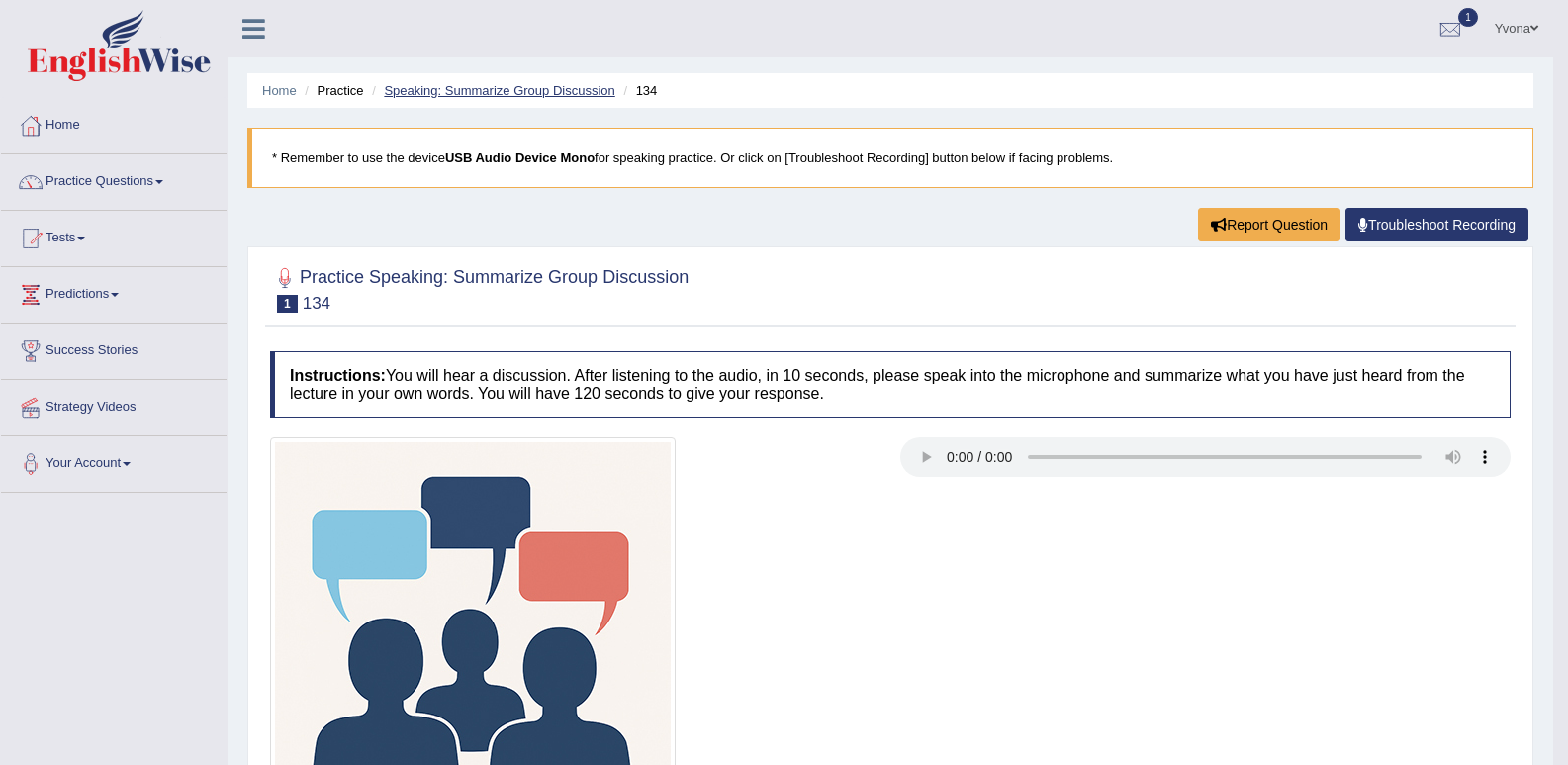 click on "Speaking: Summarize Group Discussion" at bounding box center (499, 90) 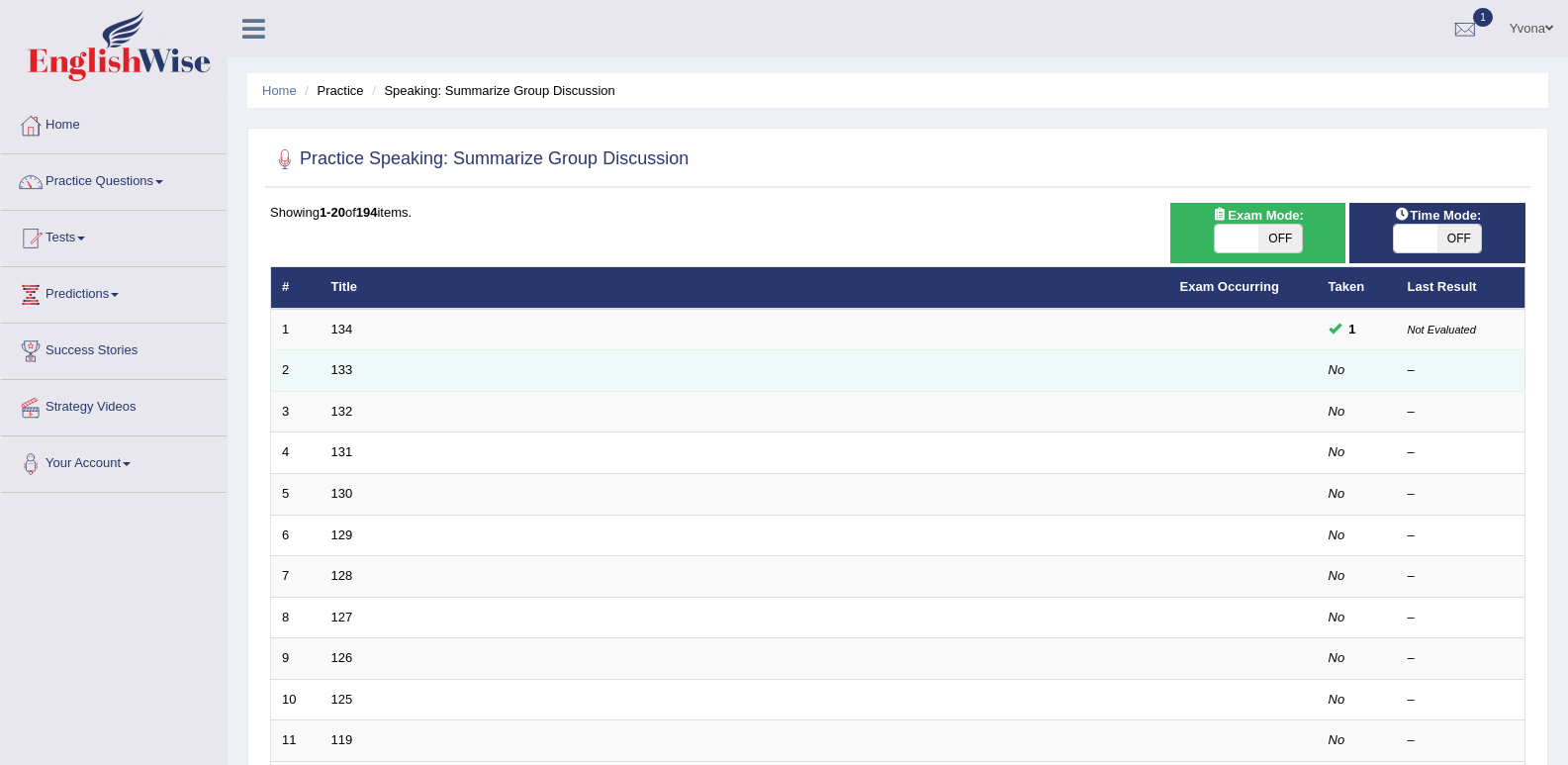scroll, scrollTop: 119, scrollLeft: 0, axis: vertical 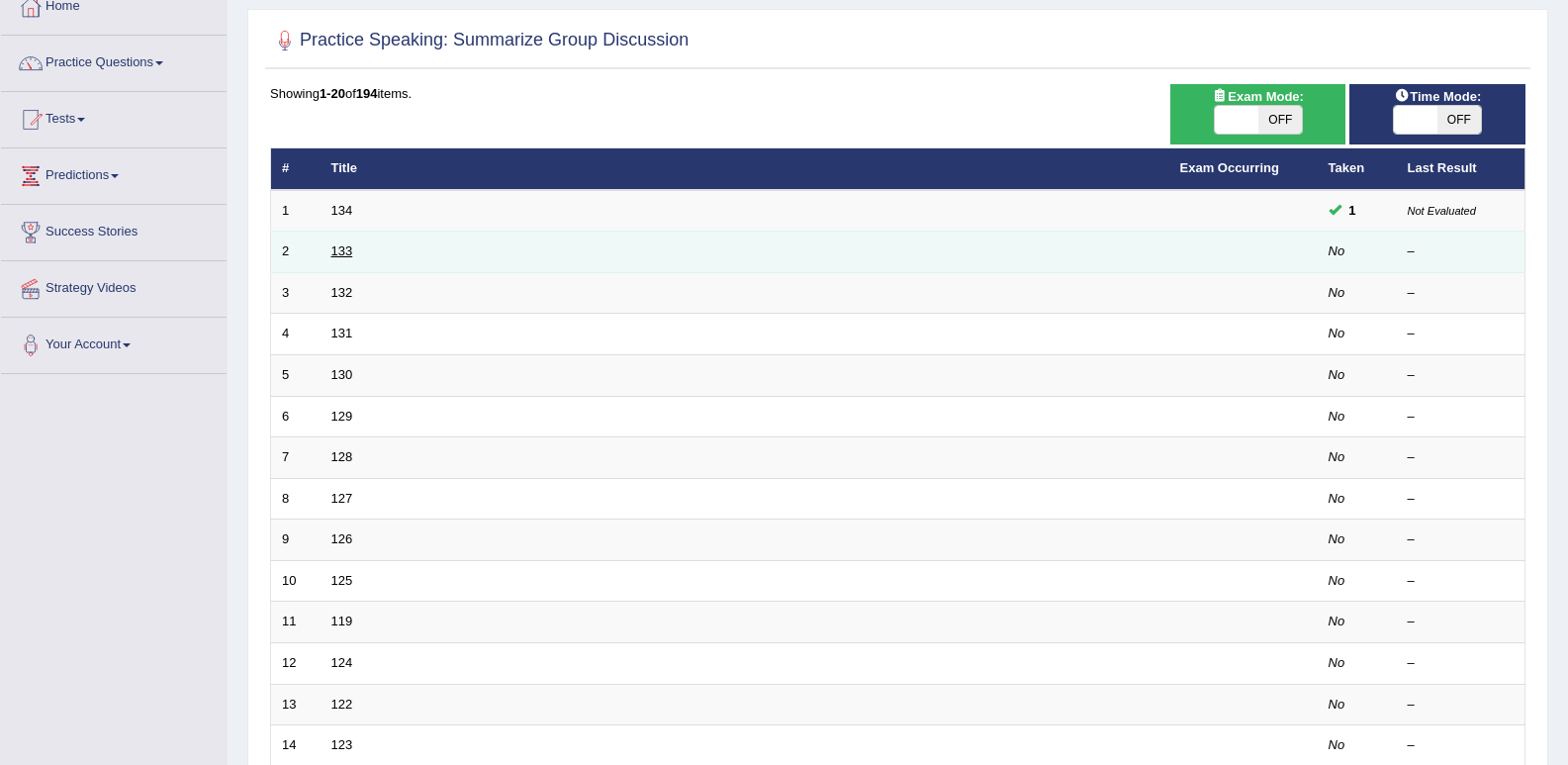 click on "133" at bounding box center (342, 250) 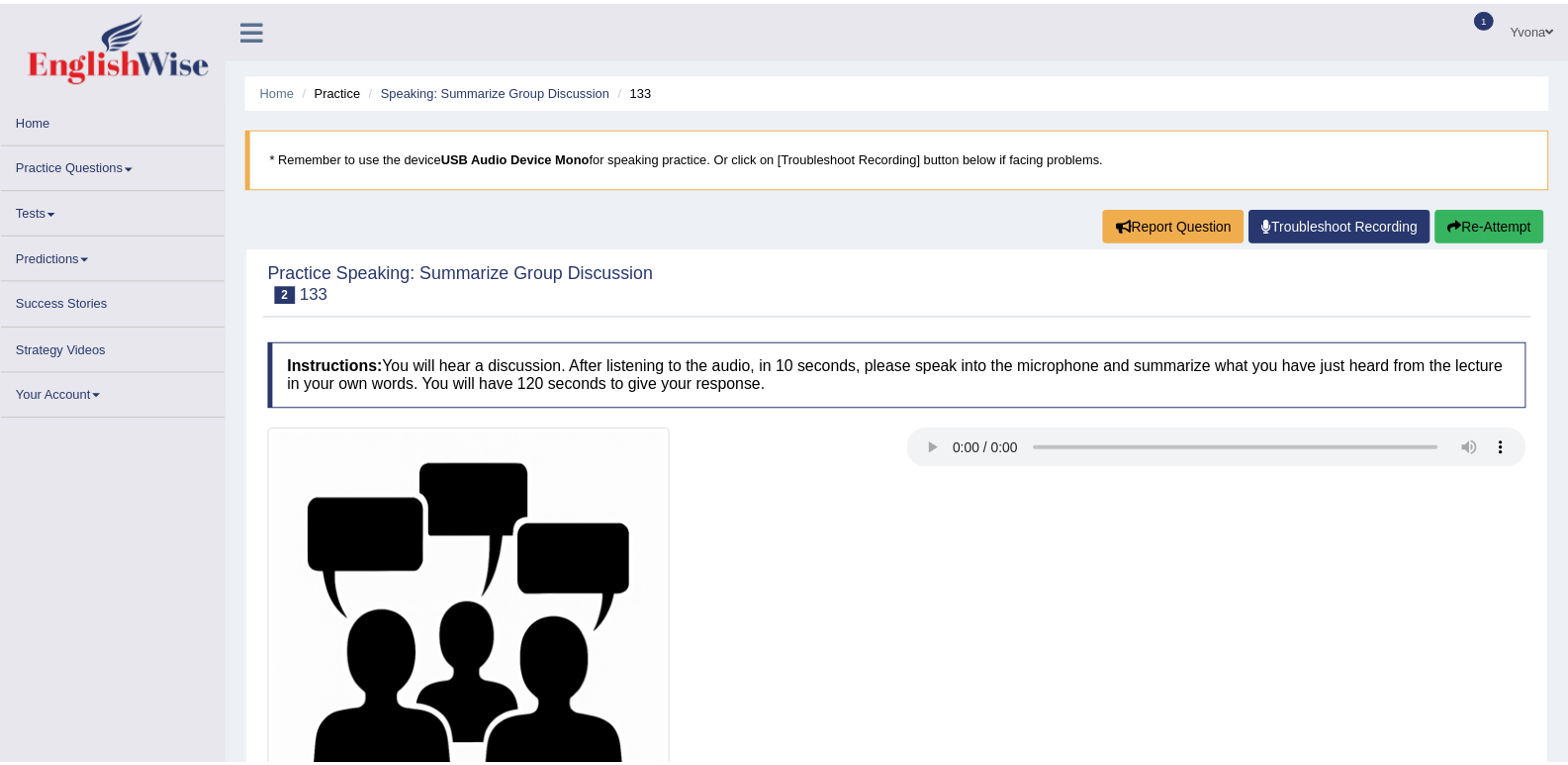 scroll, scrollTop: 0, scrollLeft: 0, axis: both 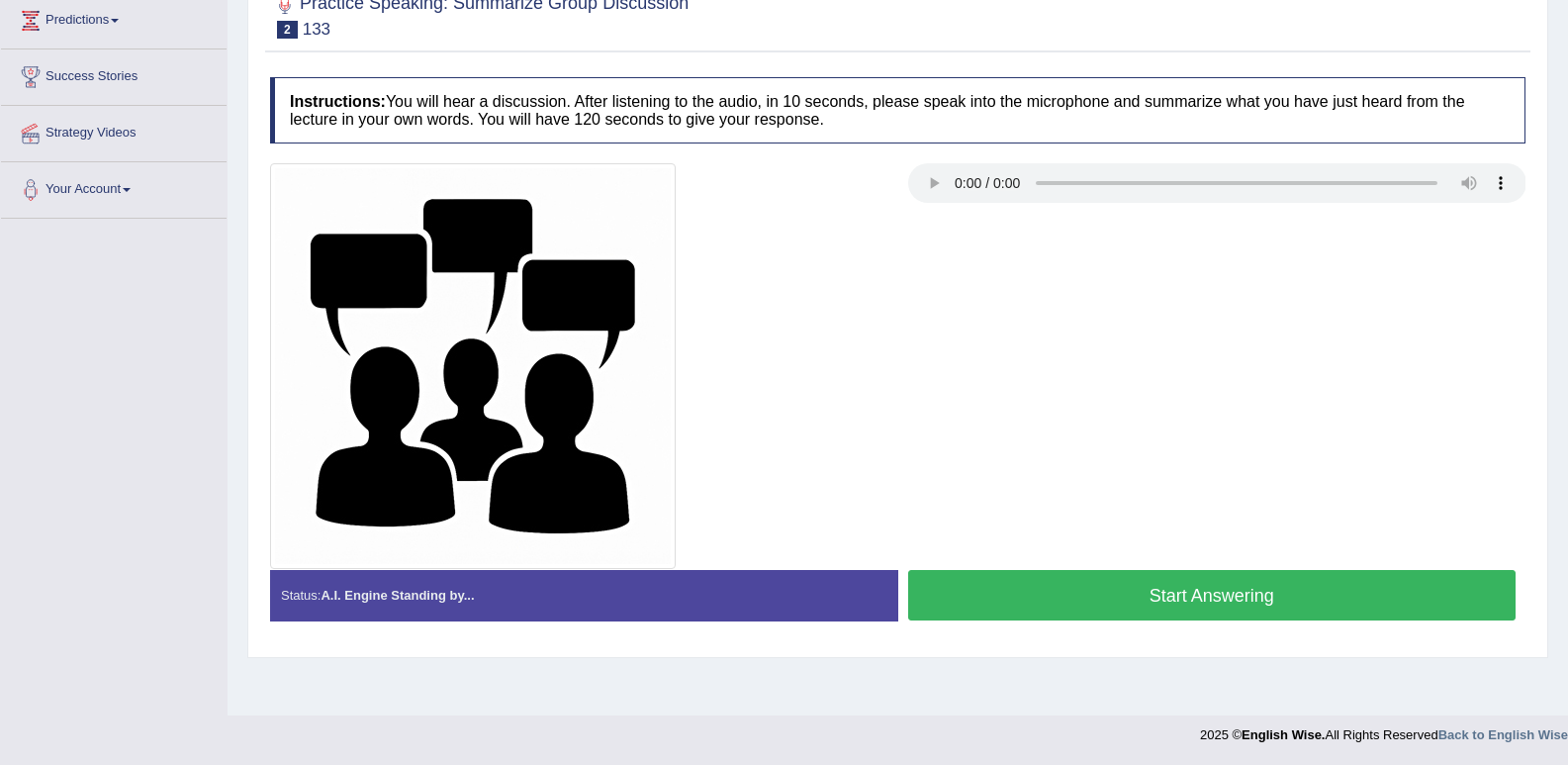 type 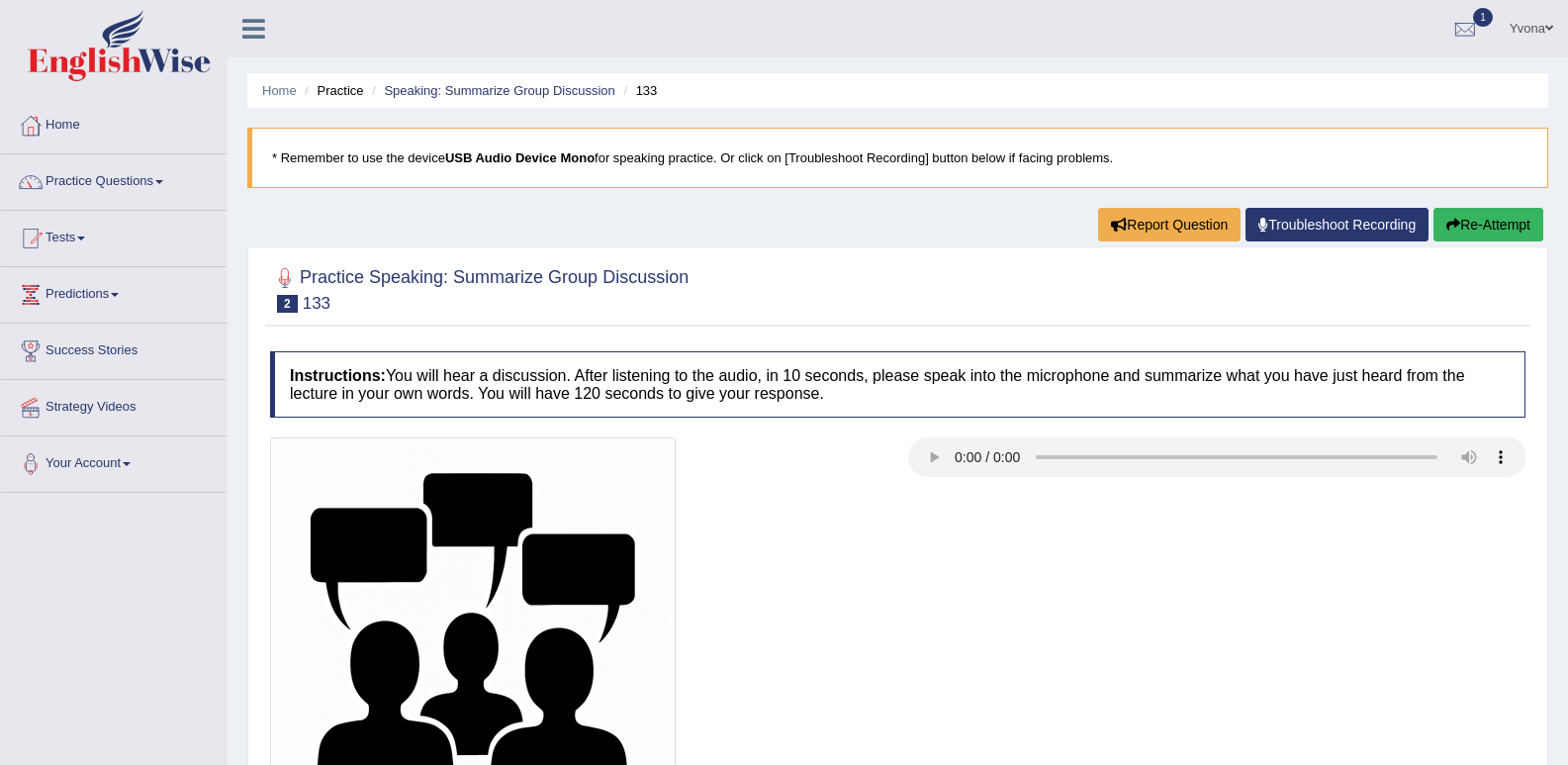 scroll, scrollTop: 274, scrollLeft: 0, axis: vertical 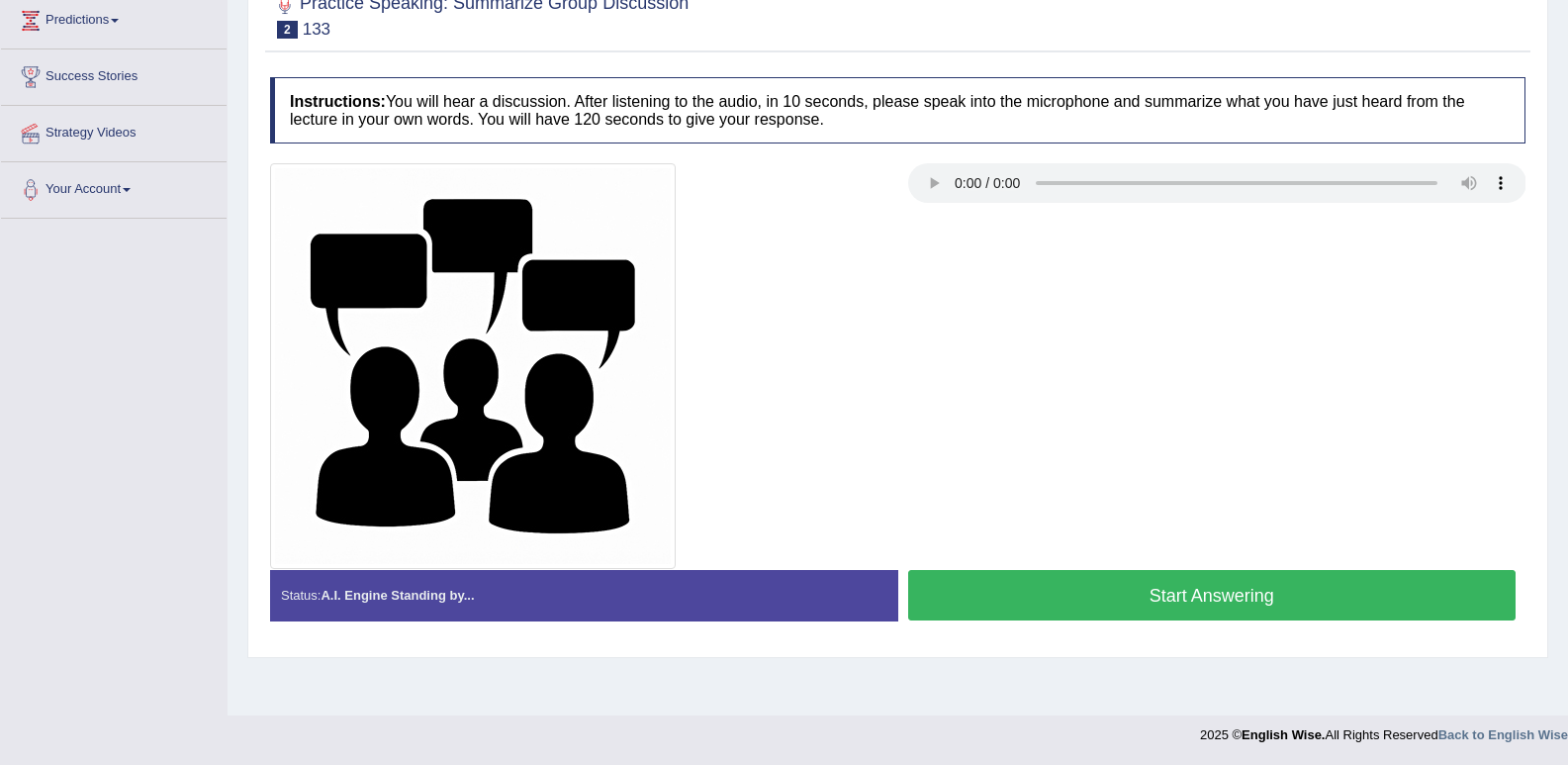 click on "Start Answering" at bounding box center [1212, 595] 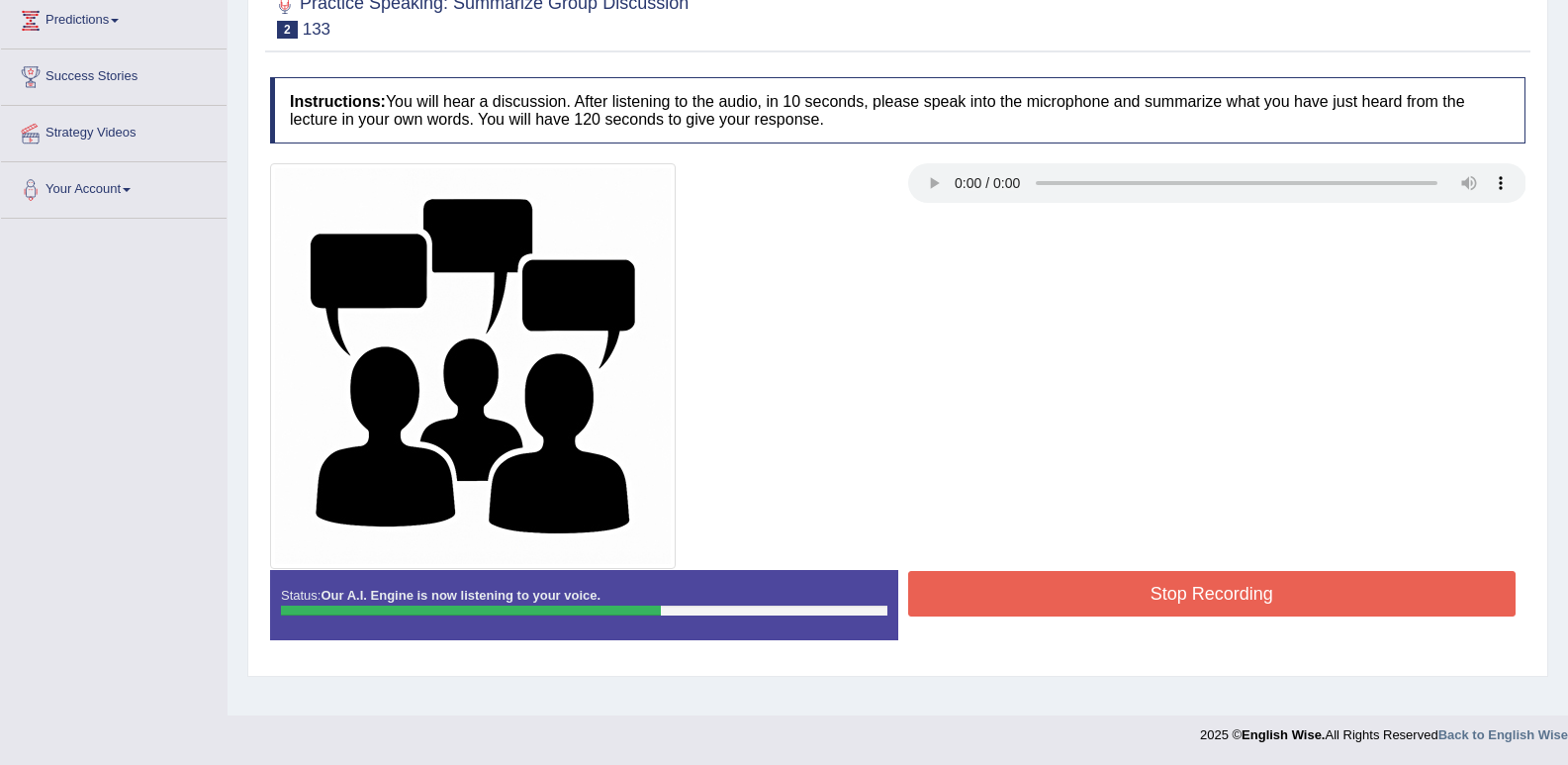 click on "Stop Recording" at bounding box center (1212, 594) 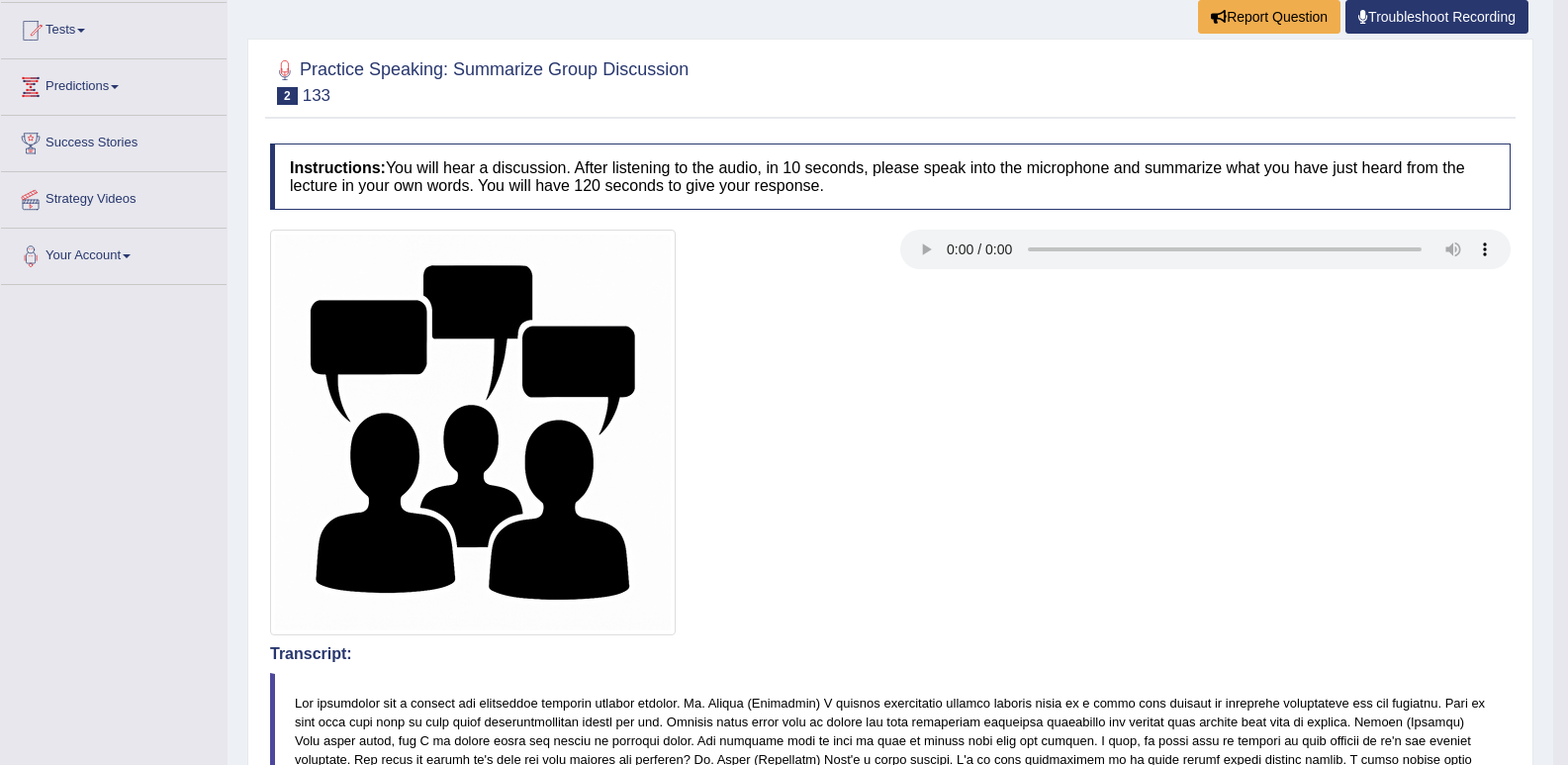 scroll, scrollTop: 0, scrollLeft: 0, axis: both 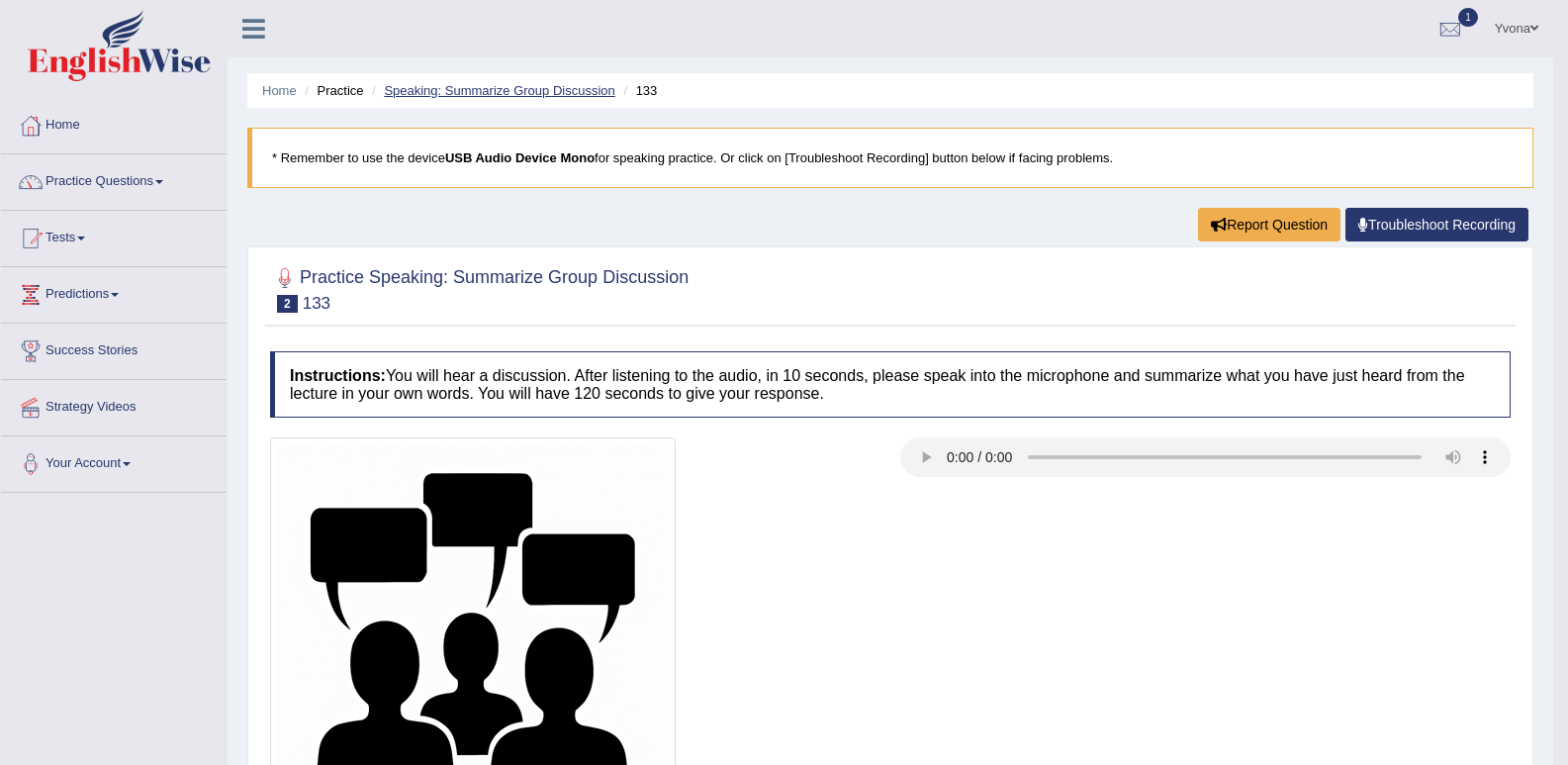 click on "Speaking: Summarize Group Discussion" at bounding box center (499, 90) 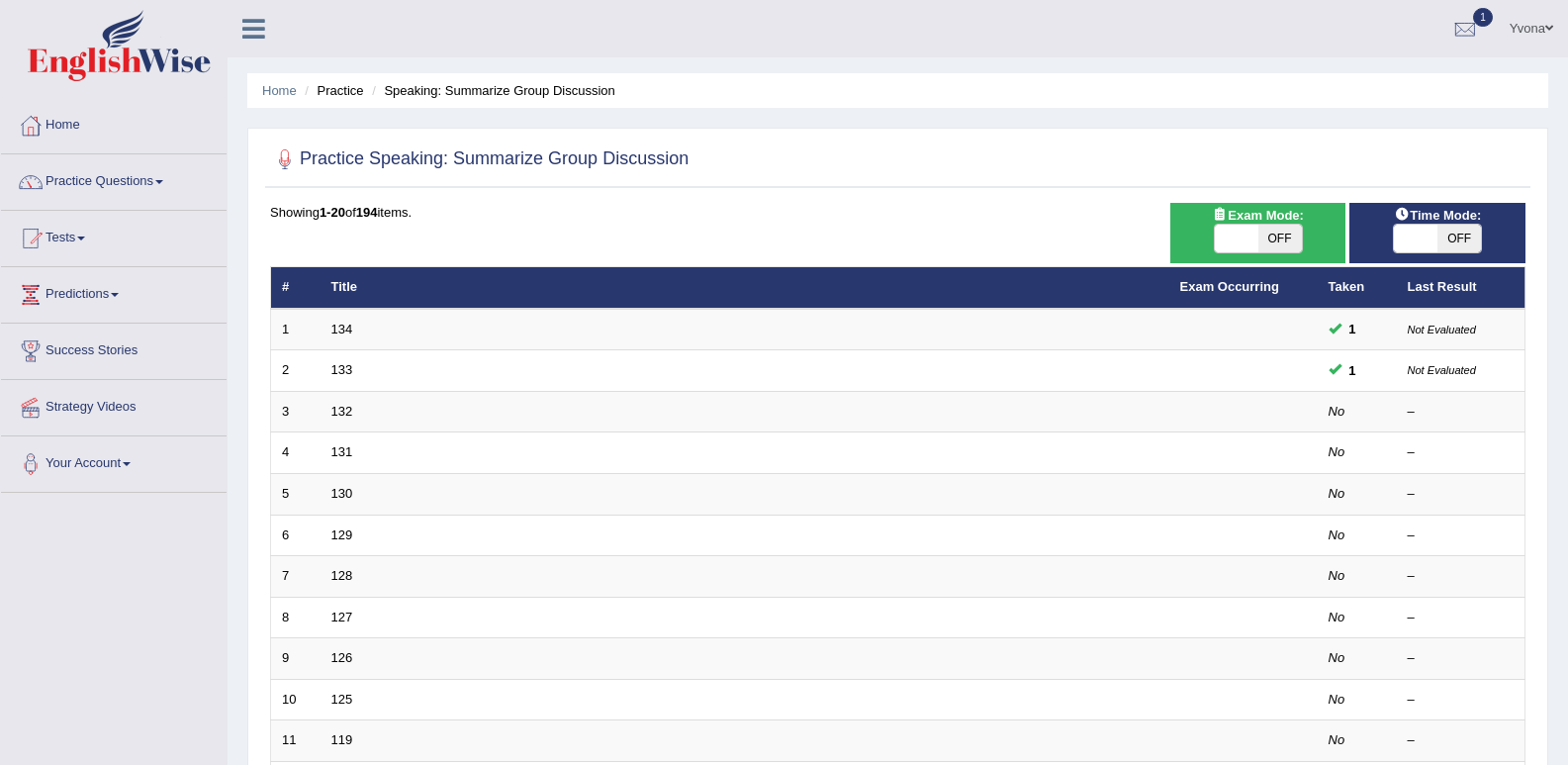 scroll, scrollTop: 0, scrollLeft: 0, axis: both 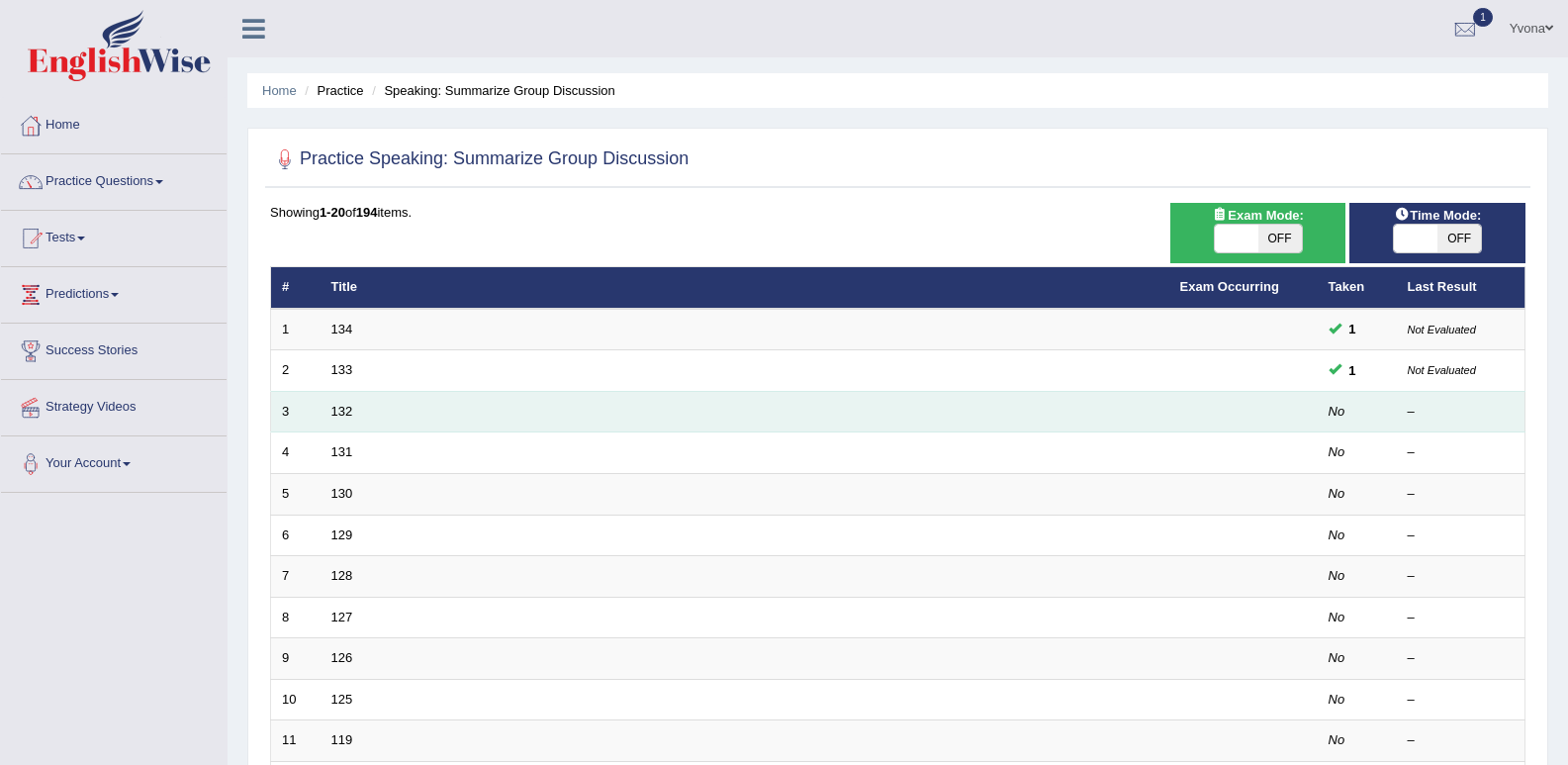 click on "132" at bounding box center (745, 412) 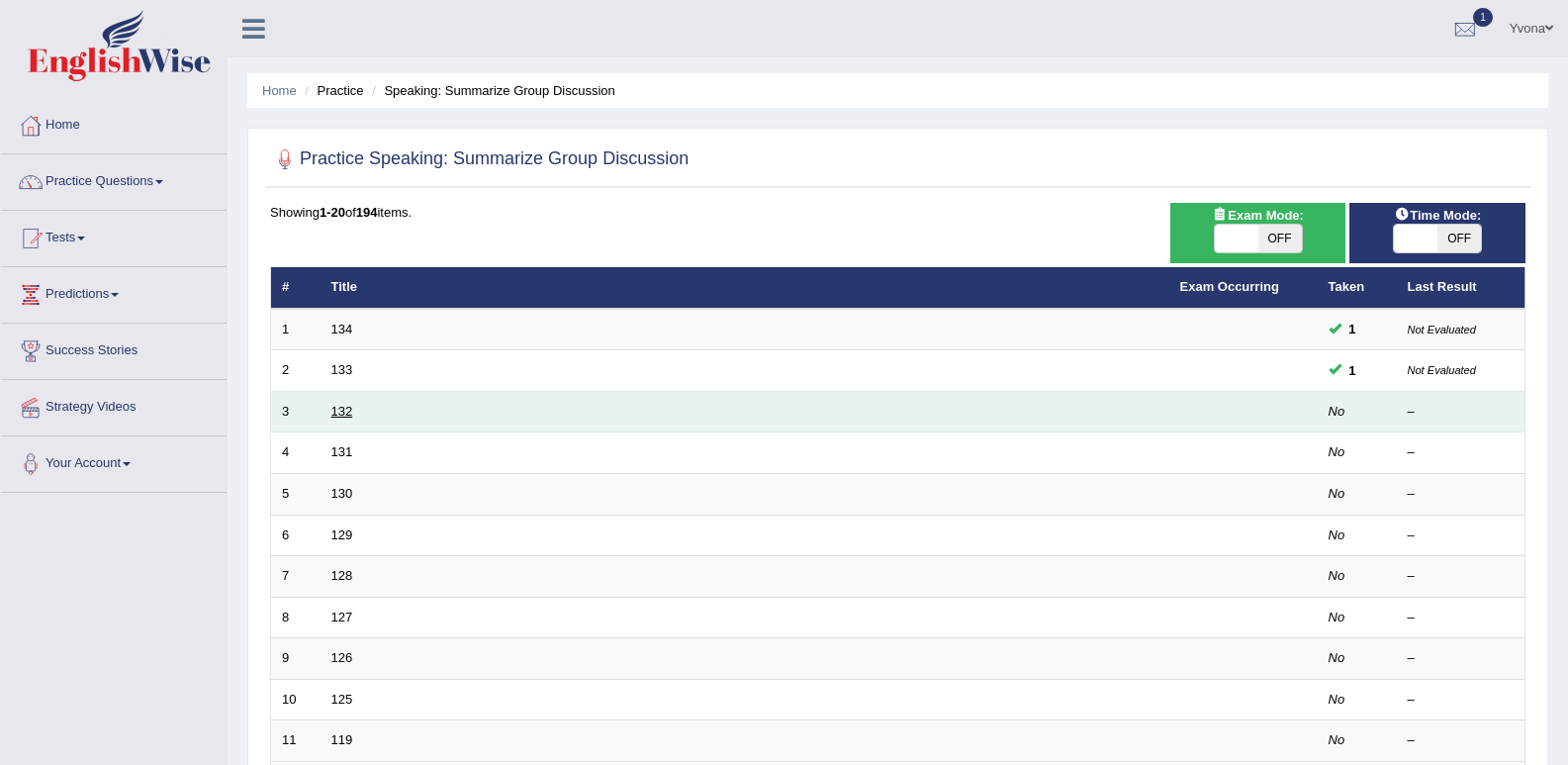 click on "132" at bounding box center [342, 411] 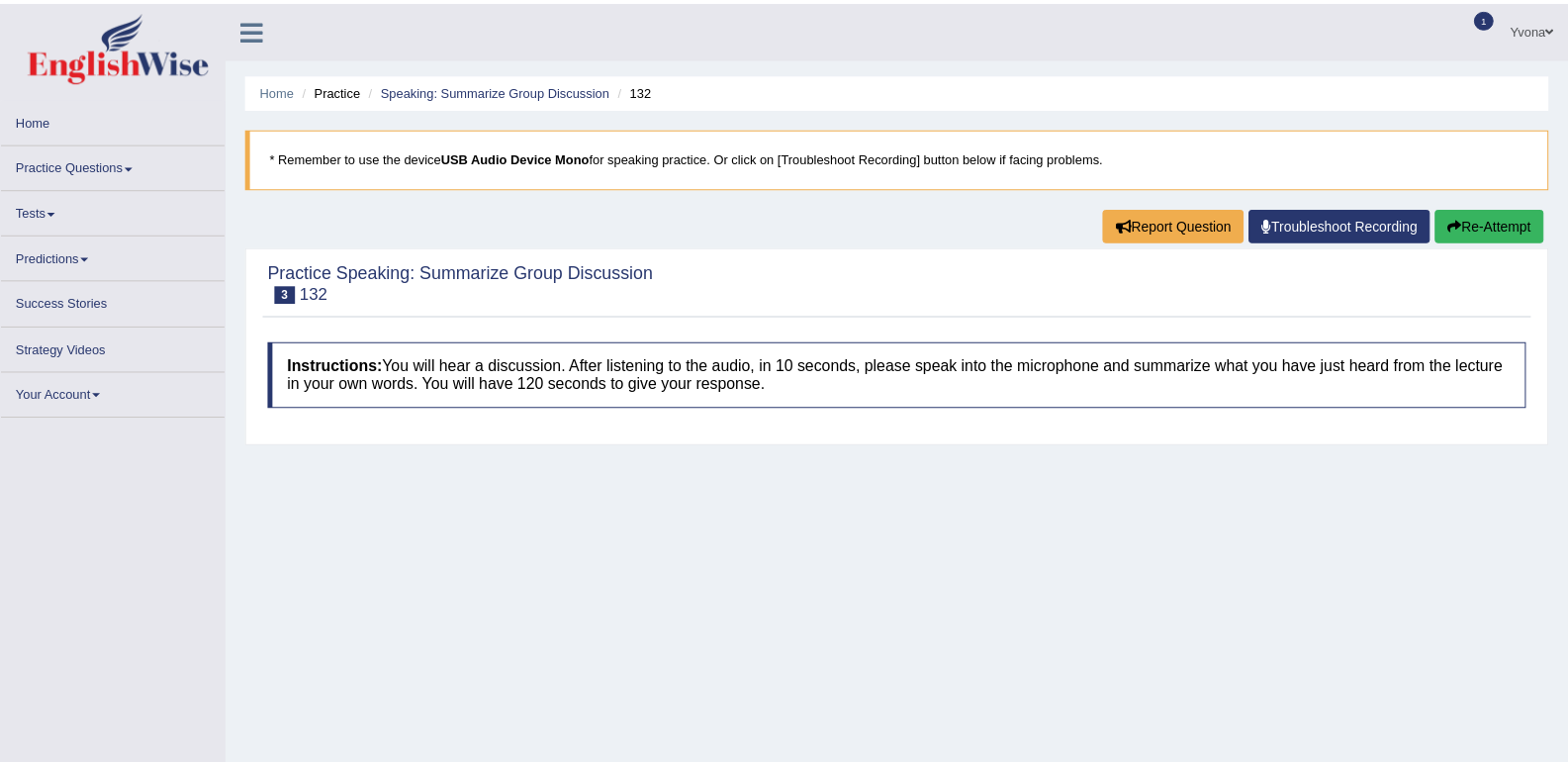scroll, scrollTop: 0, scrollLeft: 0, axis: both 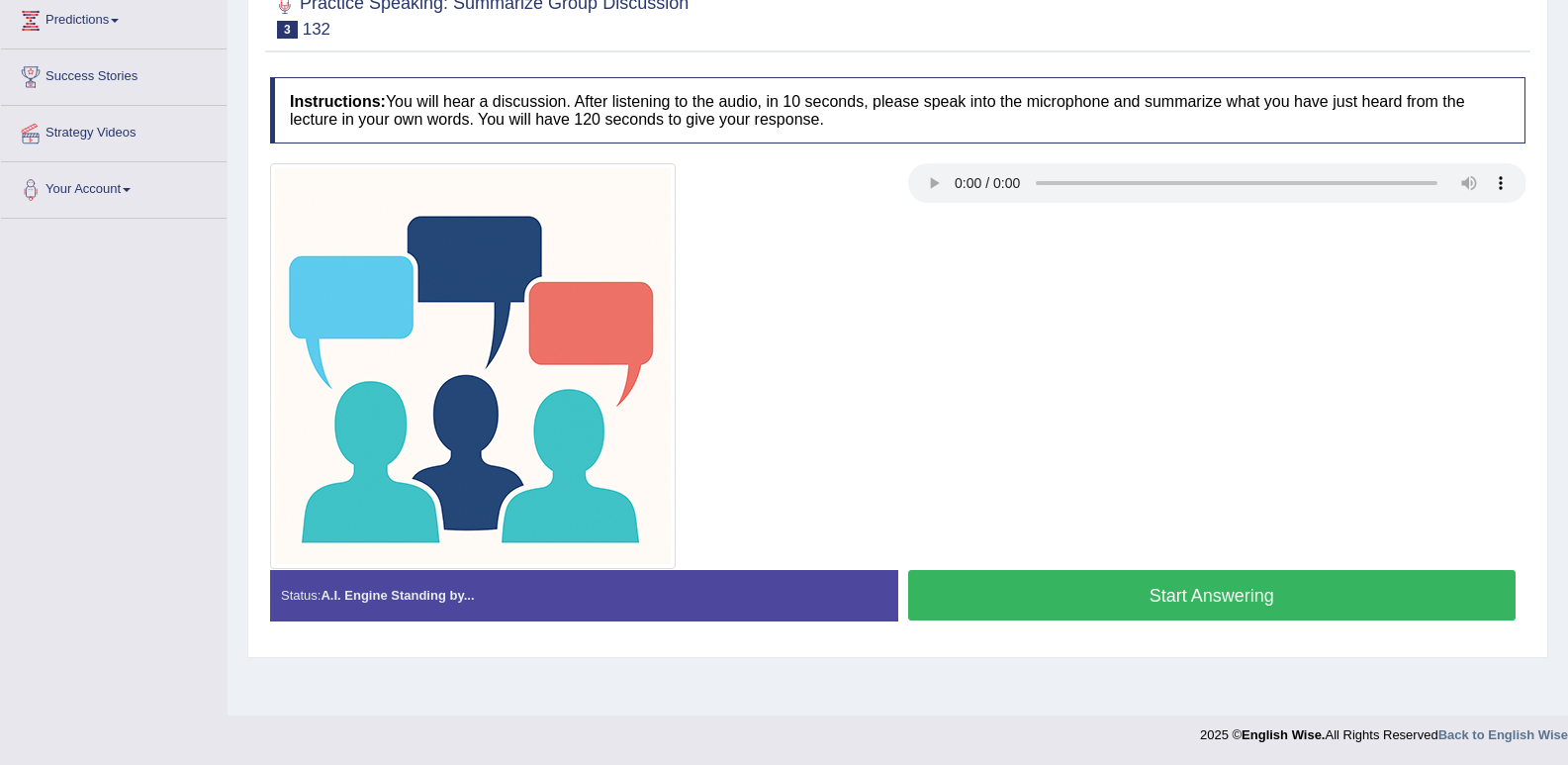 click on "Start Answering" at bounding box center (1212, 595) 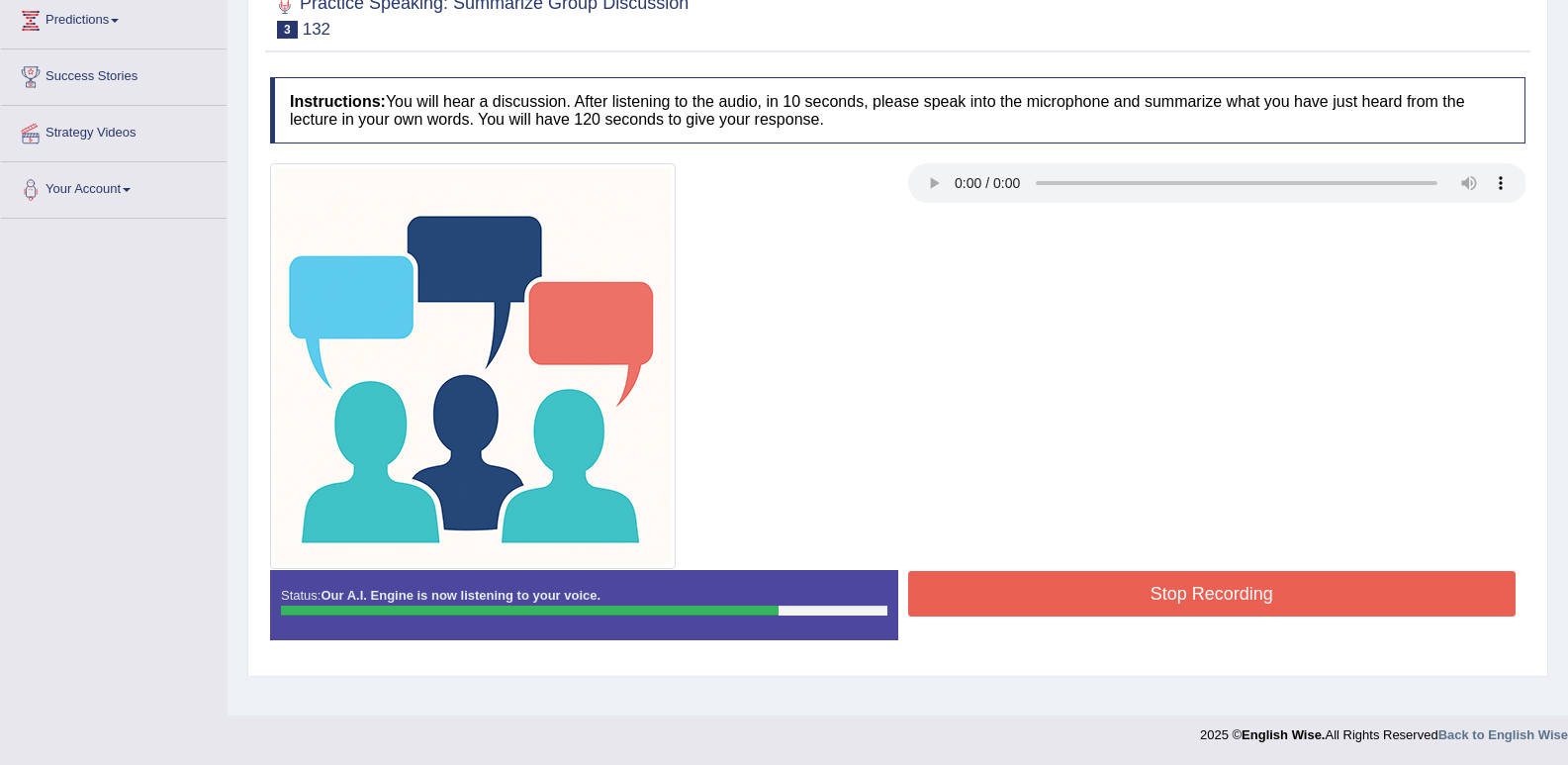 click on "Stop Recording" at bounding box center (1212, 594) 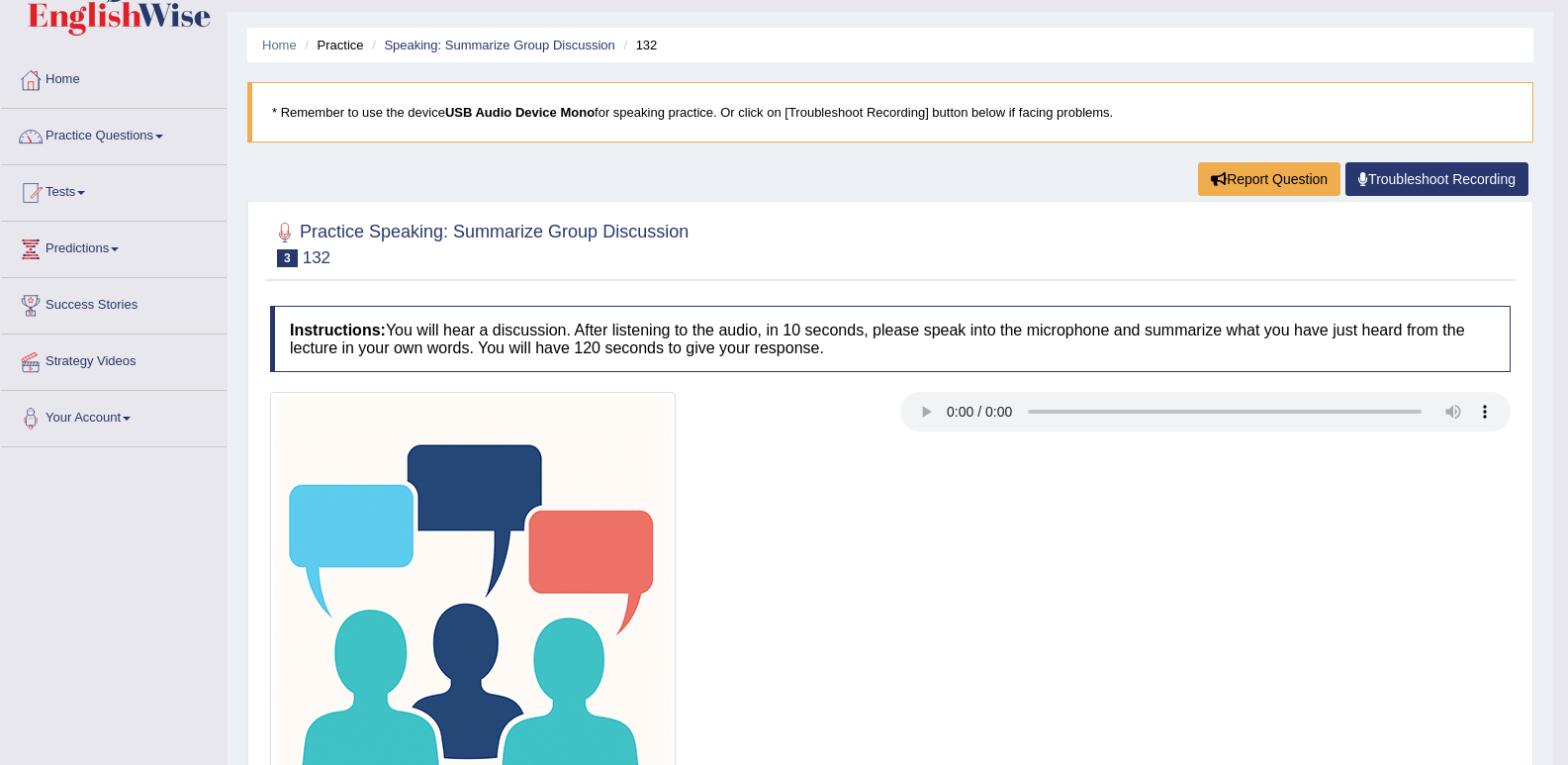 scroll, scrollTop: 0, scrollLeft: 0, axis: both 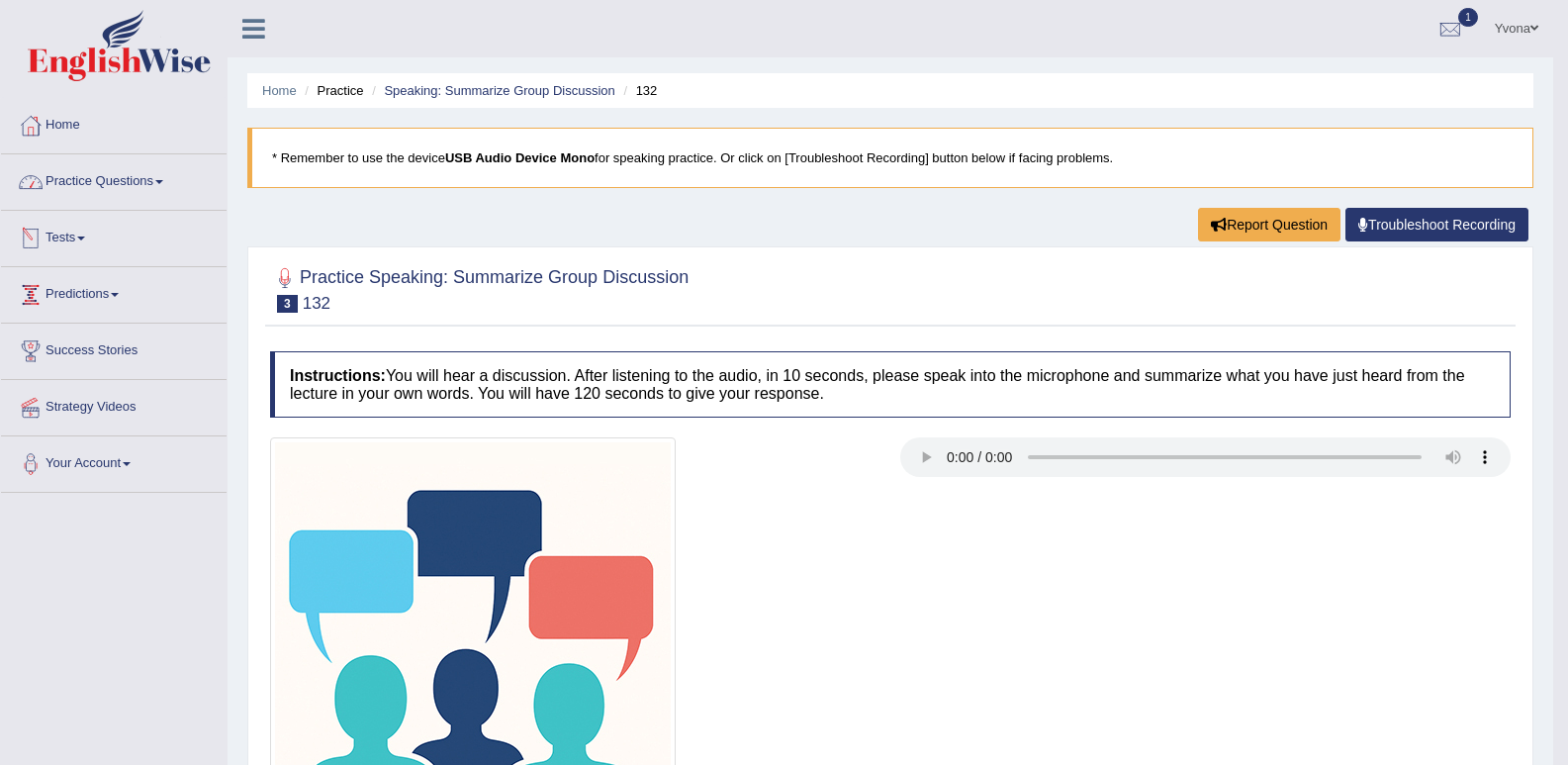 click on "Practice Questions" at bounding box center [114, 179] 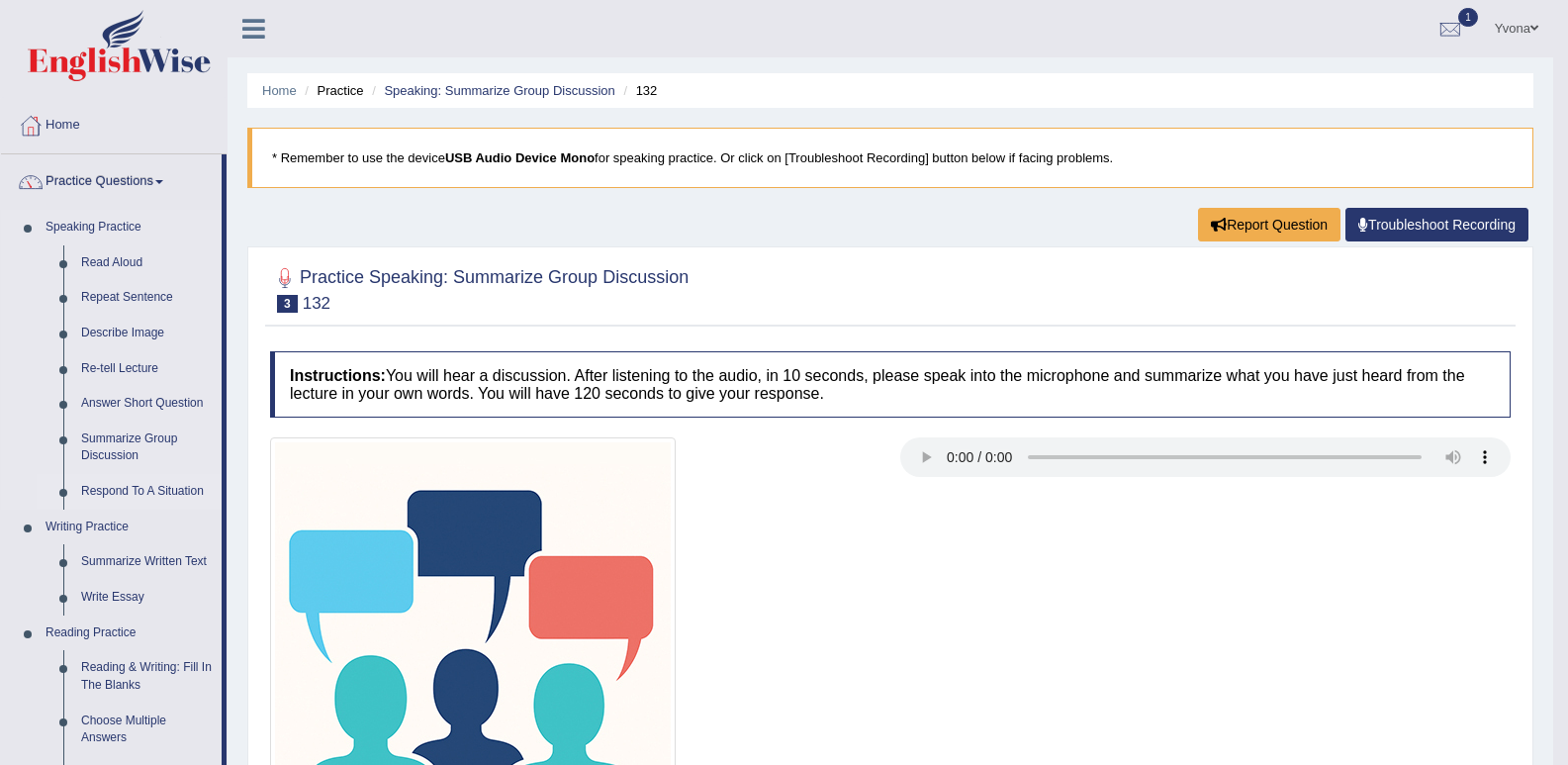 click on "Respond To A Situation" at bounding box center [146, 492] 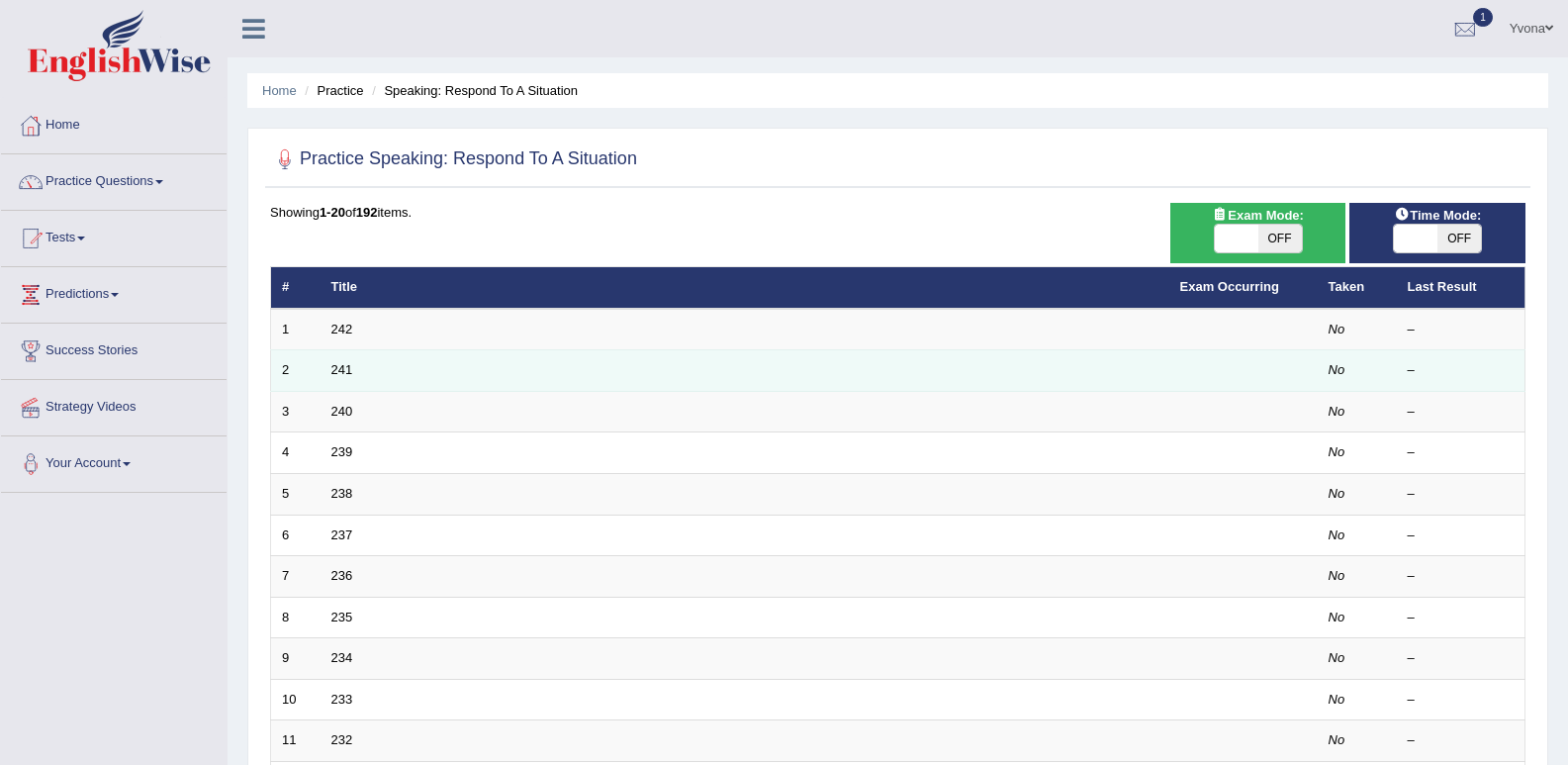 scroll, scrollTop: 0, scrollLeft: 0, axis: both 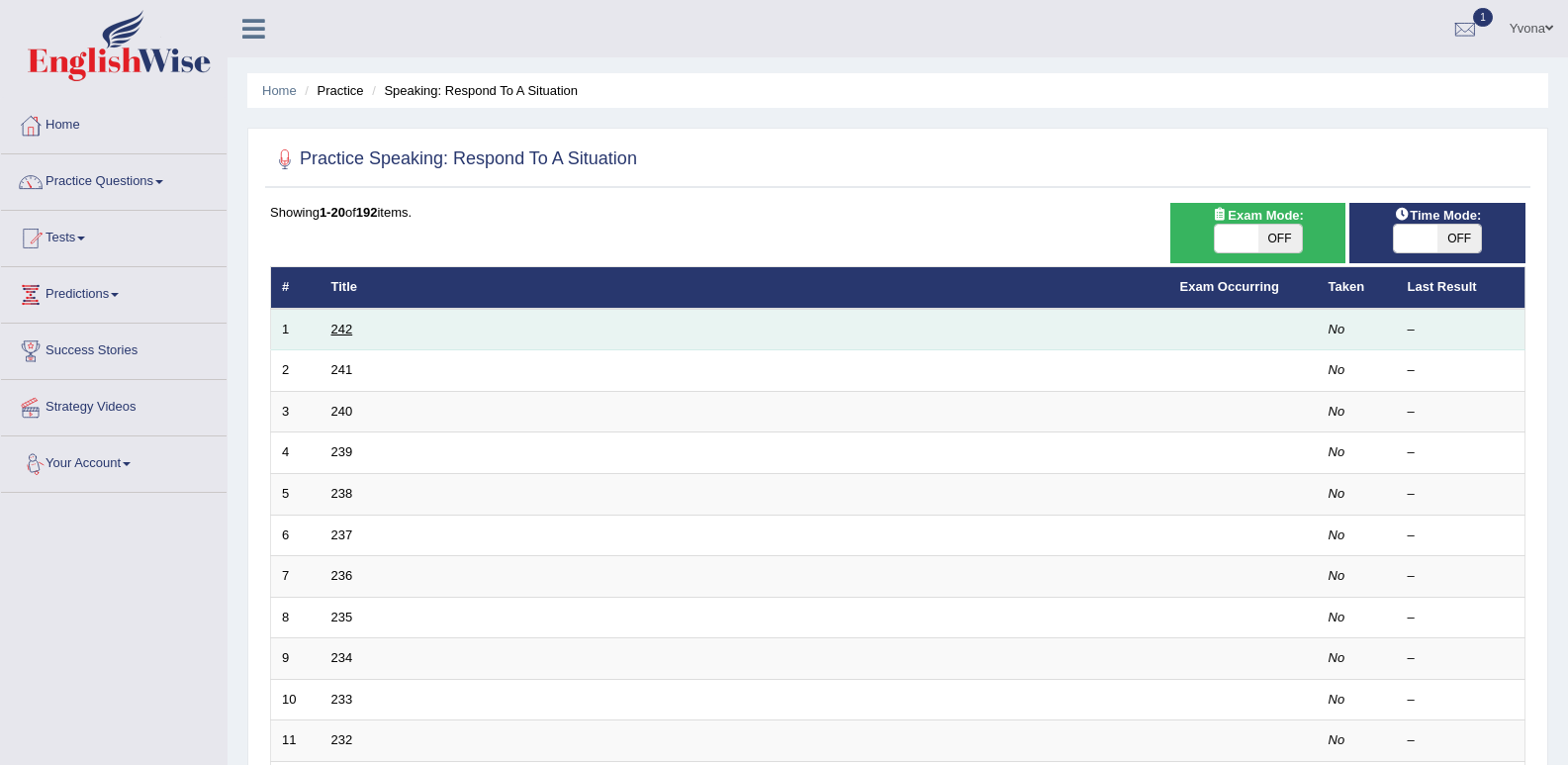 click on "242" at bounding box center [342, 329] 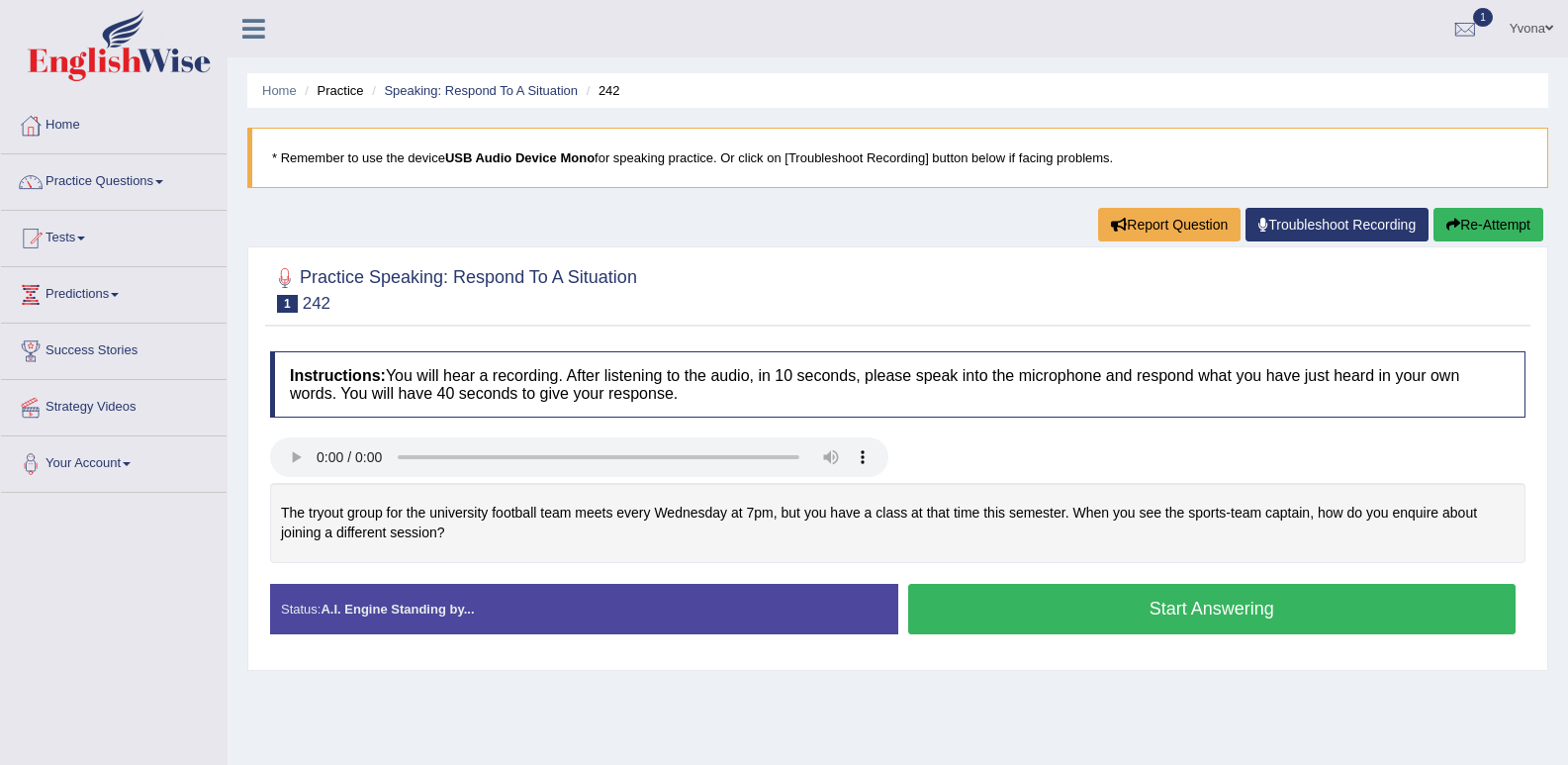 scroll, scrollTop: 0, scrollLeft: 0, axis: both 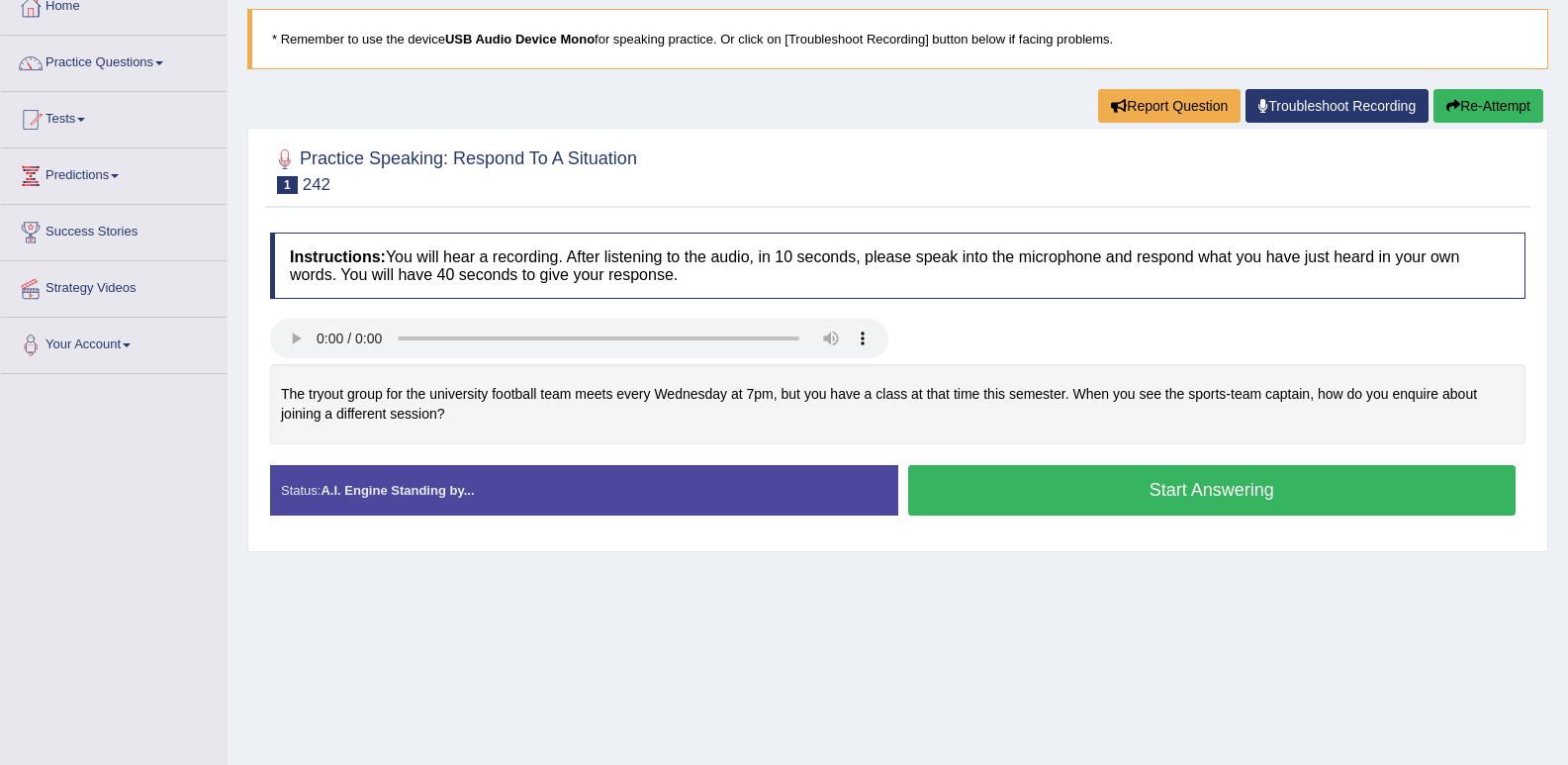 click on "Start Answering" at bounding box center (1212, 490) 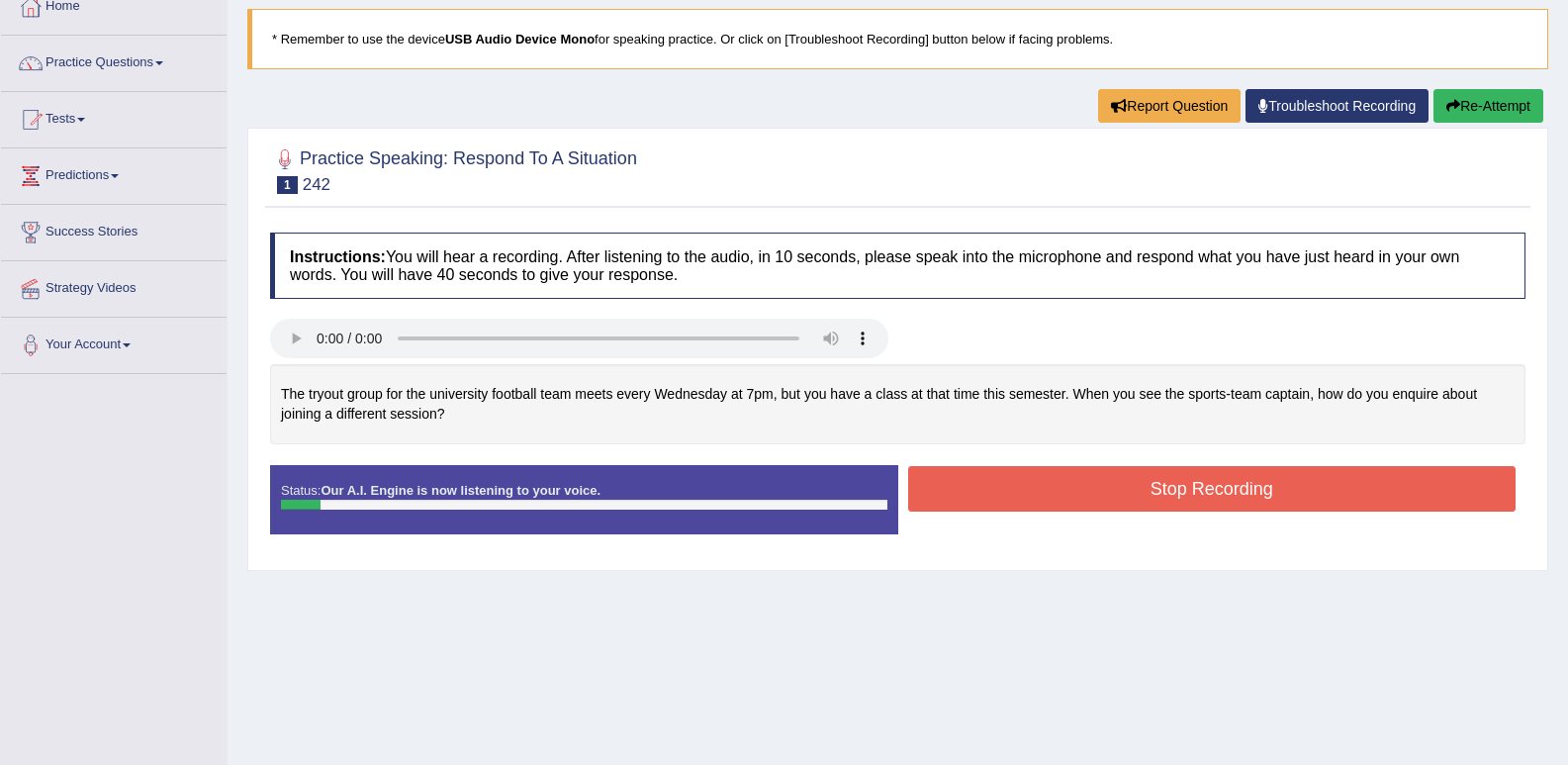 click on "Stop Recording" at bounding box center [1212, 489] 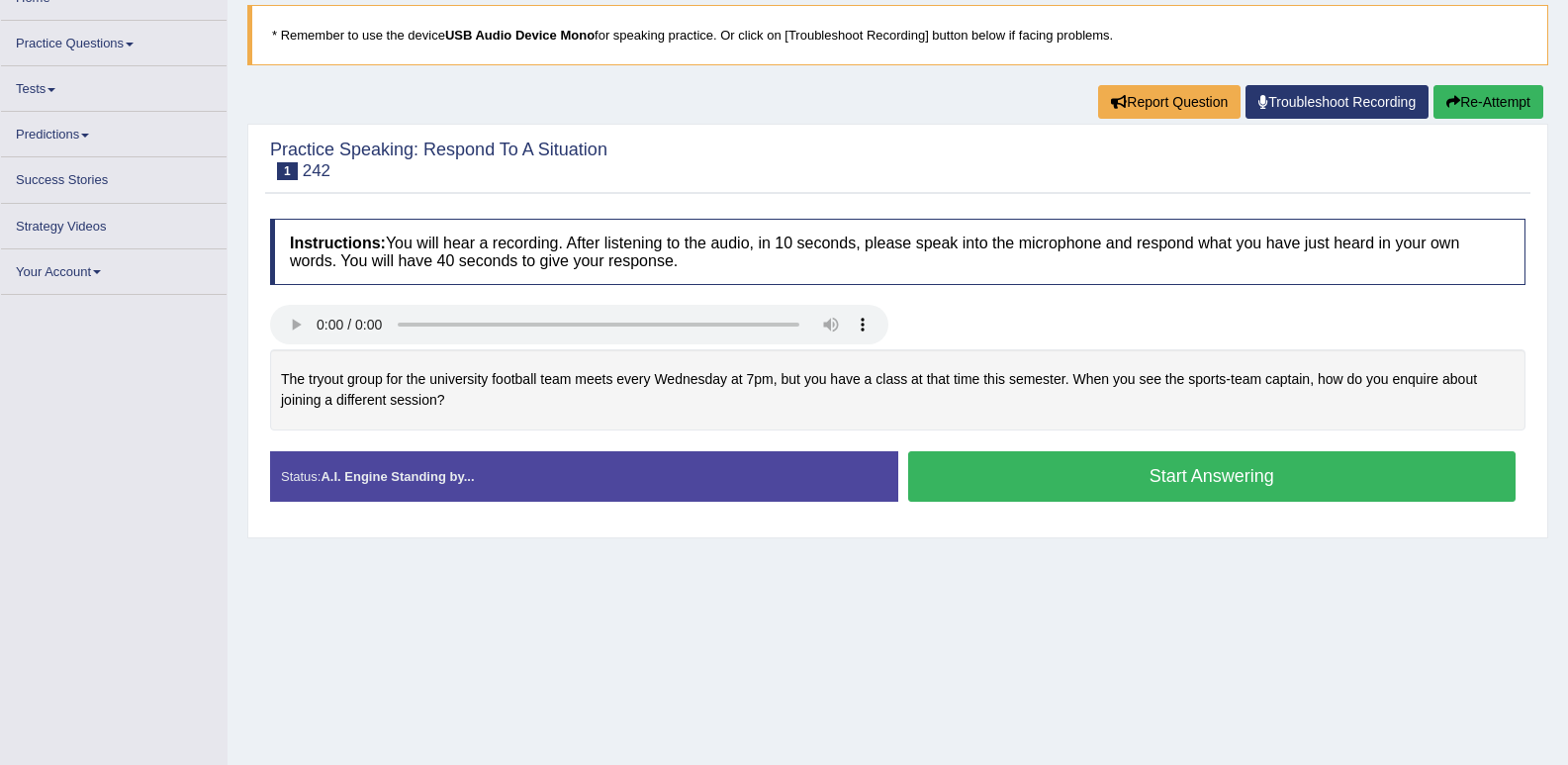 scroll, scrollTop: 0, scrollLeft: 0, axis: both 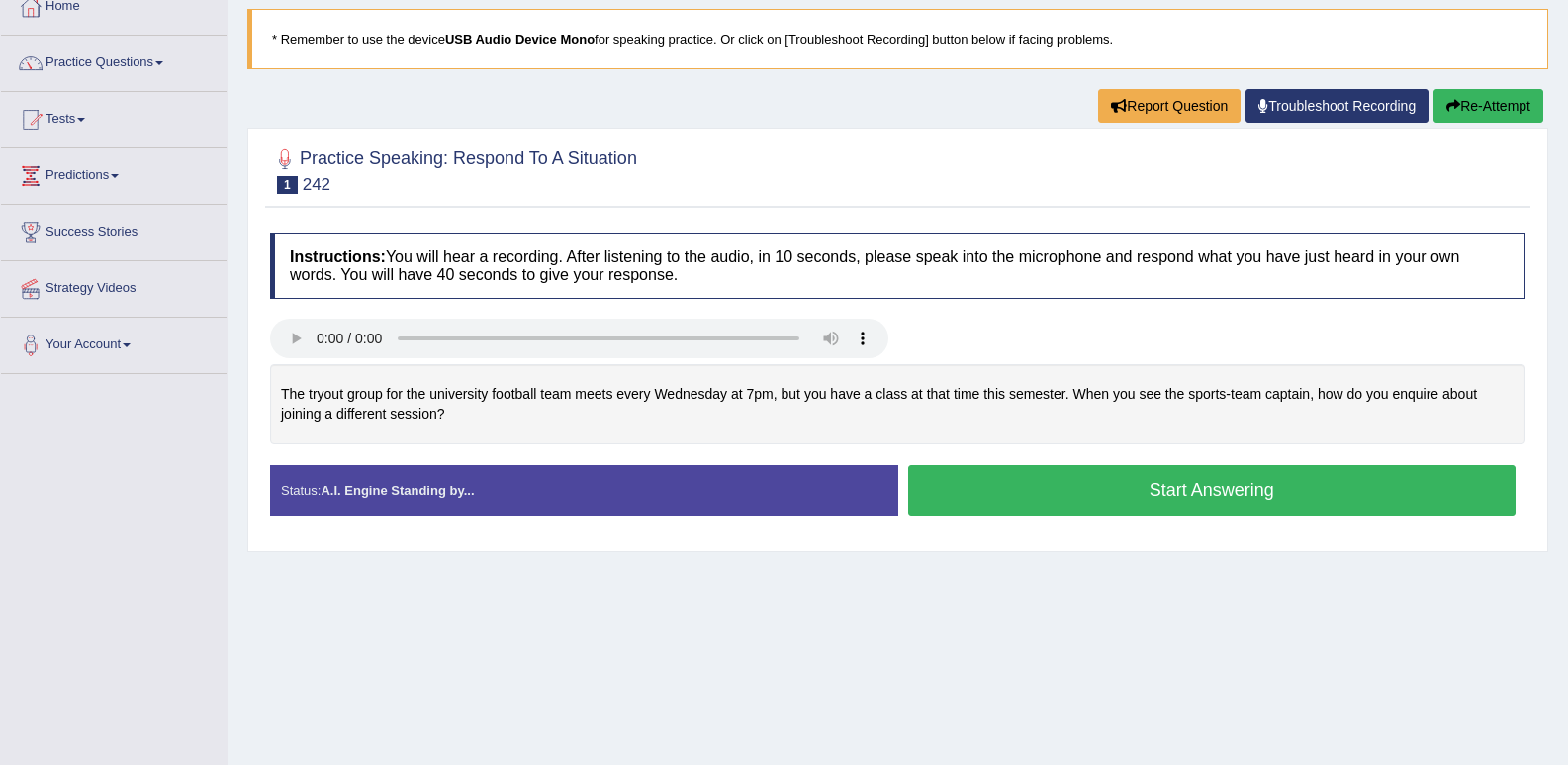 click on "Start Answering" at bounding box center [1212, 490] 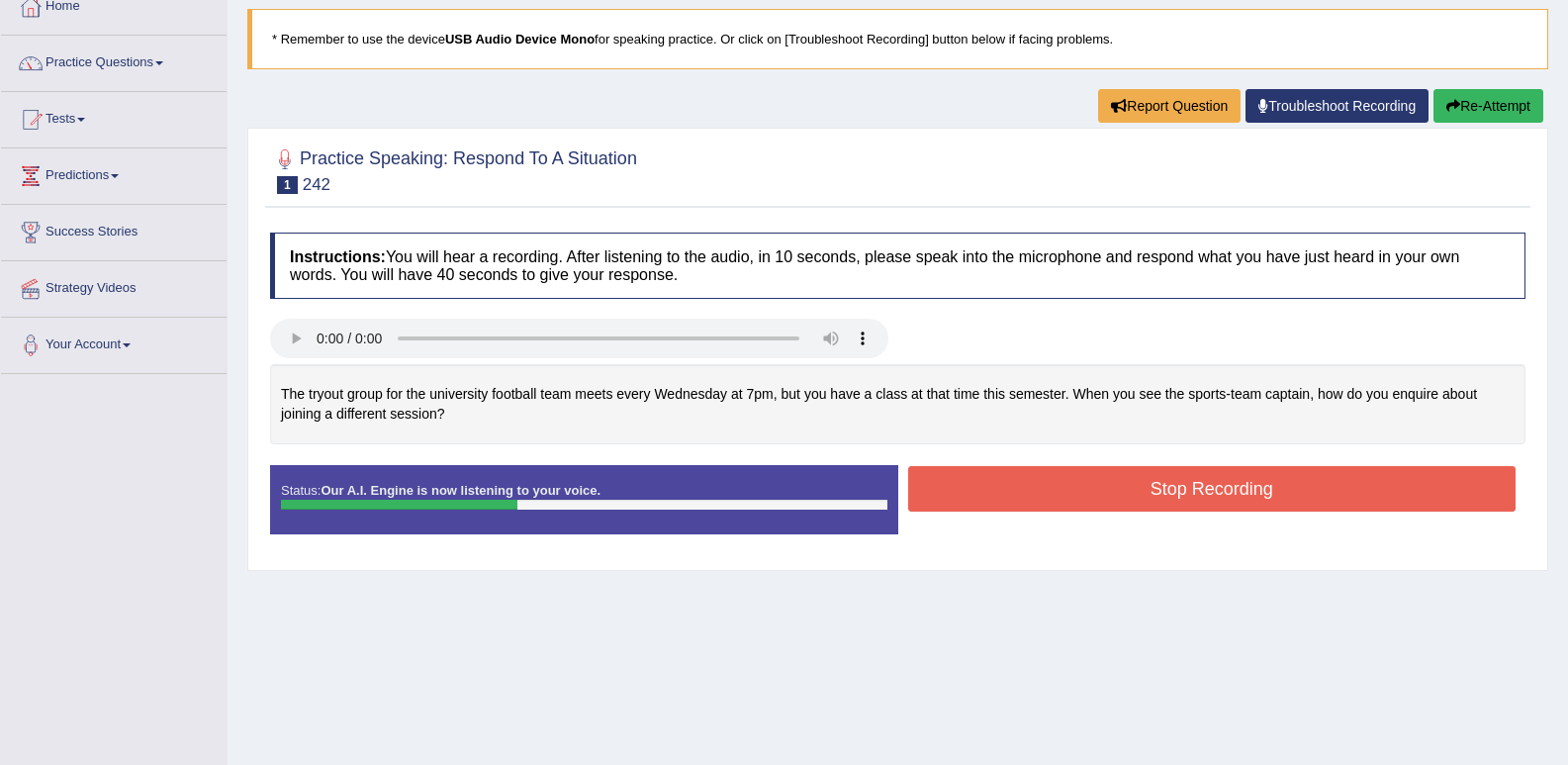click on "Stop Recording" at bounding box center [1212, 489] 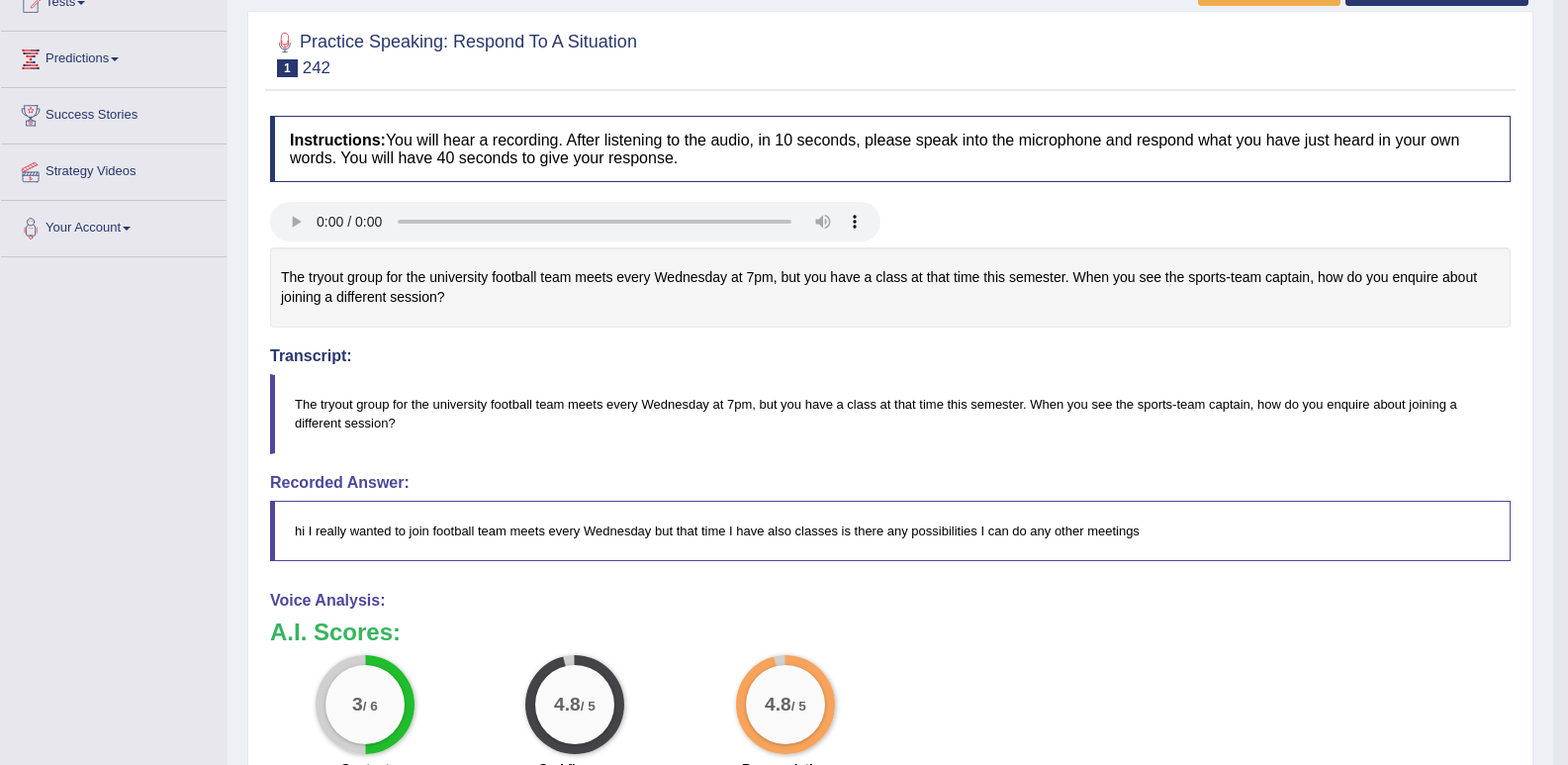 scroll, scrollTop: 238, scrollLeft: 0, axis: vertical 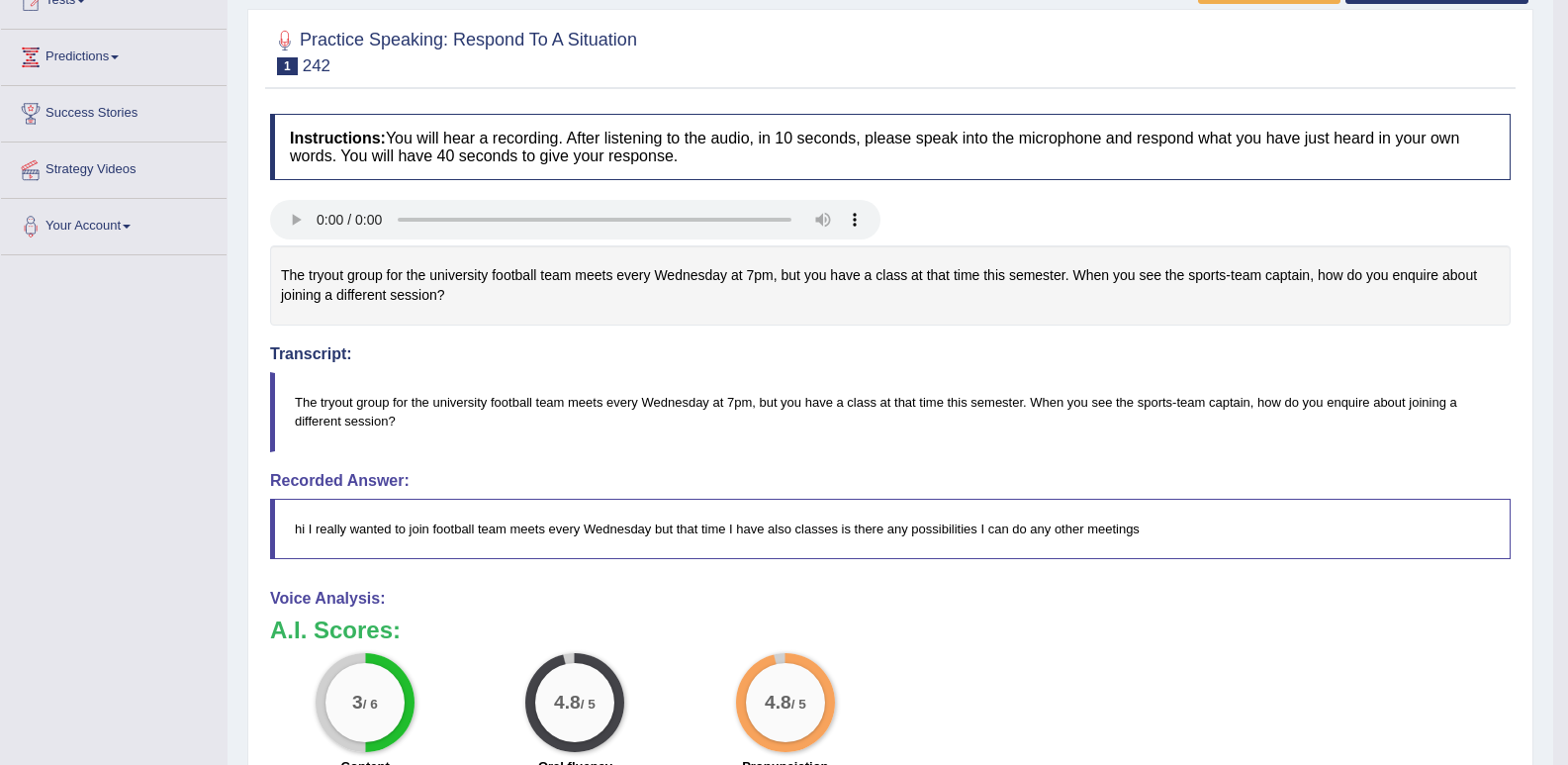 drag, startPoint x: 522, startPoint y: 308, endPoint x: 260, endPoint y: 269, distance: 264.88677 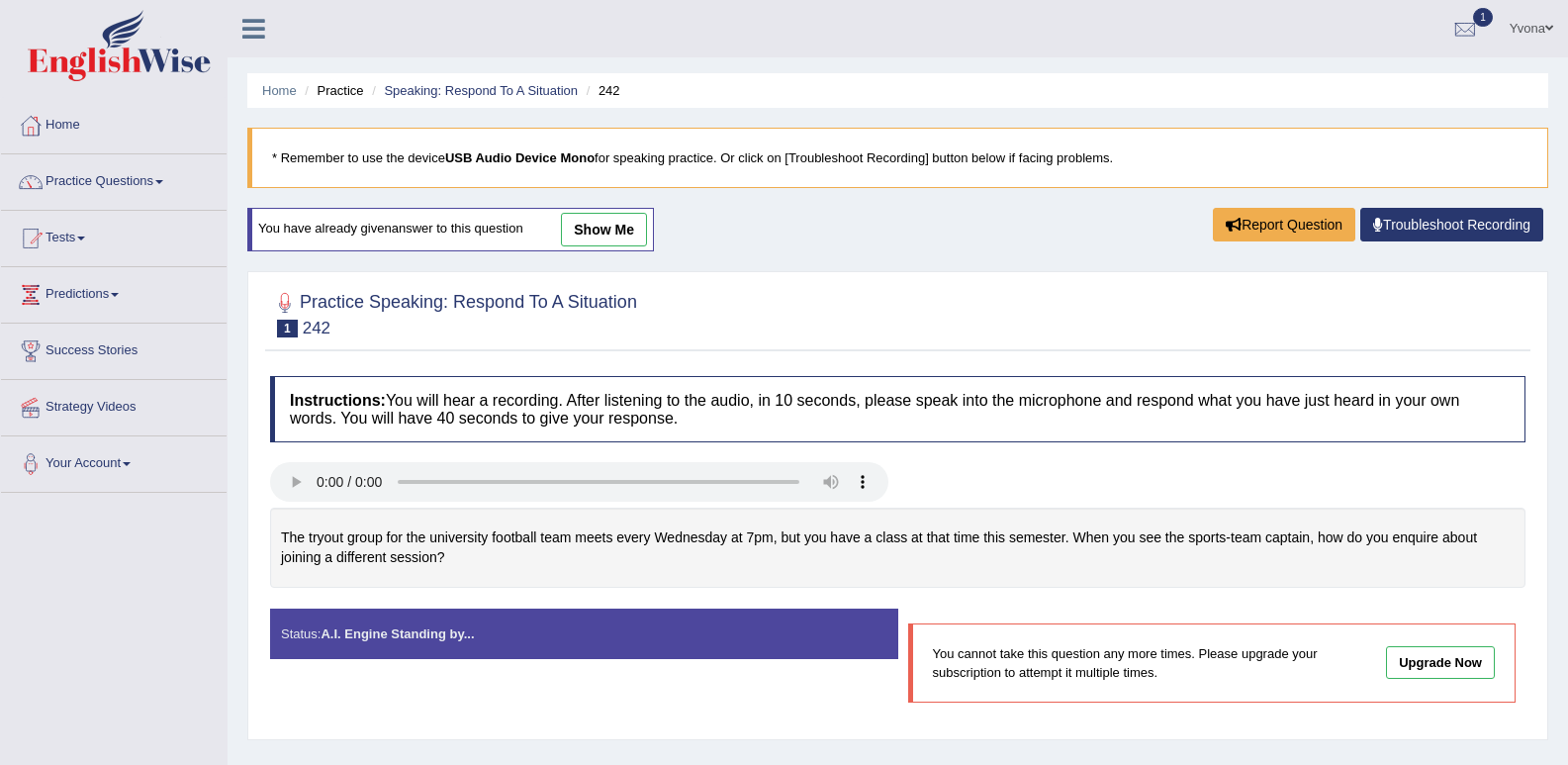 scroll, scrollTop: 274, scrollLeft: 0, axis: vertical 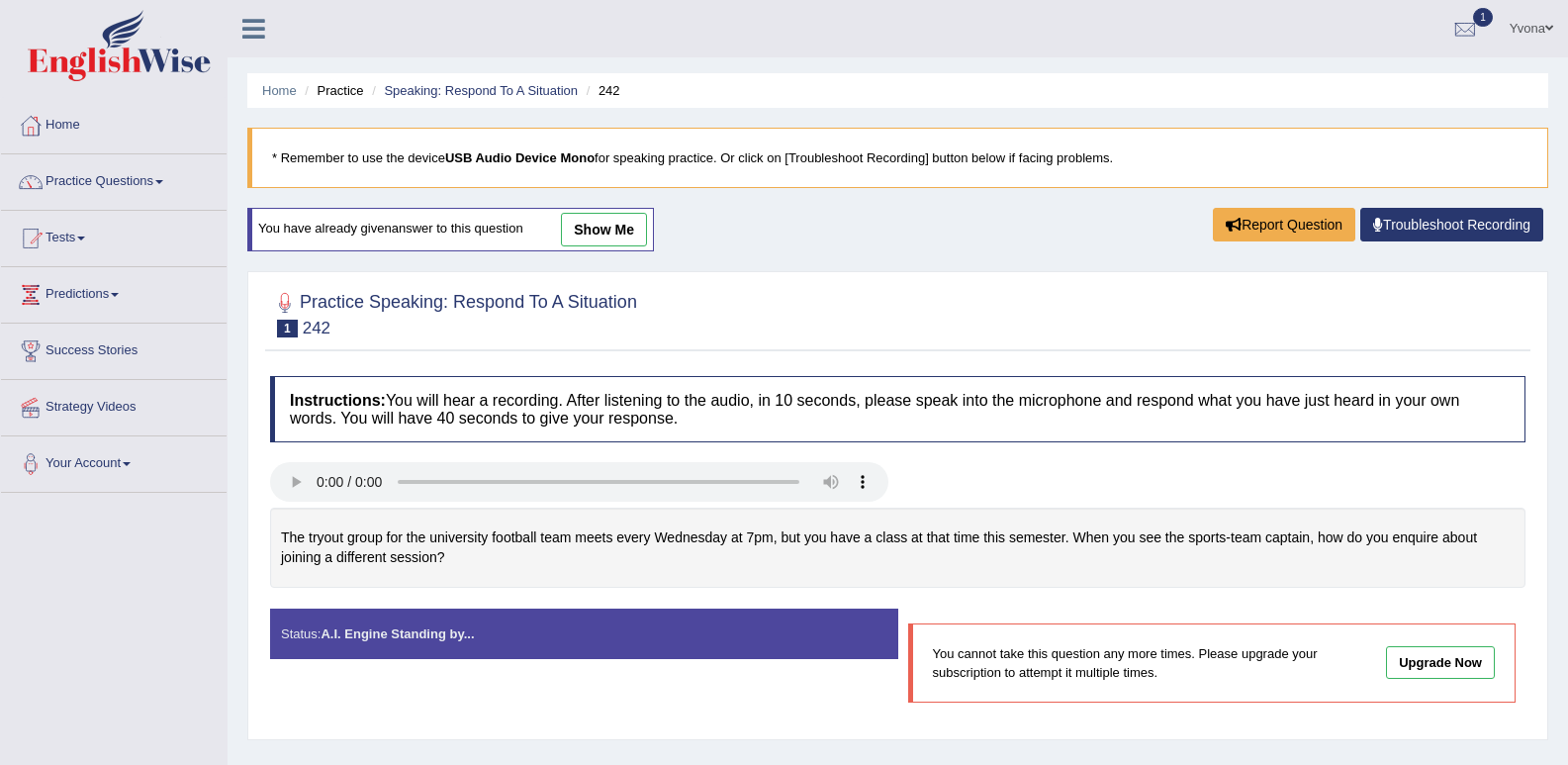click on "show me" at bounding box center (603, 230) 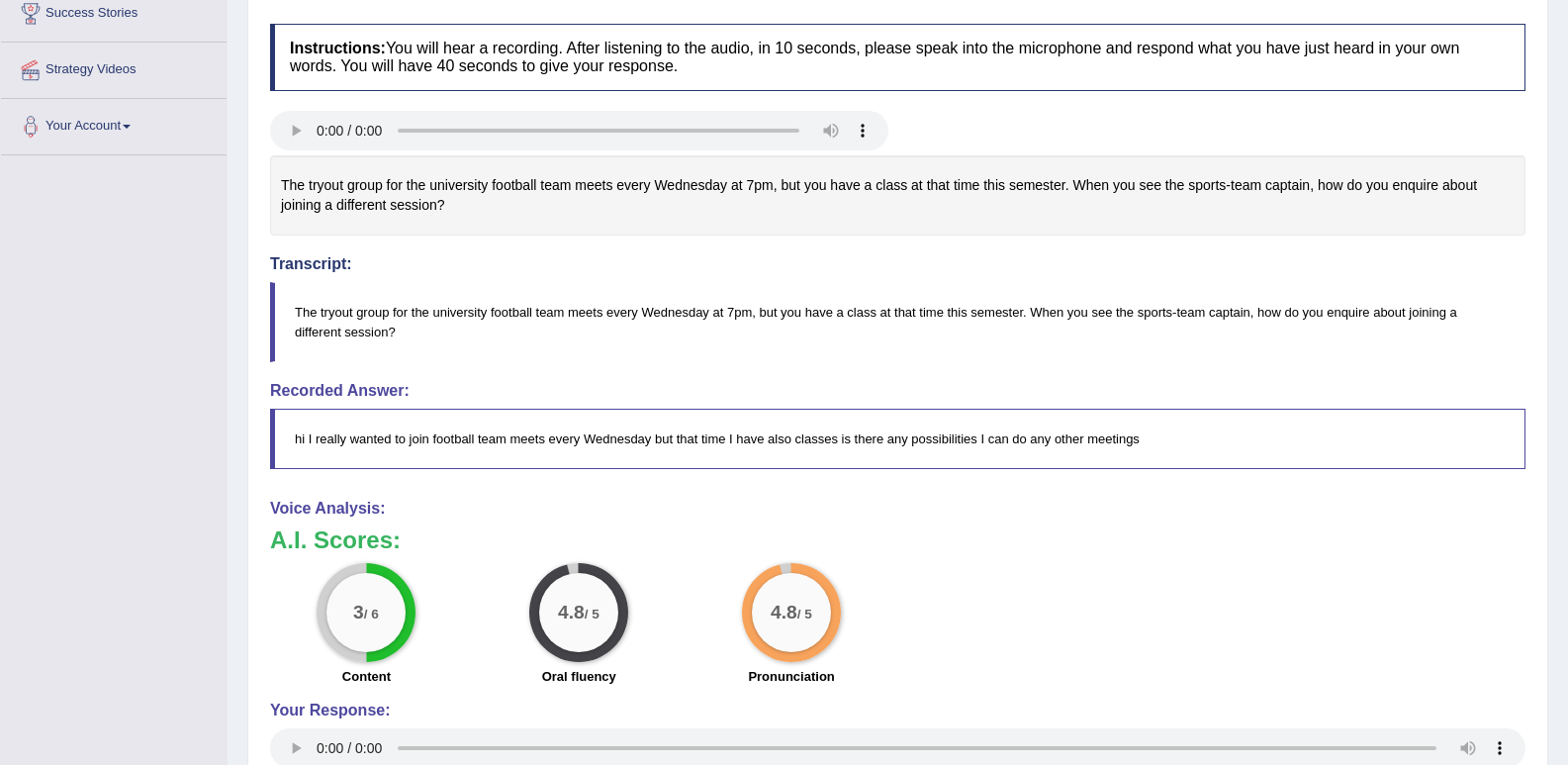 scroll, scrollTop: 0, scrollLeft: 0, axis: both 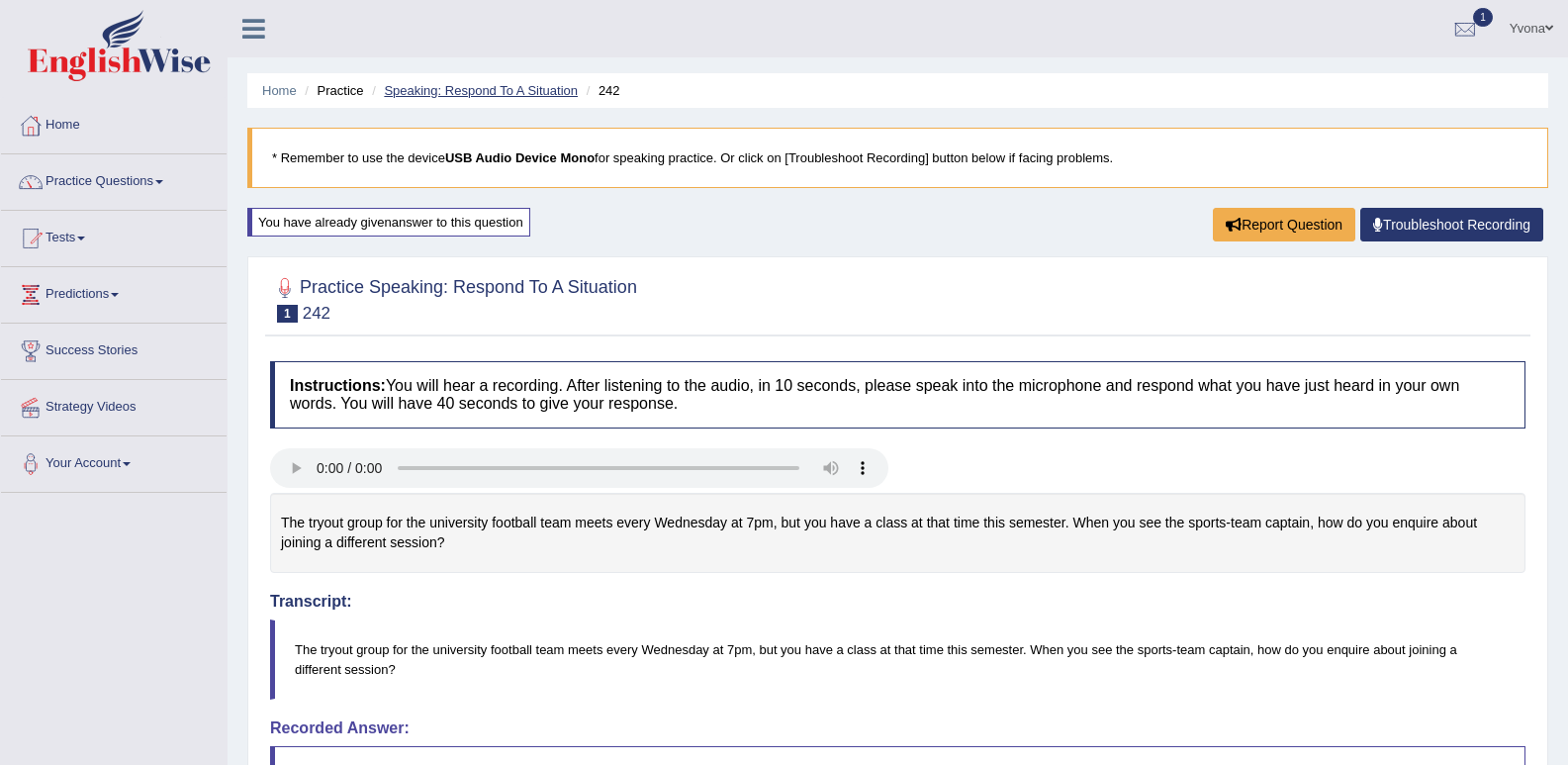 click on "Speaking: Respond To A Situation" at bounding box center (481, 90) 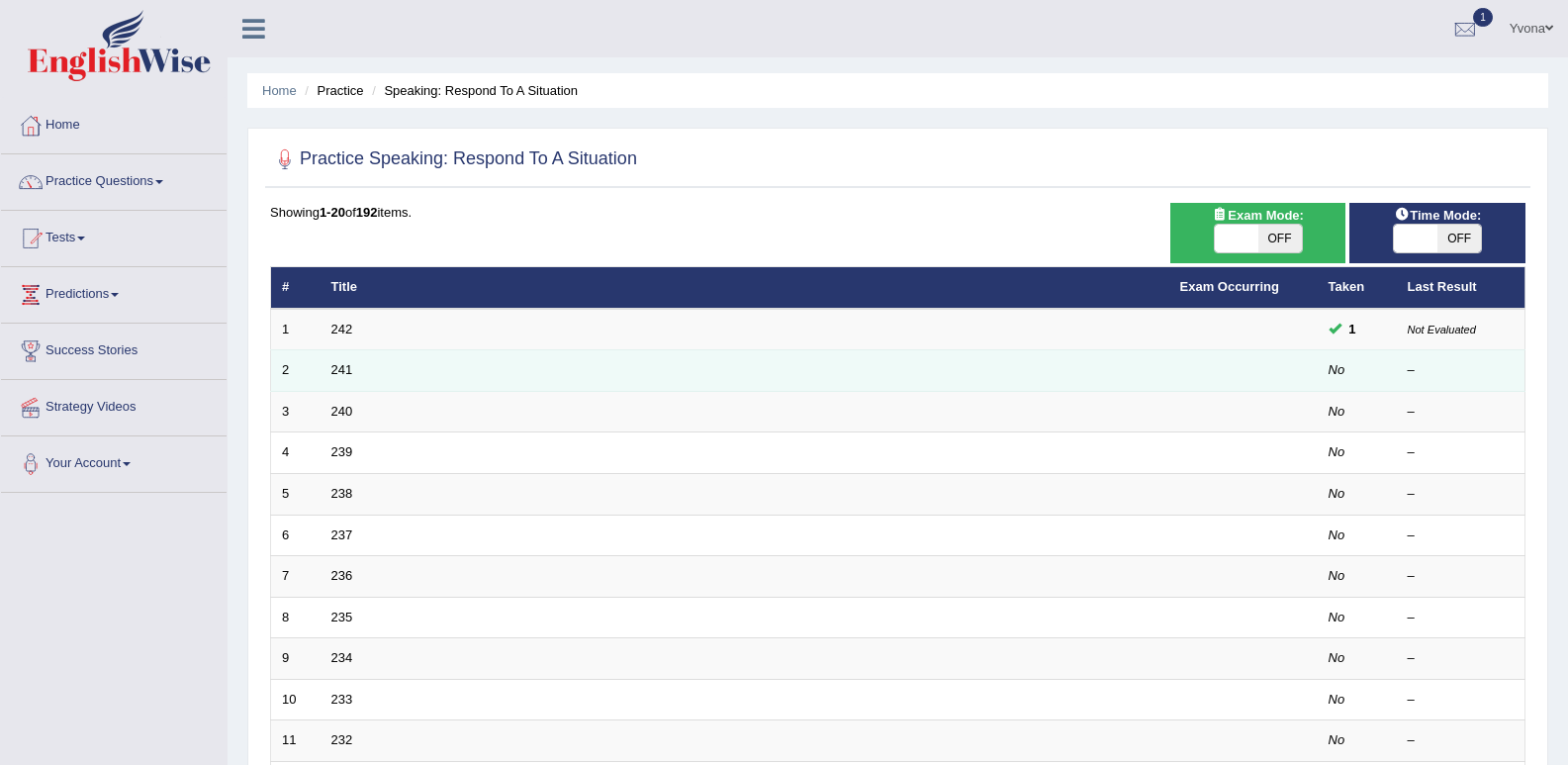 scroll, scrollTop: 0, scrollLeft: 0, axis: both 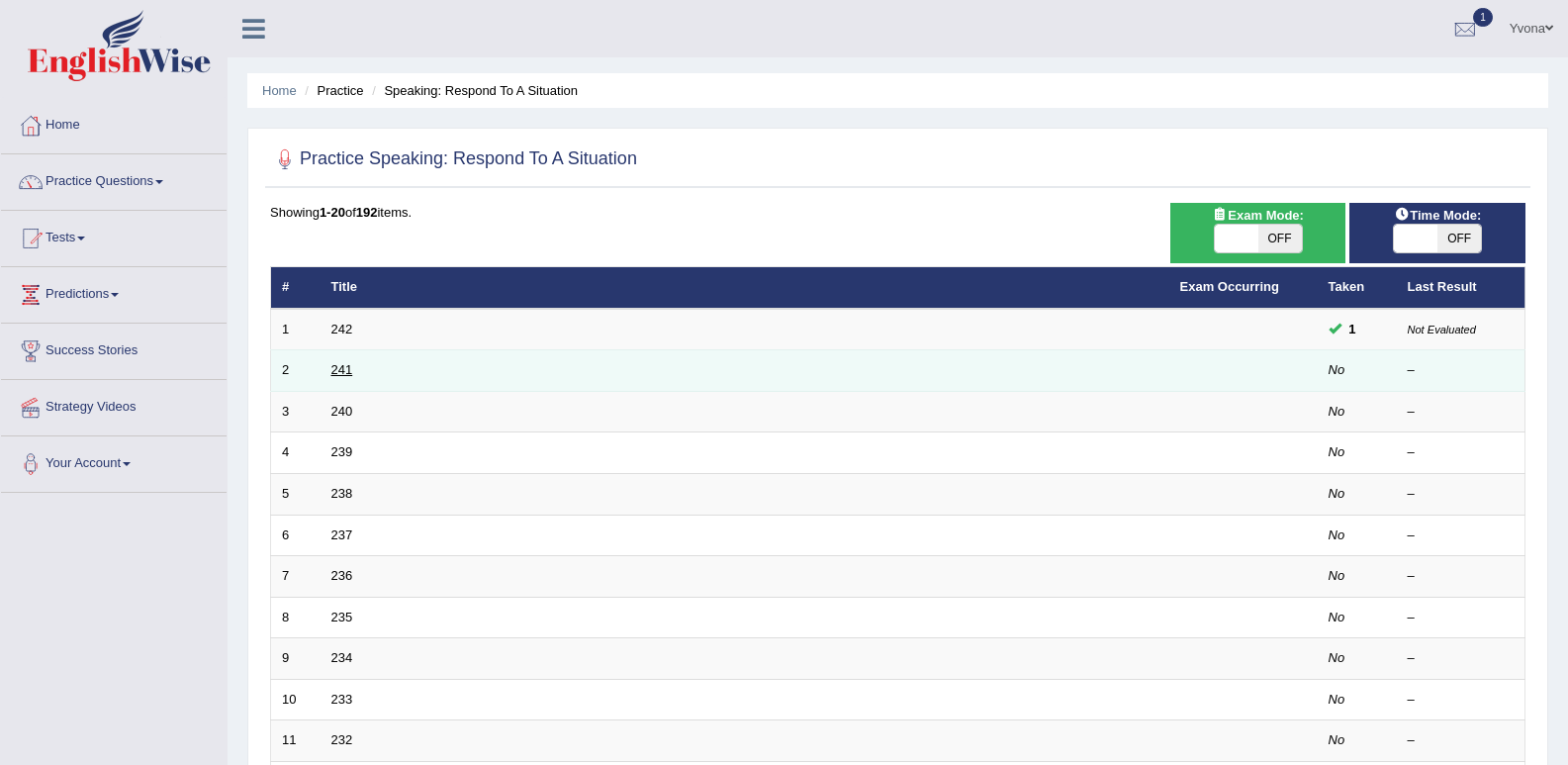 click on "241" at bounding box center [342, 369] 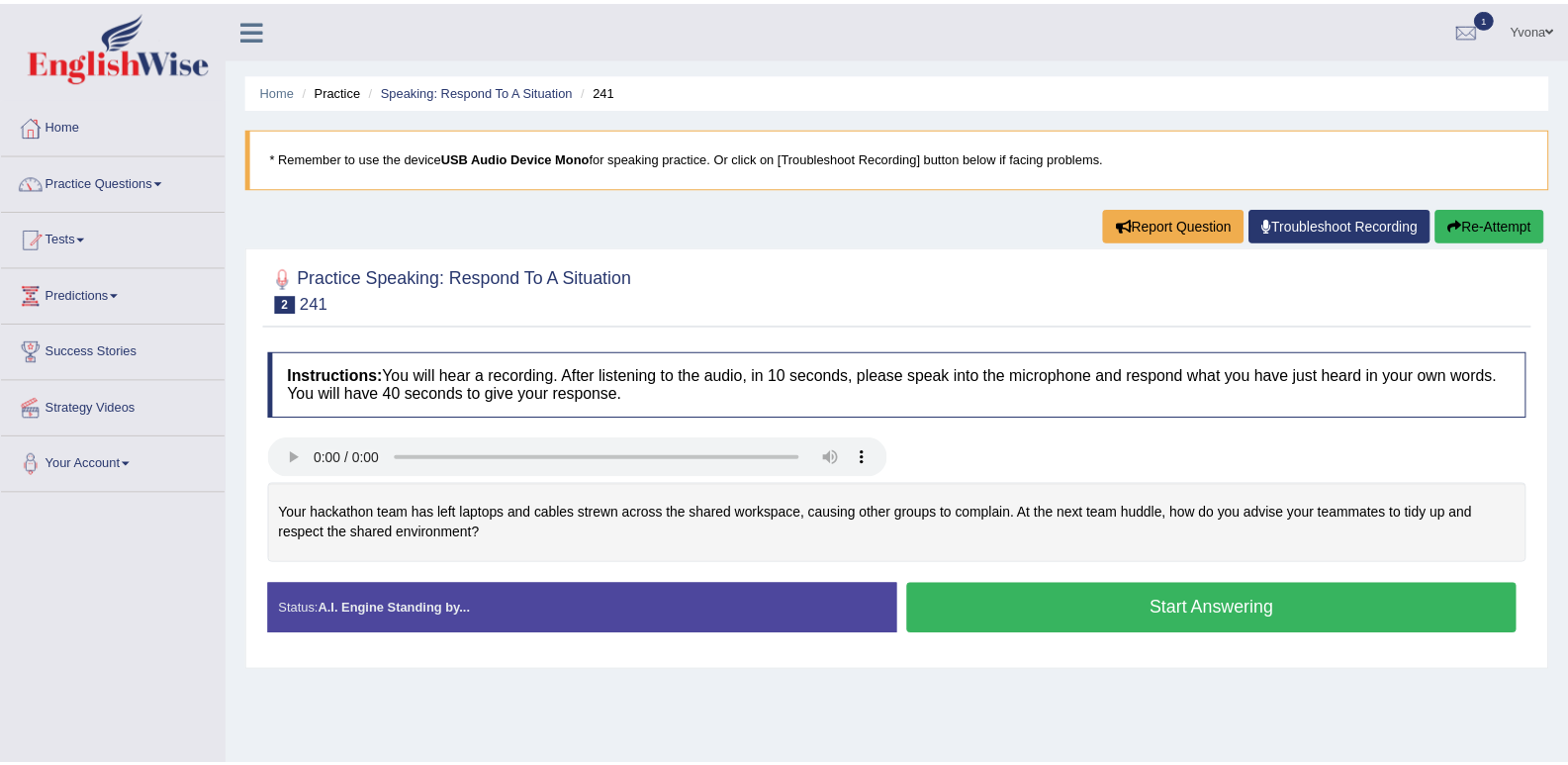 scroll, scrollTop: 0, scrollLeft: 0, axis: both 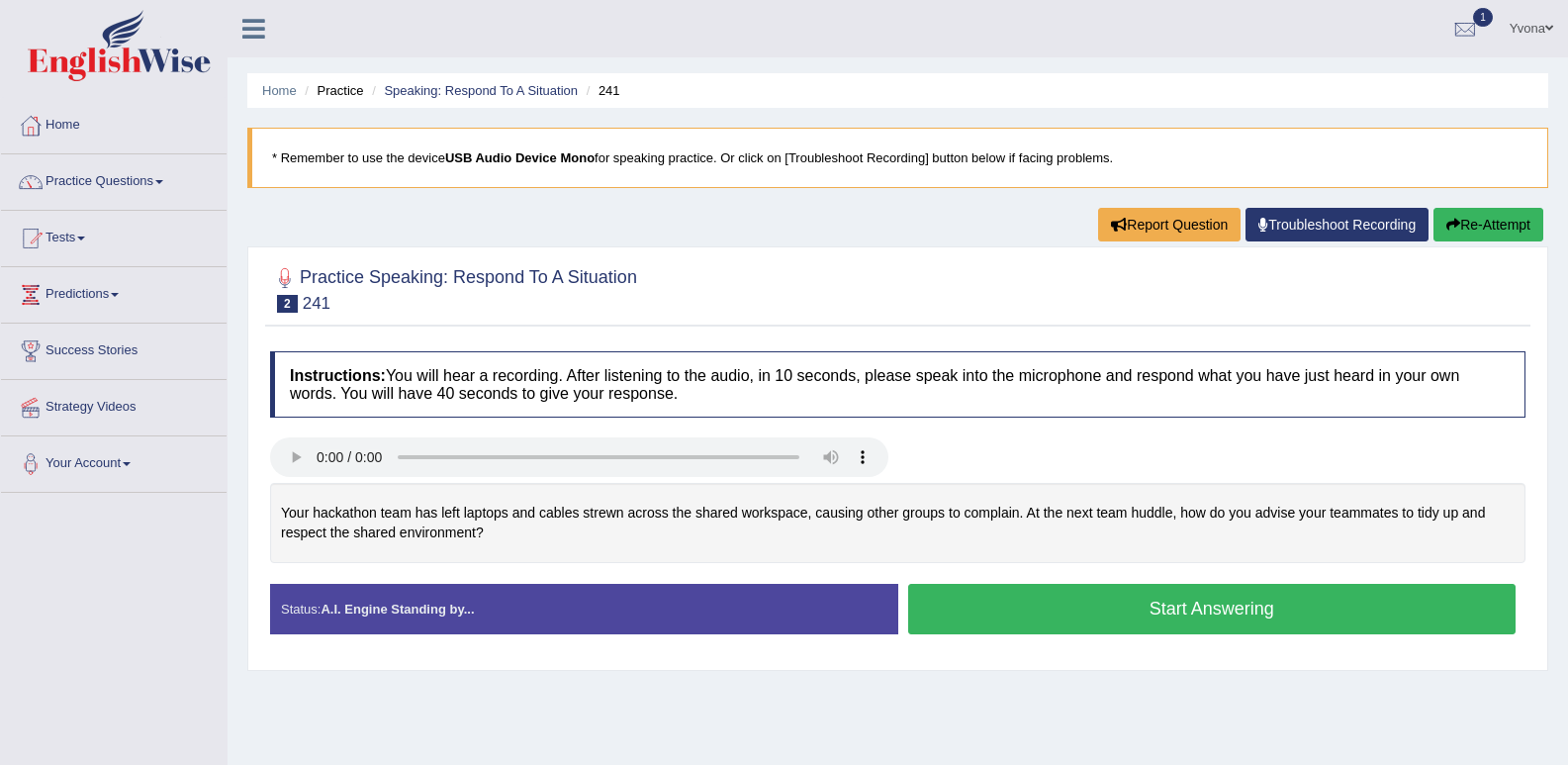 click on "Start Answering" at bounding box center (1212, 609) 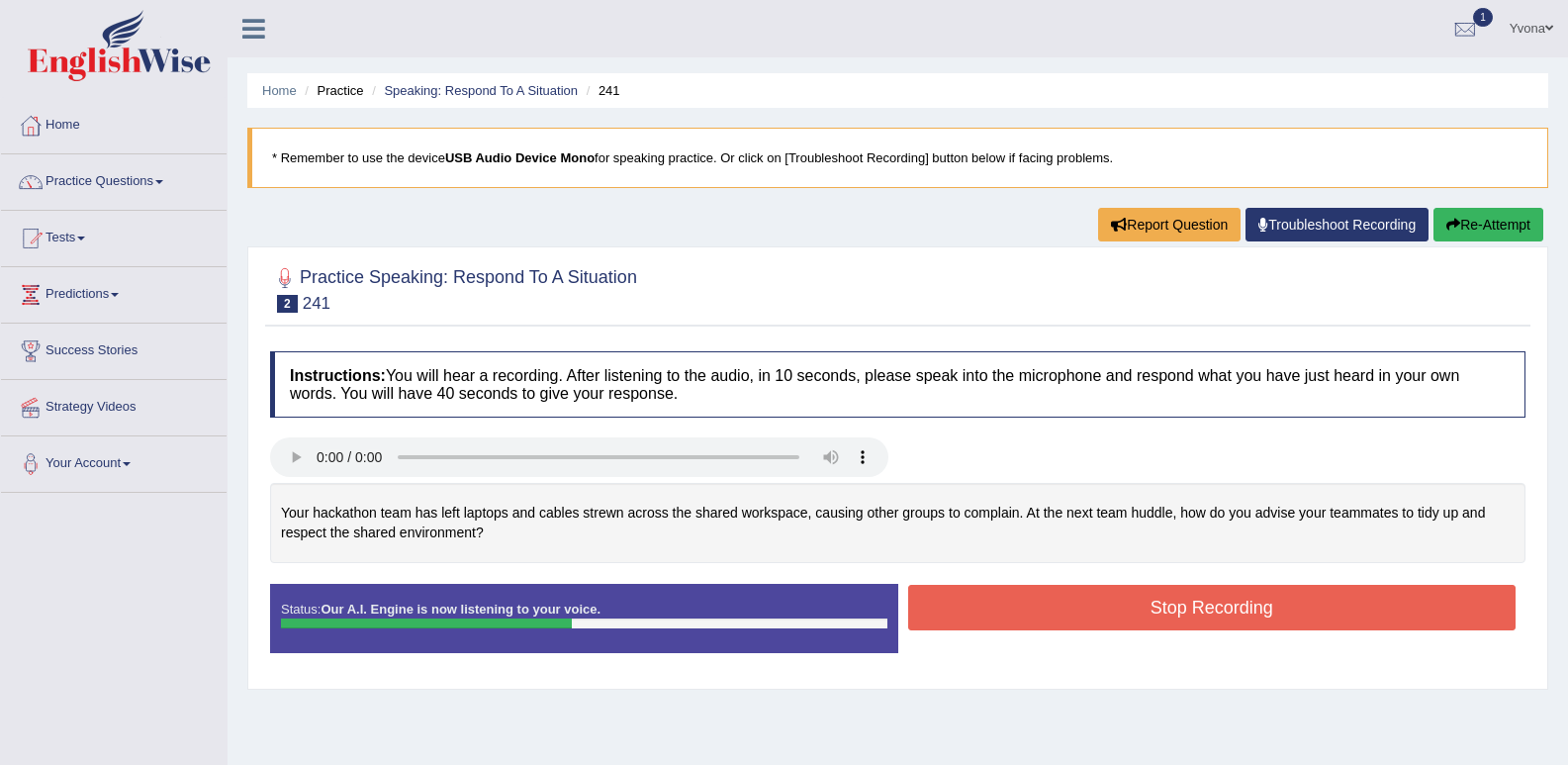 click on "Stop Recording" at bounding box center [1212, 608] 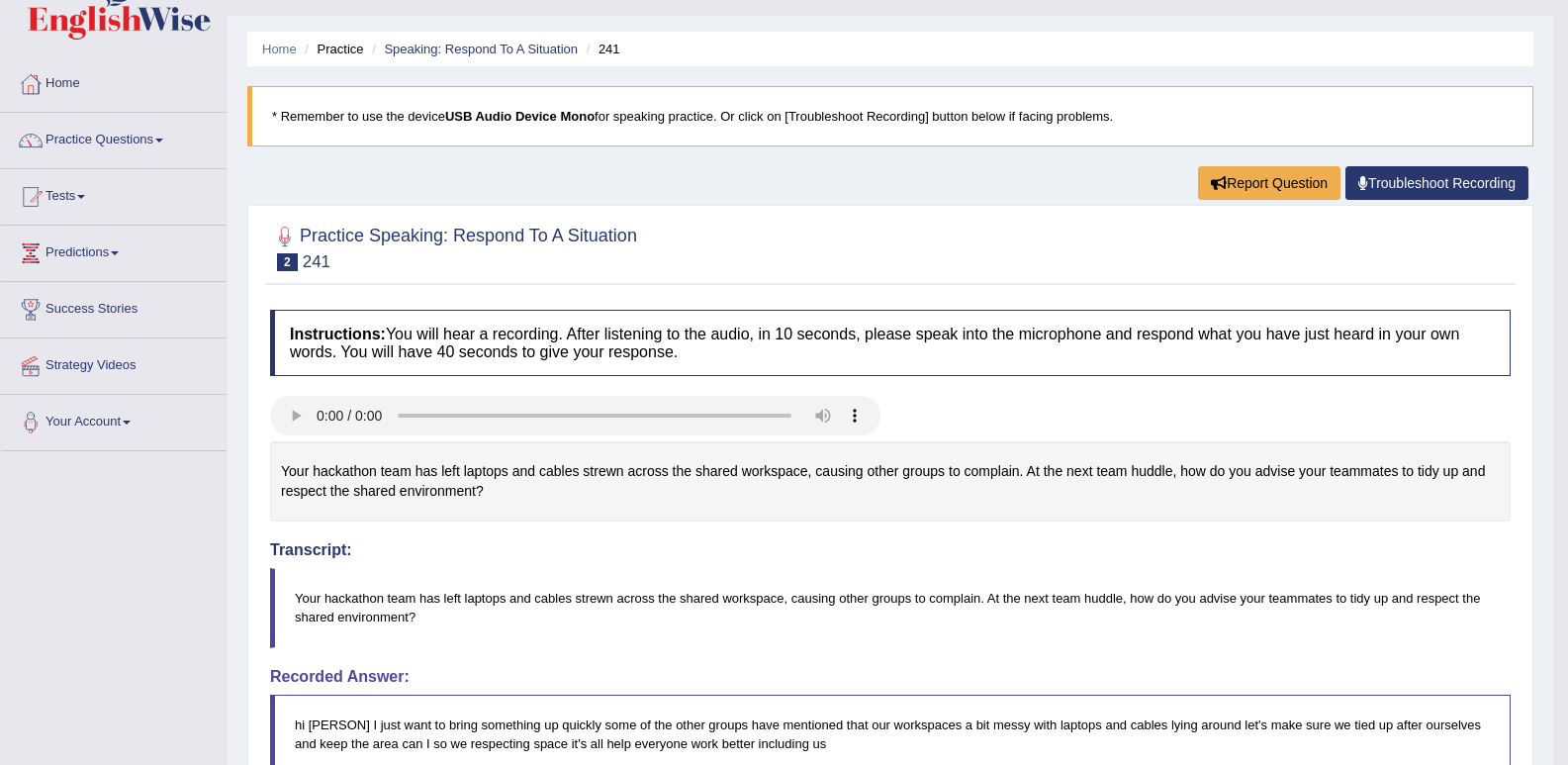 scroll, scrollTop: 0, scrollLeft: 0, axis: both 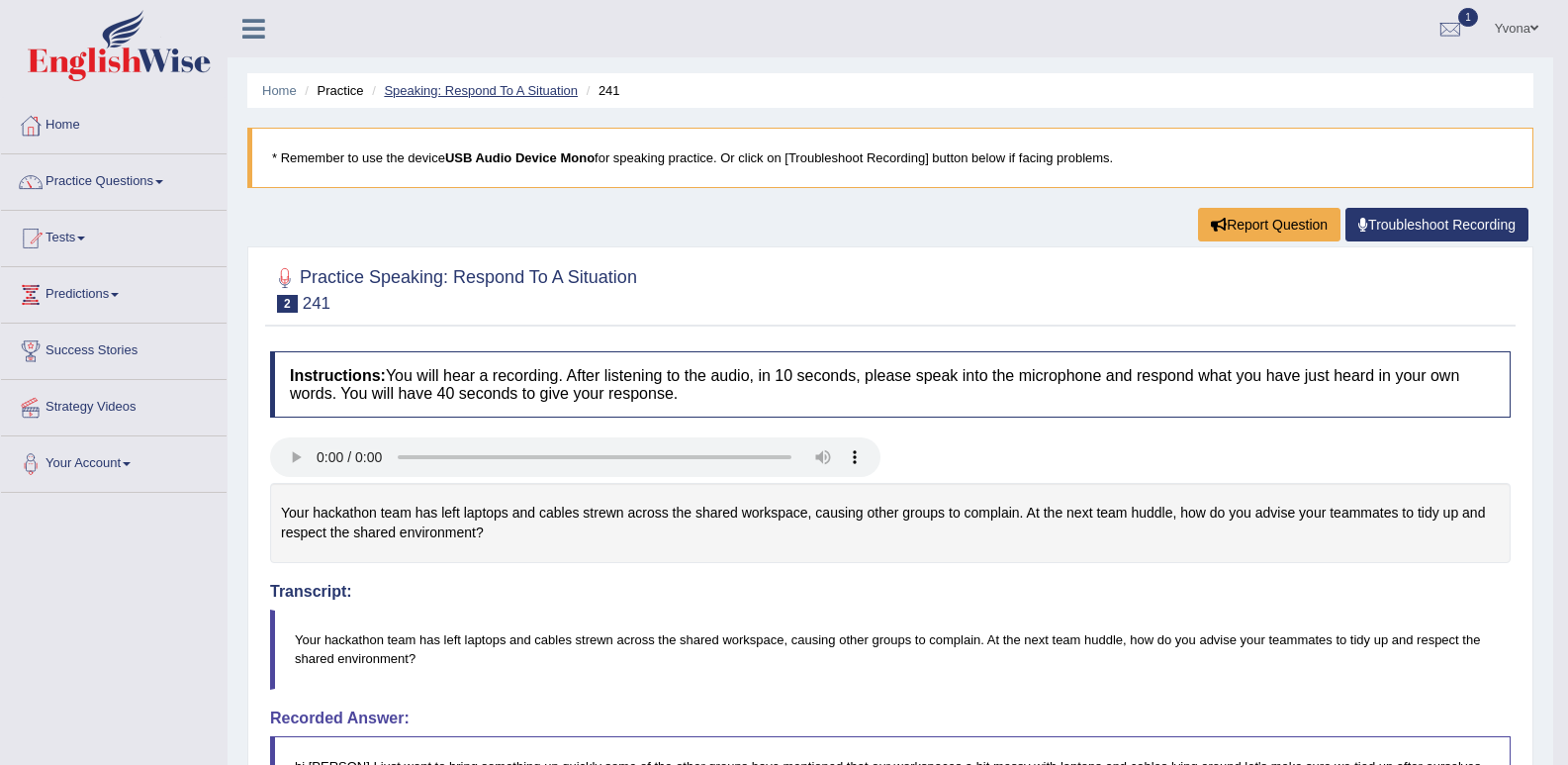 click on "Speaking: Respond To A Situation" at bounding box center (481, 90) 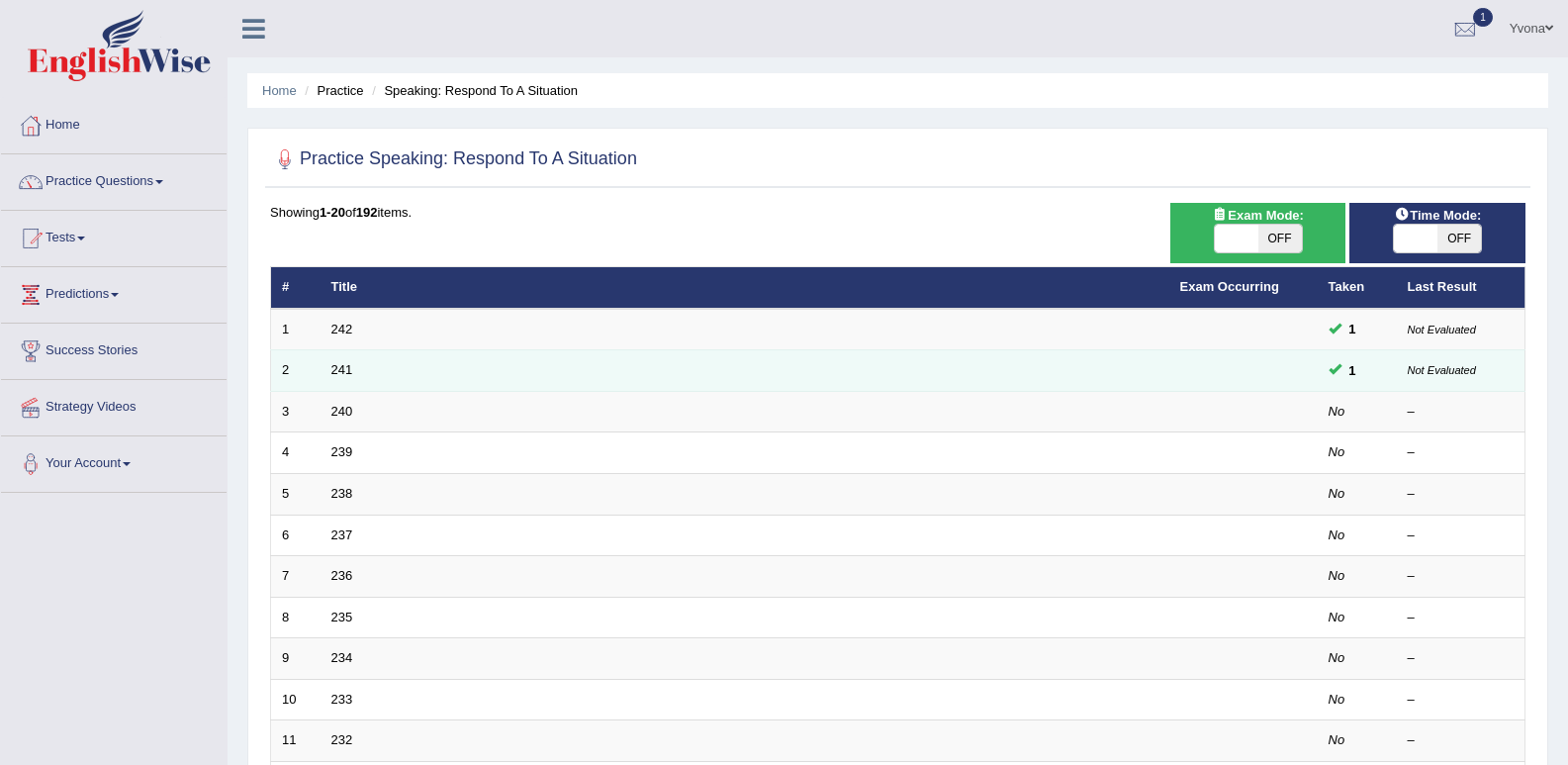 scroll, scrollTop: 0, scrollLeft: 0, axis: both 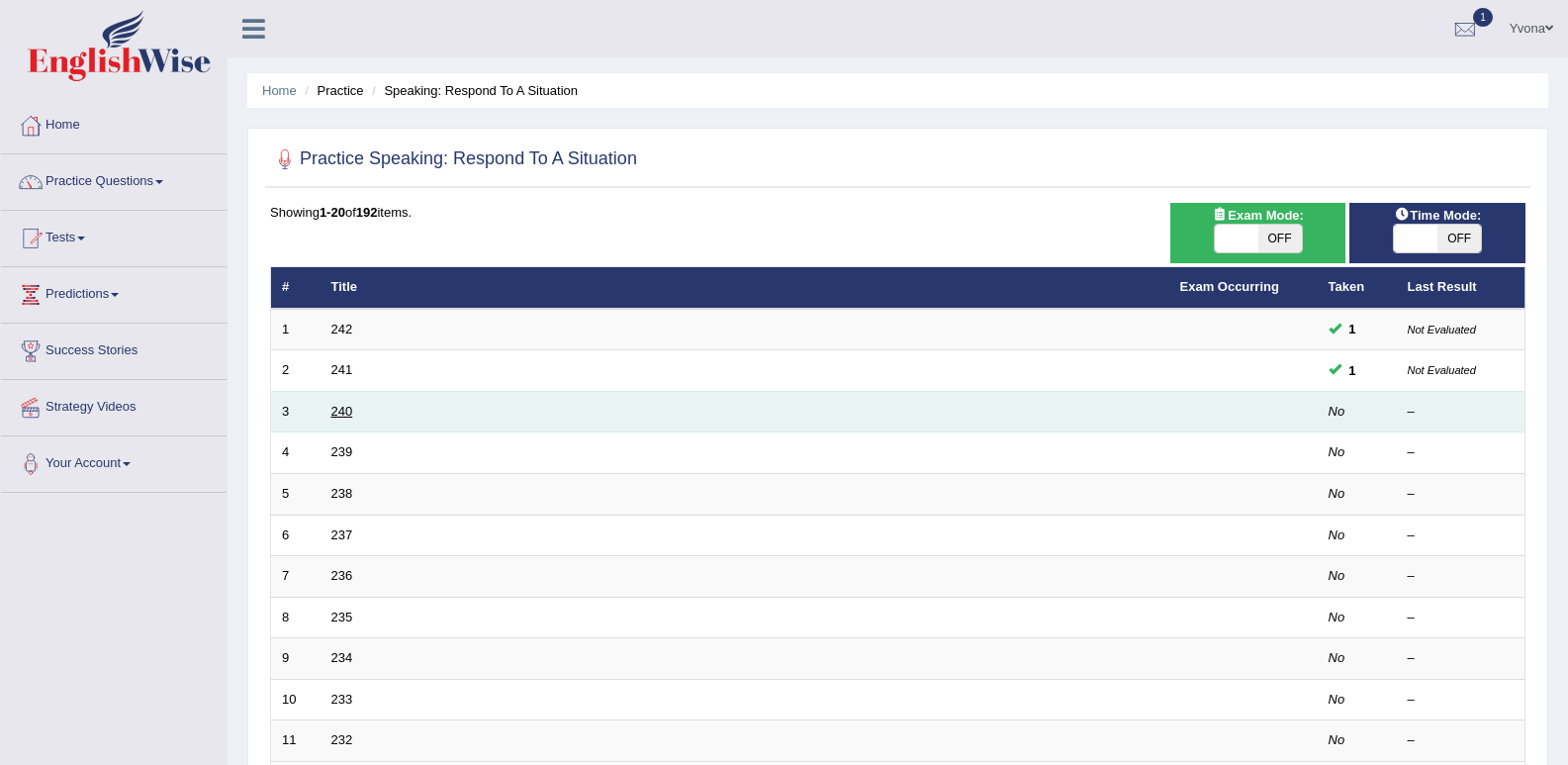 click on "240" at bounding box center [342, 411] 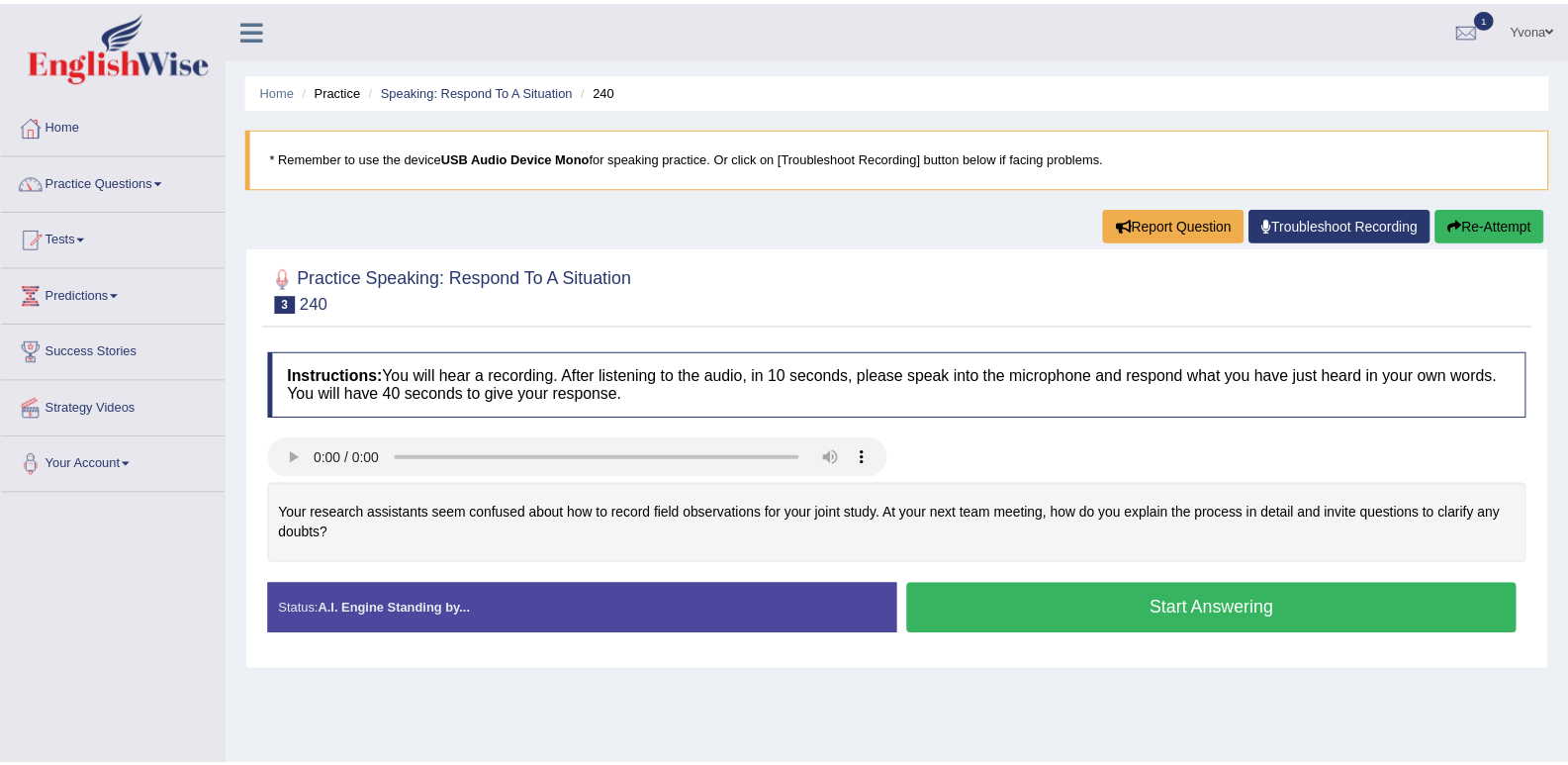 scroll, scrollTop: 0, scrollLeft: 0, axis: both 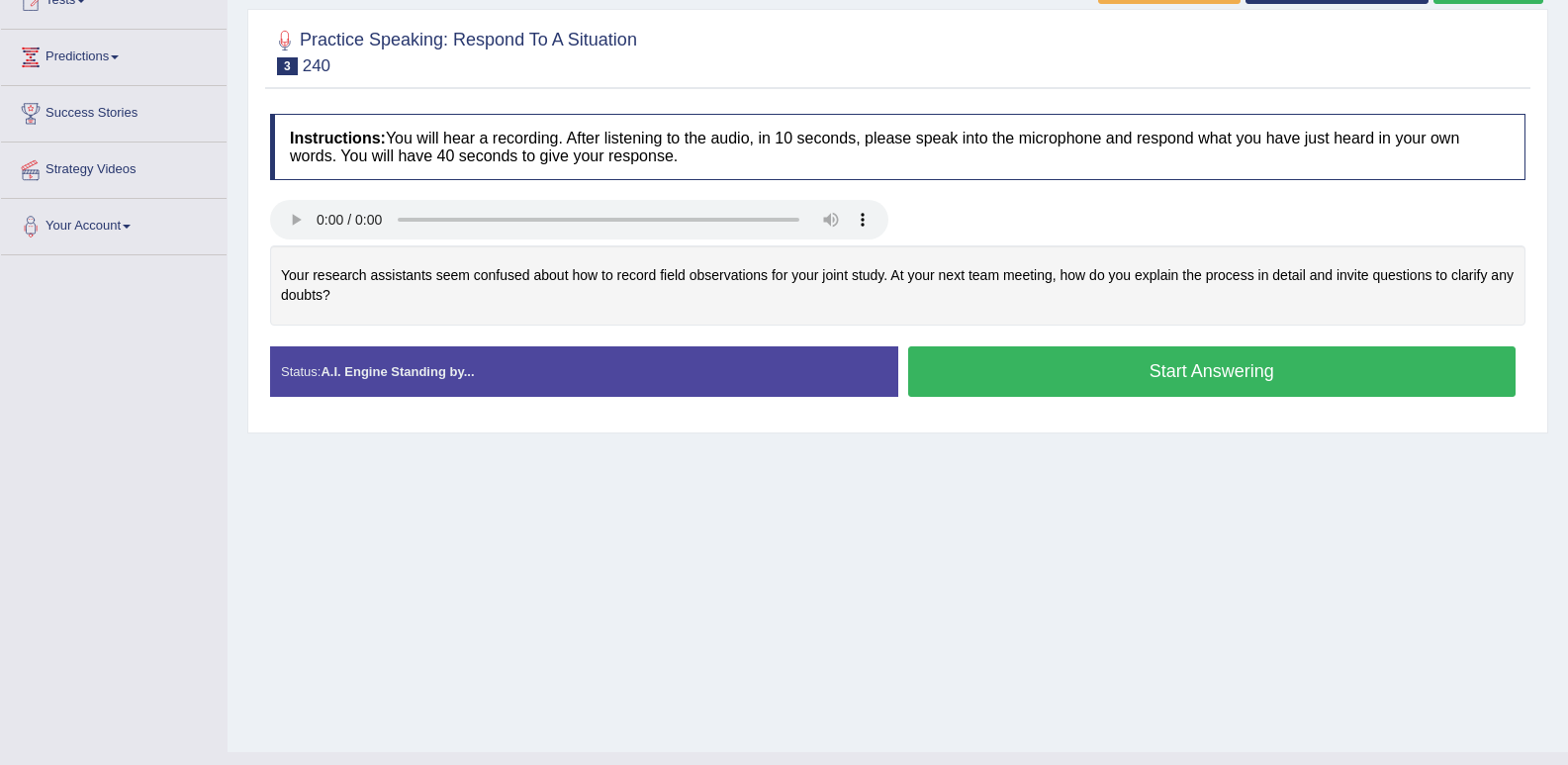click on "Start Answering" at bounding box center [1212, 371] 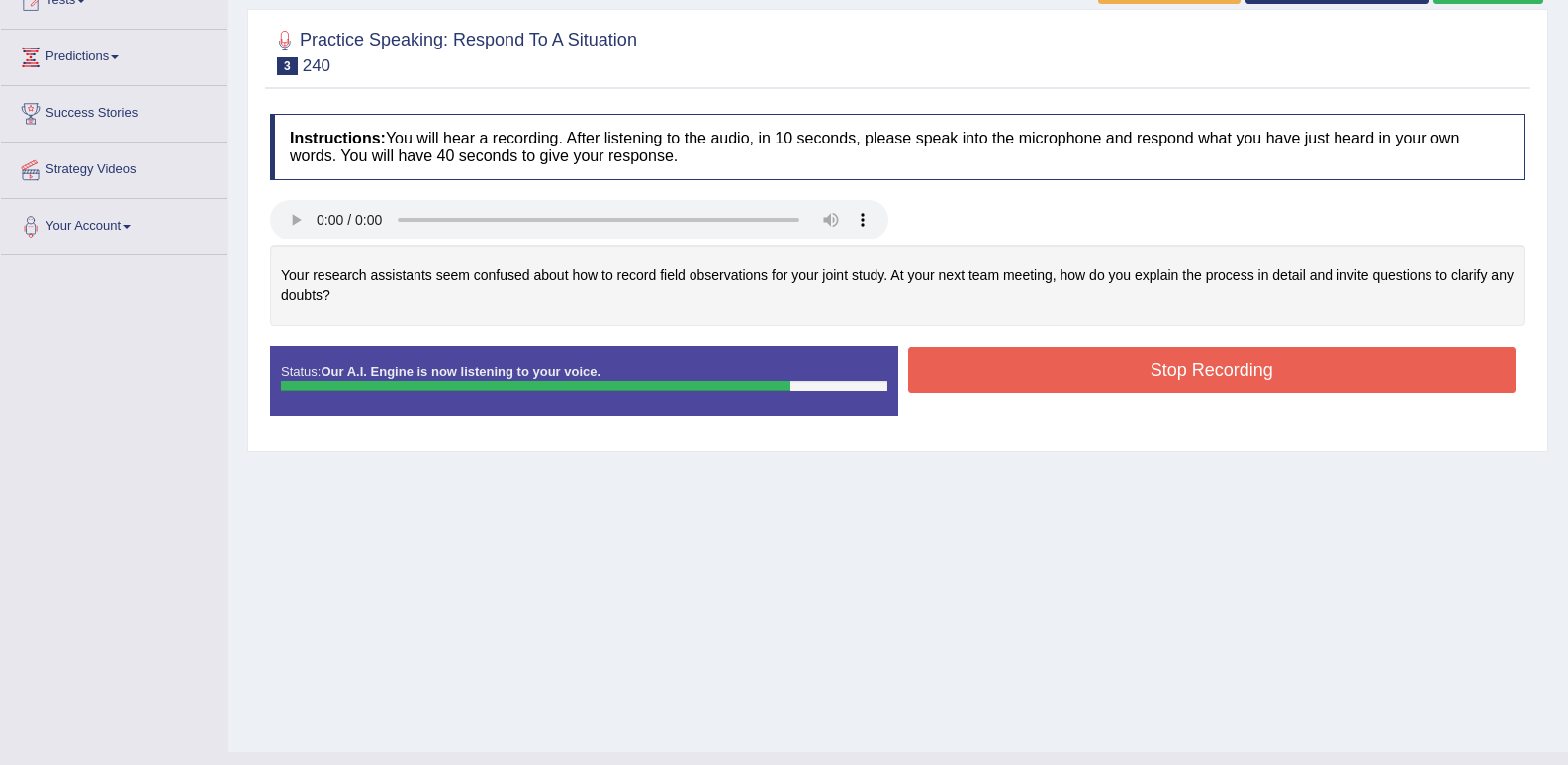 click on "Stop Recording" at bounding box center [1212, 370] 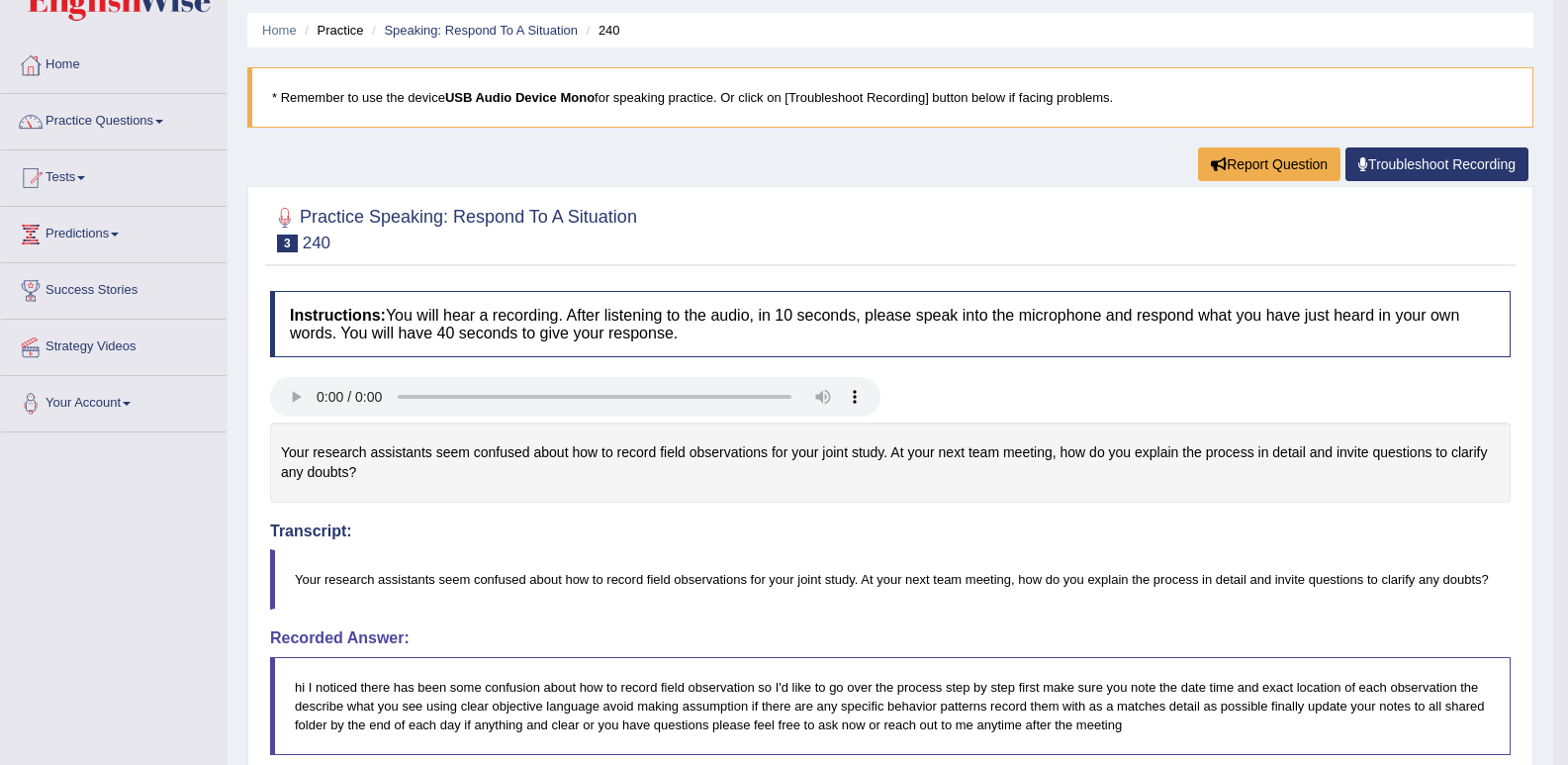 scroll, scrollTop: 0, scrollLeft: 0, axis: both 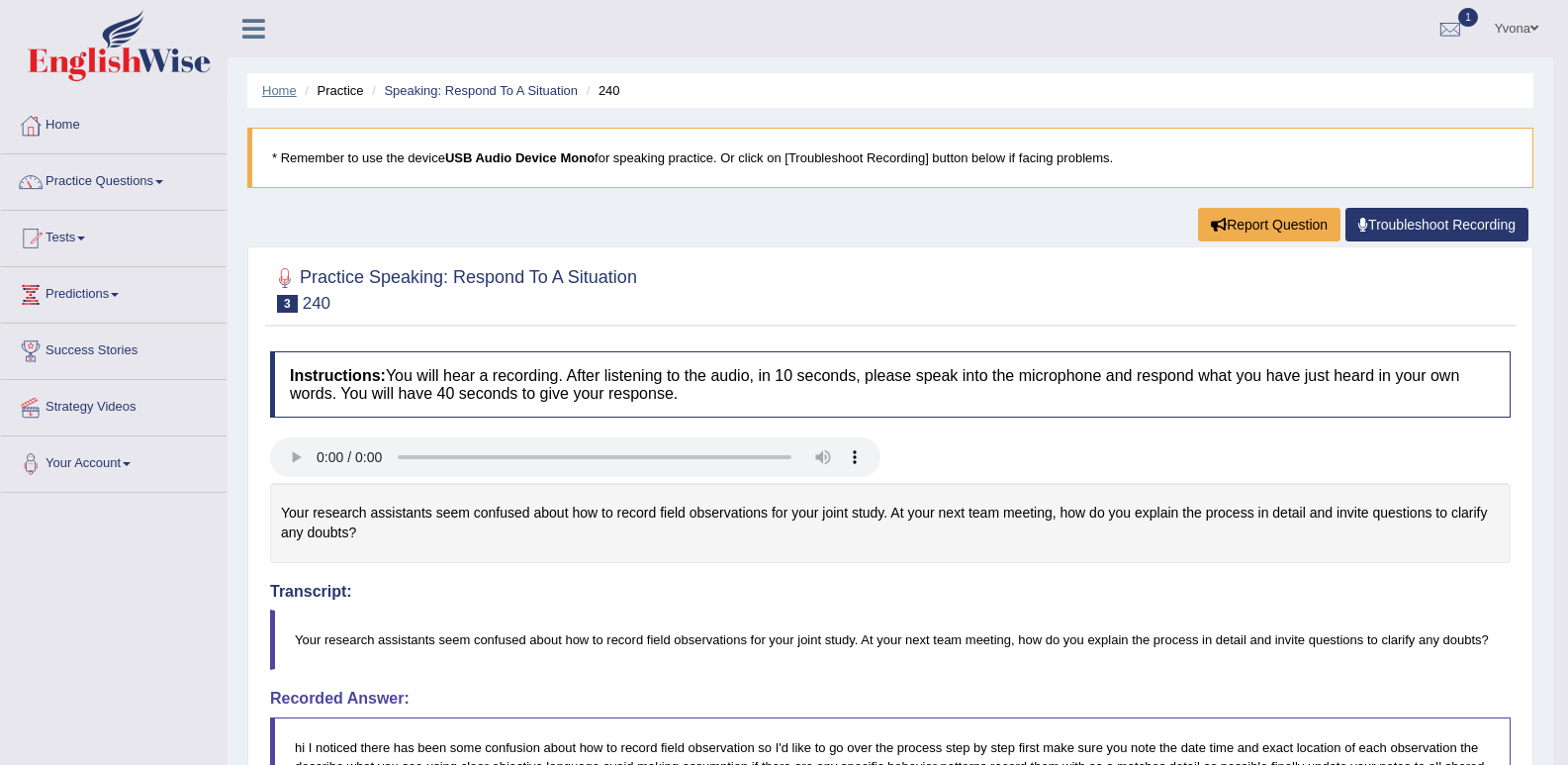 click on "Home" at bounding box center [279, 90] 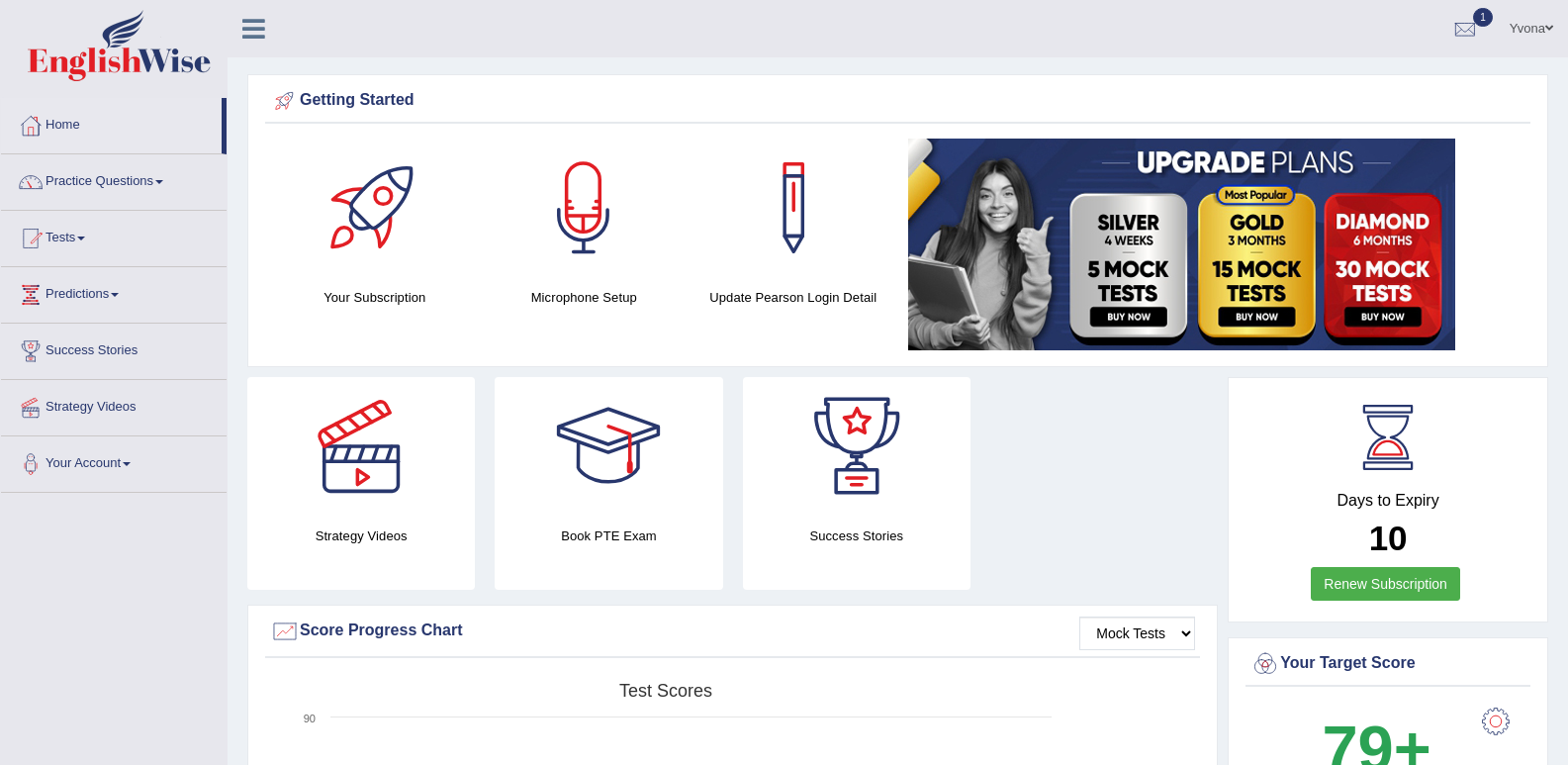 scroll, scrollTop: 0, scrollLeft: 0, axis: both 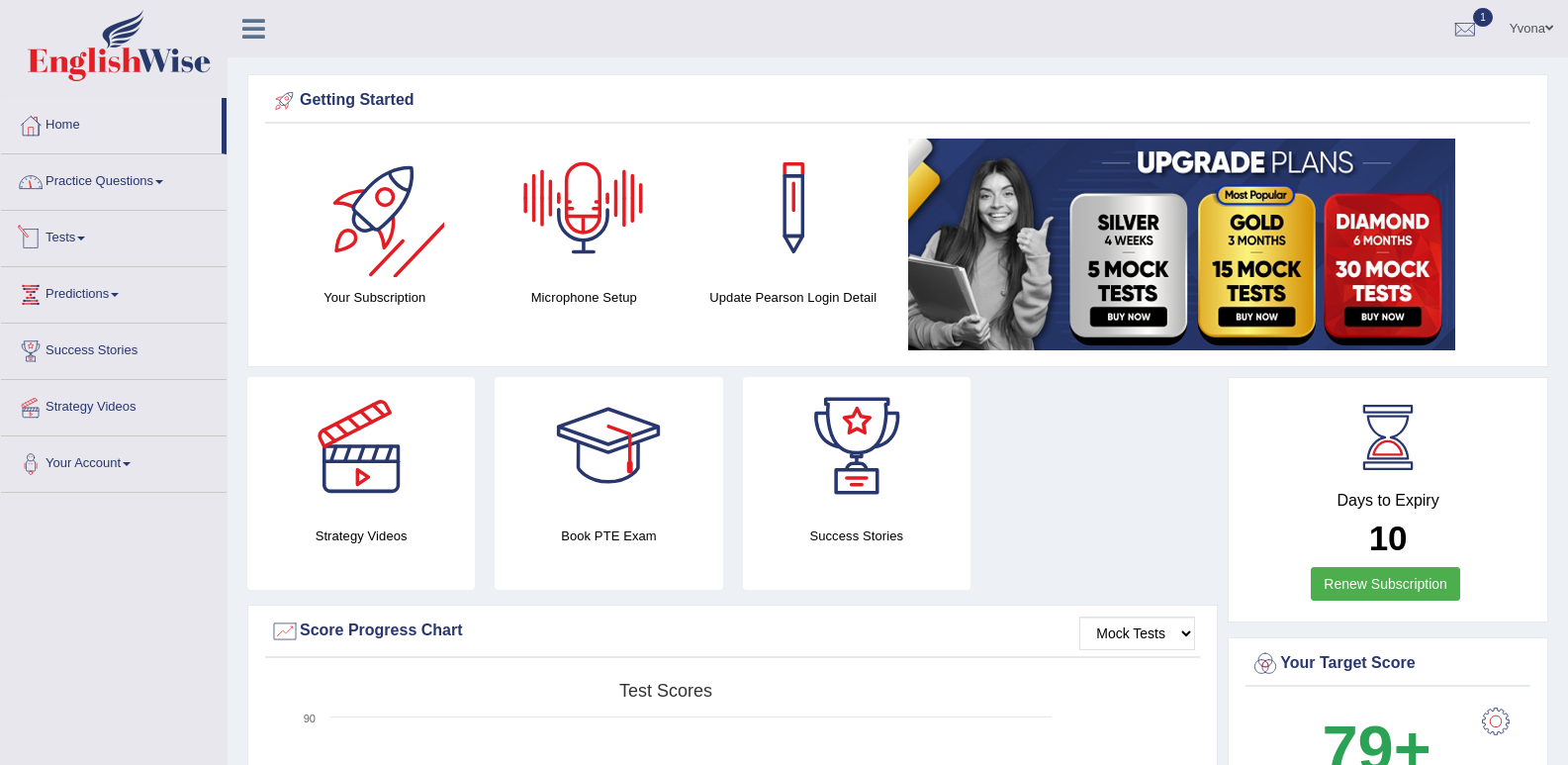 click on "Practice Questions" at bounding box center (114, 179) 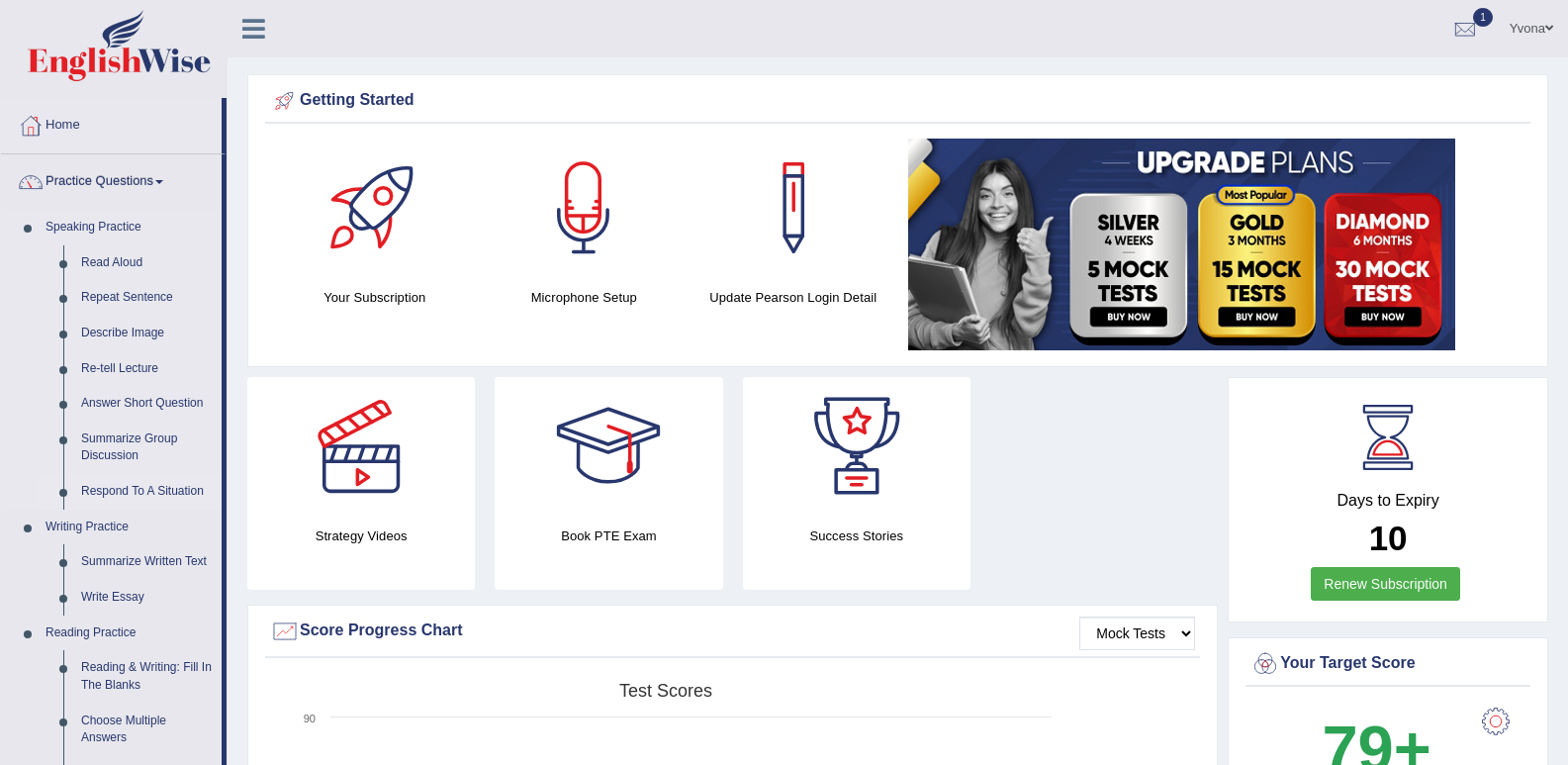 click on "Respond To A Situation" at bounding box center [146, 492] 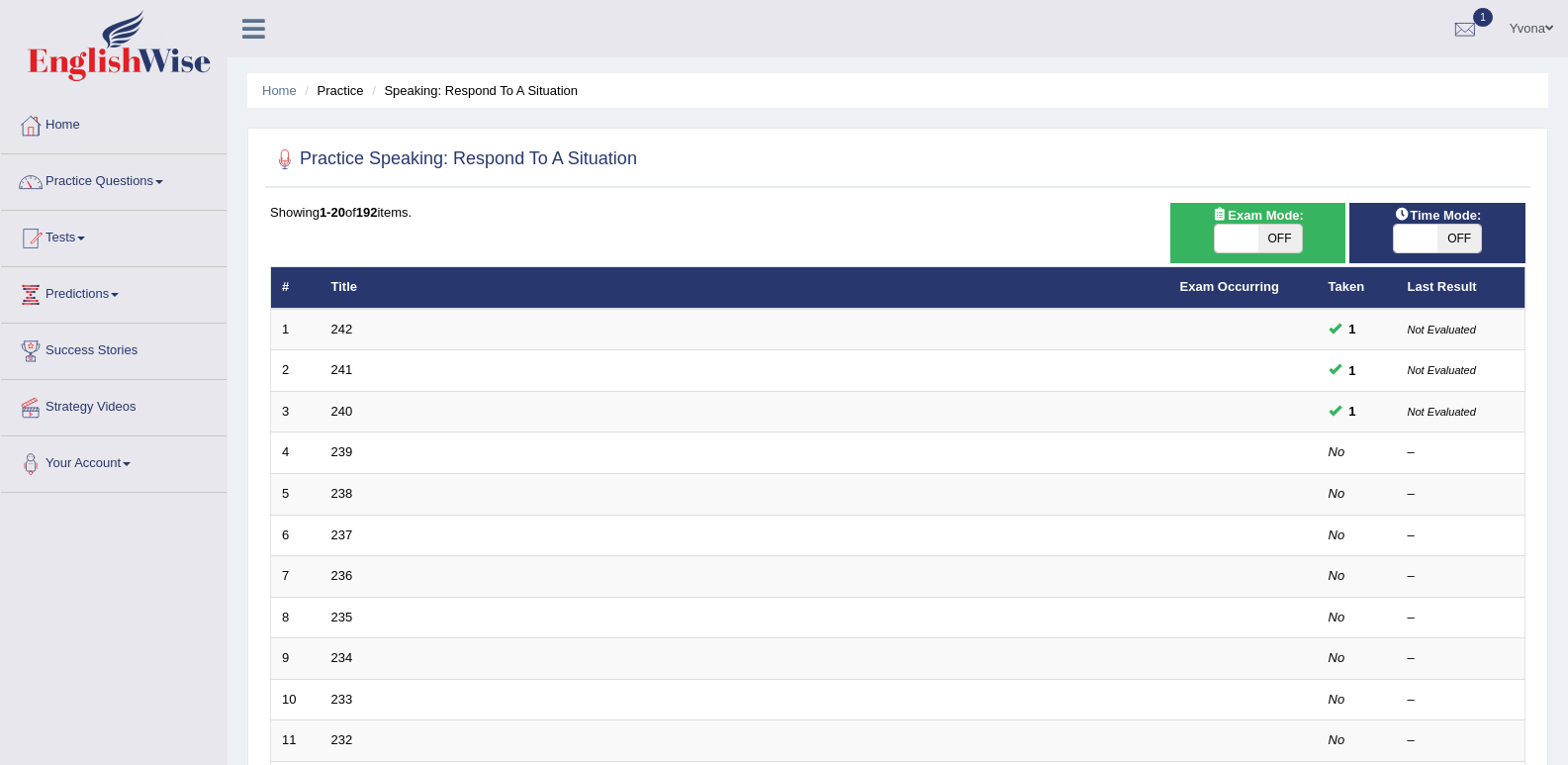 scroll, scrollTop: 0, scrollLeft: 0, axis: both 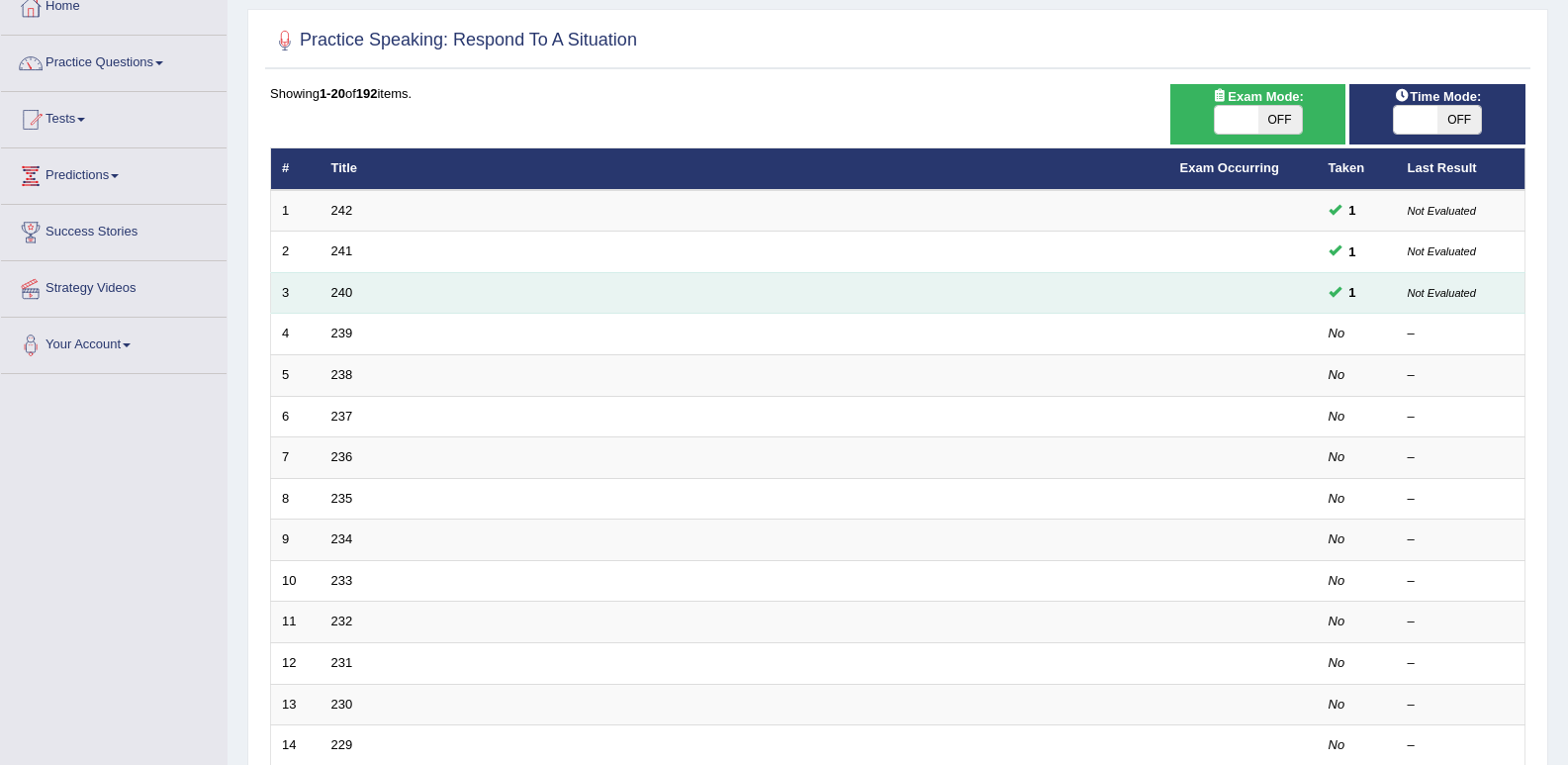 click on "240" at bounding box center [745, 293] 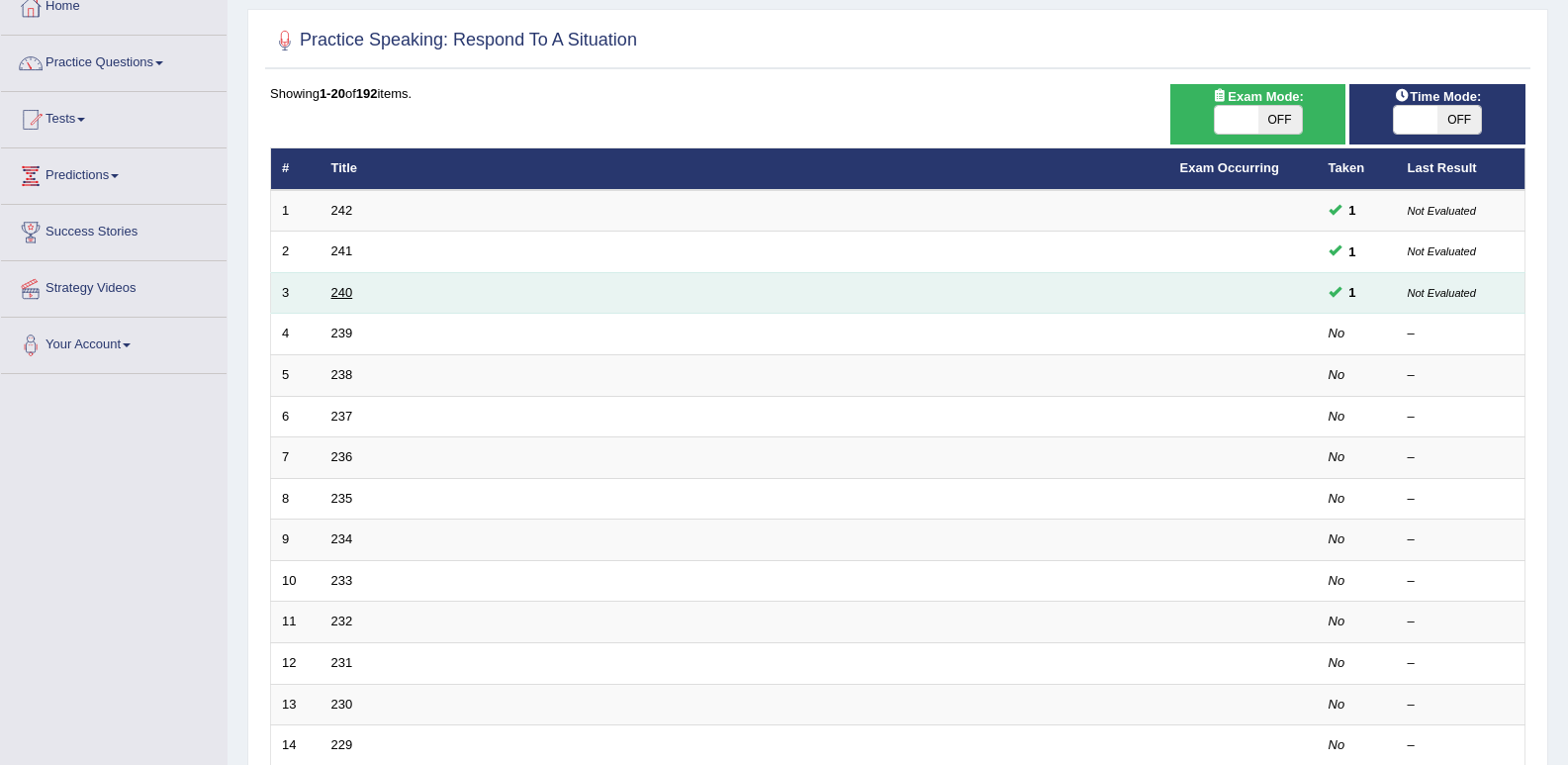 click on "240" at bounding box center (342, 292) 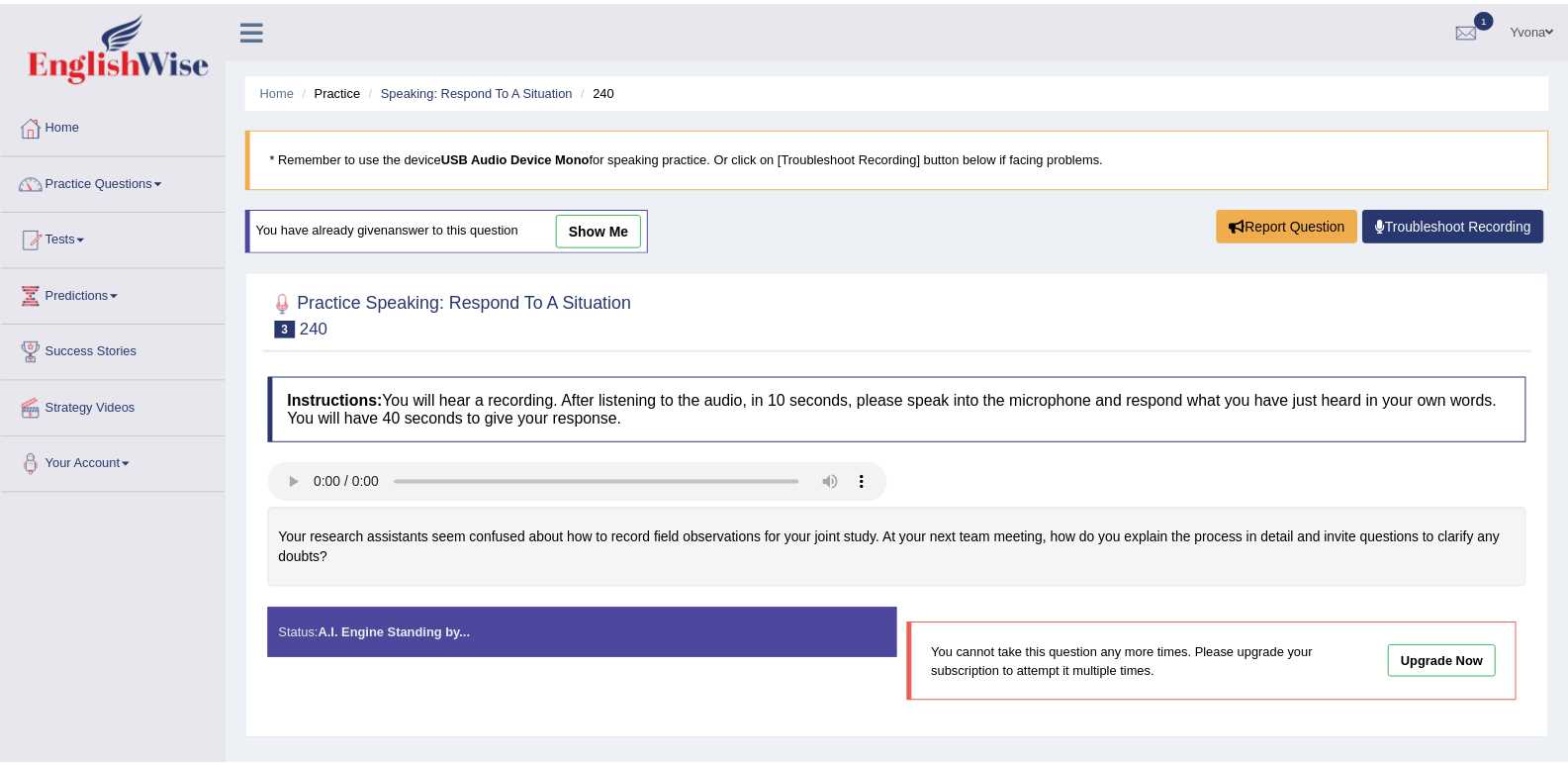scroll, scrollTop: 0, scrollLeft: 0, axis: both 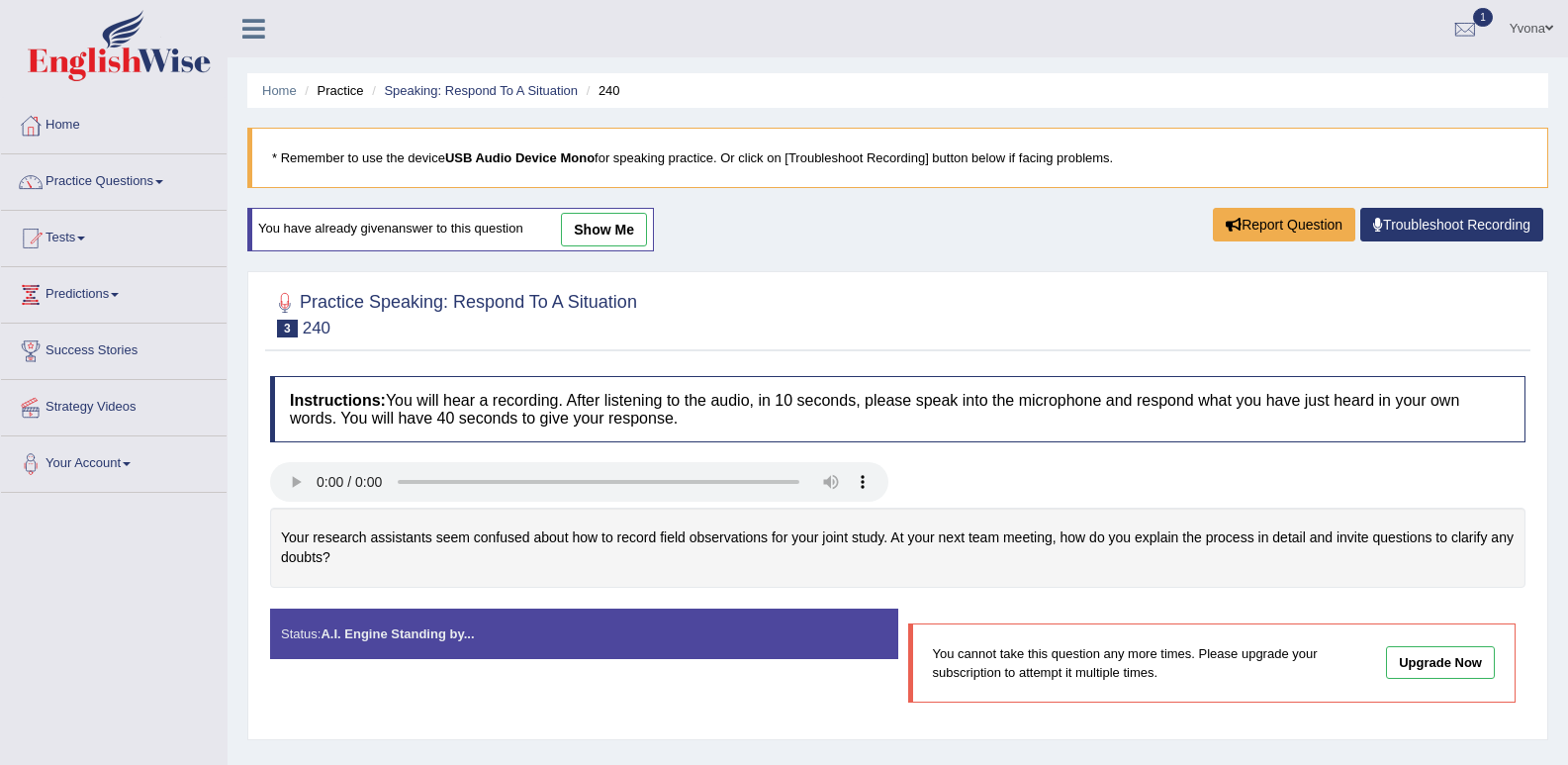 click on "Home
Practice
Speaking: Respond To A Situation
240" at bounding box center (897, 90) 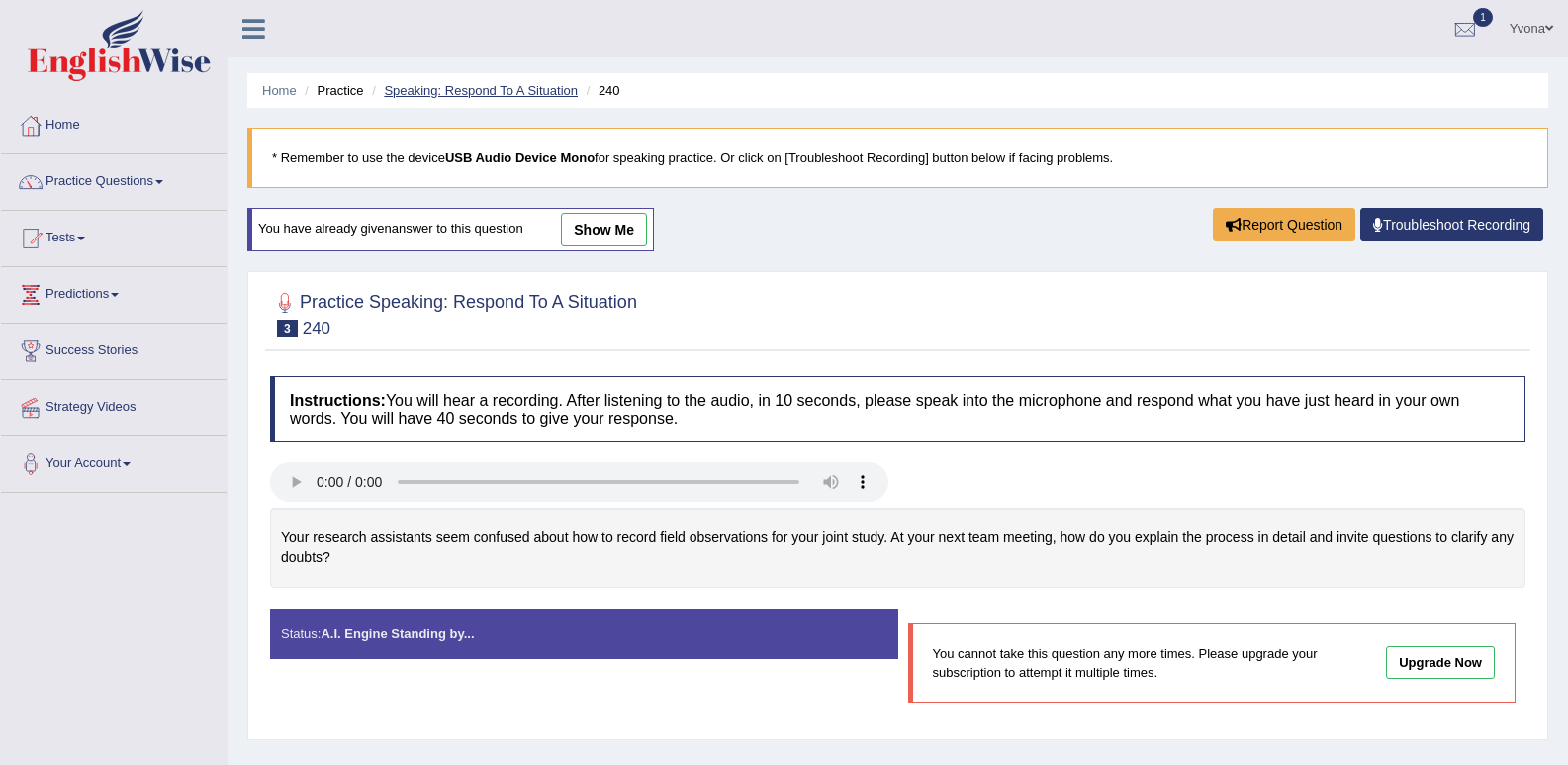 click on "Speaking: Respond To A Situation" at bounding box center [481, 90] 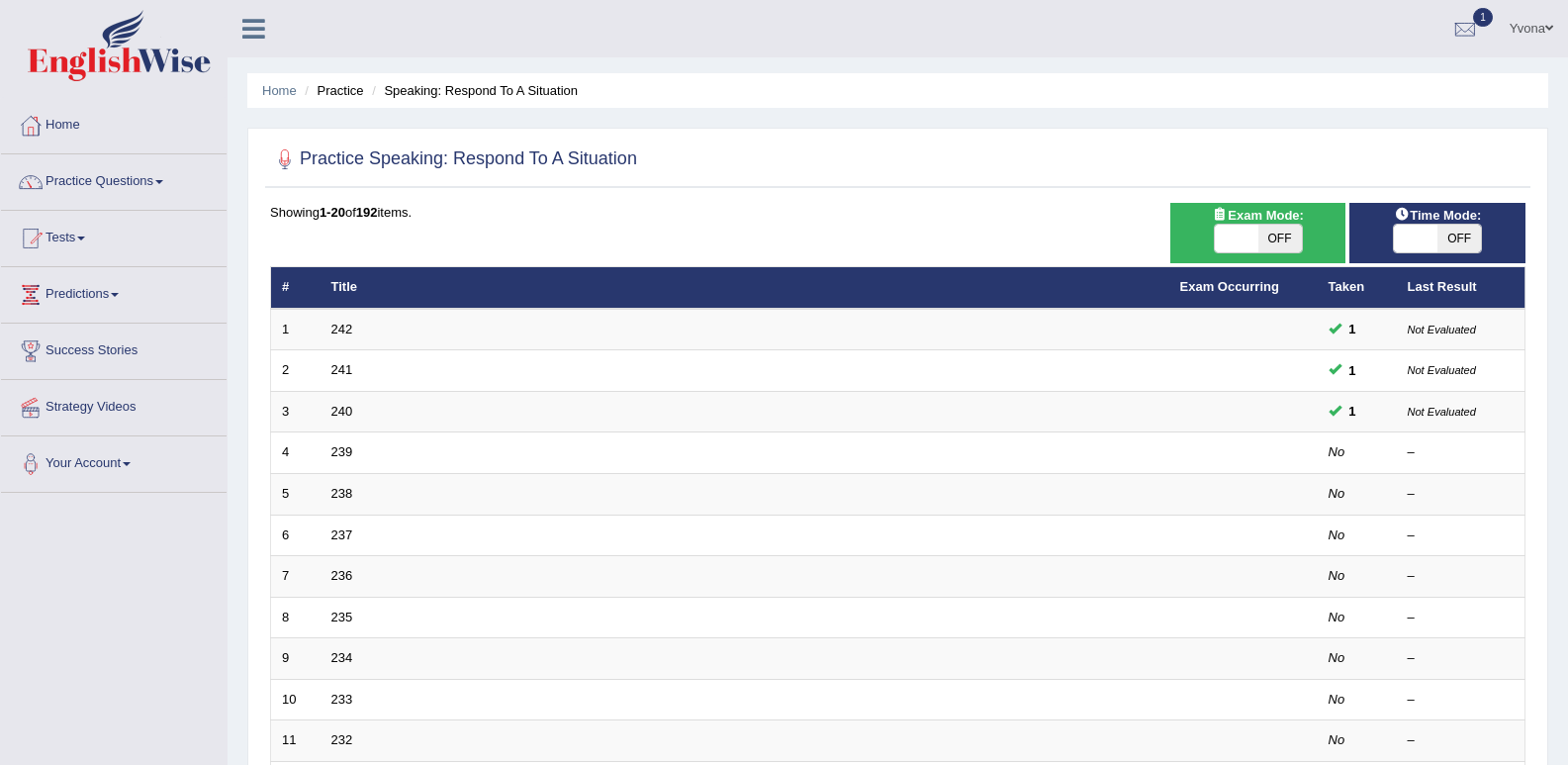 scroll, scrollTop: 0, scrollLeft: 0, axis: both 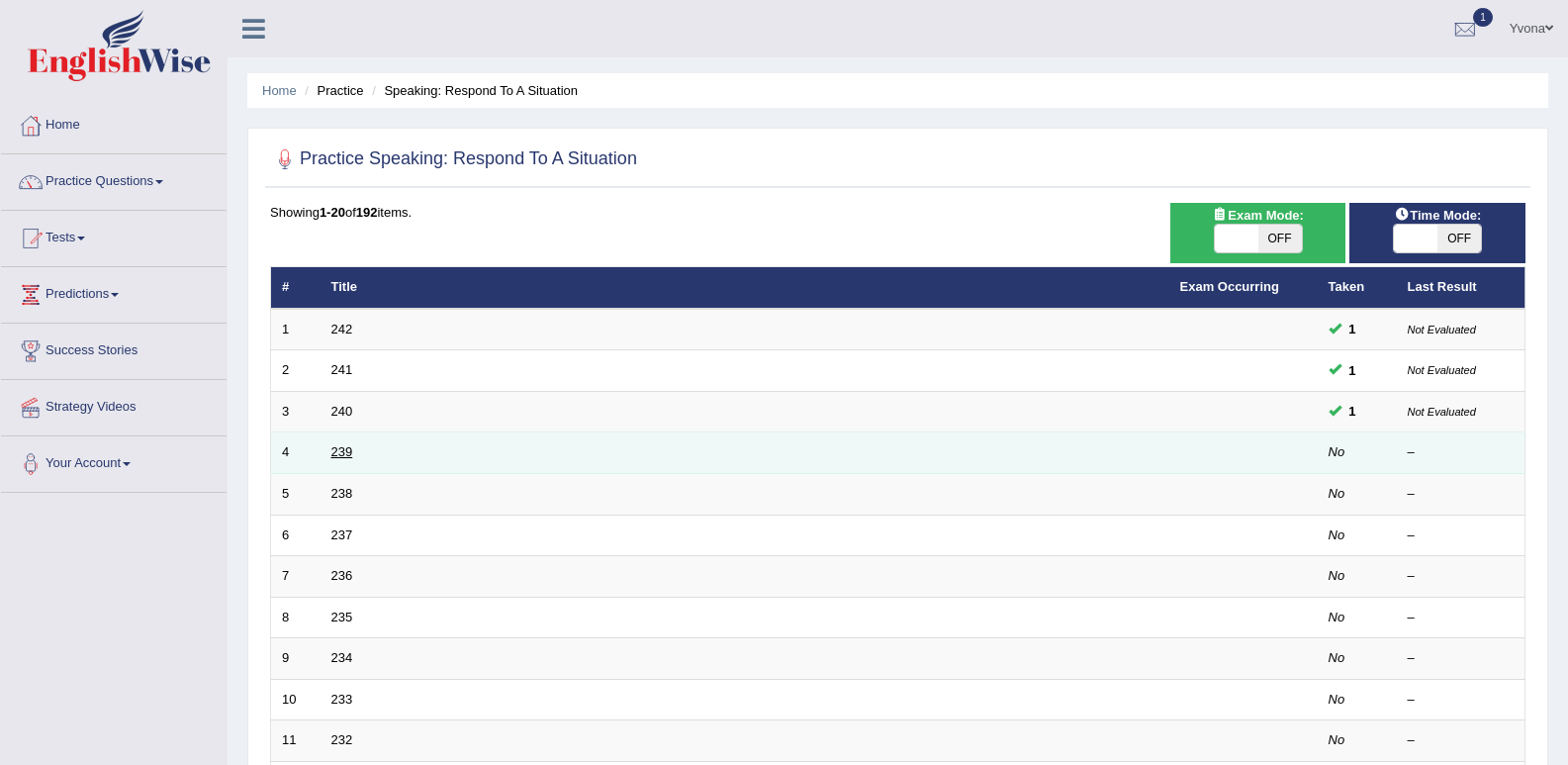 click on "239" at bounding box center [342, 451] 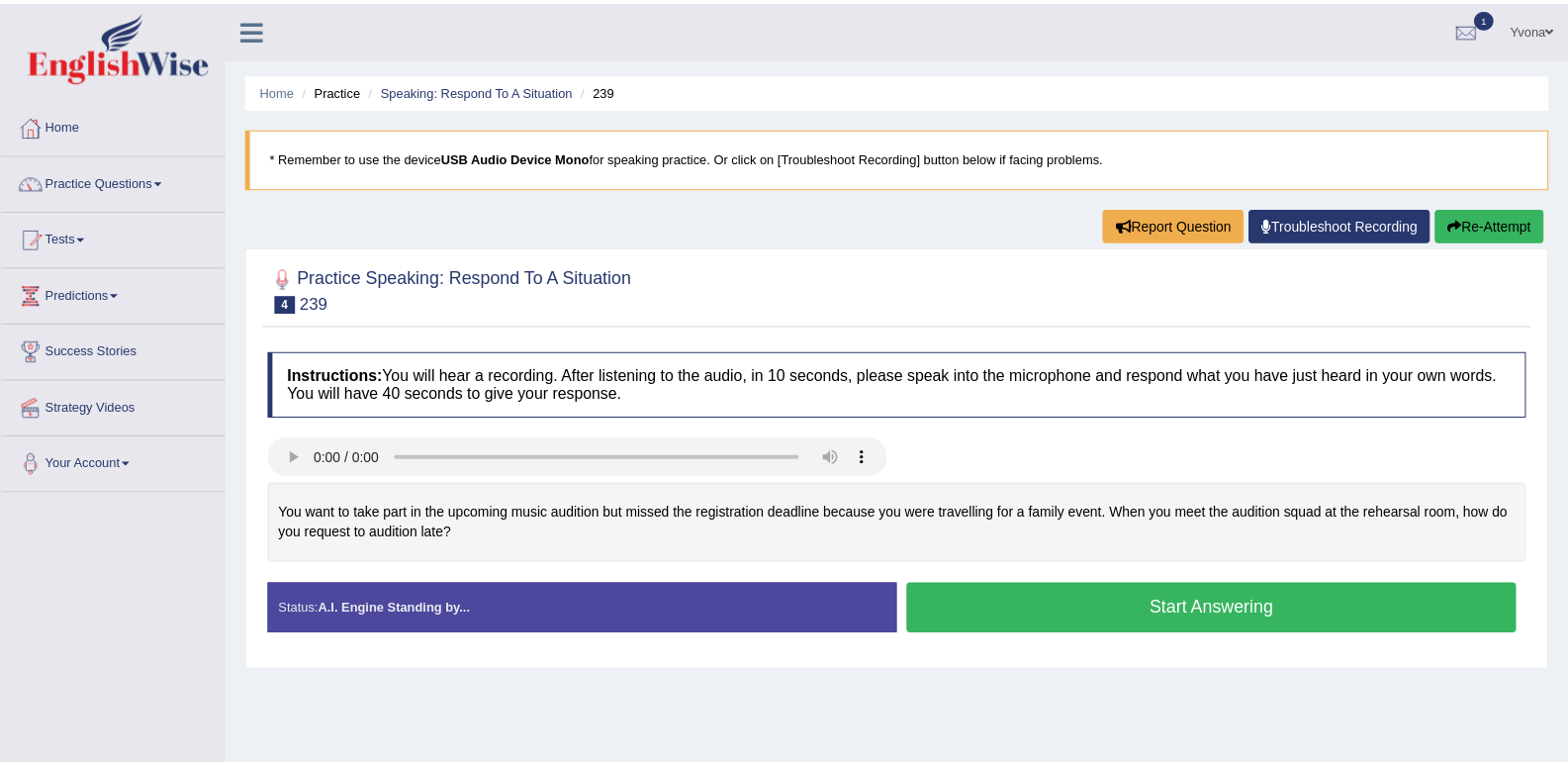 scroll, scrollTop: 0, scrollLeft: 0, axis: both 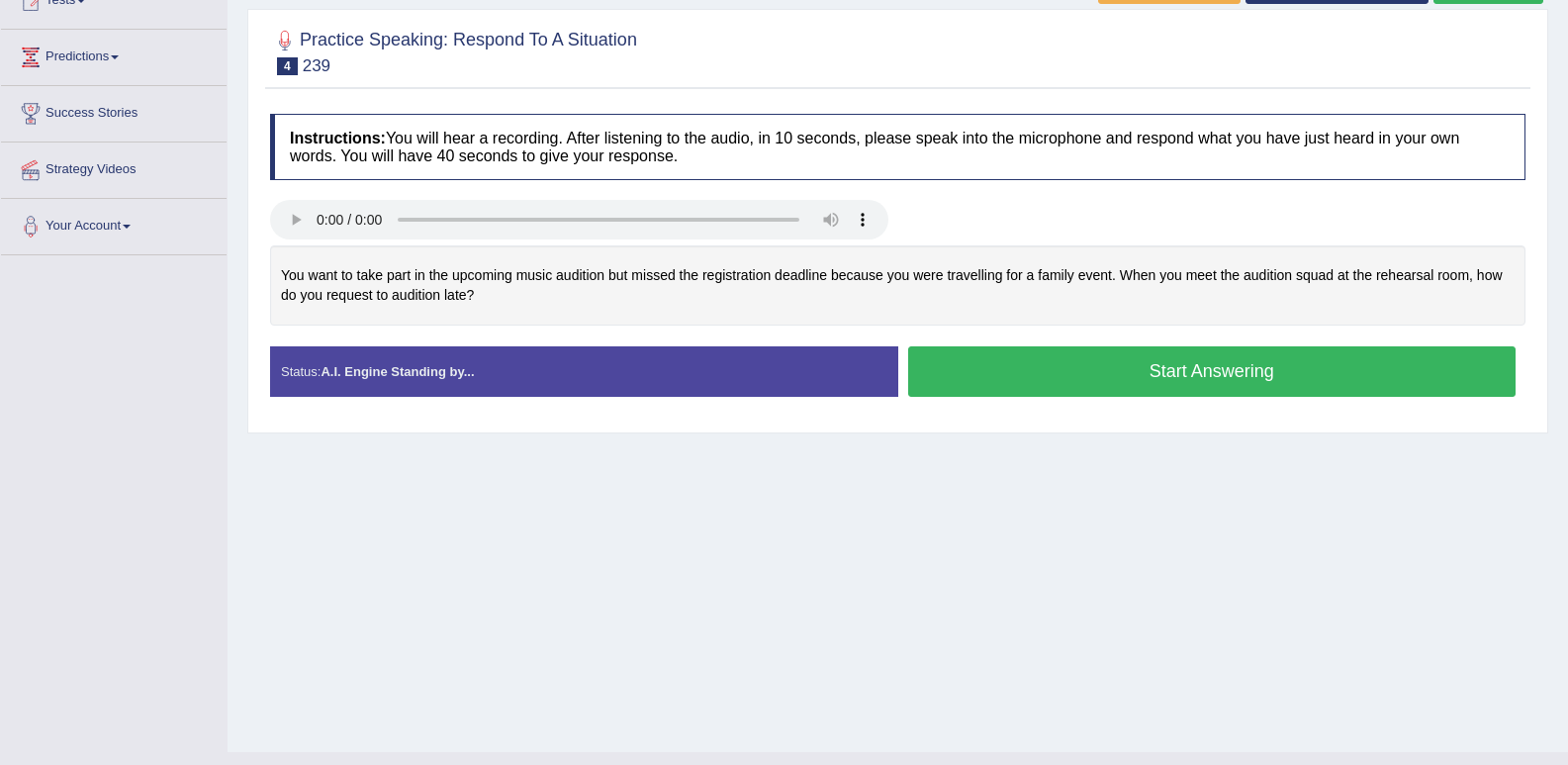 click on "Start Answering" at bounding box center [1212, 371] 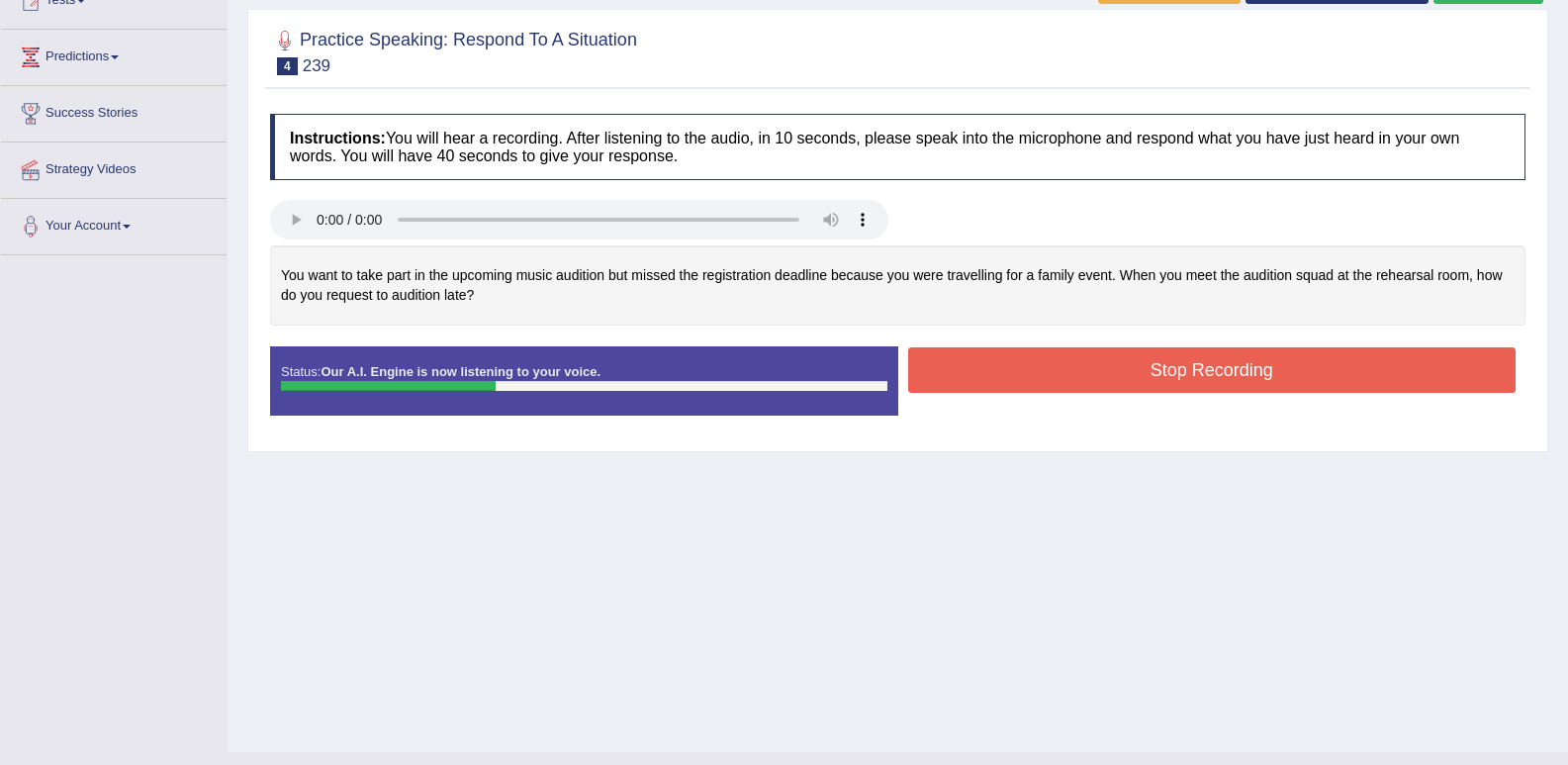 click on "Stop Recording" at bounding box center (1212, 370) 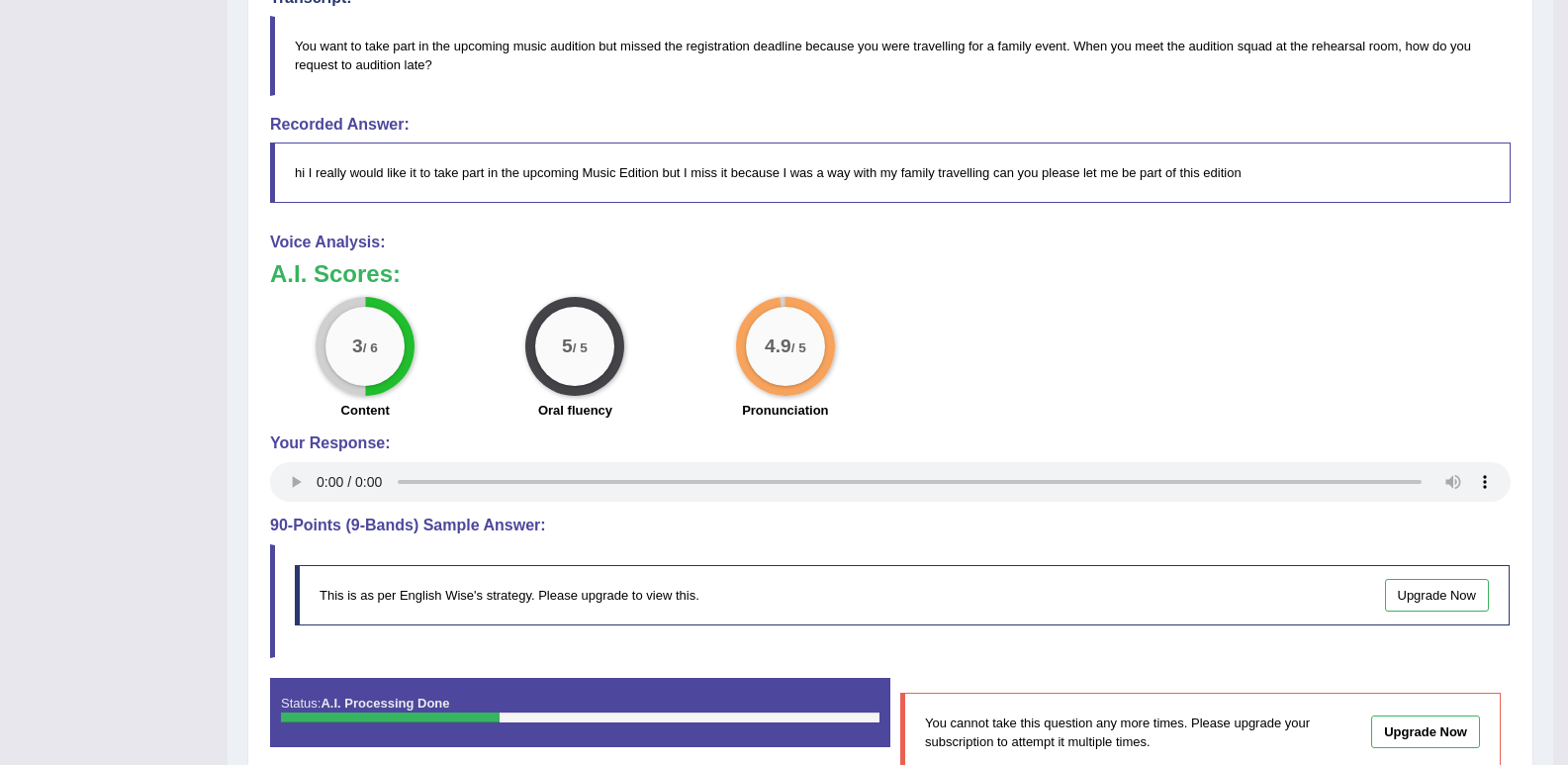scroll, scrollTop: 0, scrollLeft: 0, axis: both 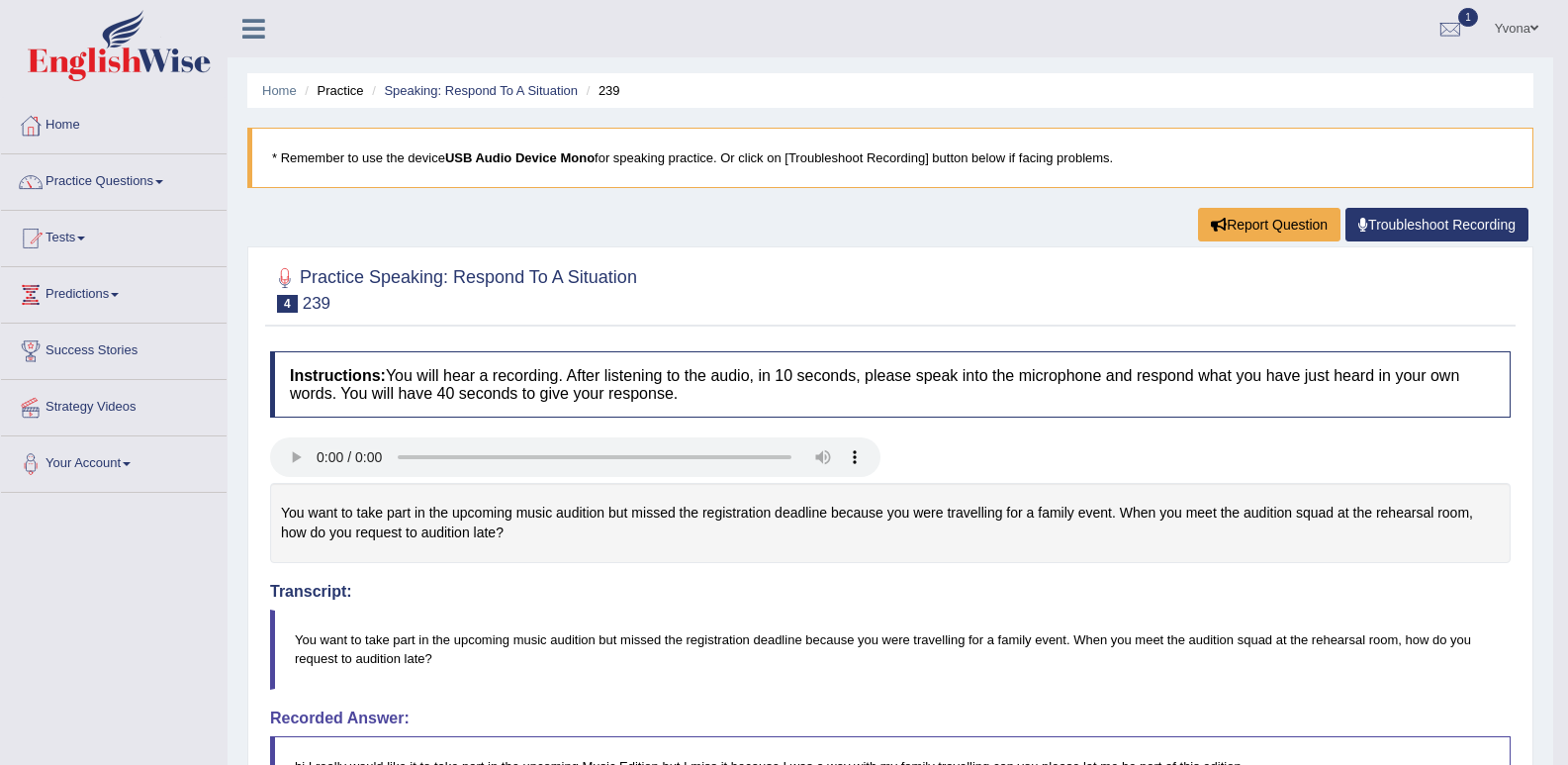 click on "Speaking: Respond To A Situation" at bounding box center (472, 90) 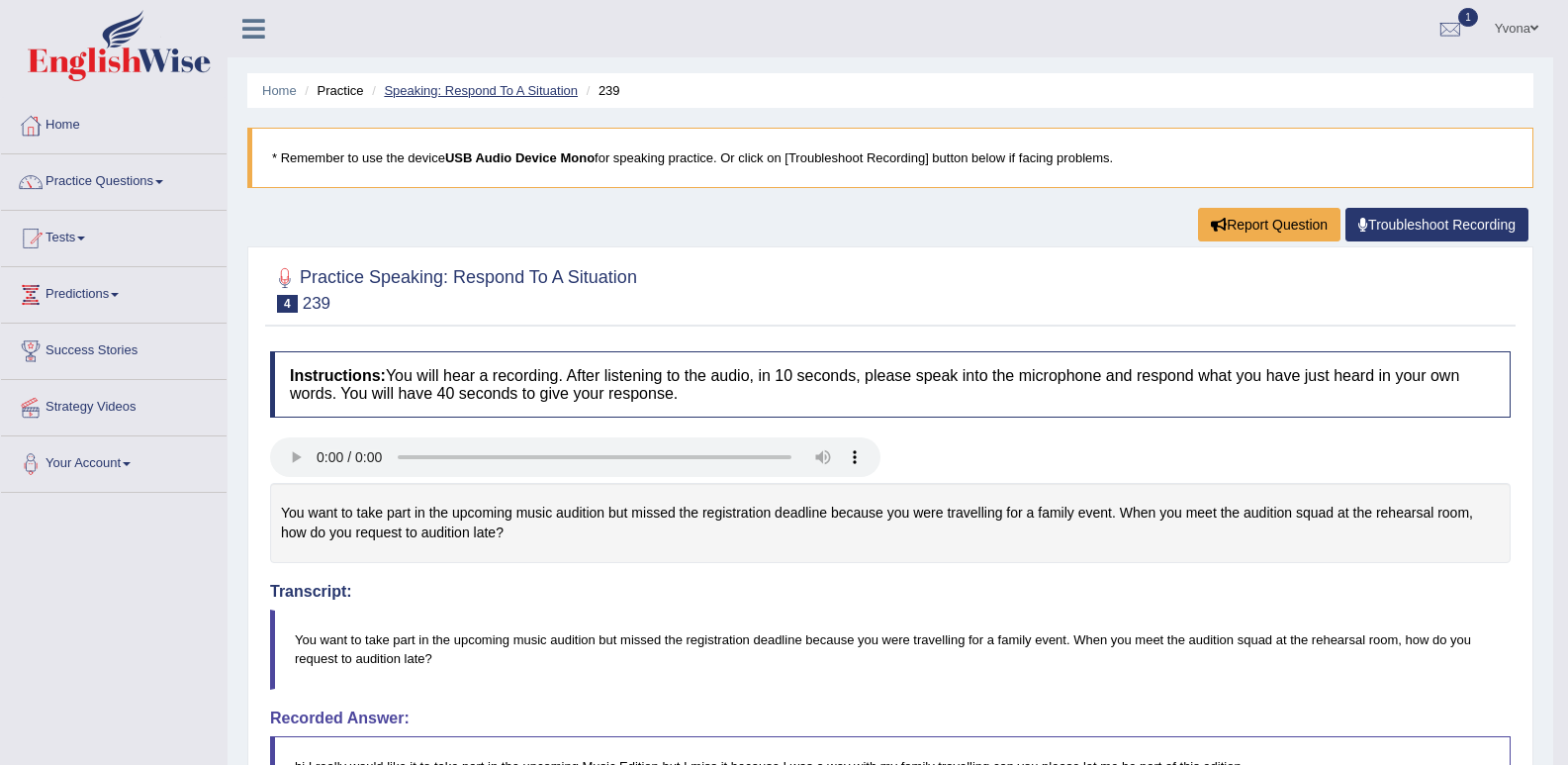 click on "Speaking: Respond To A Situation" at bounding box center (481, 90) 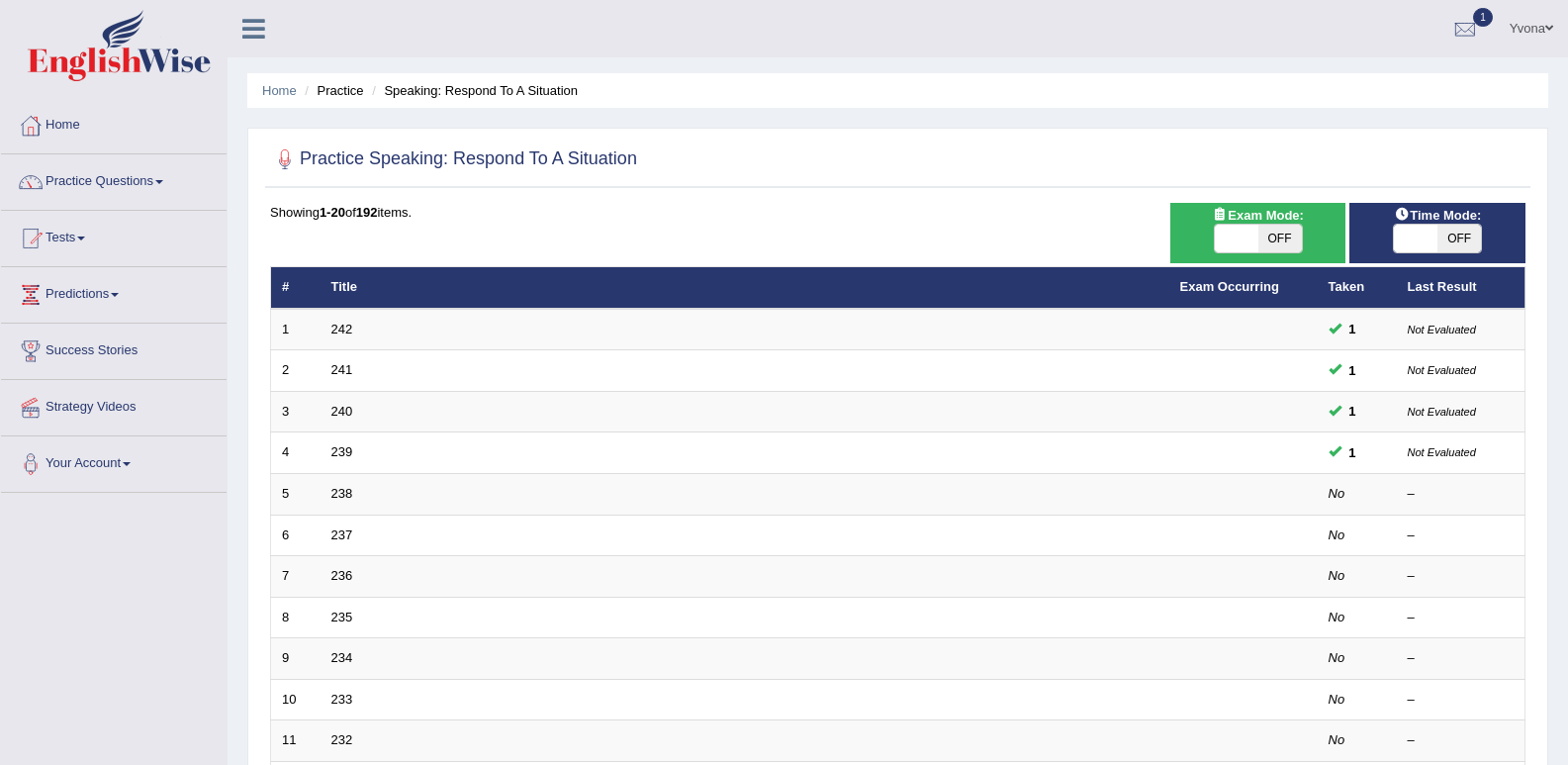 scroll, scrollTop: 0, scrollLeft: 0, axis: both 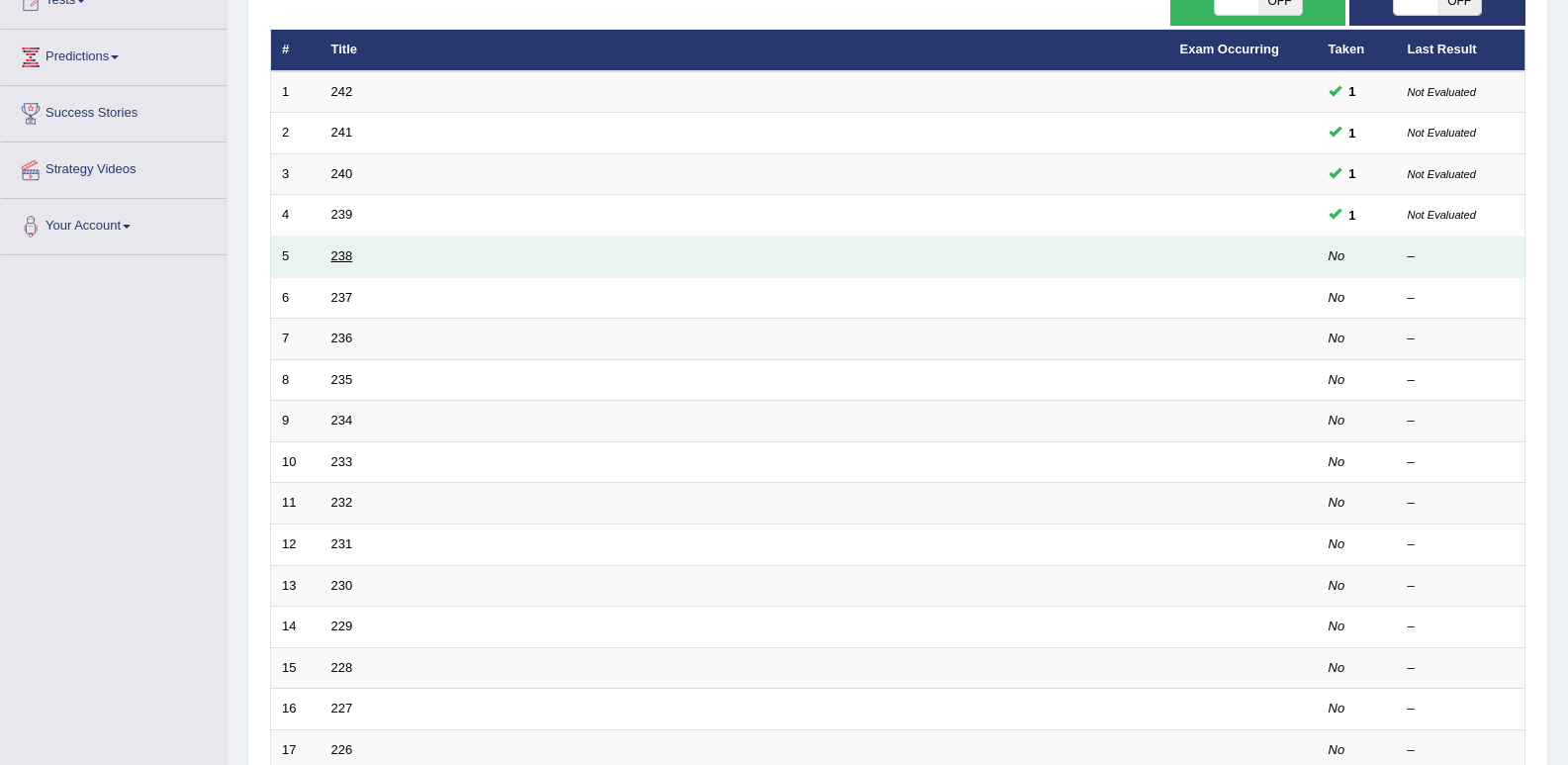 click on "238" at bounding box center (342, 255) 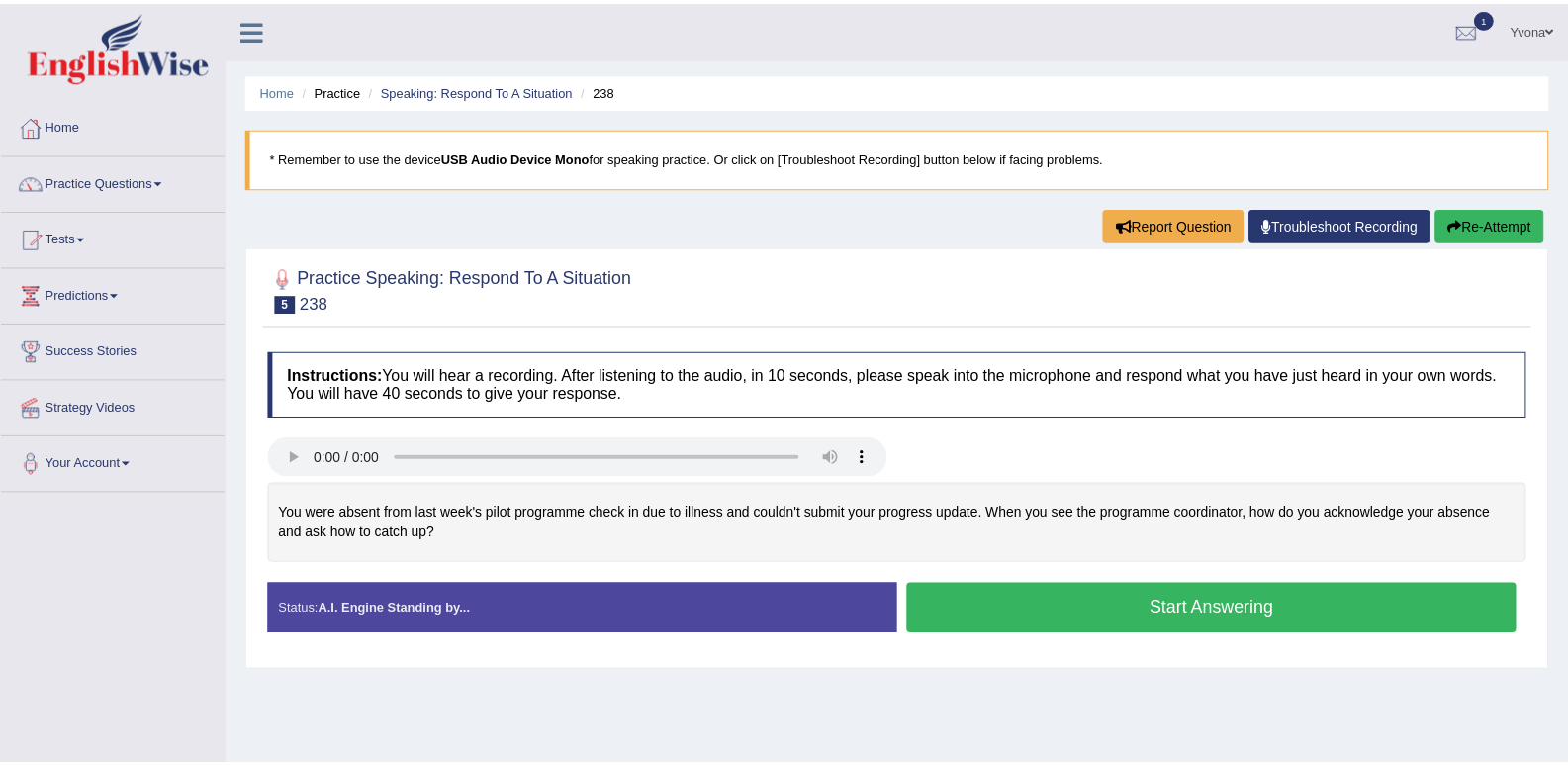 scroll, scrollTop: 0, scrollLeft: 0, axis: both 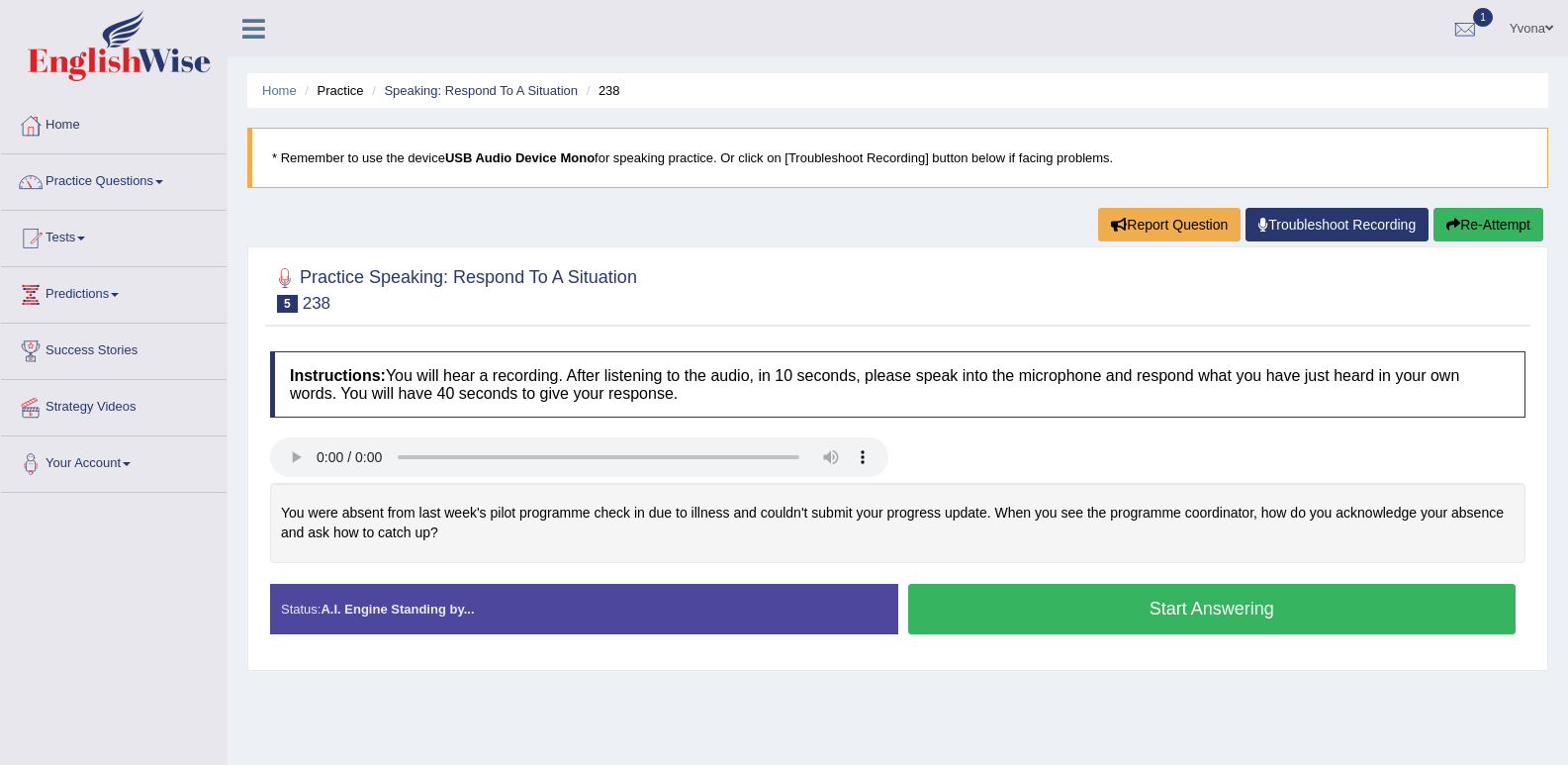 click on "Start Answering" at bounding box center (1212, 609) 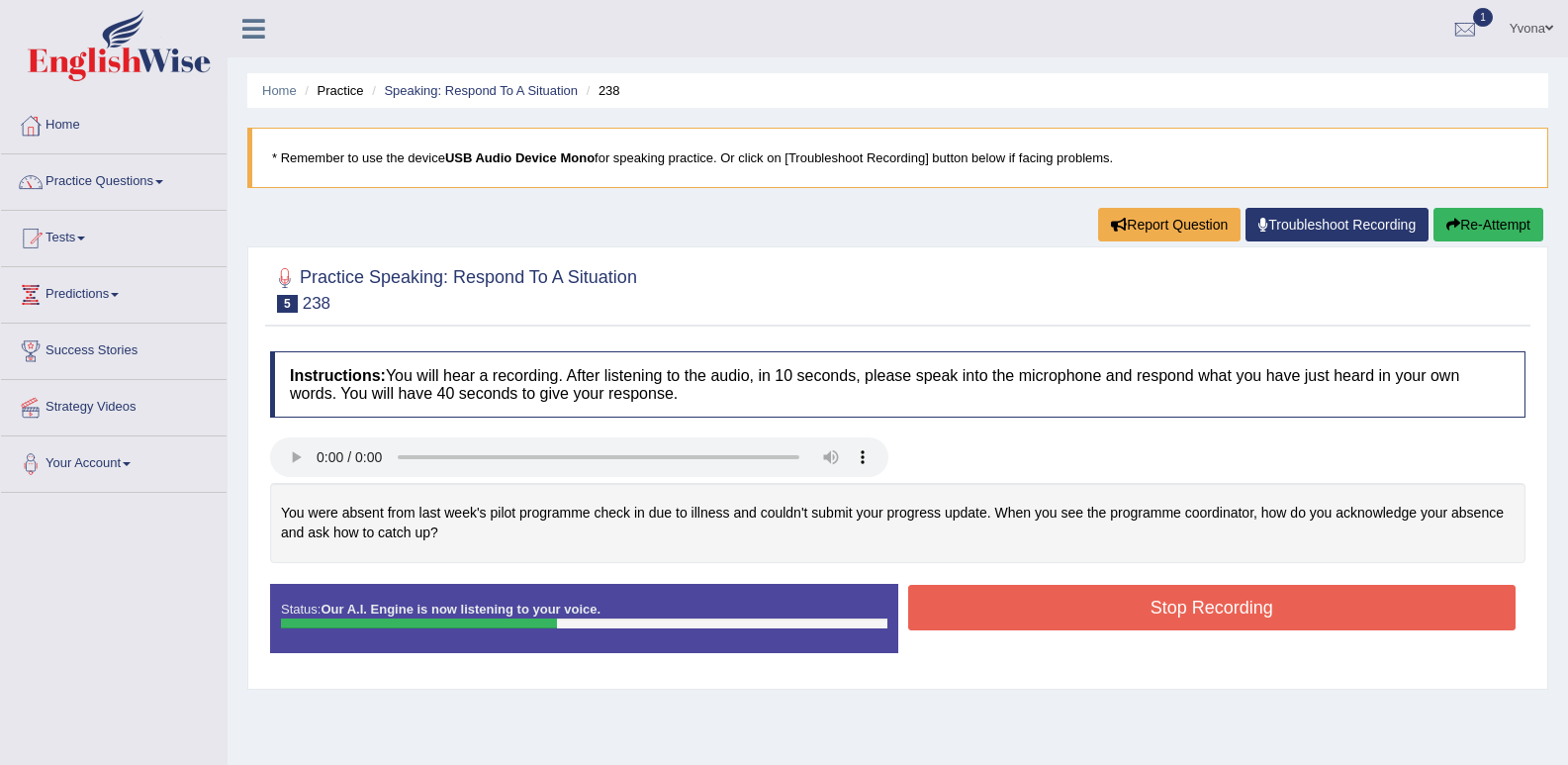 click on "Stop Recording" at bounding box center (1212, 608) 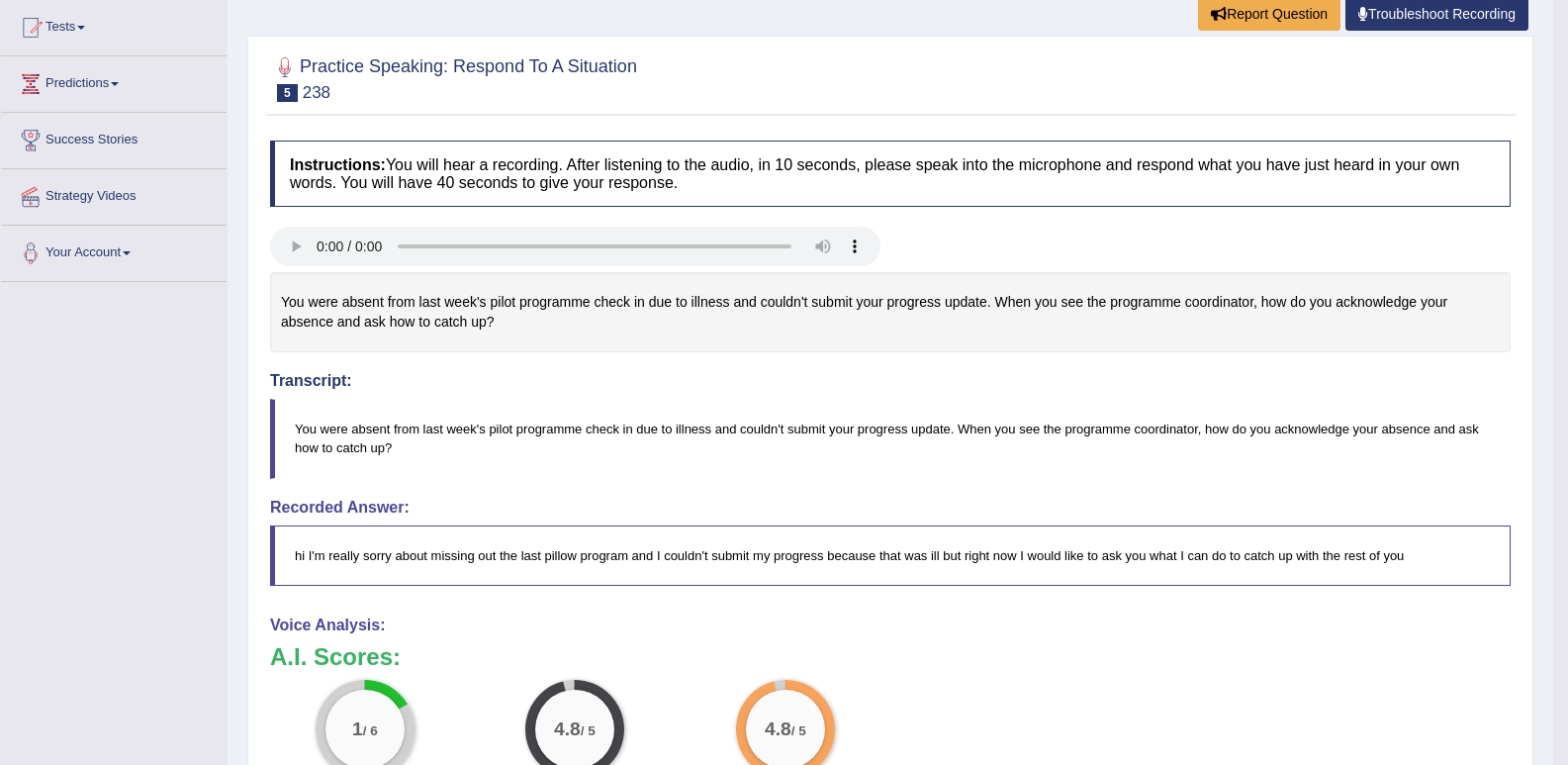 scroll, scrollTop: 0, scrollLeft: 0, axis: both 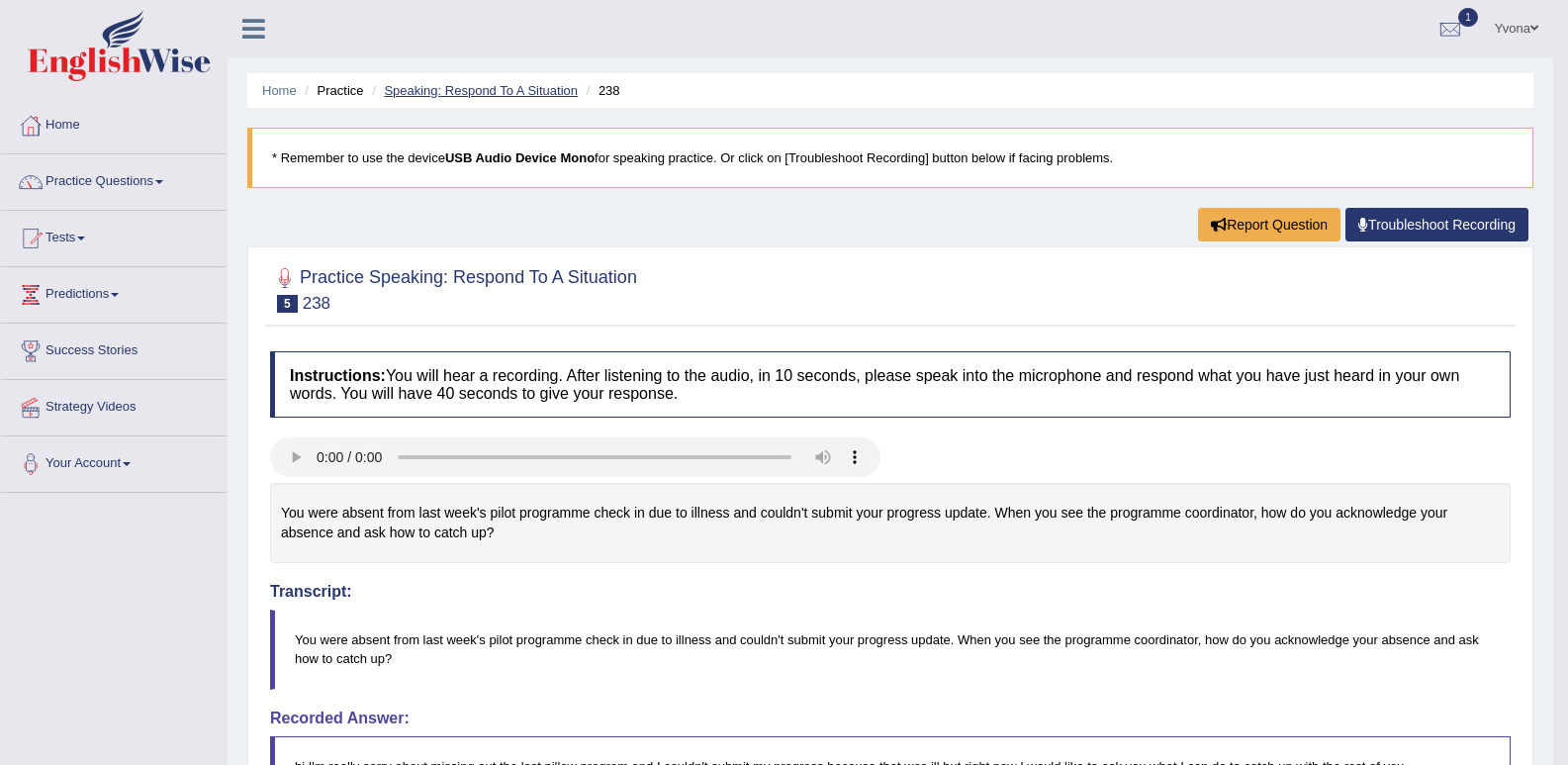 click on "Speaking: Respond To A Situation" at bounding box center (481, 90) 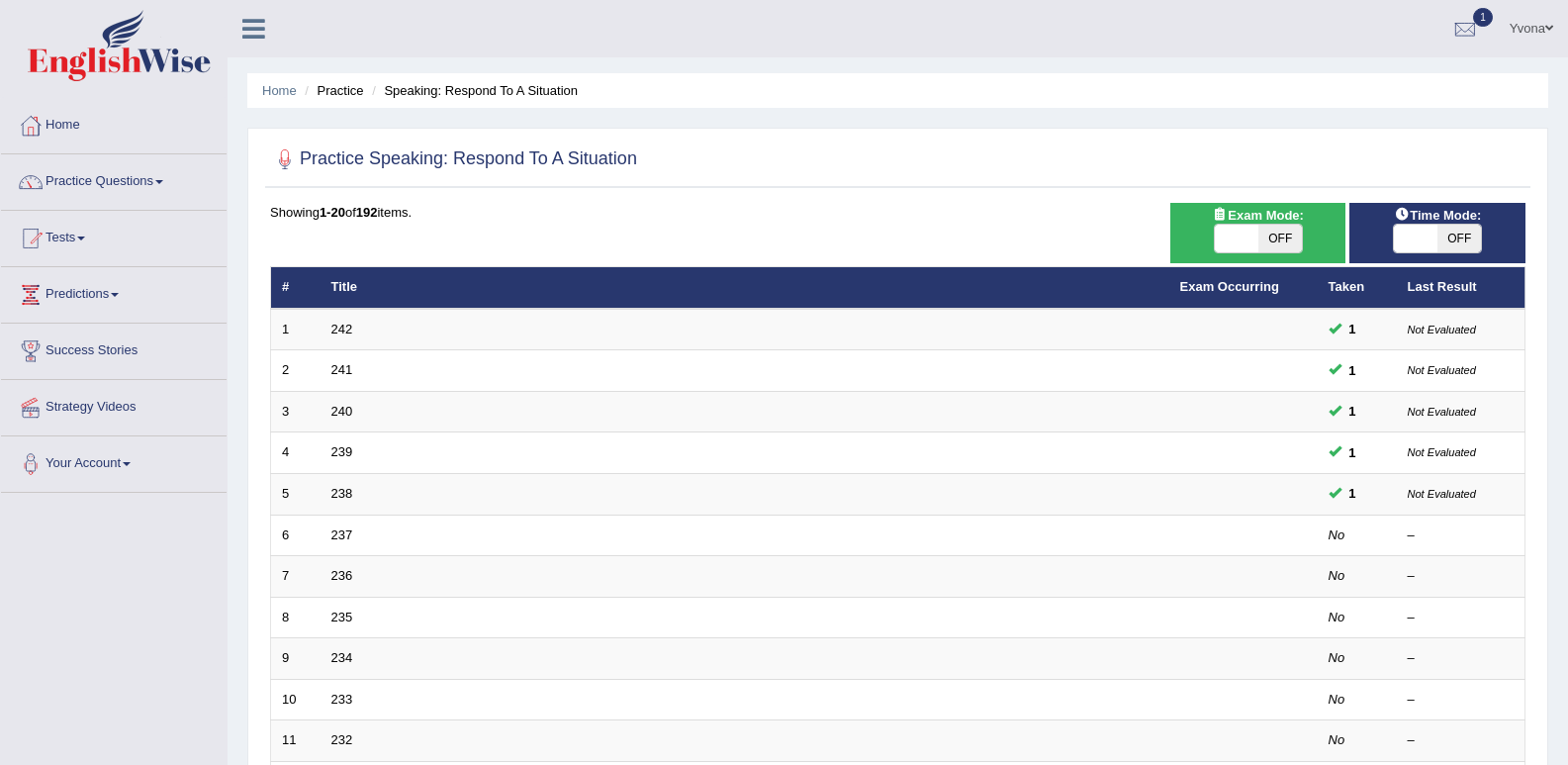scroll, scrollTop: 0, scrollLeft: 0, axis: both 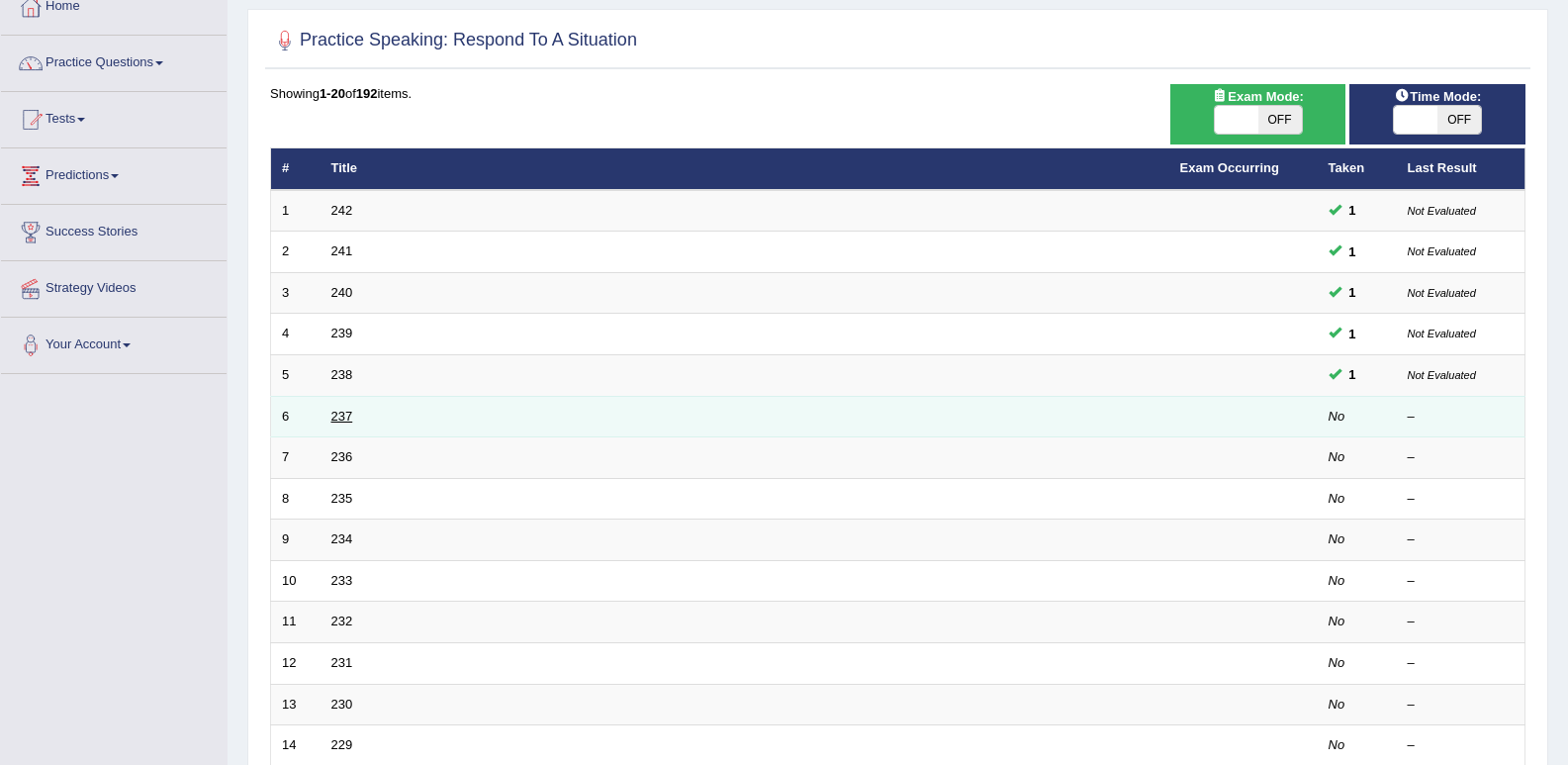 click on "237" at bounding box center [342, 416] 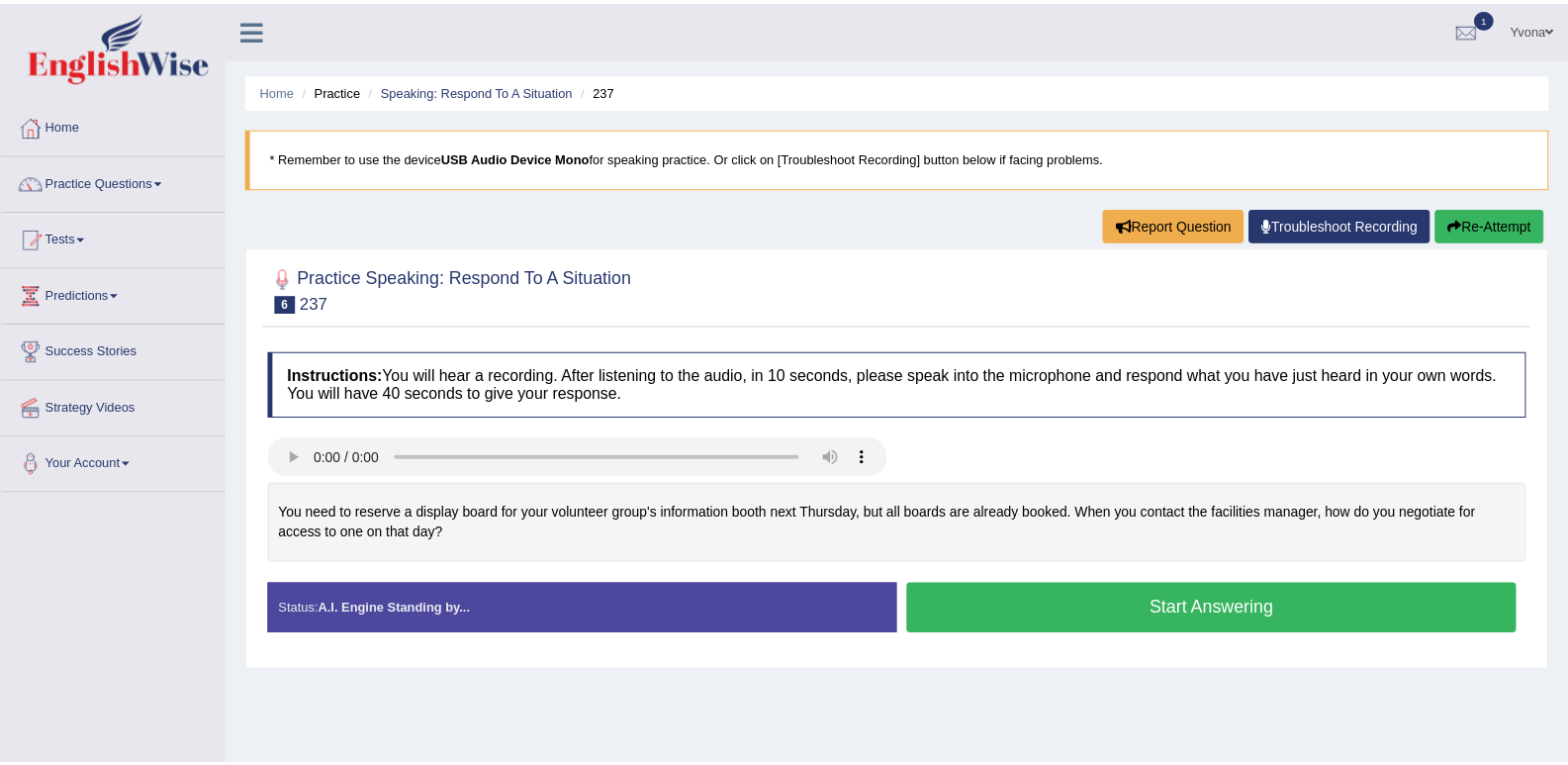 scroll, scrollTop: 0, scrollLeft: 0, axis: both 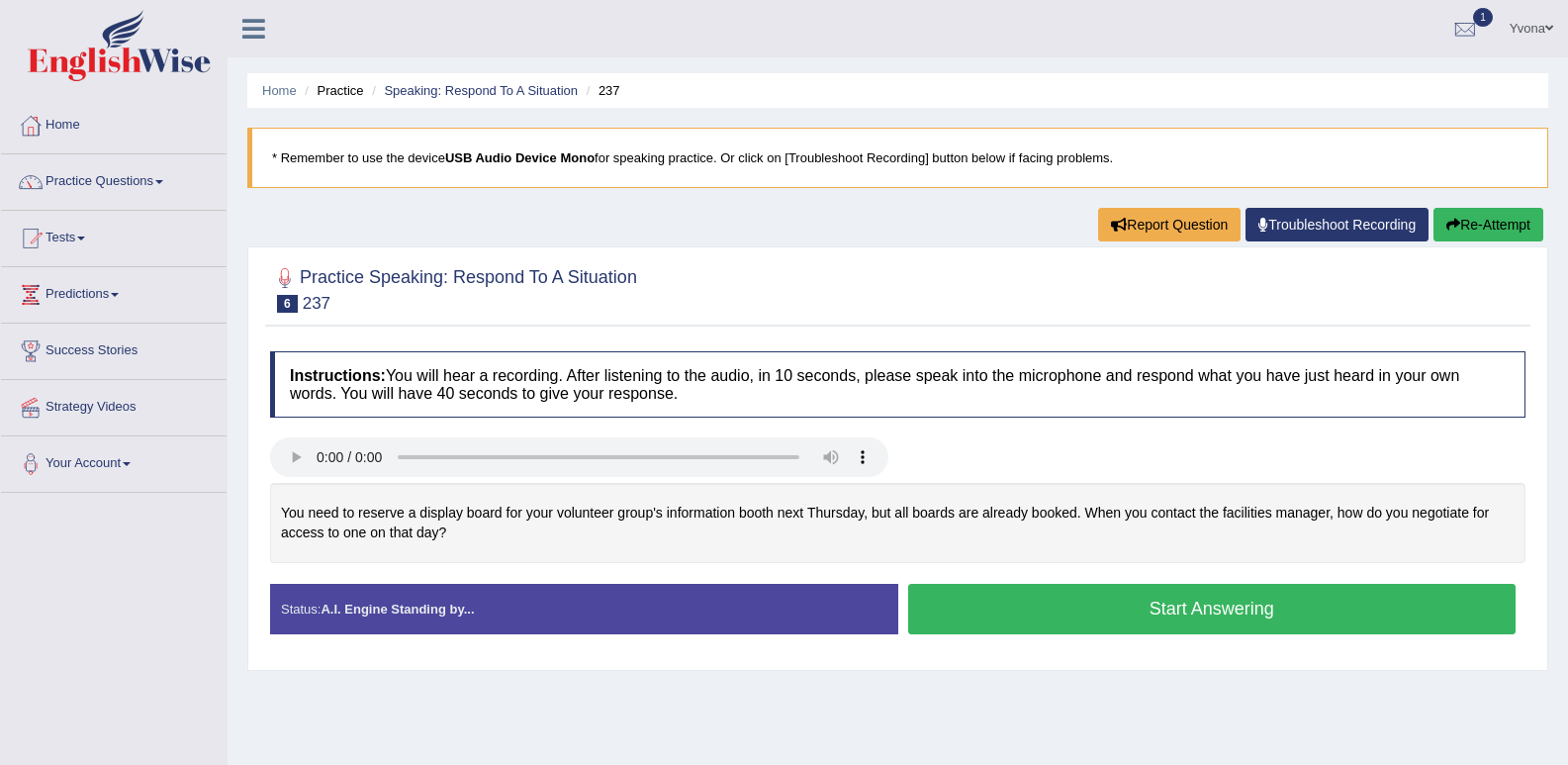 click on "Start Answering" at bounding box center (1212, 609) 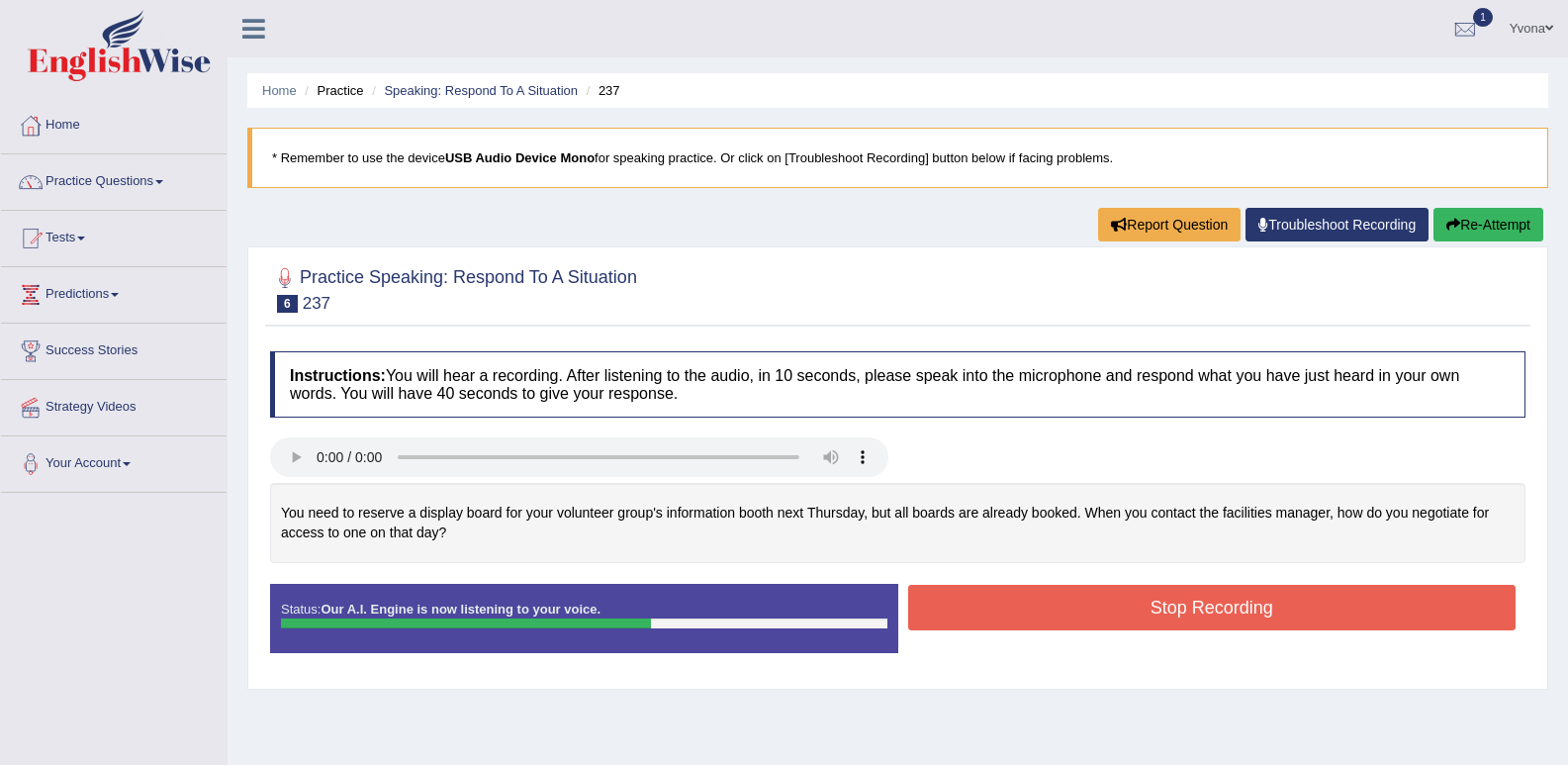 click on "Stop Recording" at bounding box center [1212, 608] 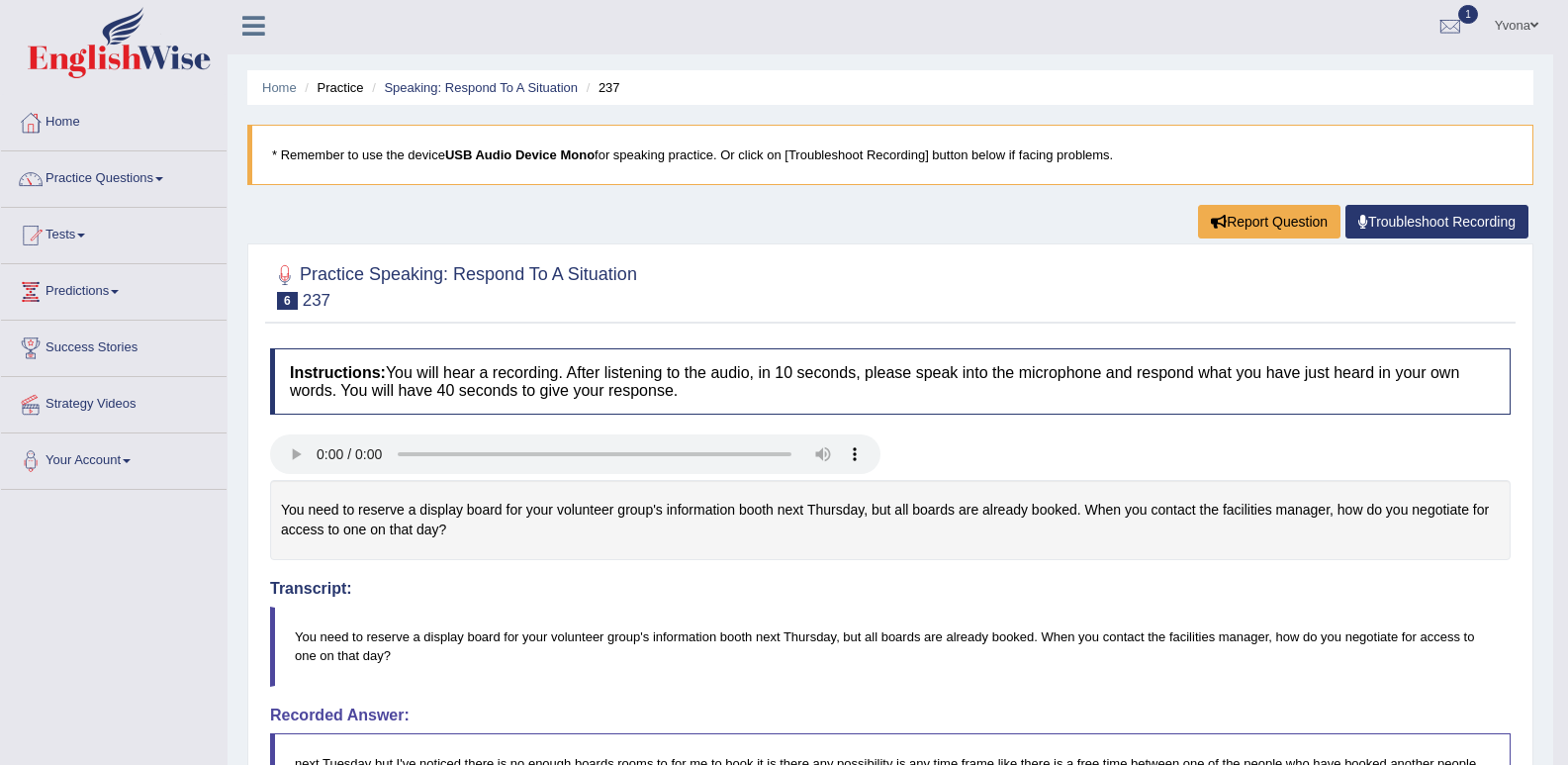 scroll, scrollTop: 0, scrollLeft: 0, axis: both 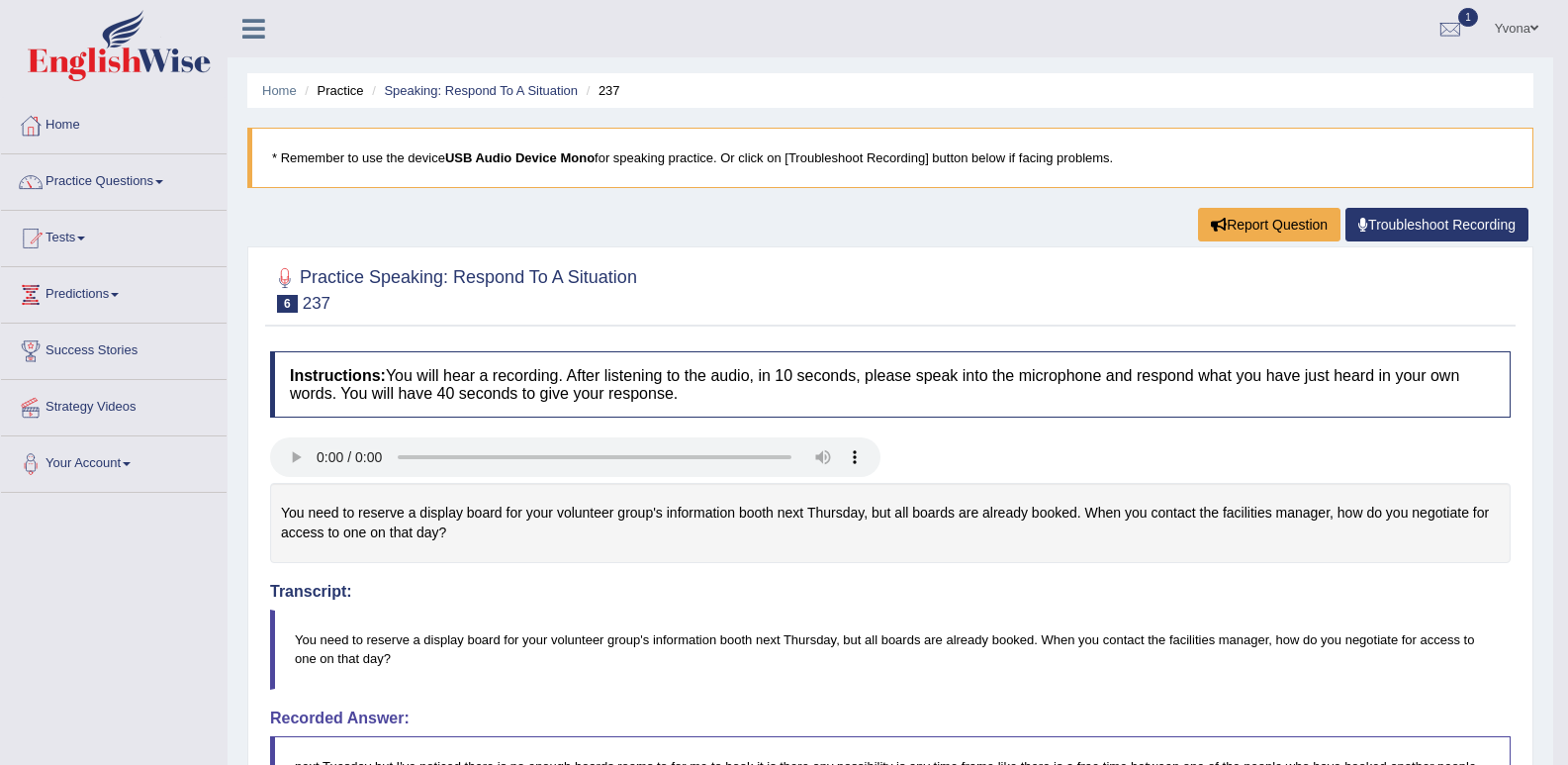 click on "Home" at bounding box center [114, 123] 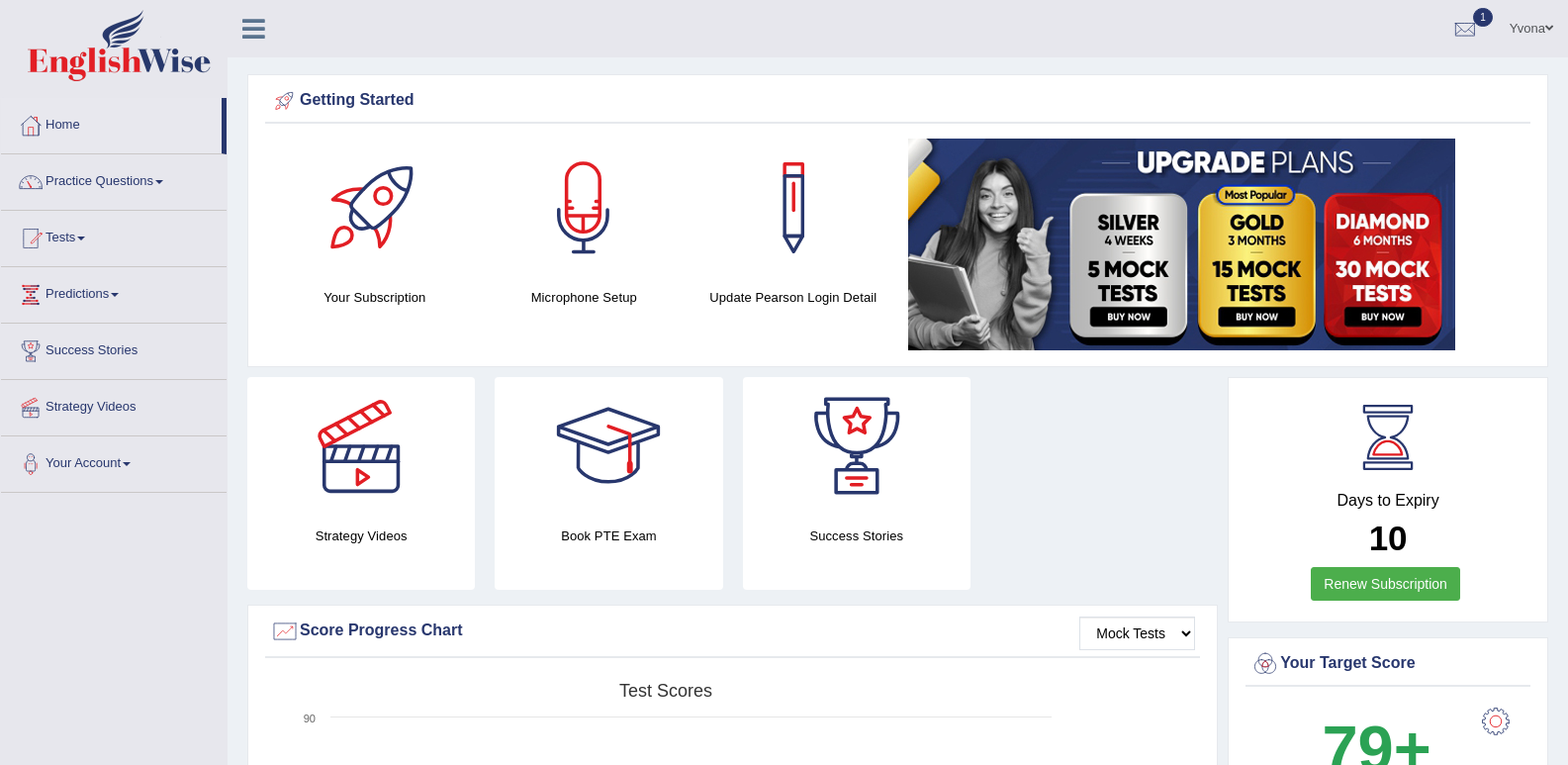 scroll, scrollTop: 0, scrollLeft: 0, axis: both 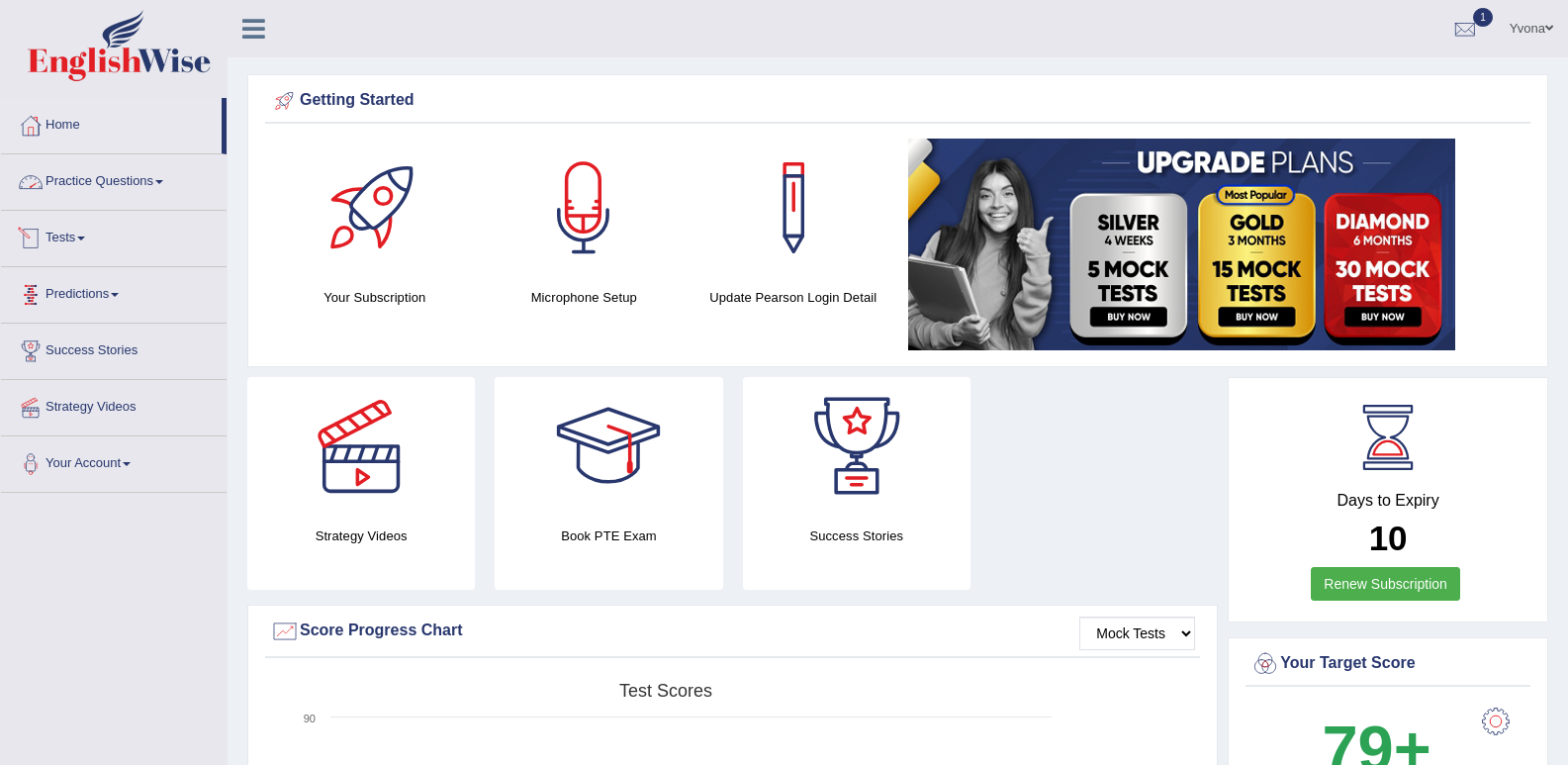 click on "Predictions" at bounding box center [114, 292] 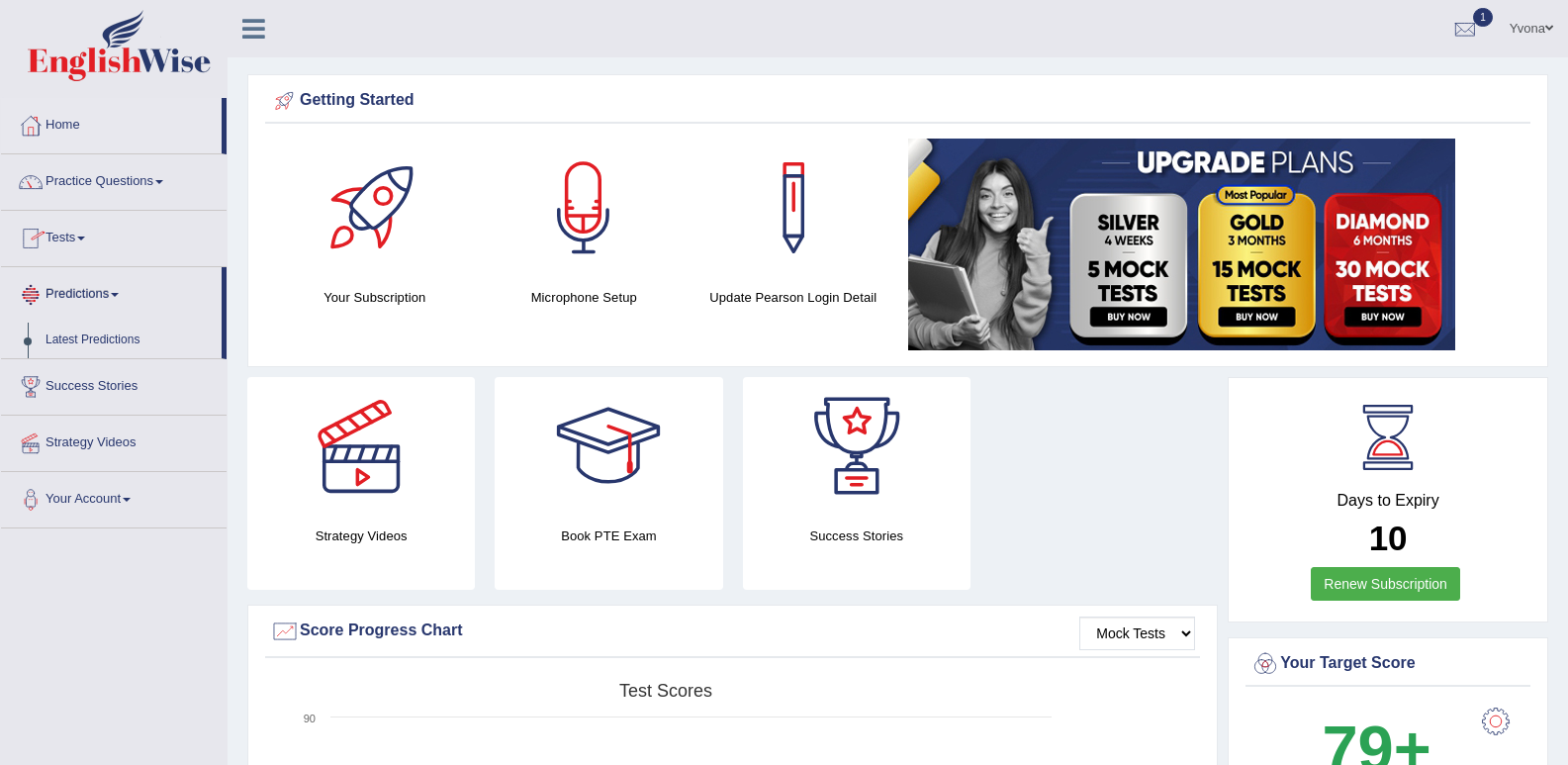 click on "Tests" at bounding box center [114, 236] 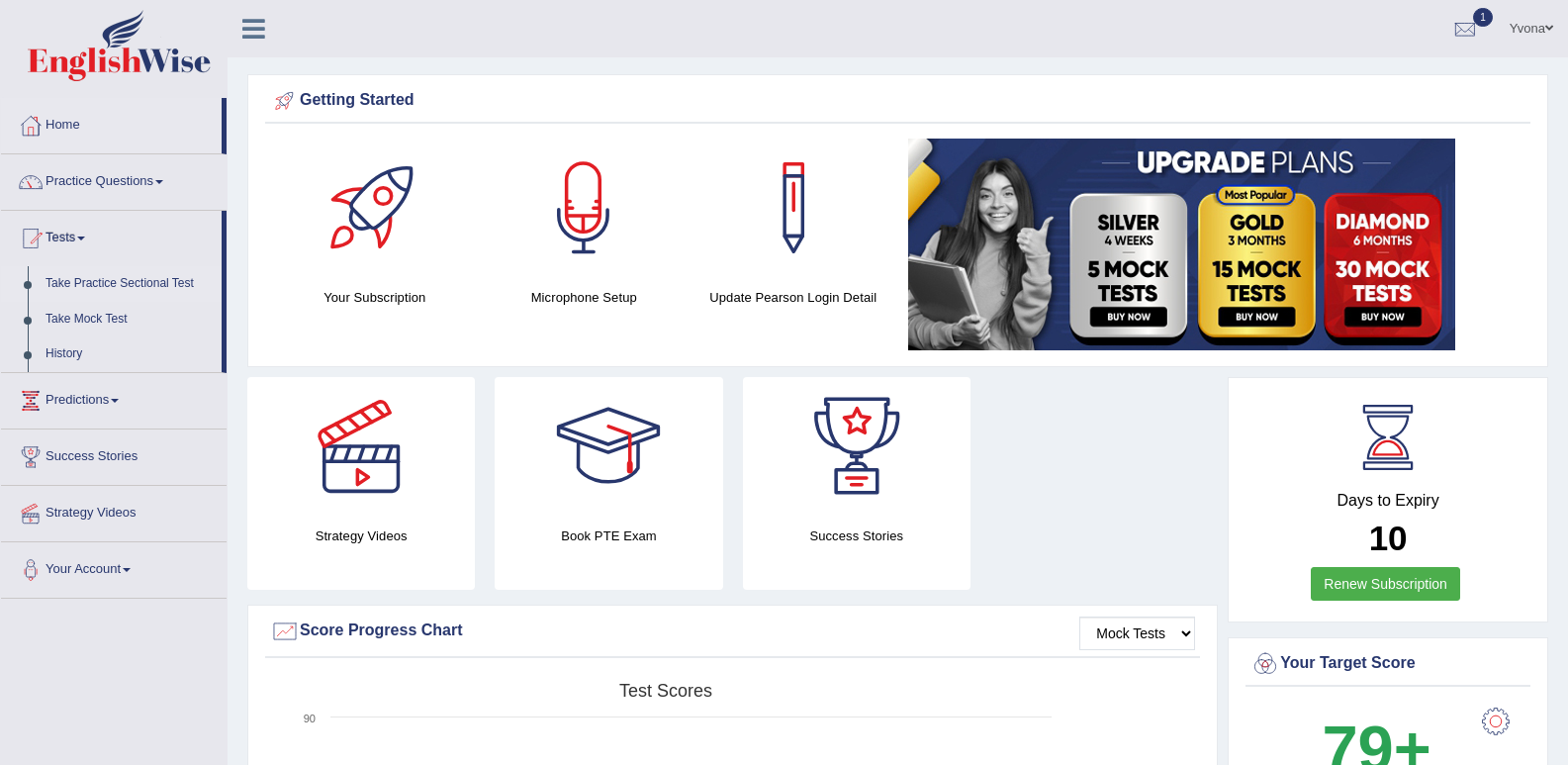 click on "Take Practice Sectional Test" at bounding box center [129, 284] 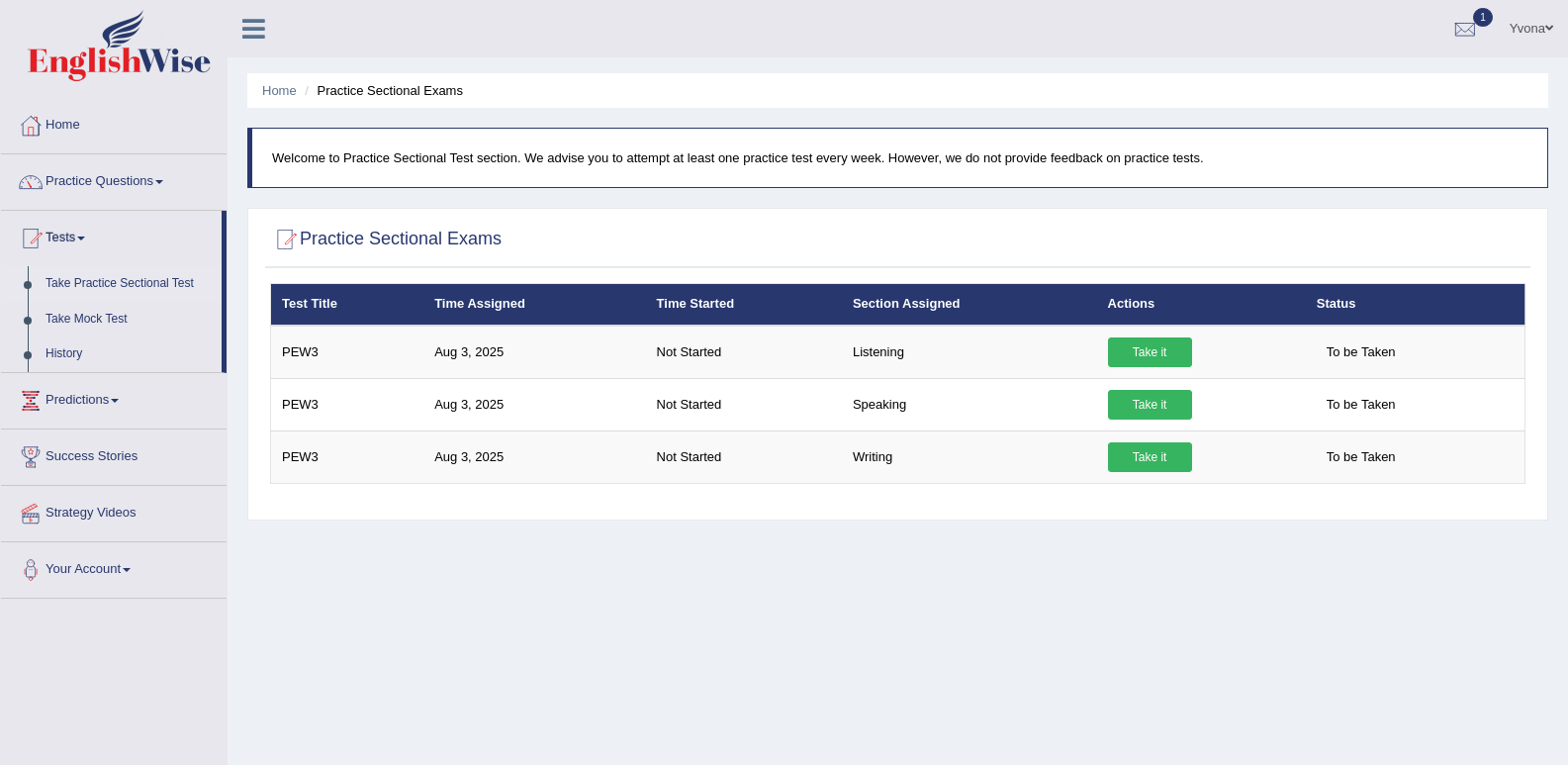 scroll, scrollTop: 0, scrollLeft: 0, axis: both 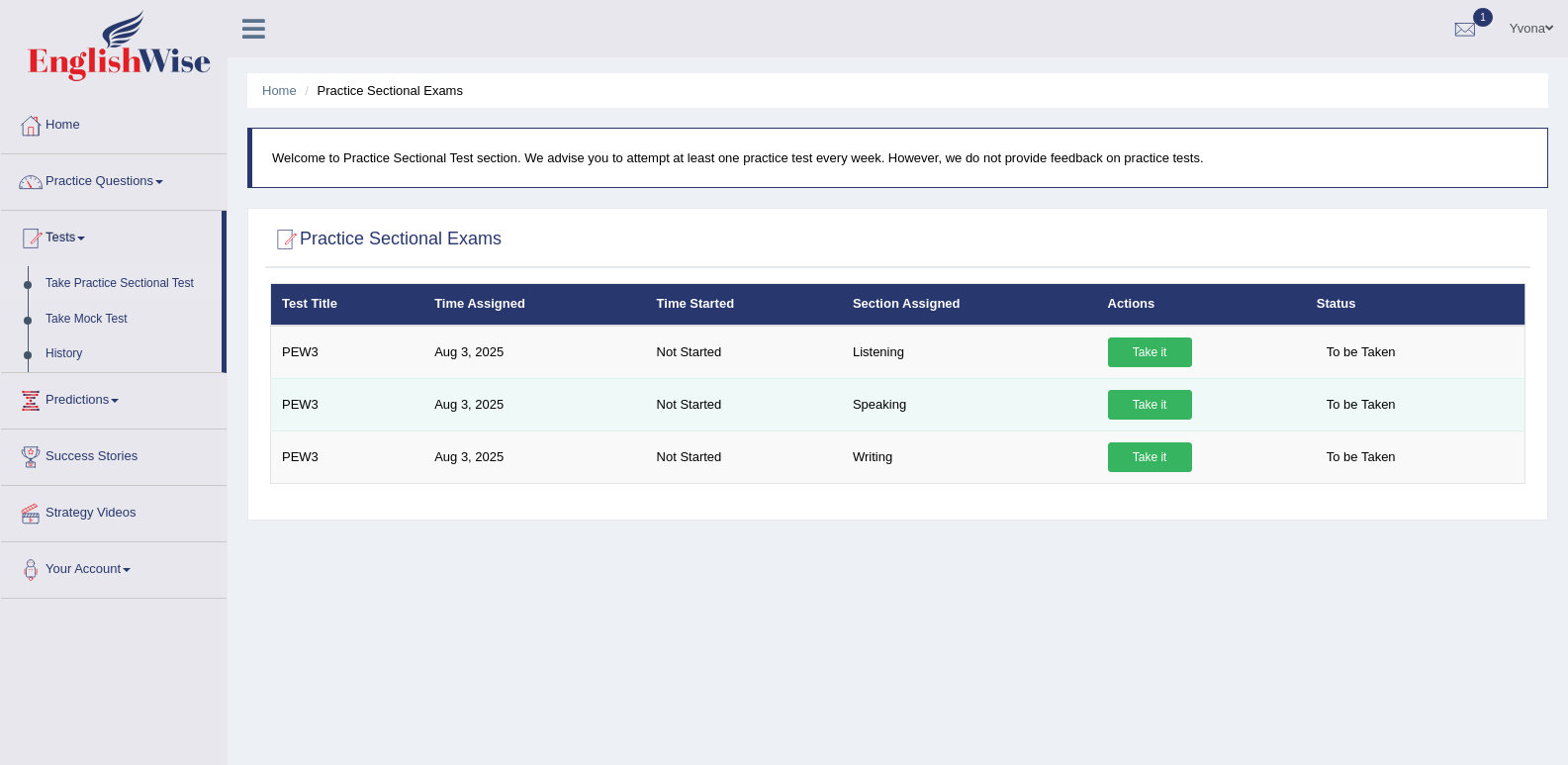 click on "Take it" at bounding box center (1150, 405) 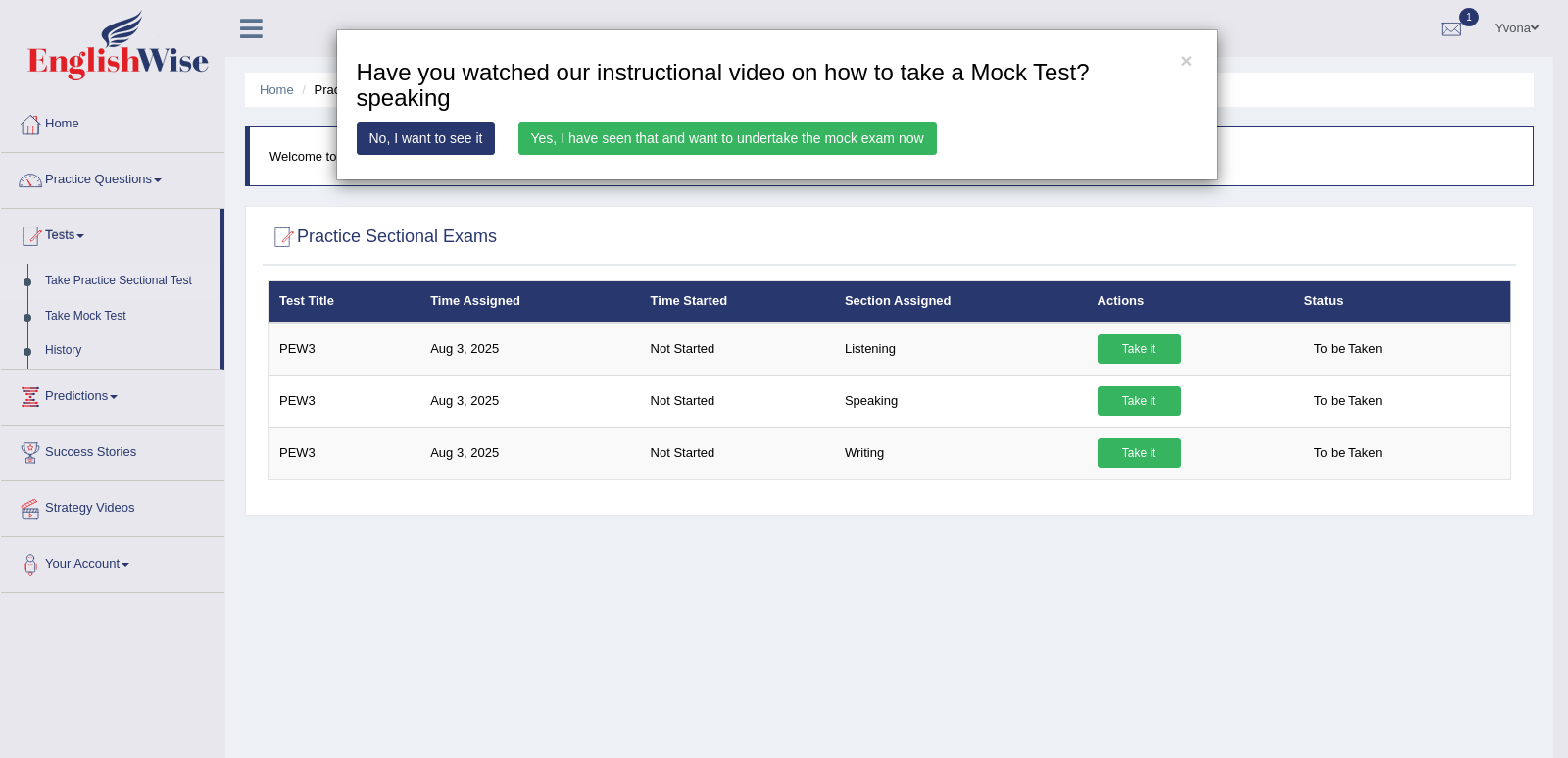 click on "Yes, I have seen that and want to undertake the mock exam now" at bounding box center (727, 138) 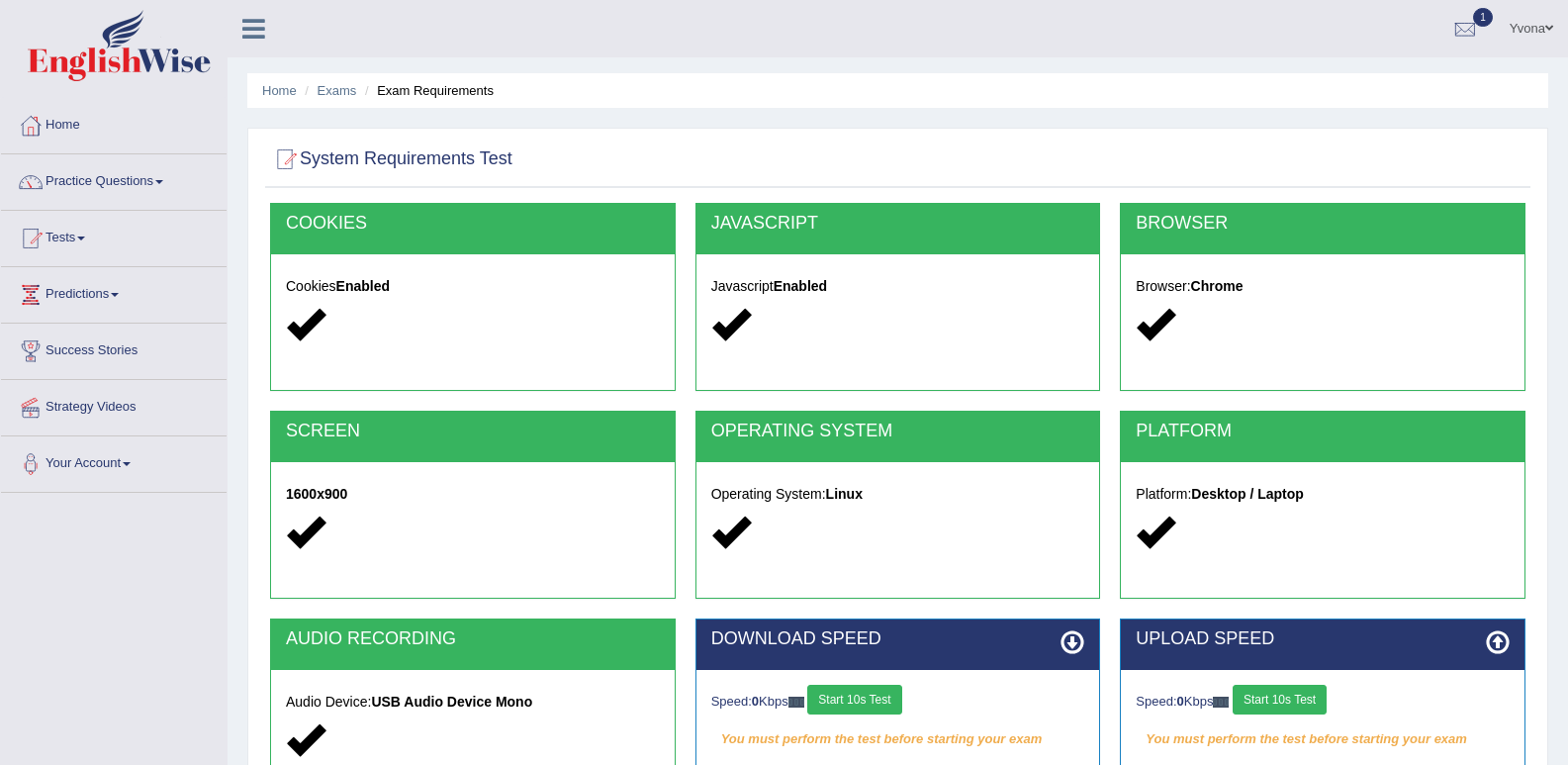 scroll, scrollTop: 0, scrollLeft: 0, axis: both 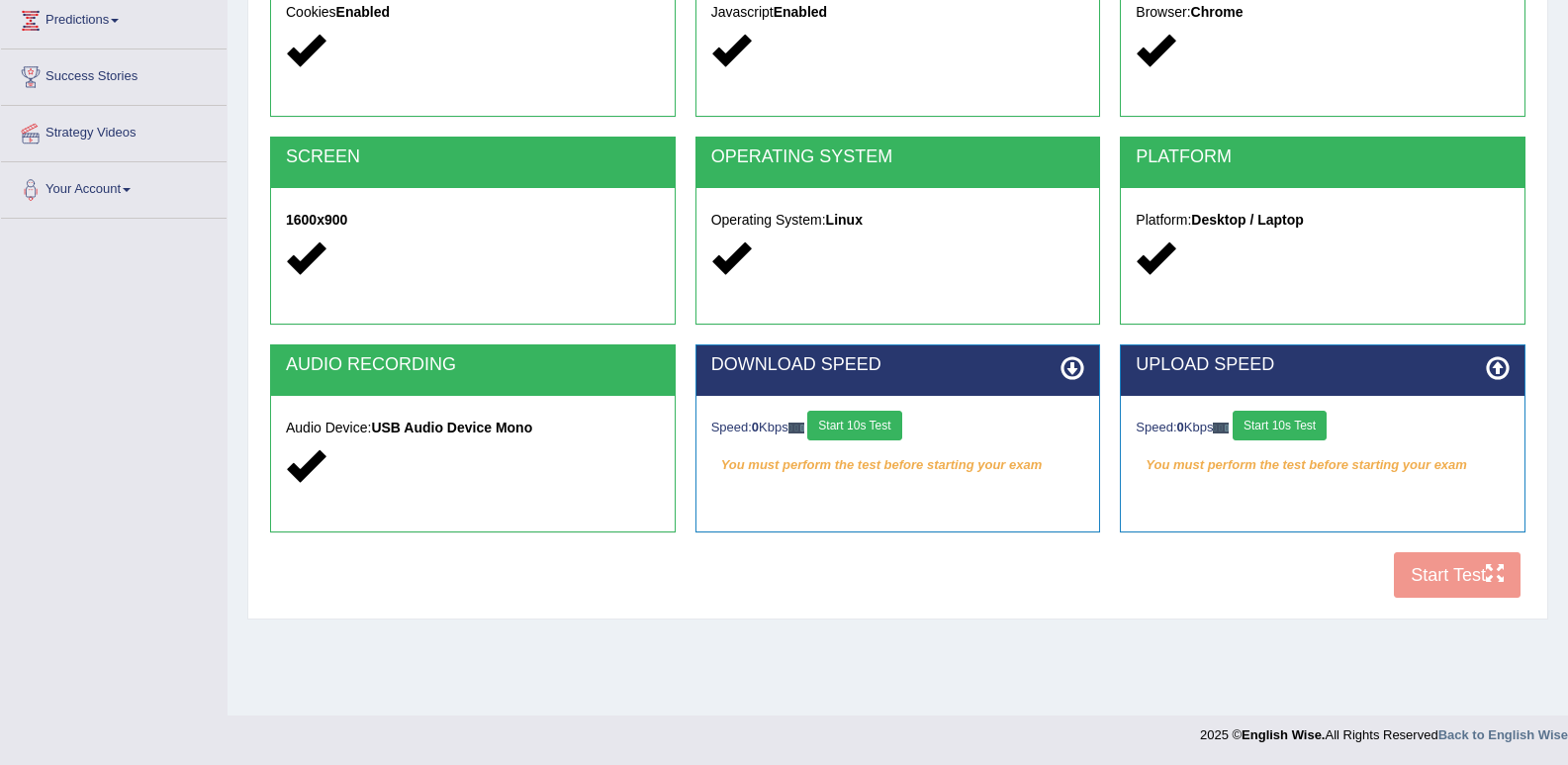 click on "Start 10s Test" at bounding box center (854, 426) 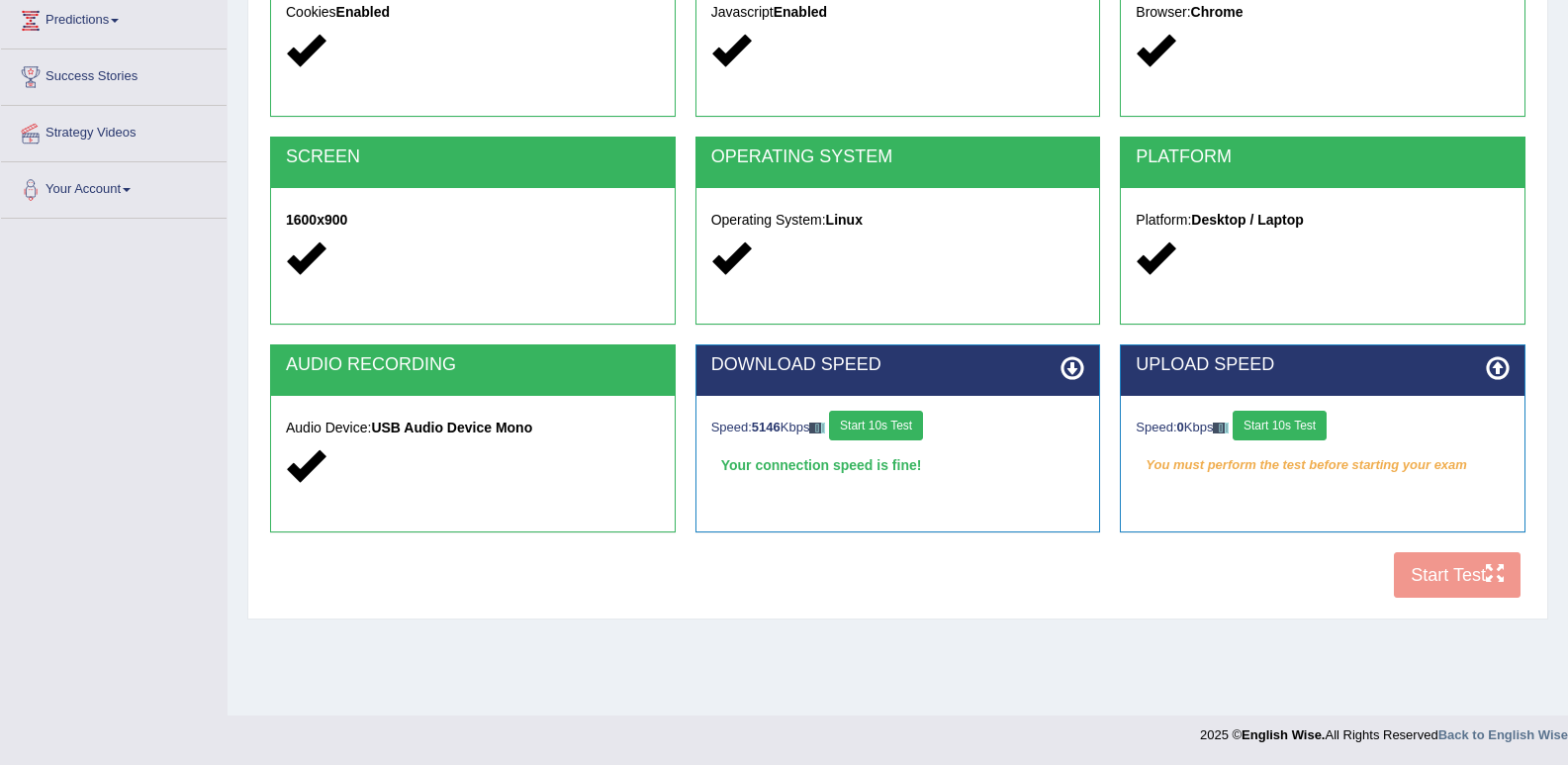 click on "Start 10s Test" at bounding box center [1279, 426] 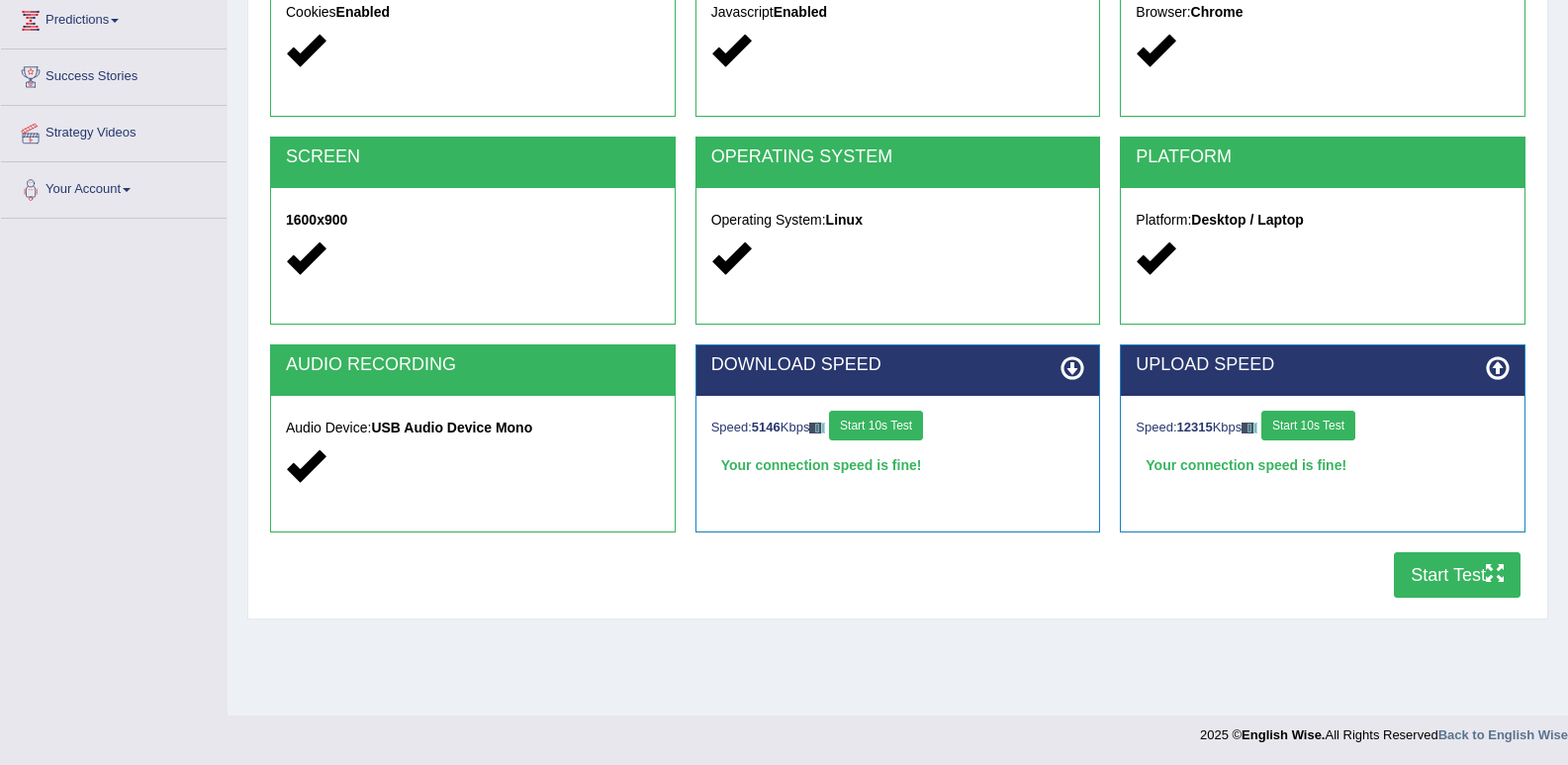 click on "Start Test" at bounding box center [1457, 575] 